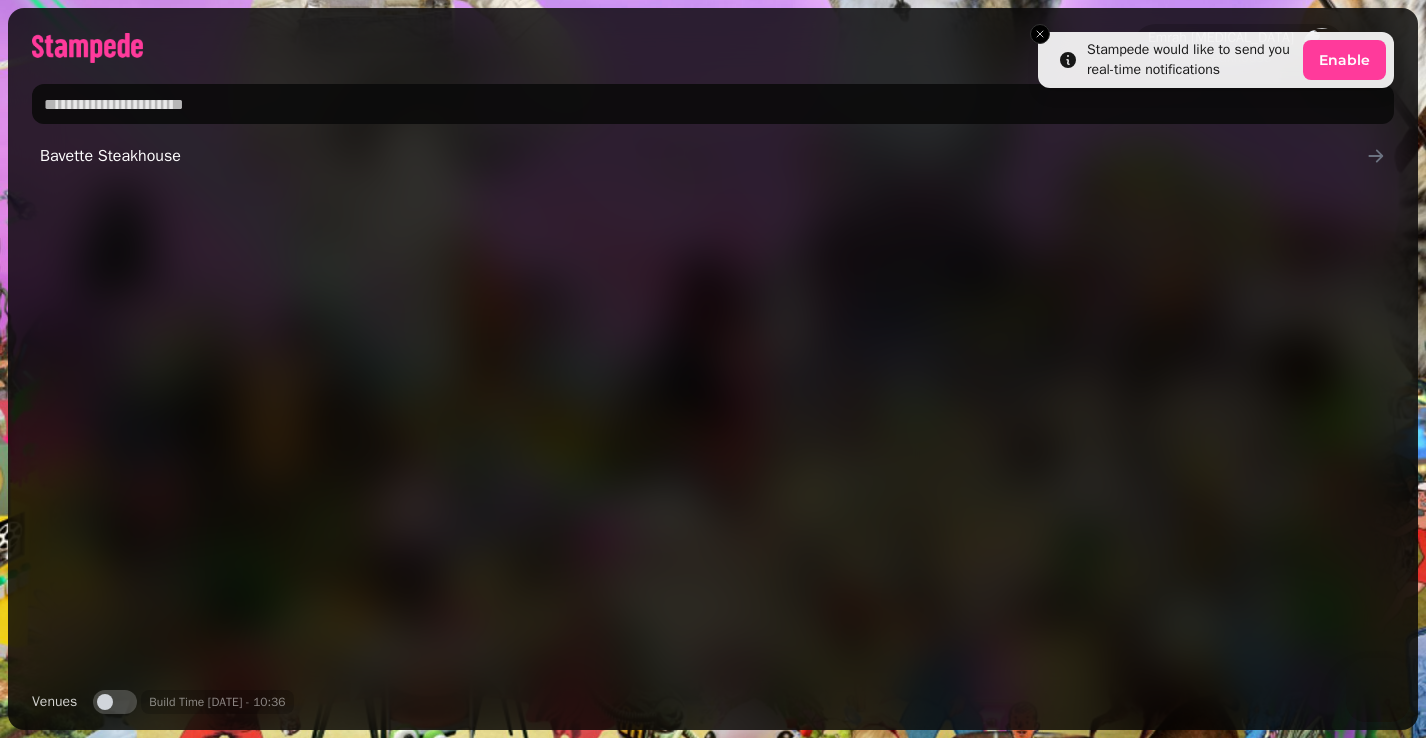scroll, scrollTop: 0, scrollLeft: 0, axis: both 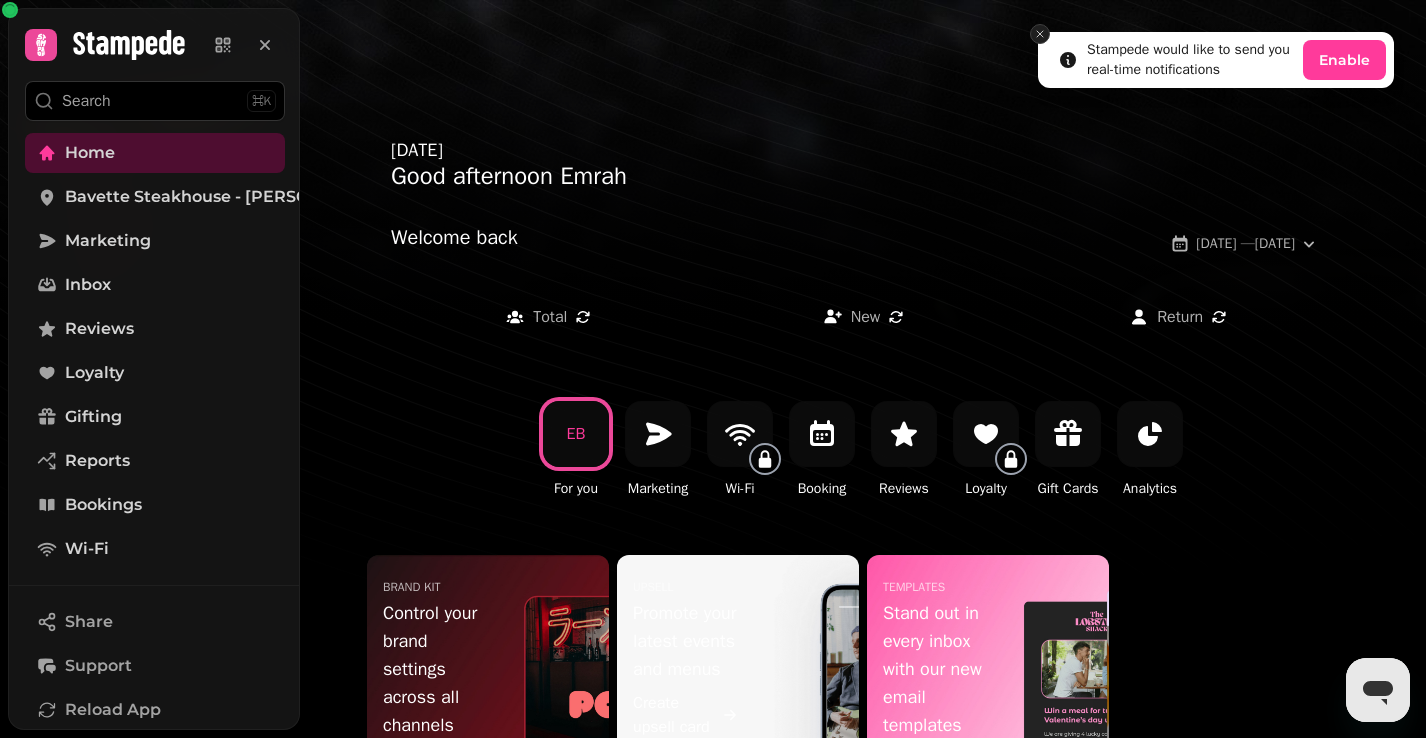 click 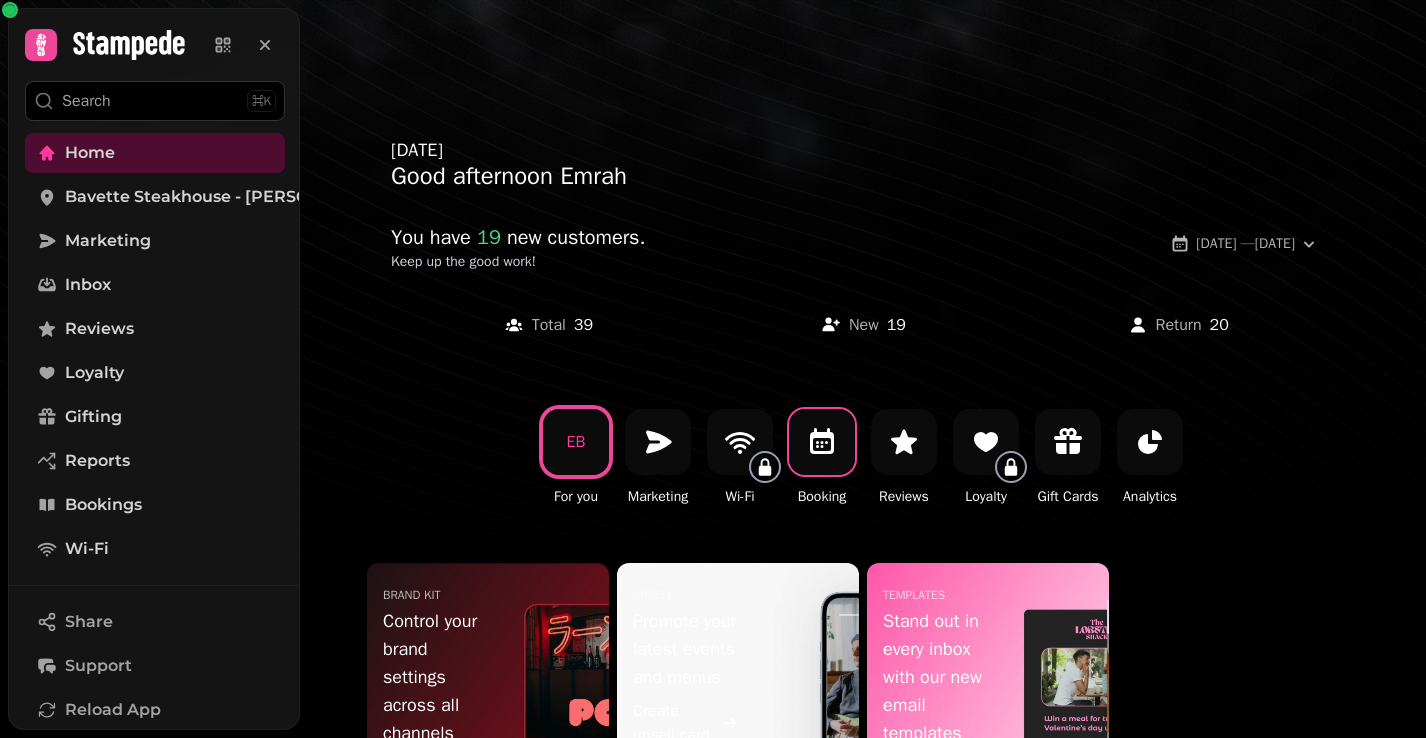 click 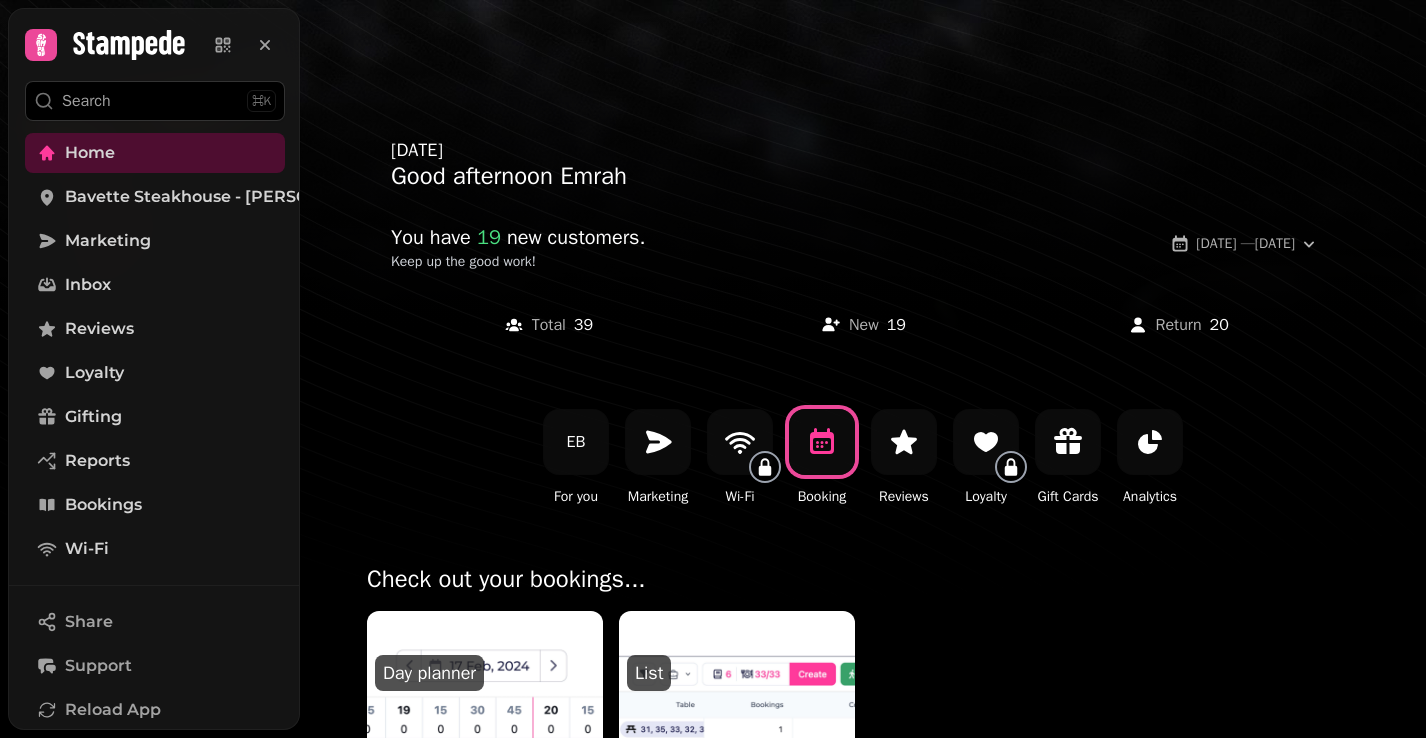 click on "Check out your bookings..." at bounding box center [863, 587] 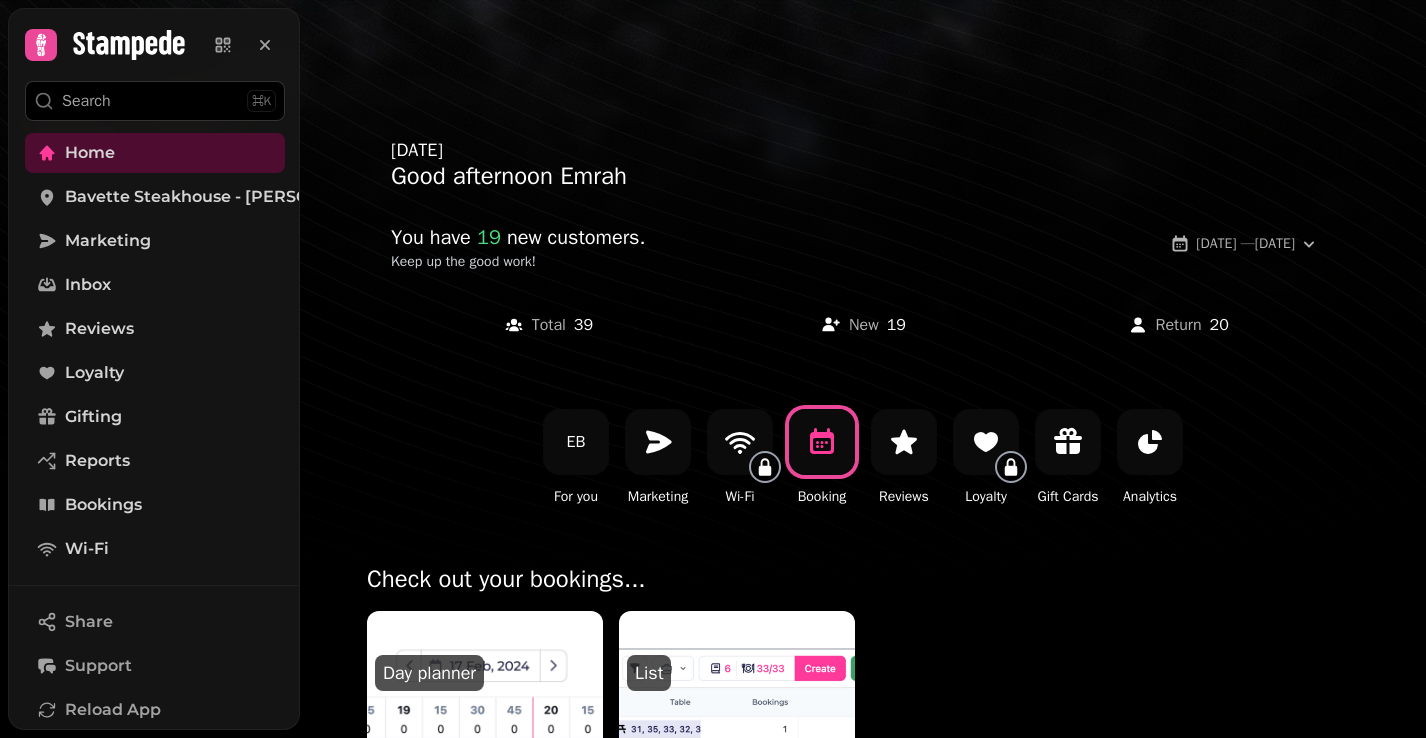 click at bounding box center (686, 633) 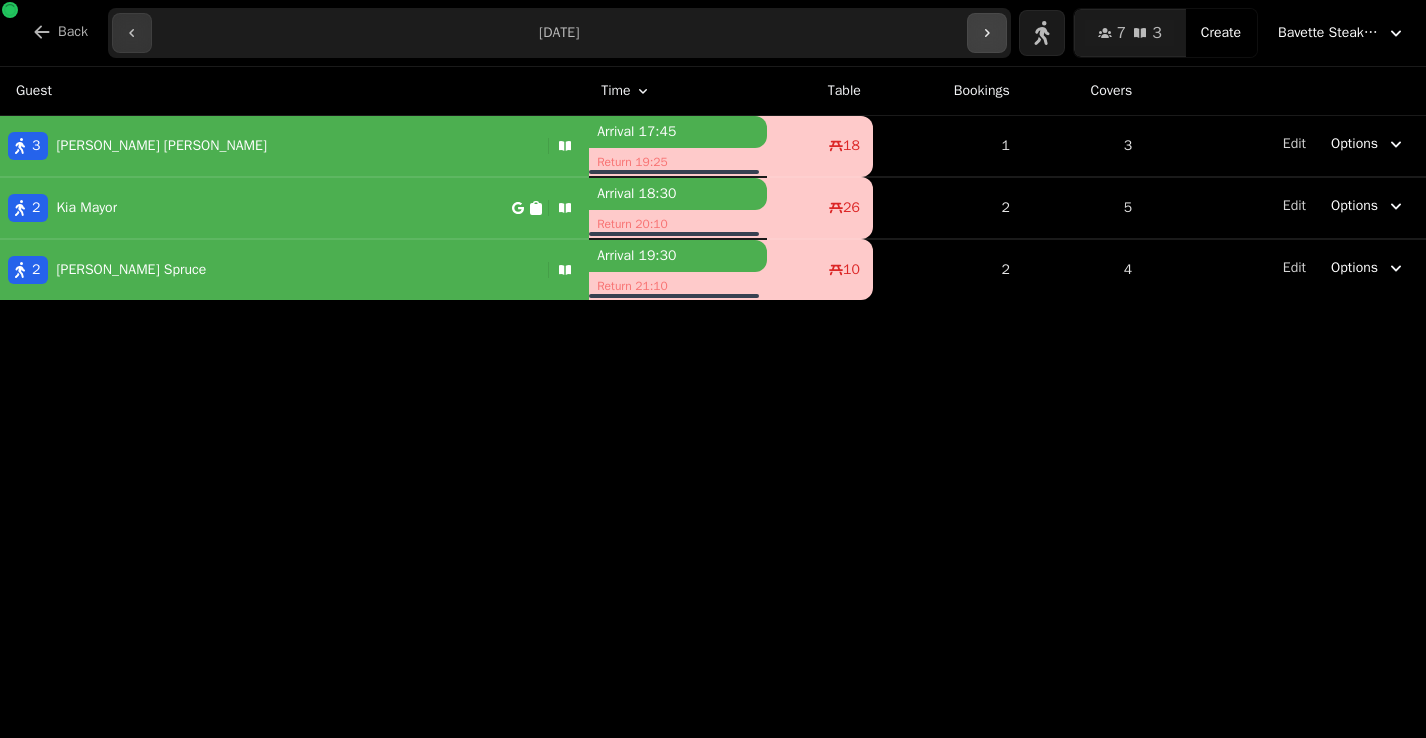 click 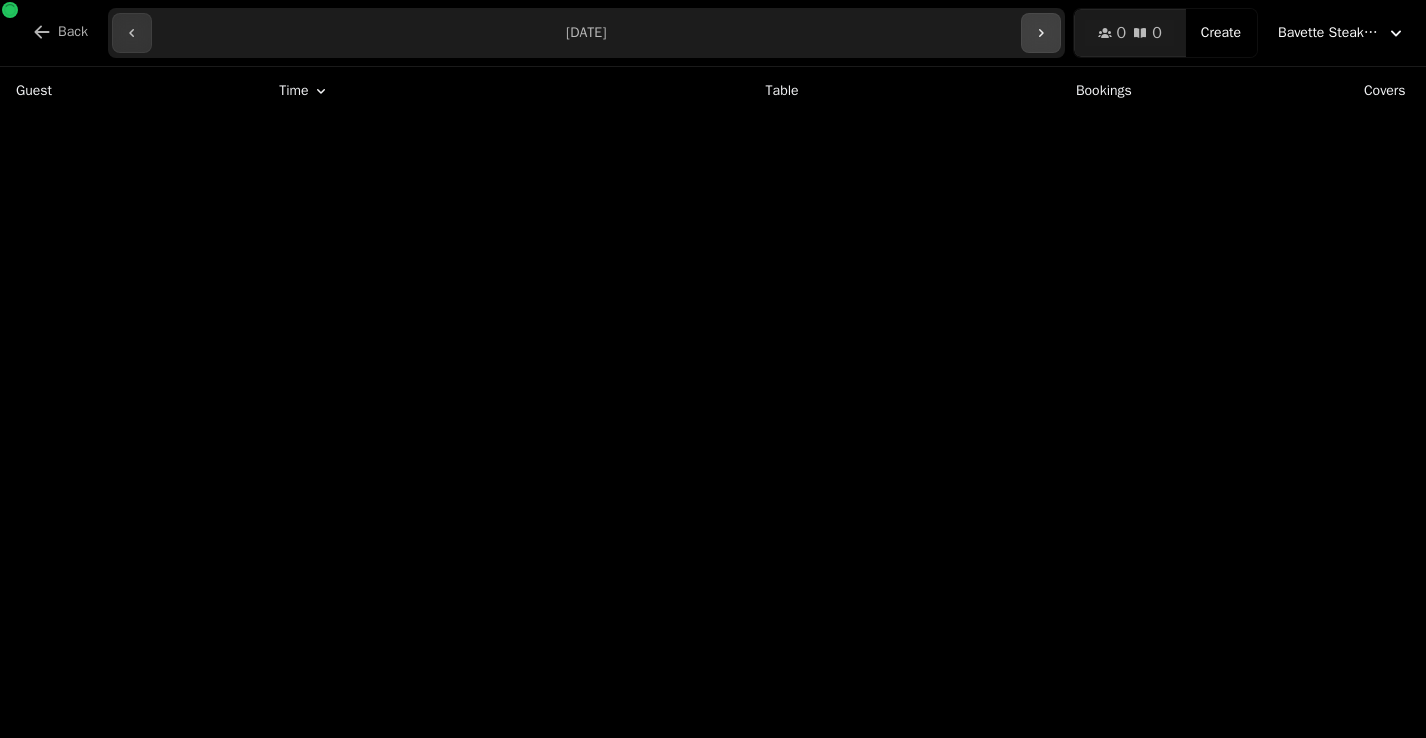 click at bounding box center (1041, 33) 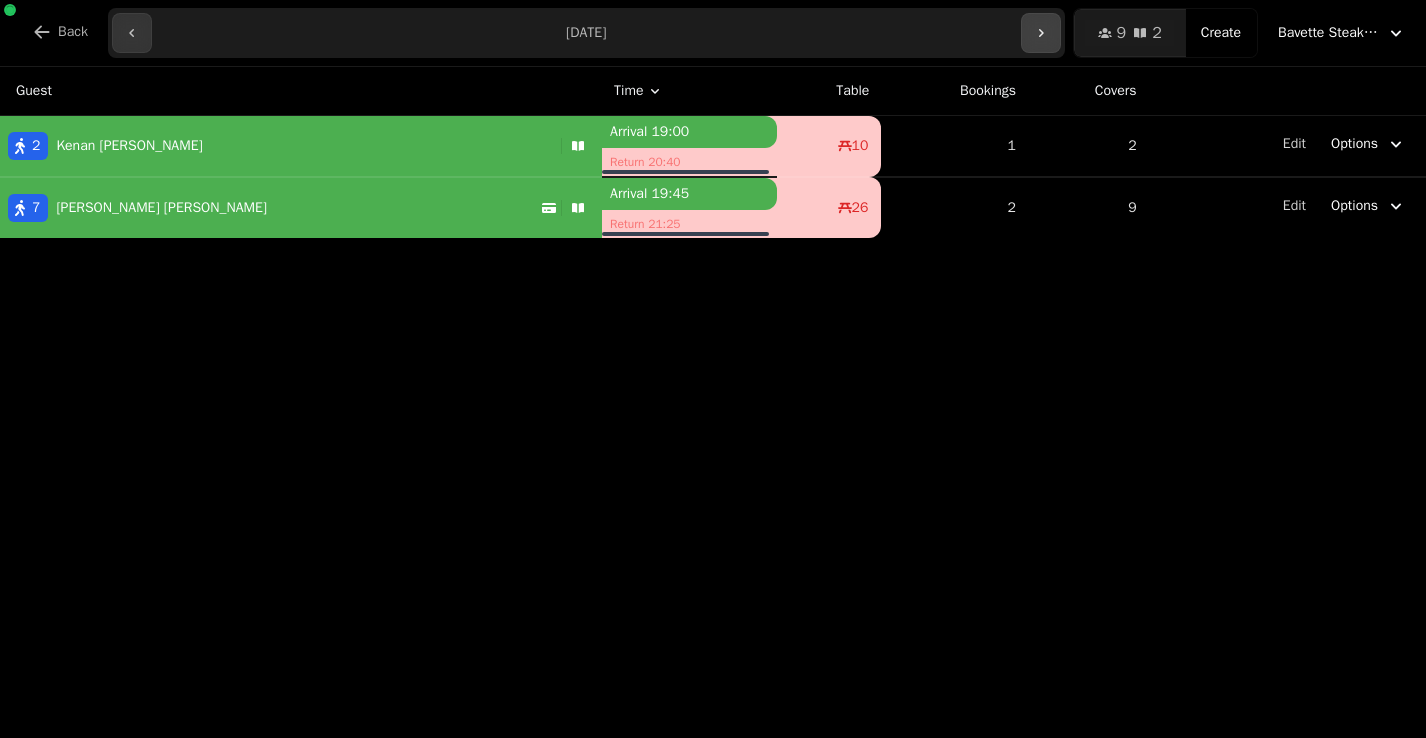 click at bounding box center [1041, 33] 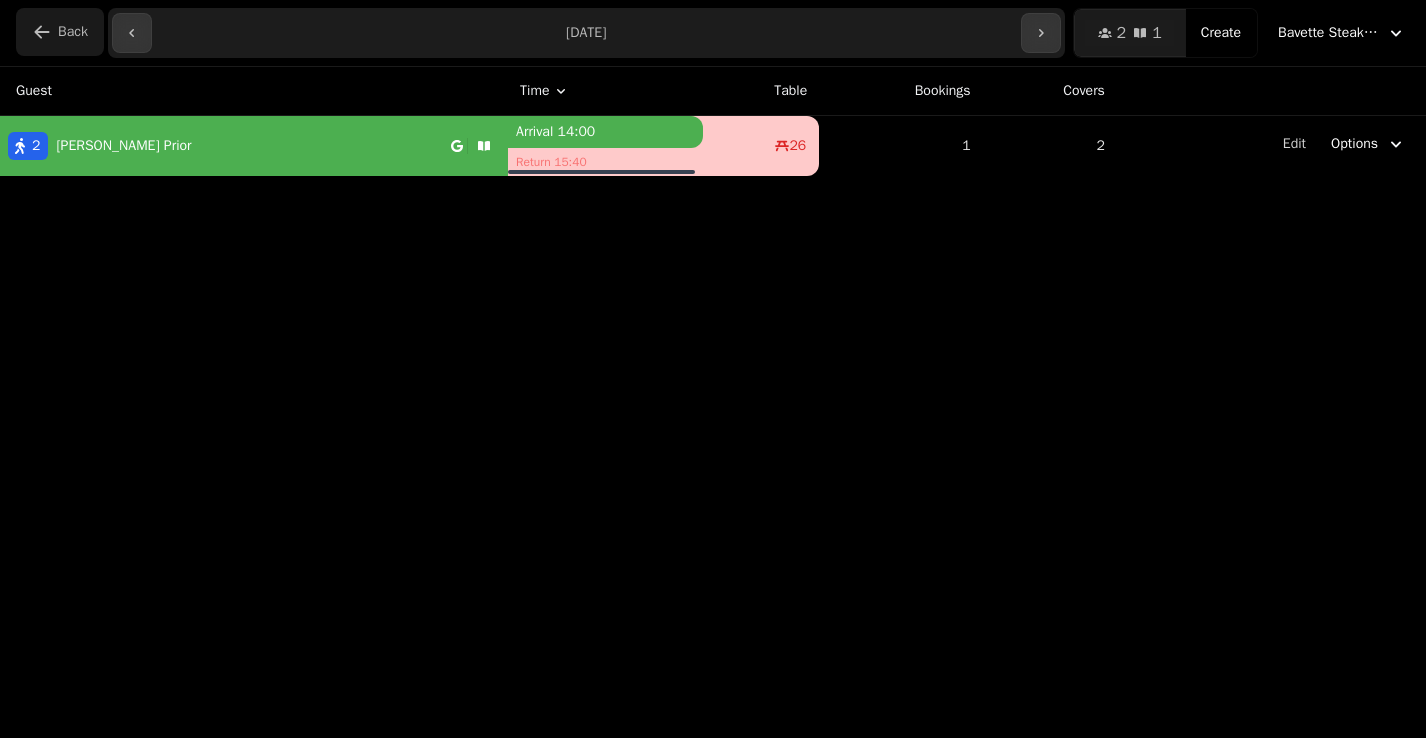 click on "Back" at bounding box center [60, 32] 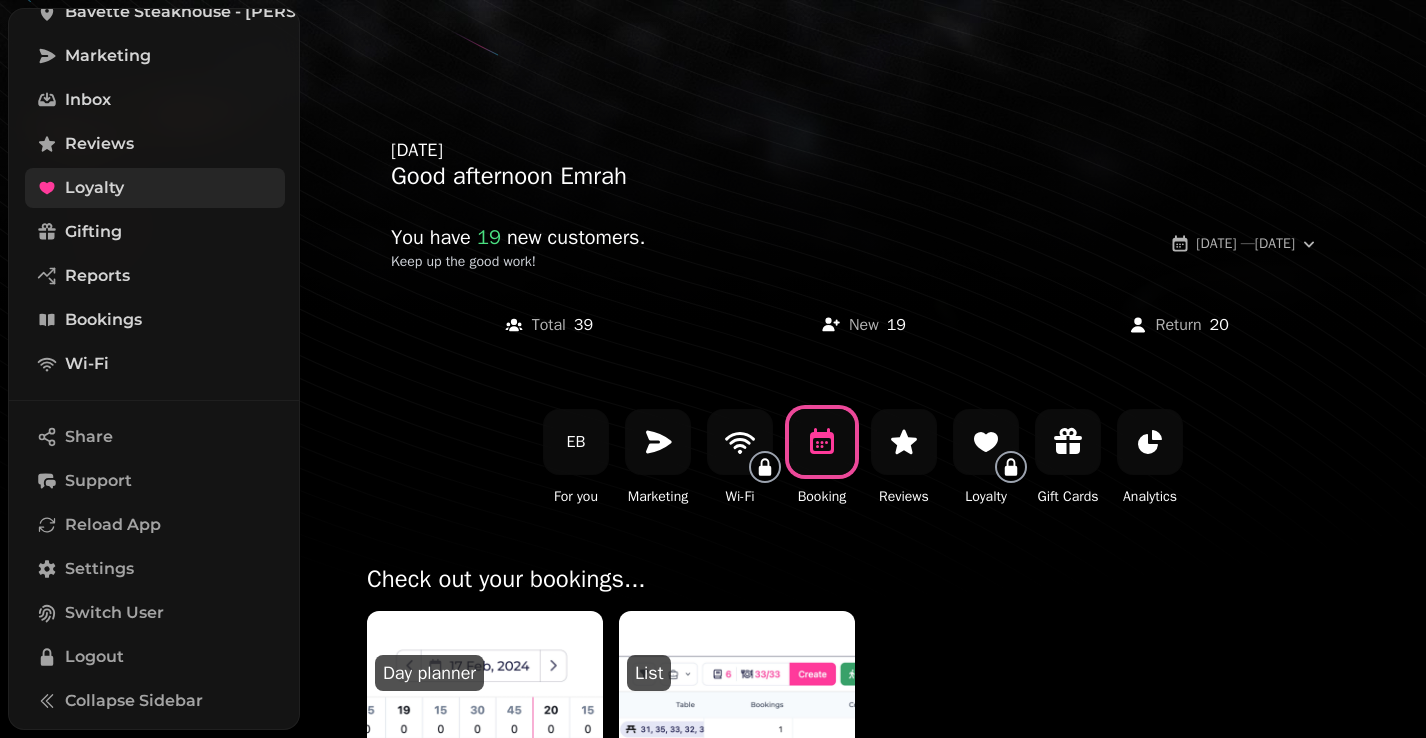 scroll, scrollTop: 0, scrollLeft: 0, axis: both 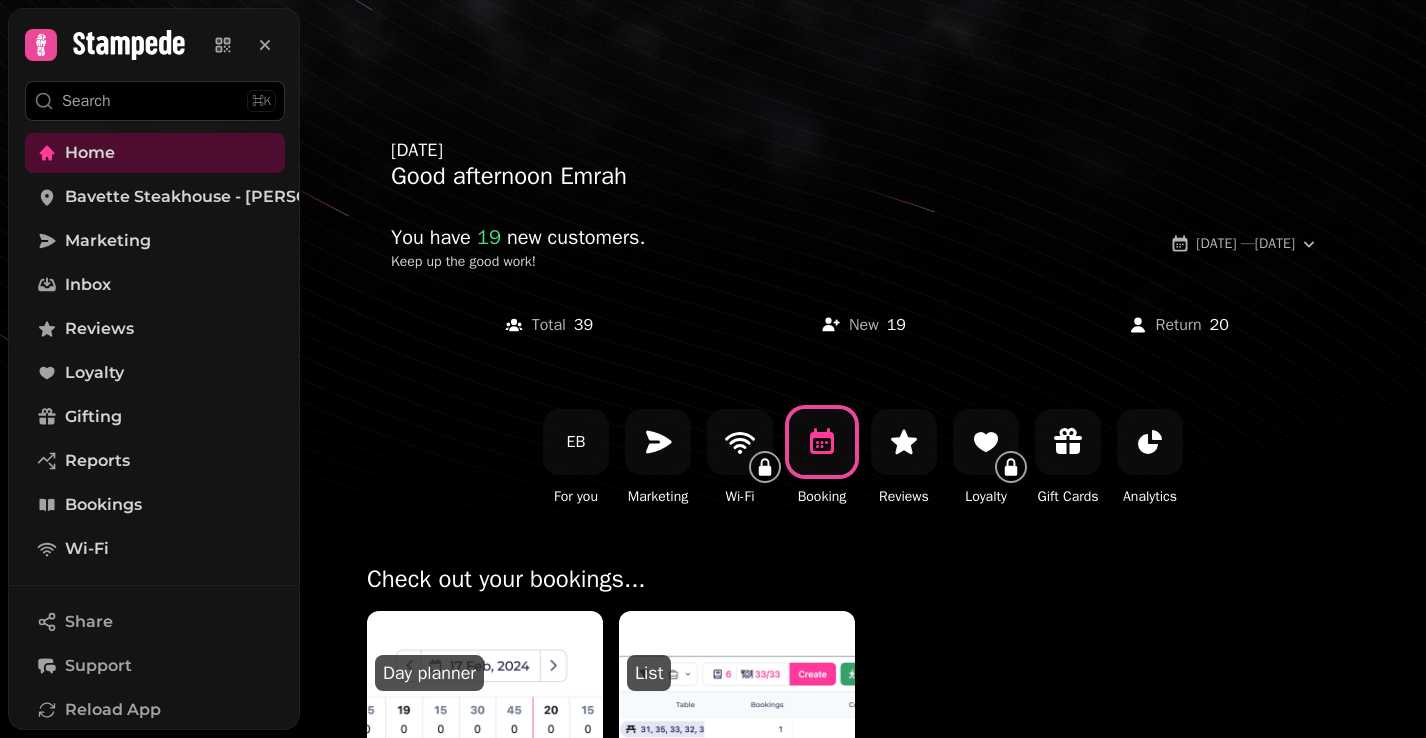 click at bounding box center (105, 45) 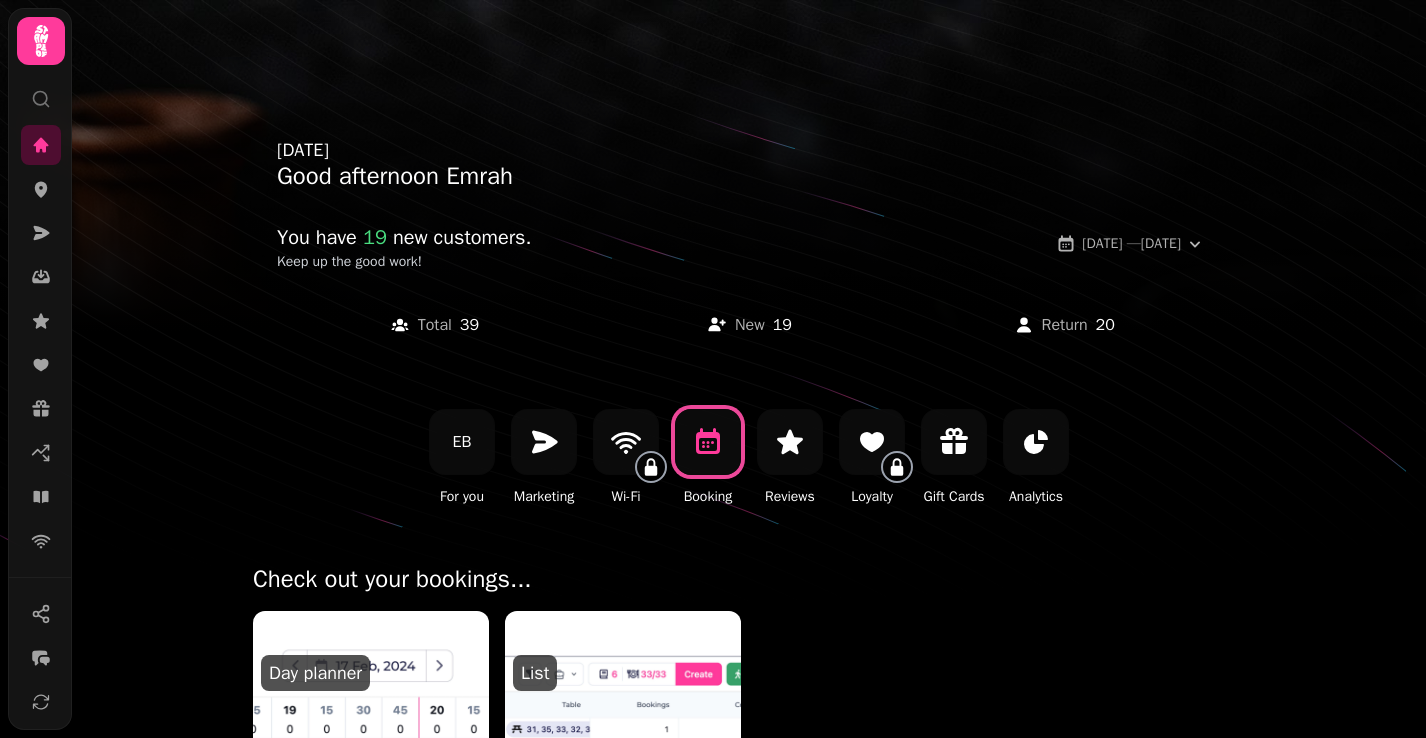 click 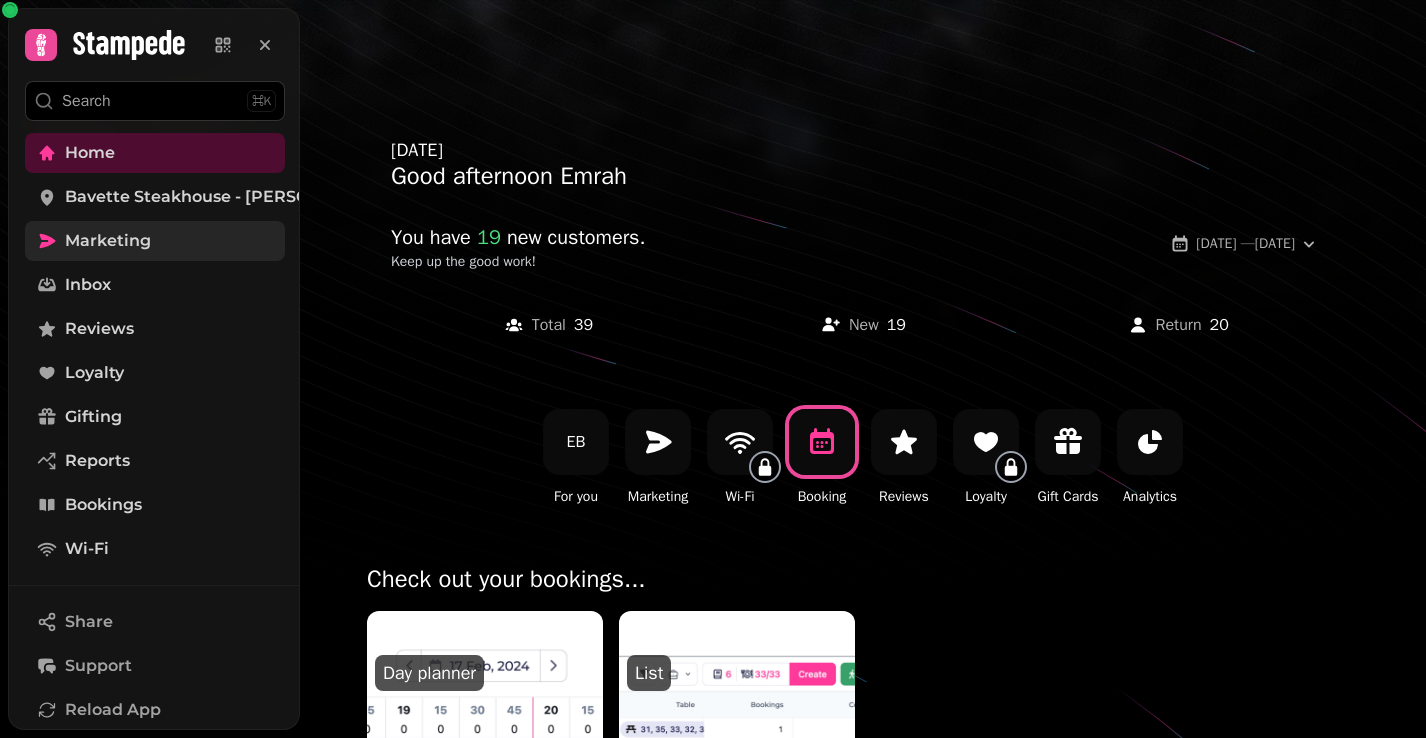 click on "Marketing" at bounding box center [108, 241] 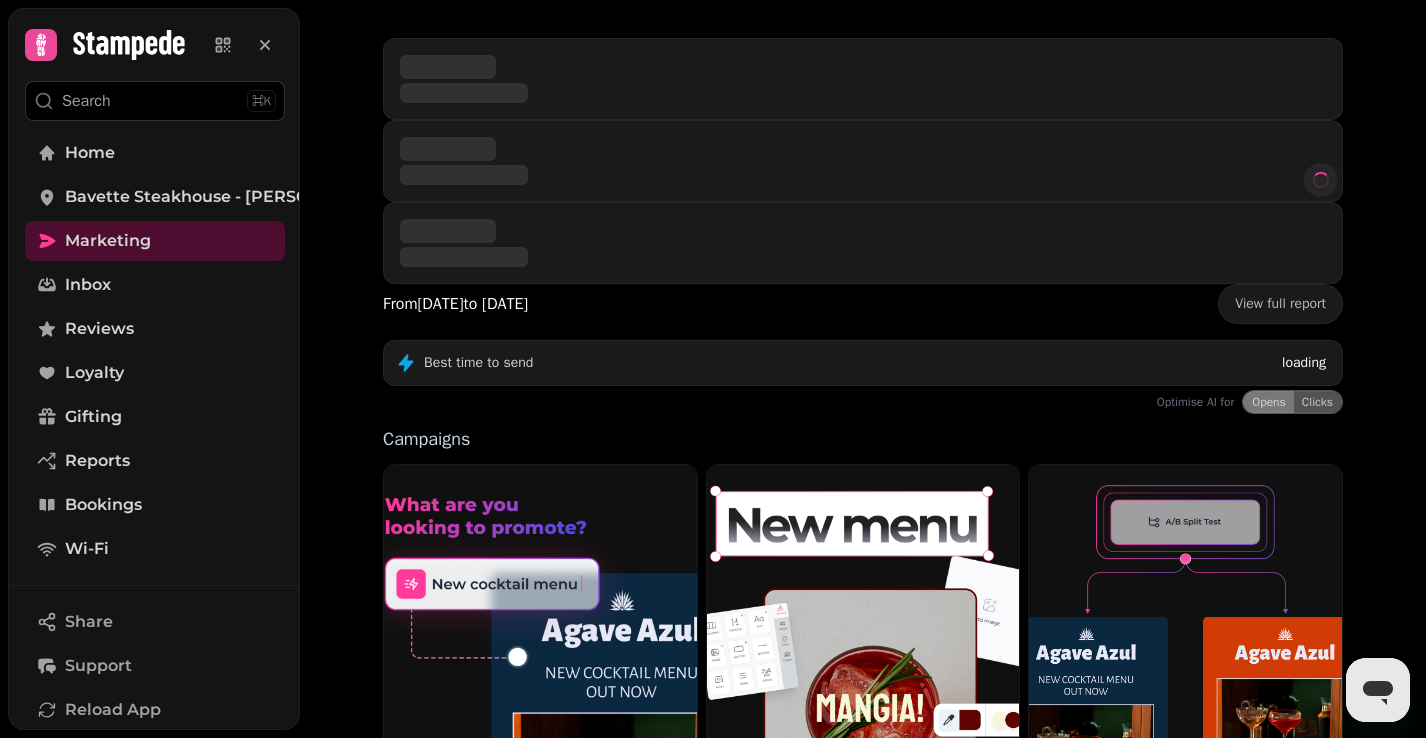 scroll, scrollTop: 332, scrollLeft: 0, axis: vertical 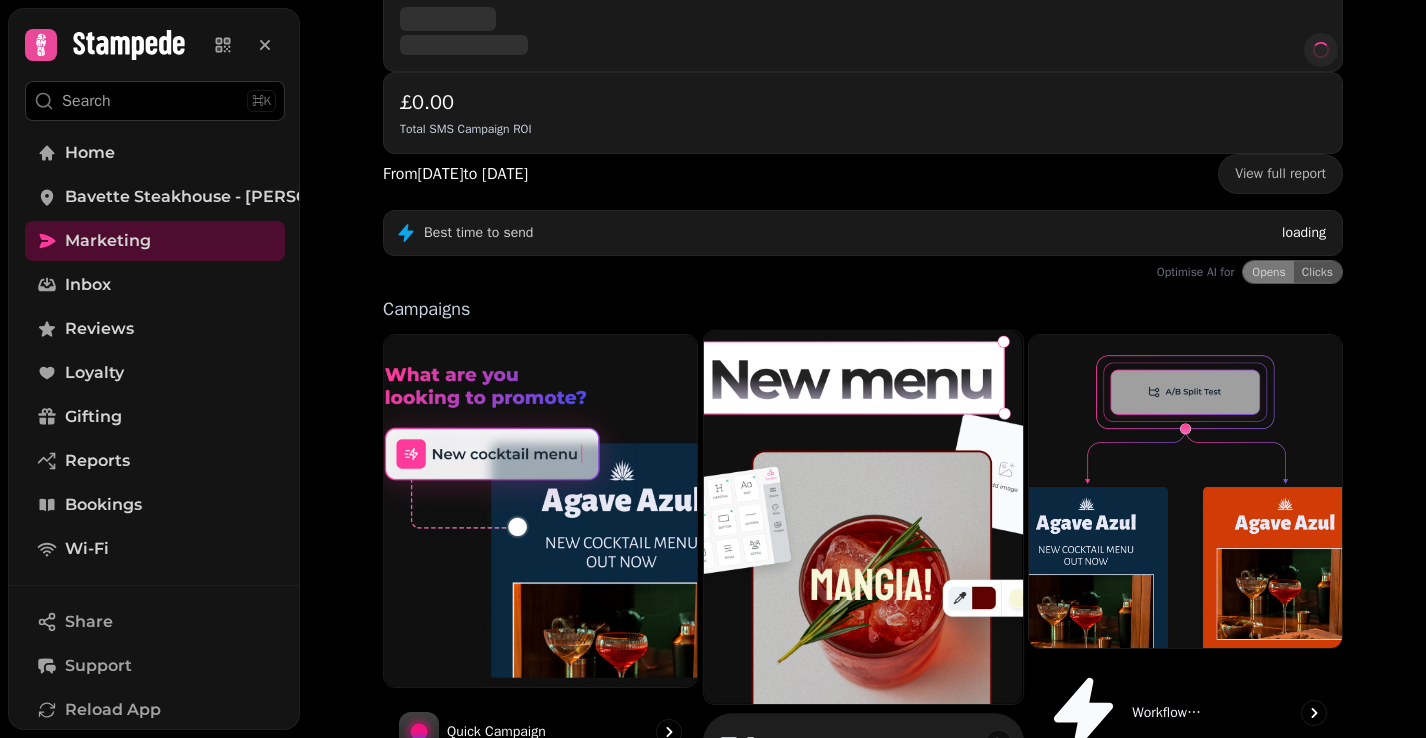 click at bounding box center (863, 517) 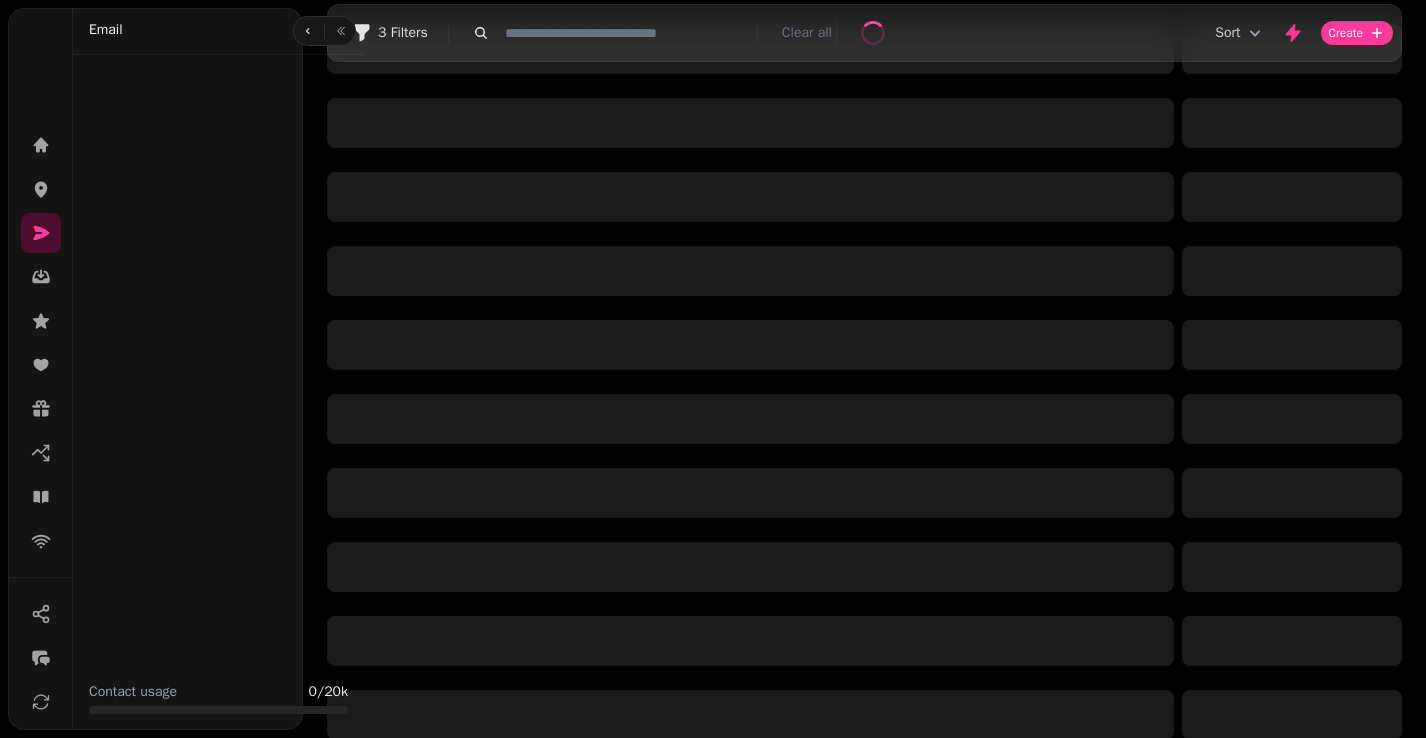 scroll, scrollTop: 0, scrollLeft: 0, axis: both 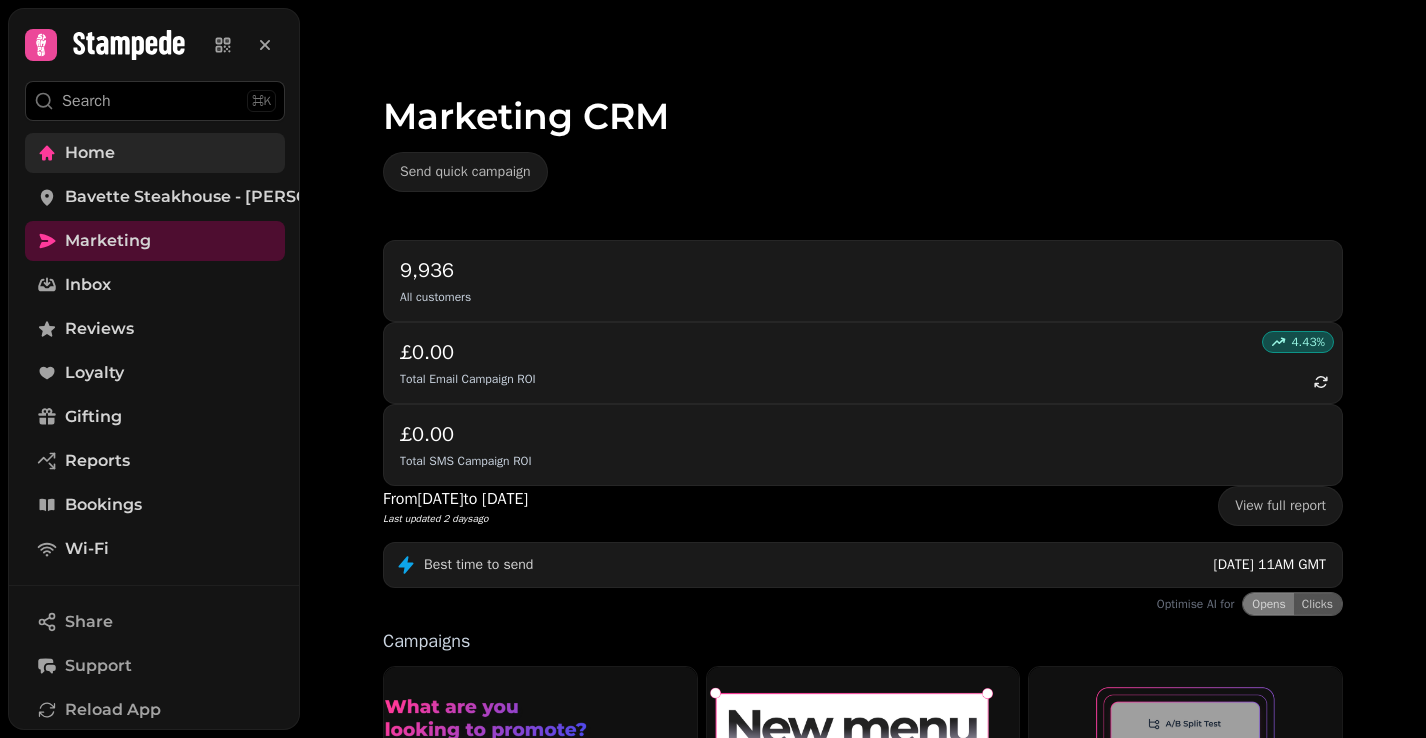 click on "Home" at bounding box center (90, 153) 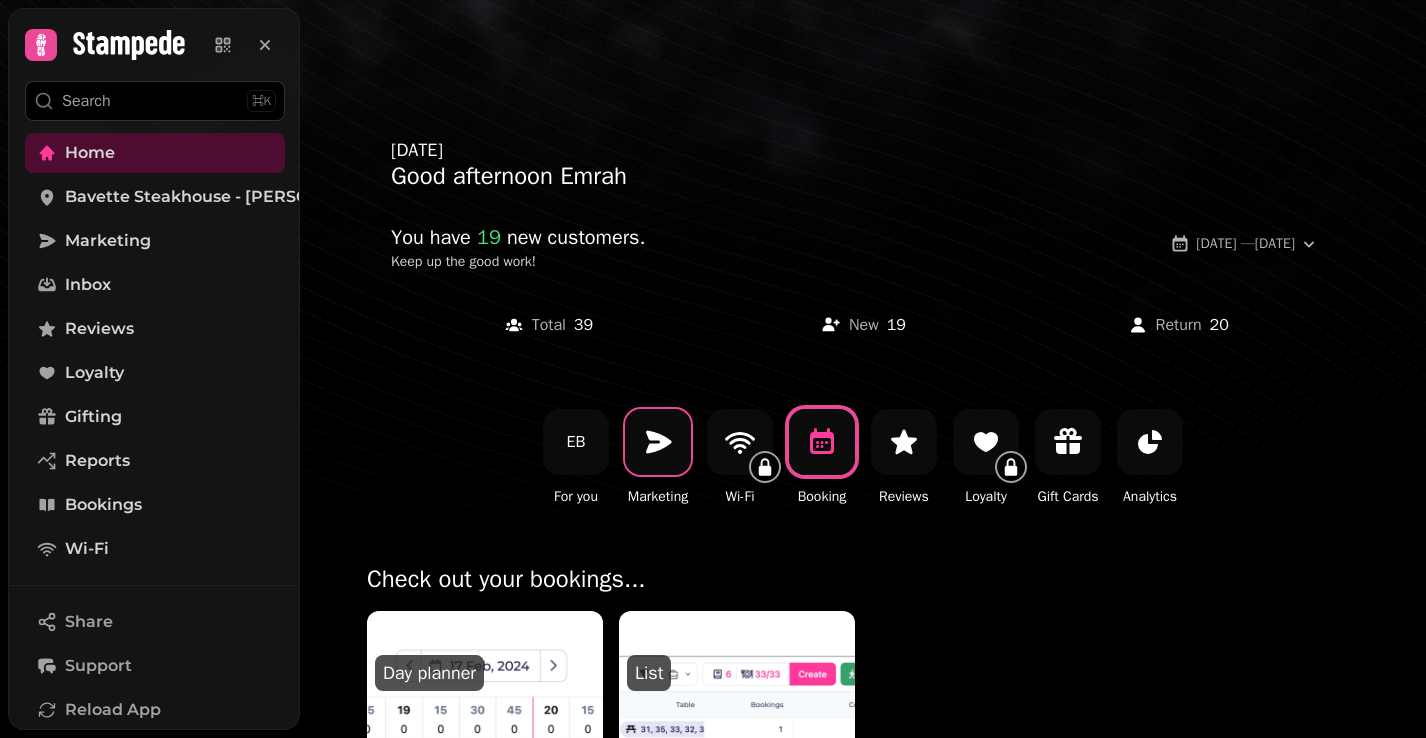 click at bounding box center [658, 442] 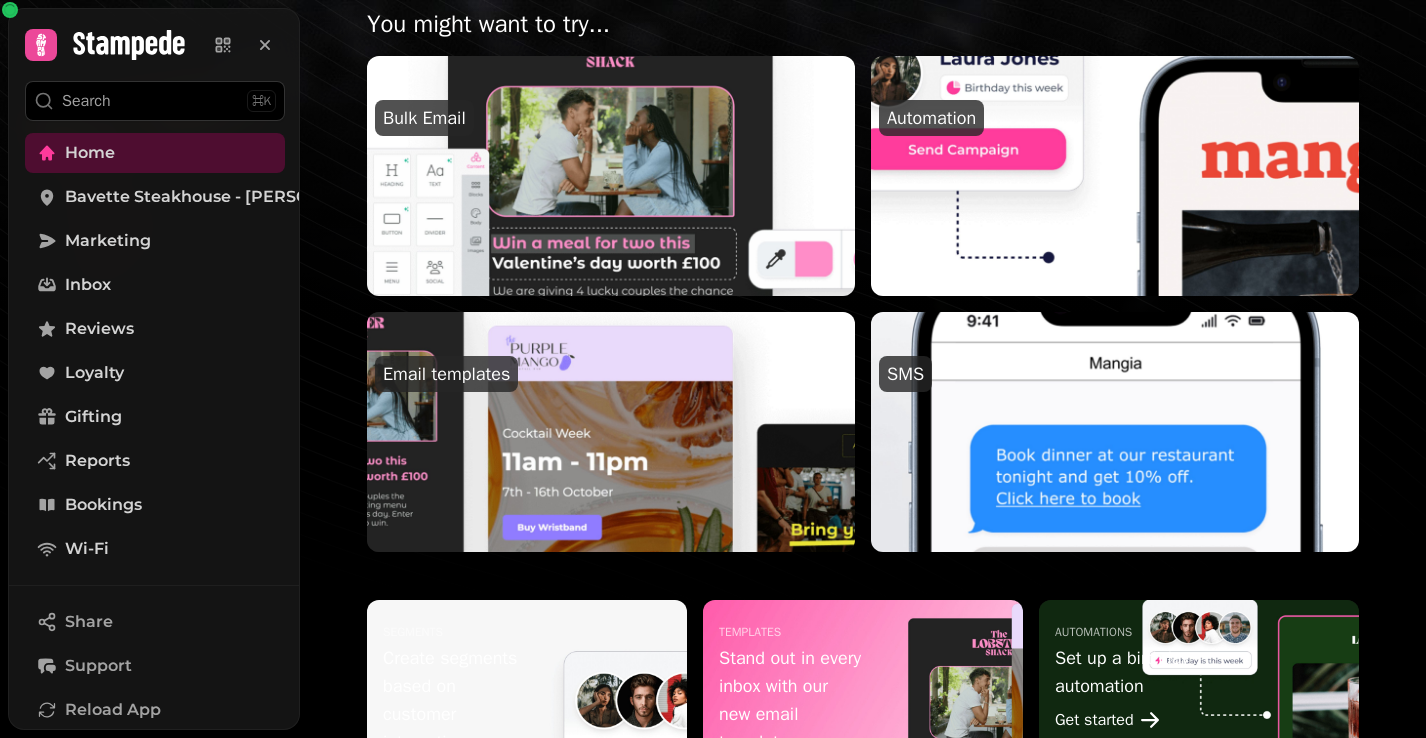 scroll, scrollTop: 572, scrollLeft: 0, axis: vertical 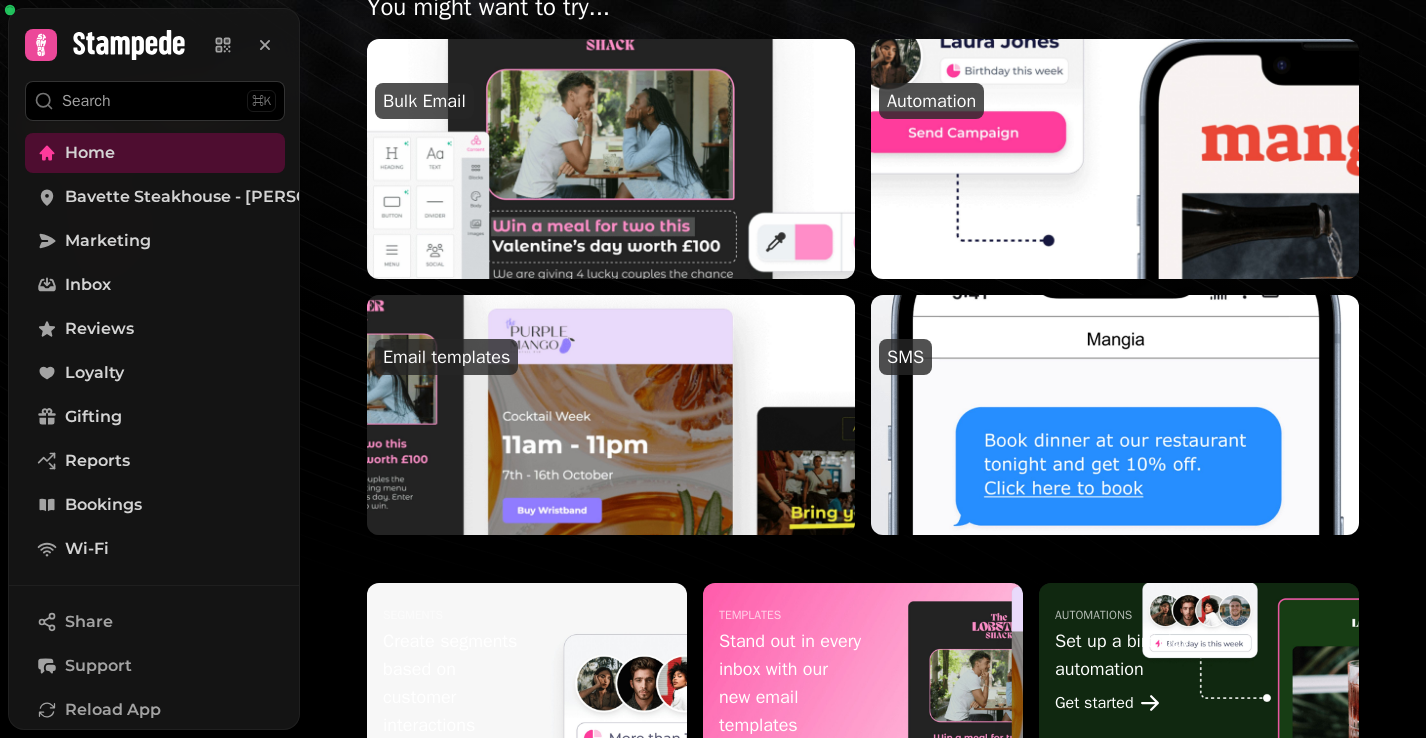 click at bounding box center [1115, 415] 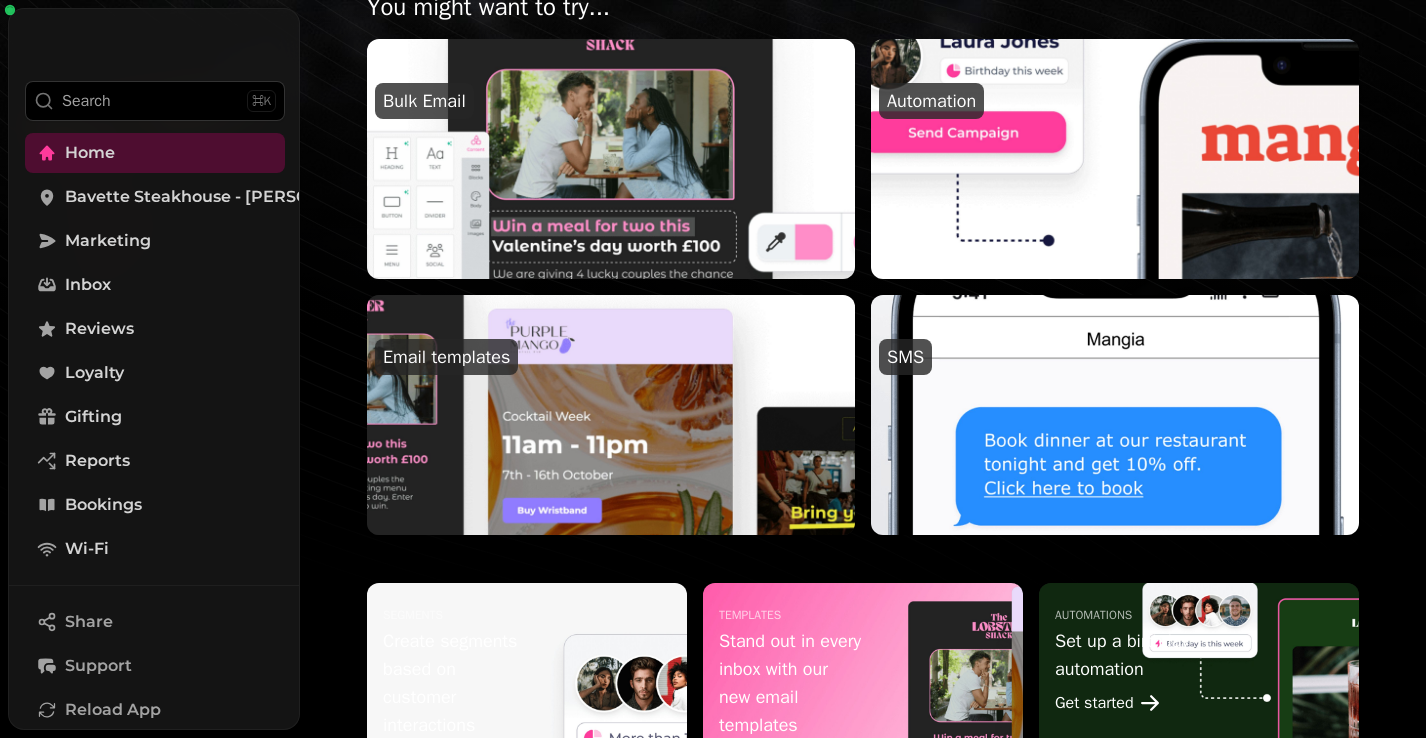 scroll, scrollTop: 0, scrollLeft: 0, axis: both 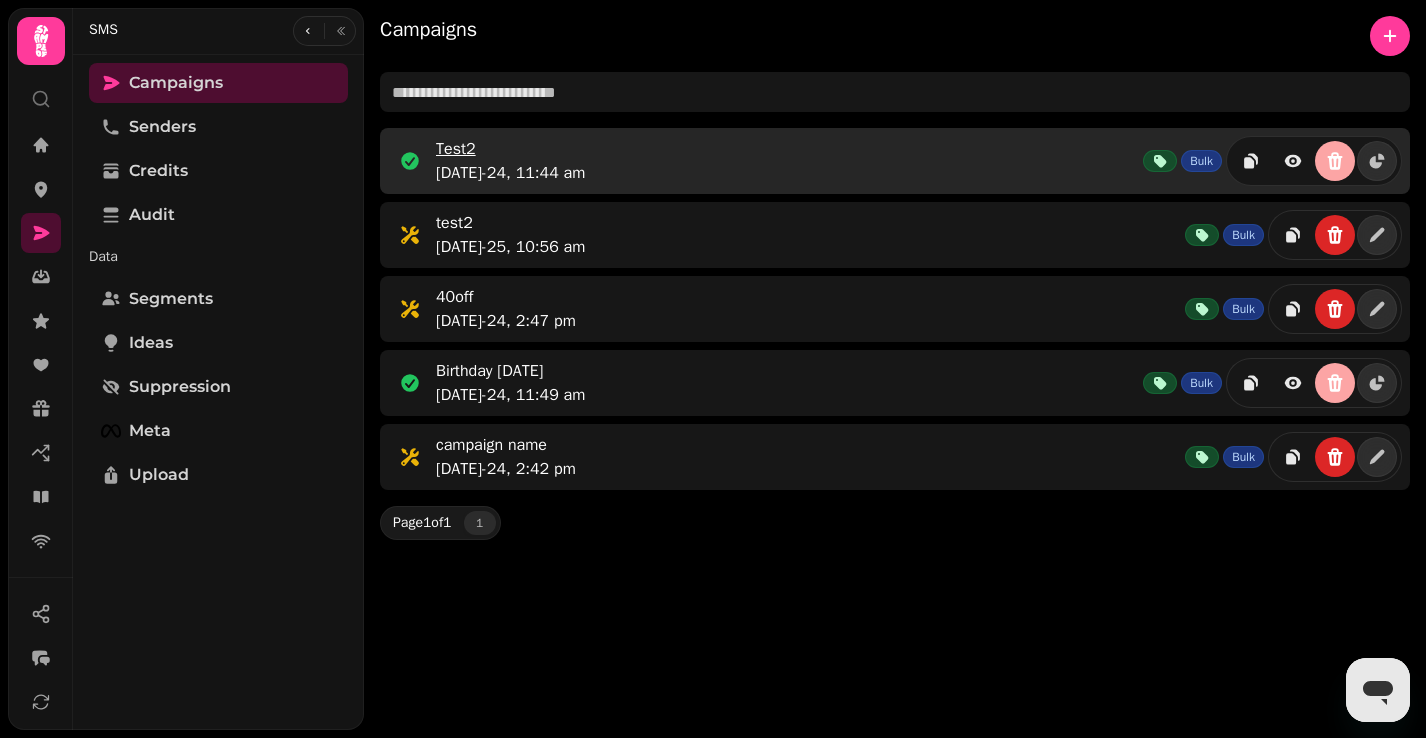 click on "Test2 [DATE]-24, 11:44 am" at bounding box center [787, 161] 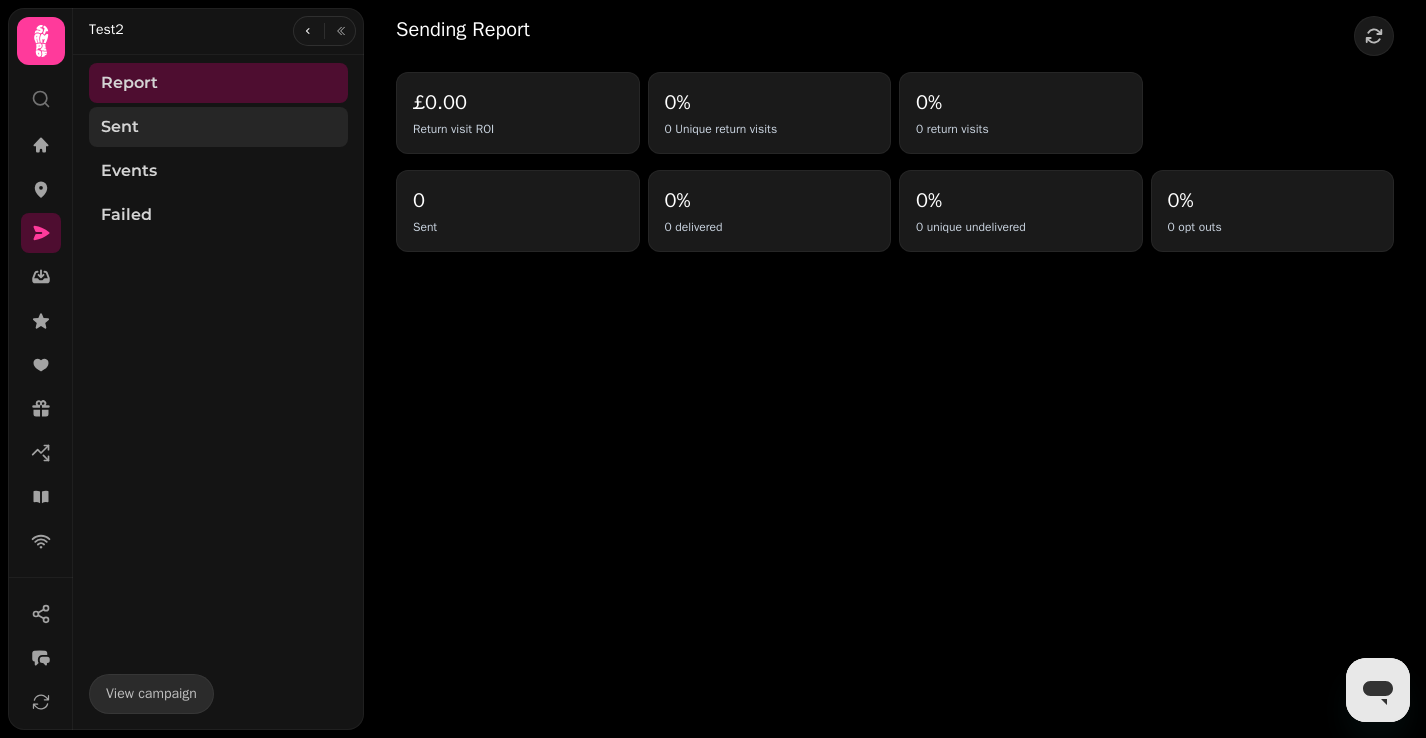 click on "sent" at bounding box center (218, 127) 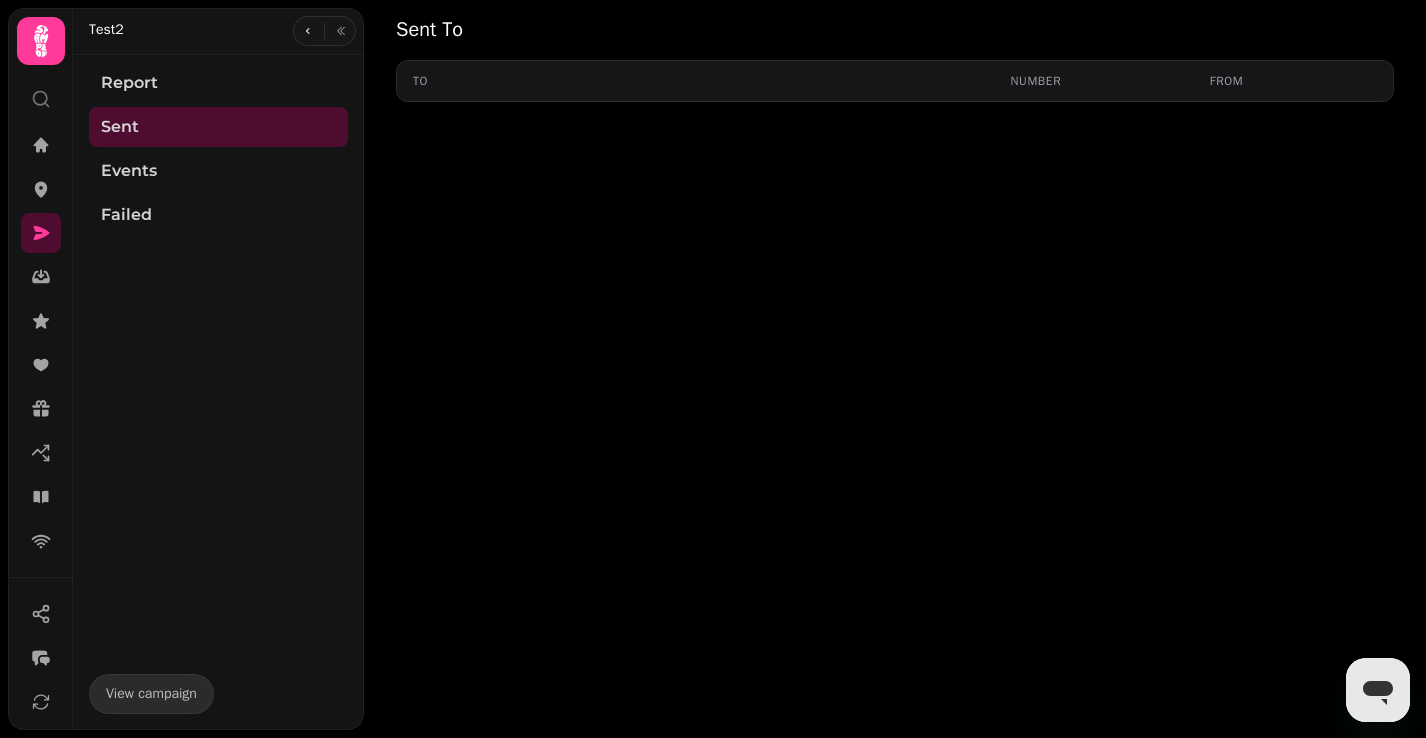 click on "To" at bounding box center [696, 81] 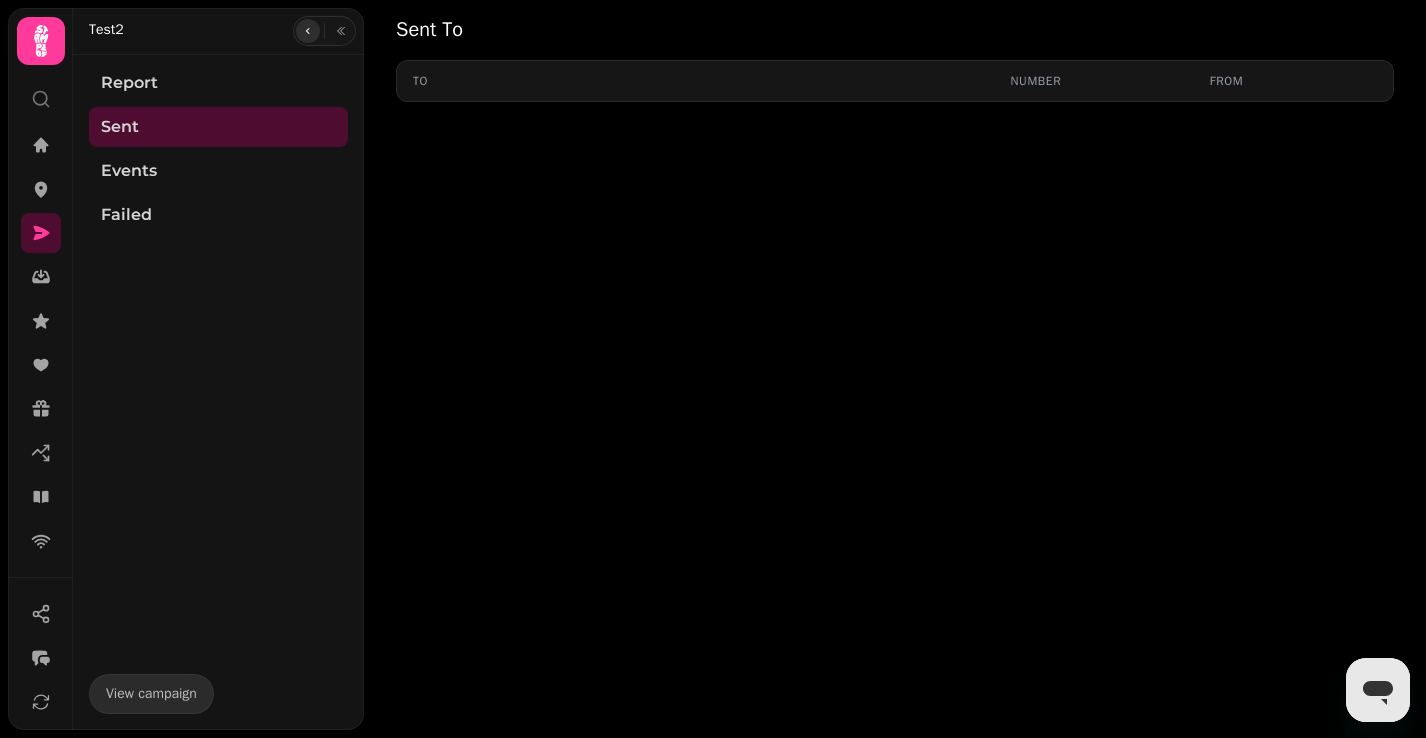 click at bounding box center [308, 31] 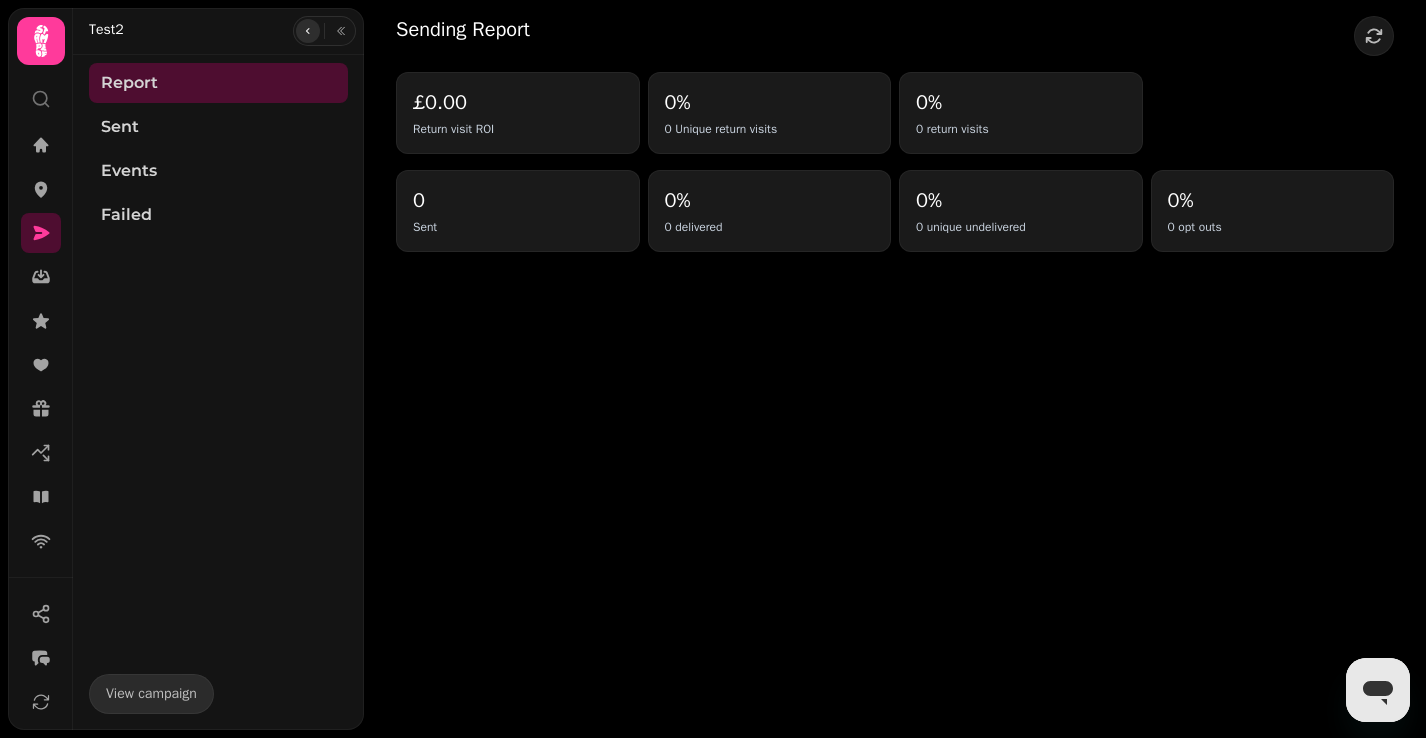 click 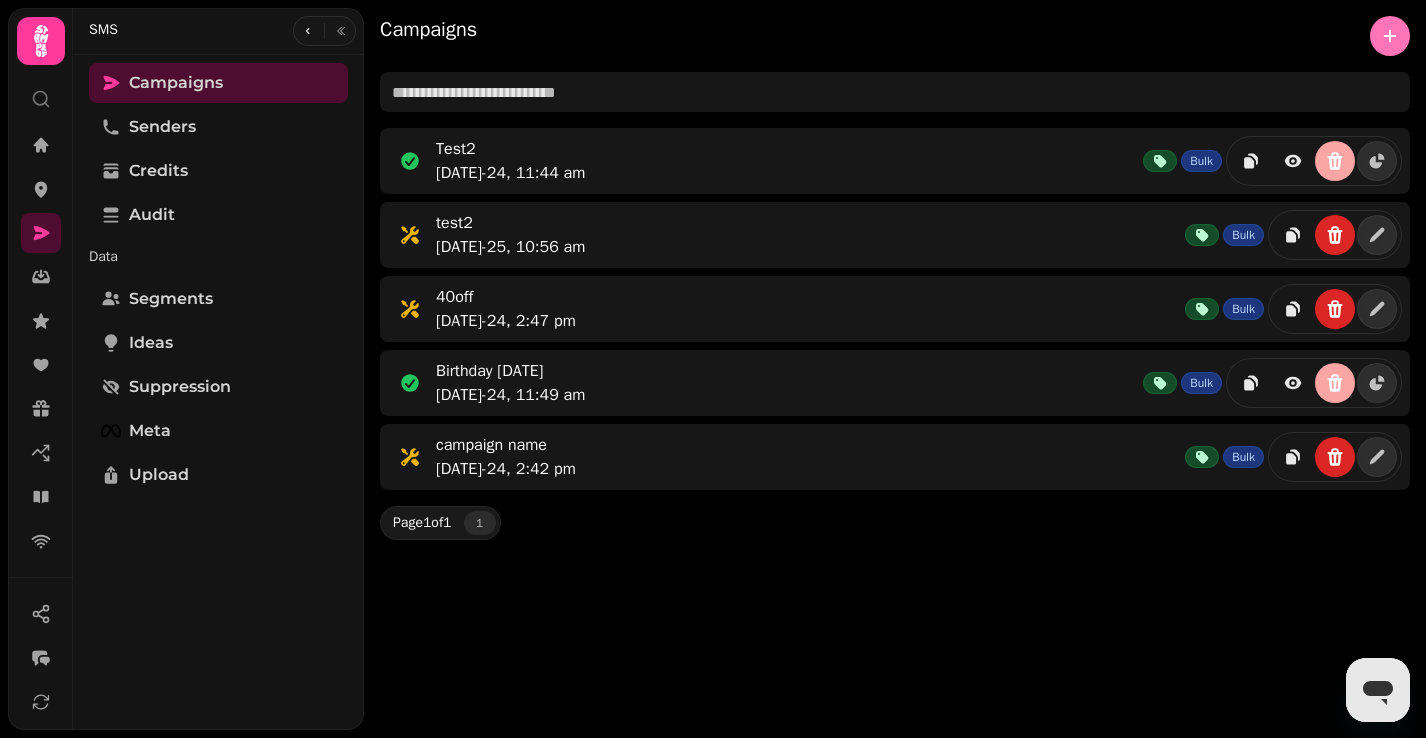 click 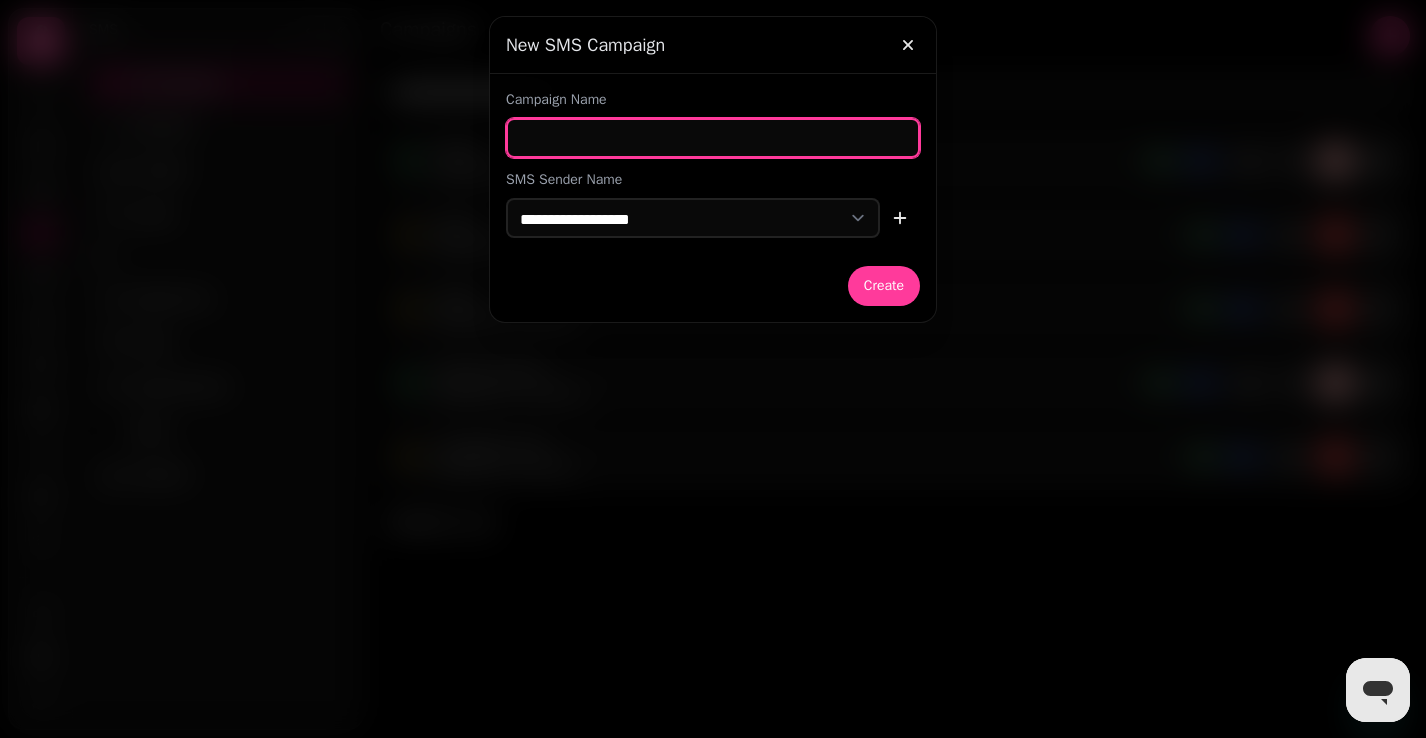 click on "Campaign Name" at bounding box center [713, 138] 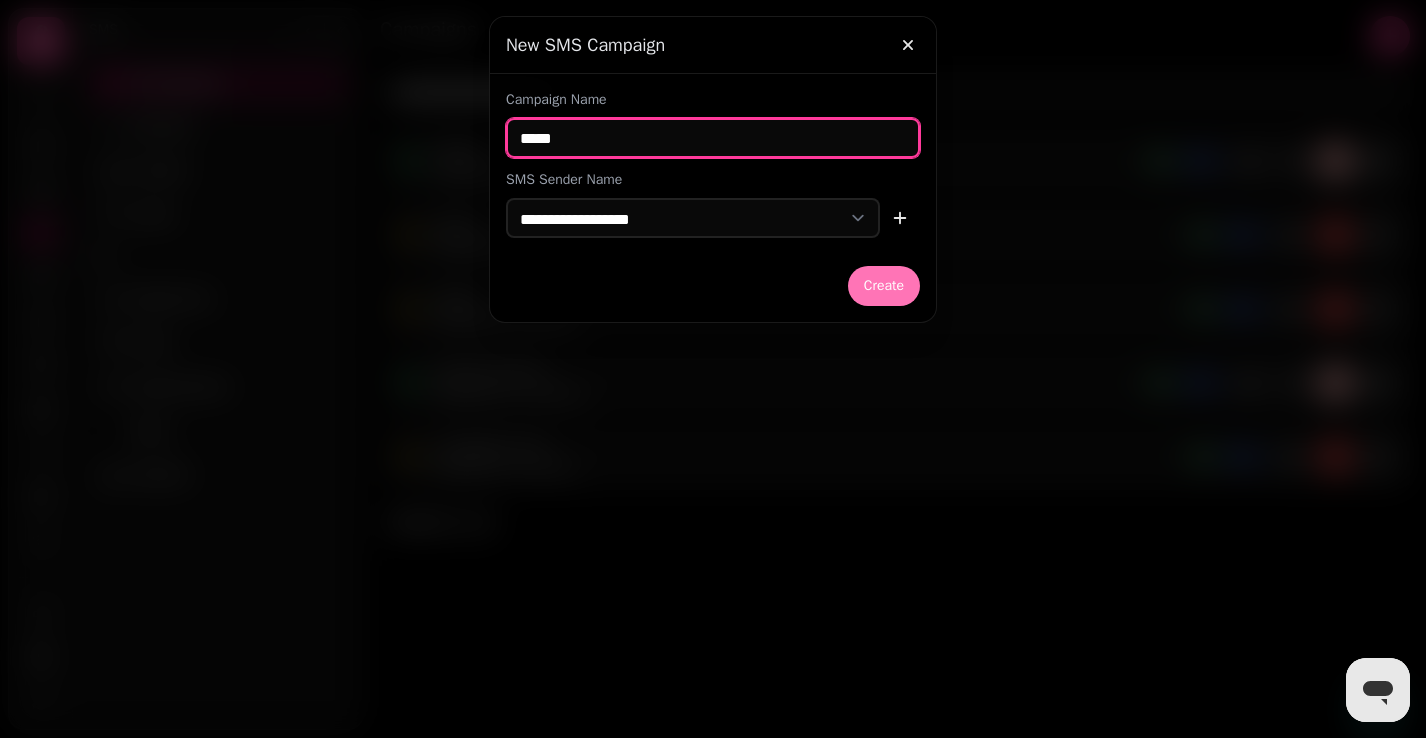 type on "*****" 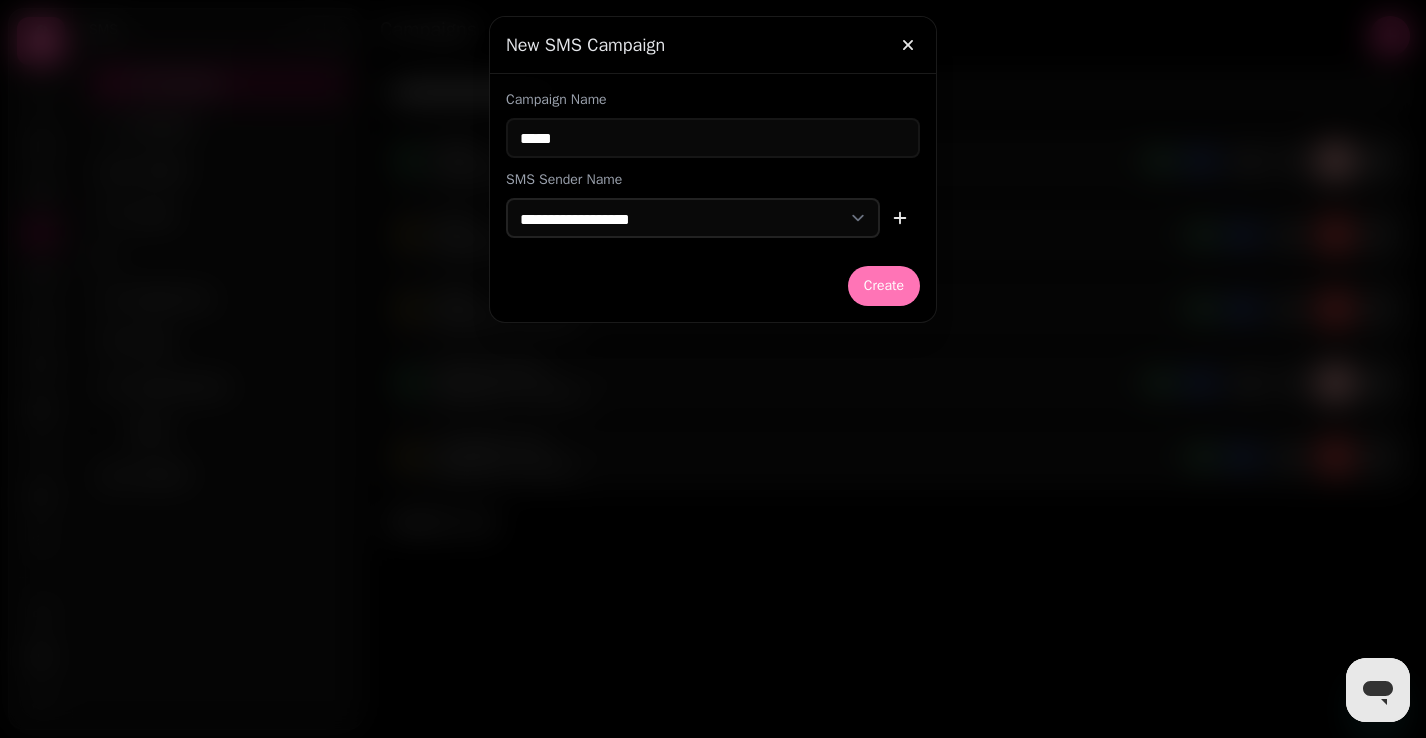 click on "Create" at bounding box center [884, 286] 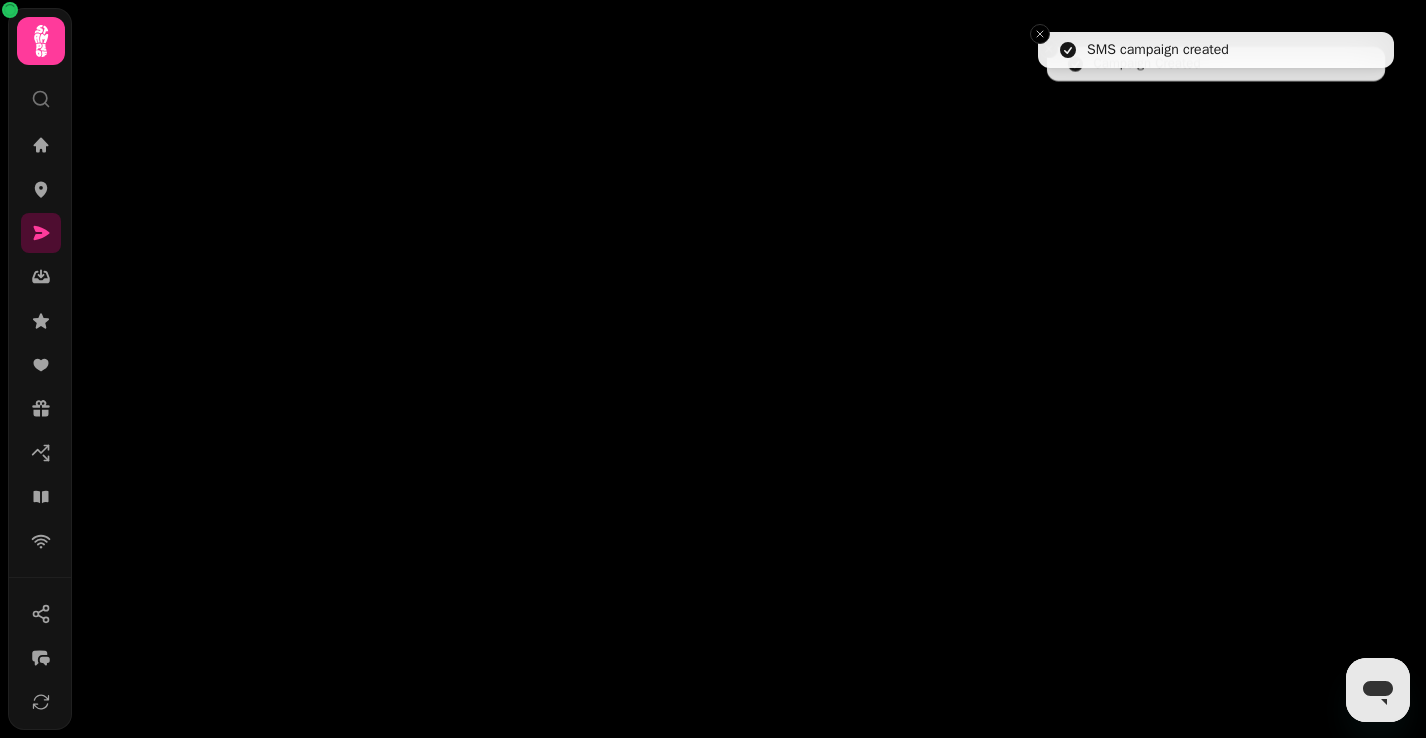 select on "**********" 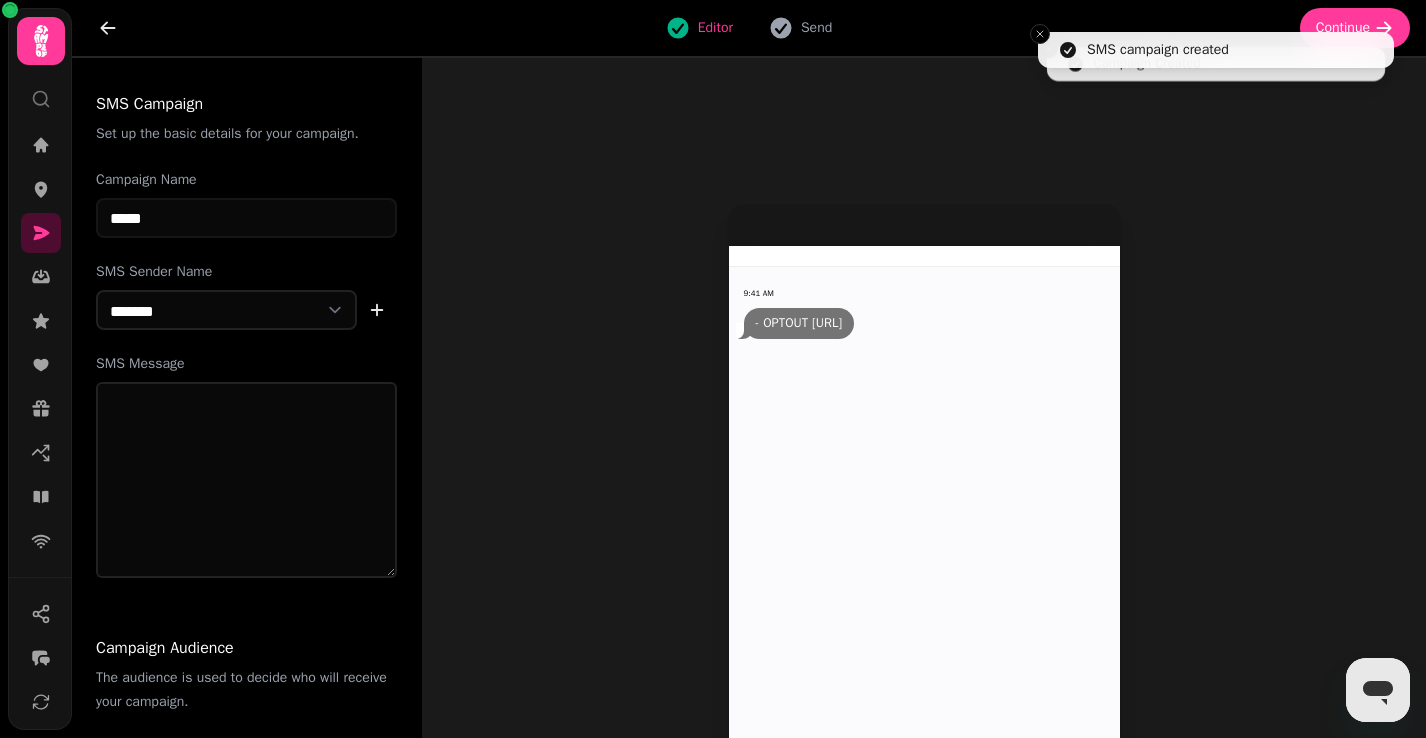 select on "***" 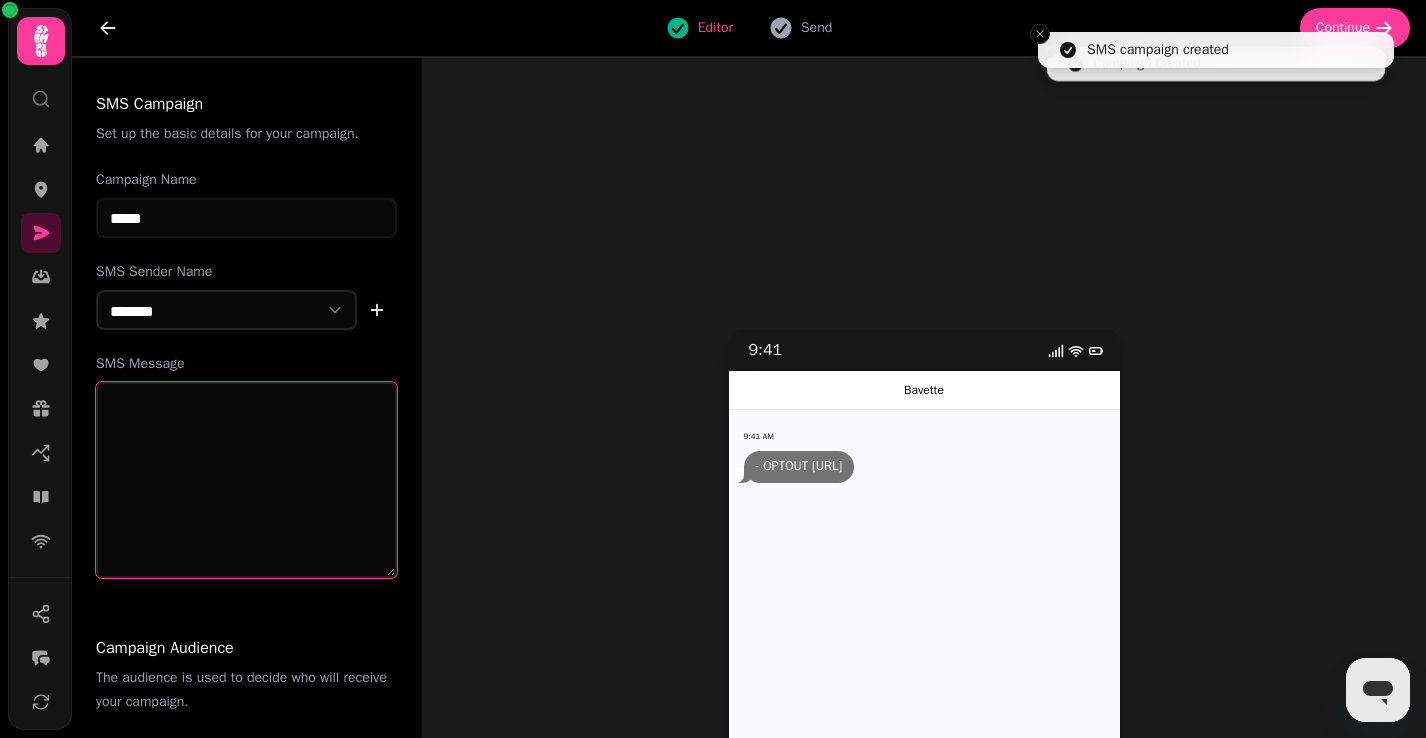 click on "SMS Message" at bounding box center [246, 480] 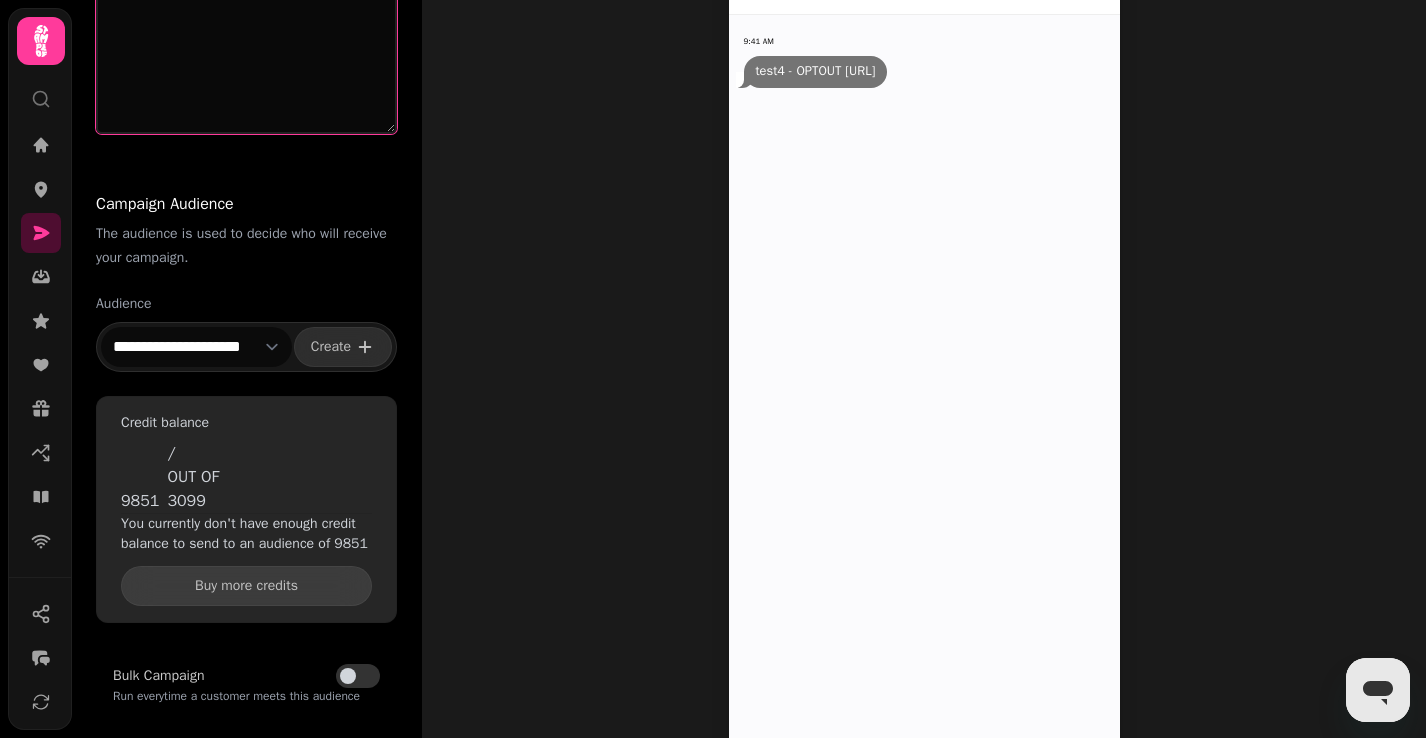 scroll, scrollTop: 437, scrollLeft: 0, axis: vertical 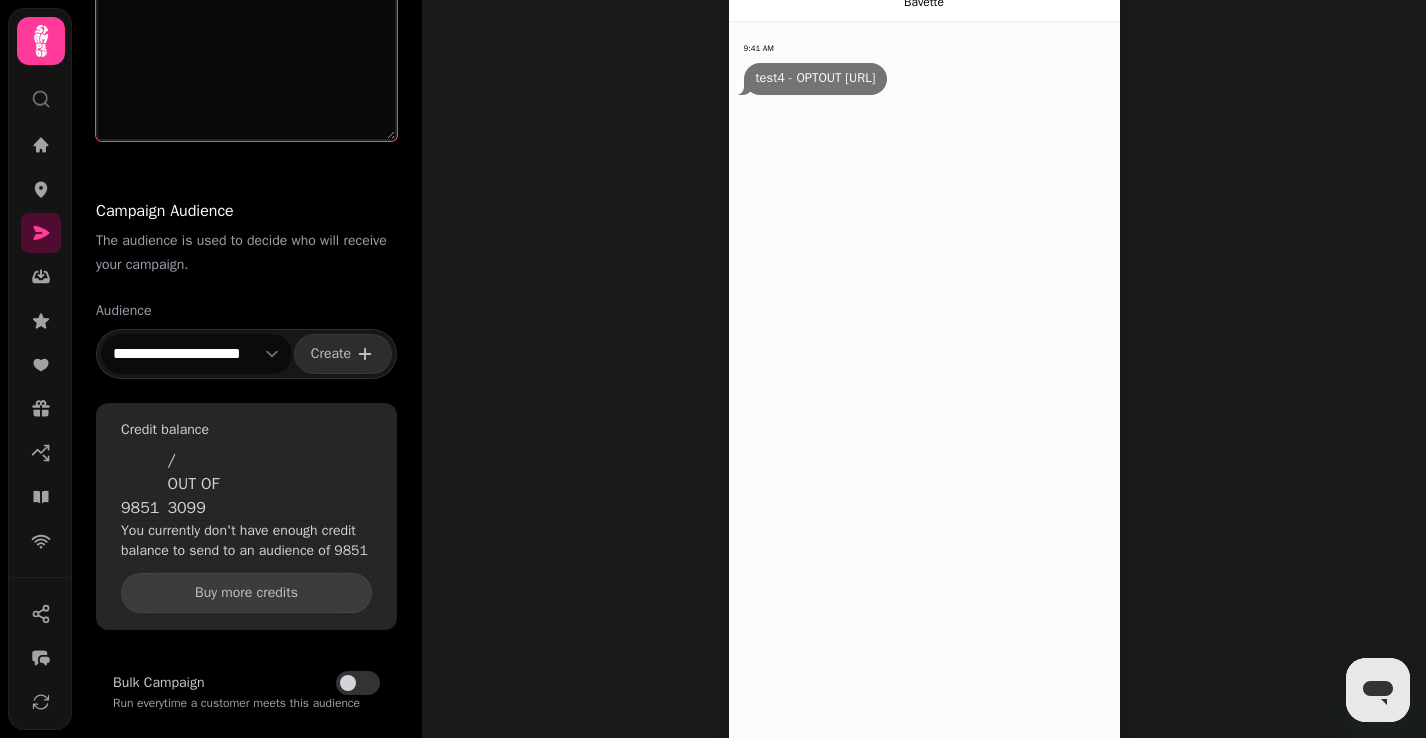 type on "*****" 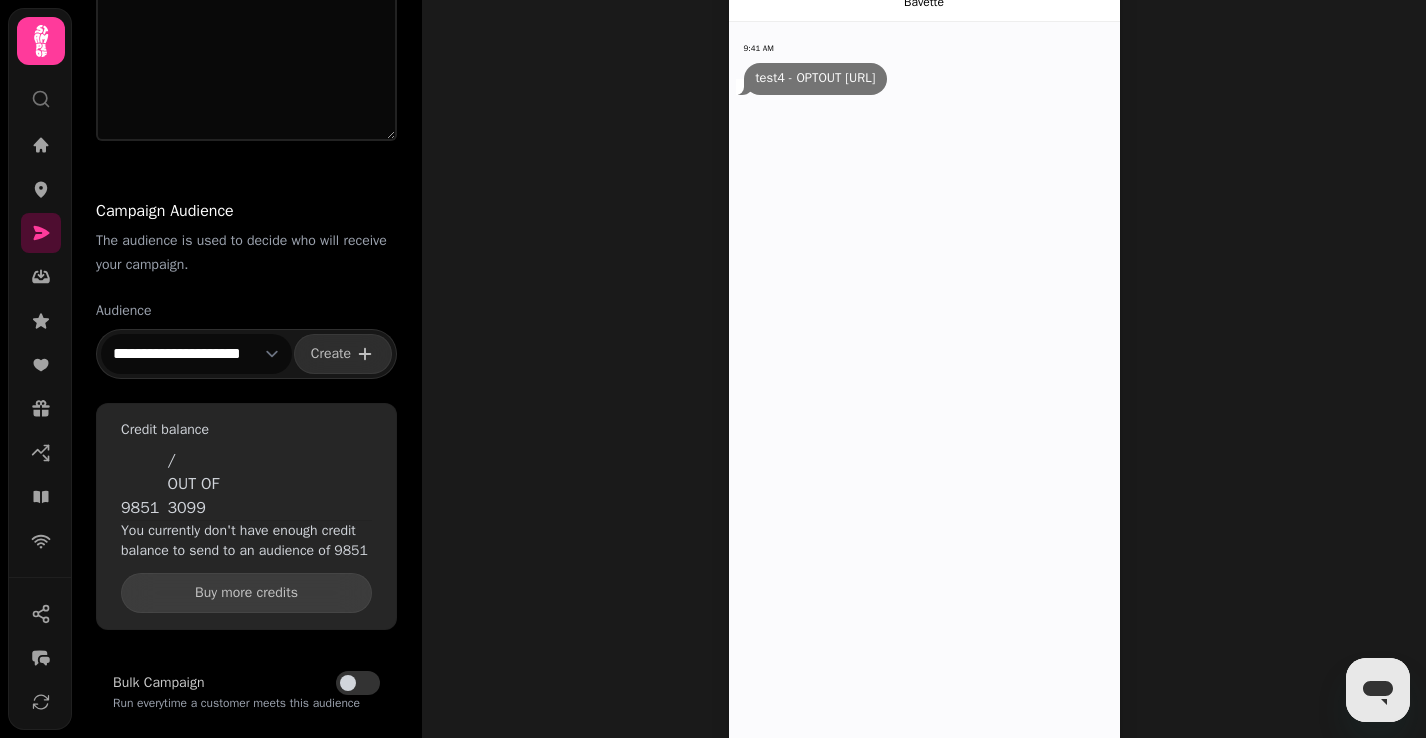 click on "**********" at bounding box center (196, 354) 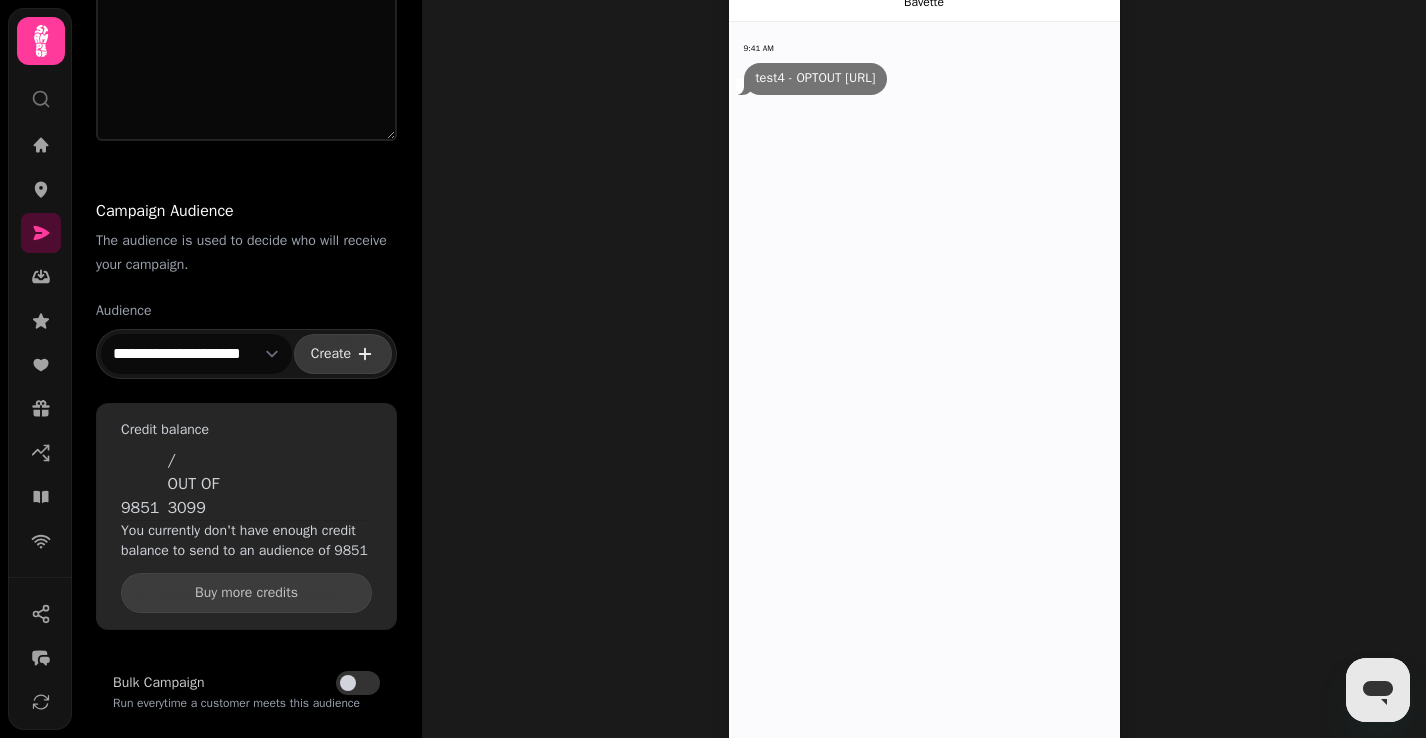 click 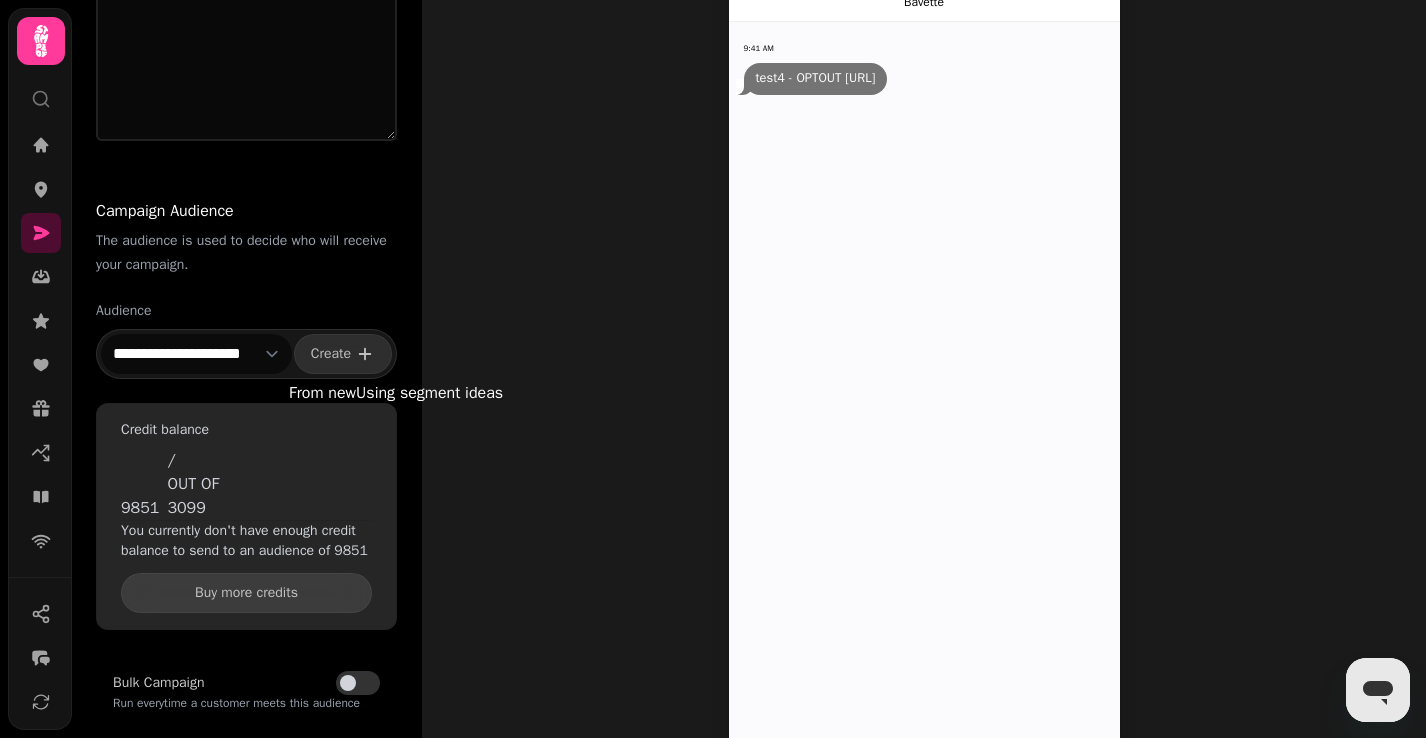 click on "From new" at bounding box center (322, 393) 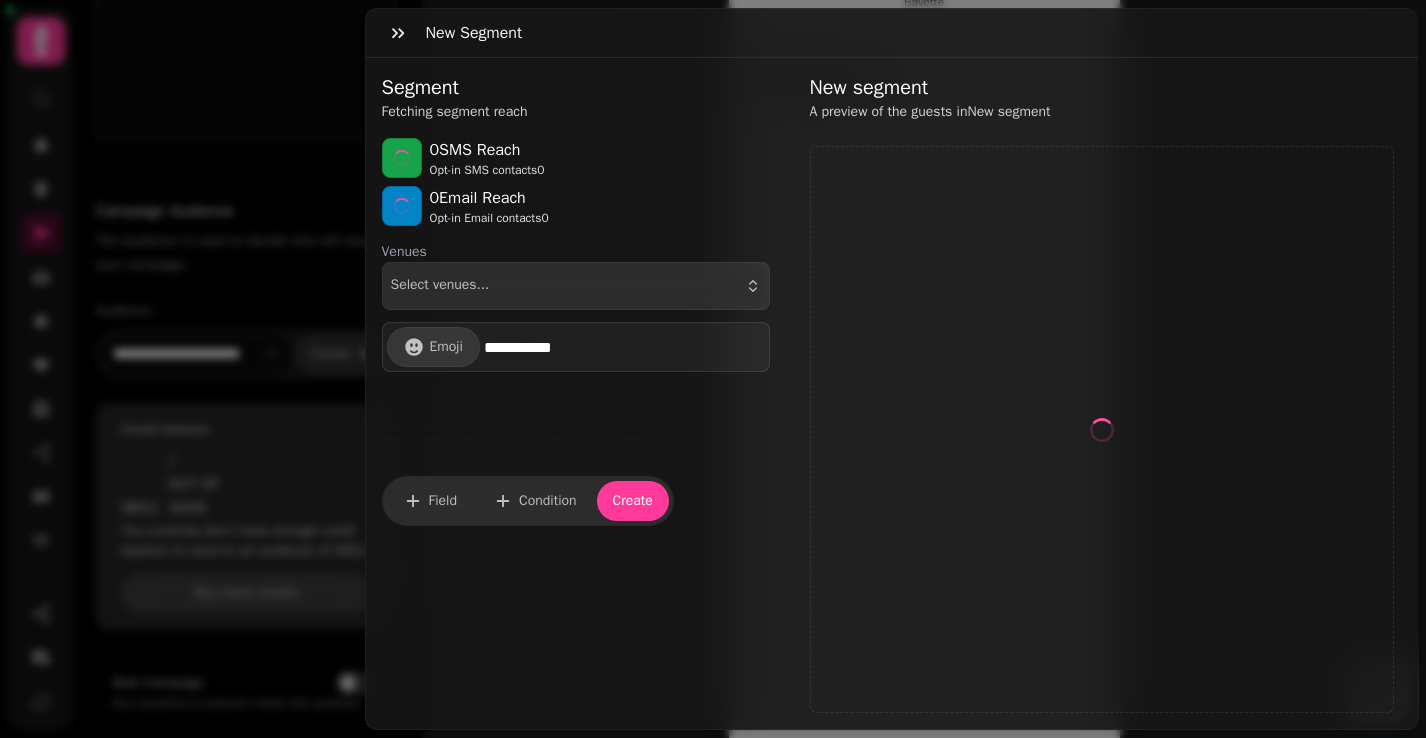 select on "**" 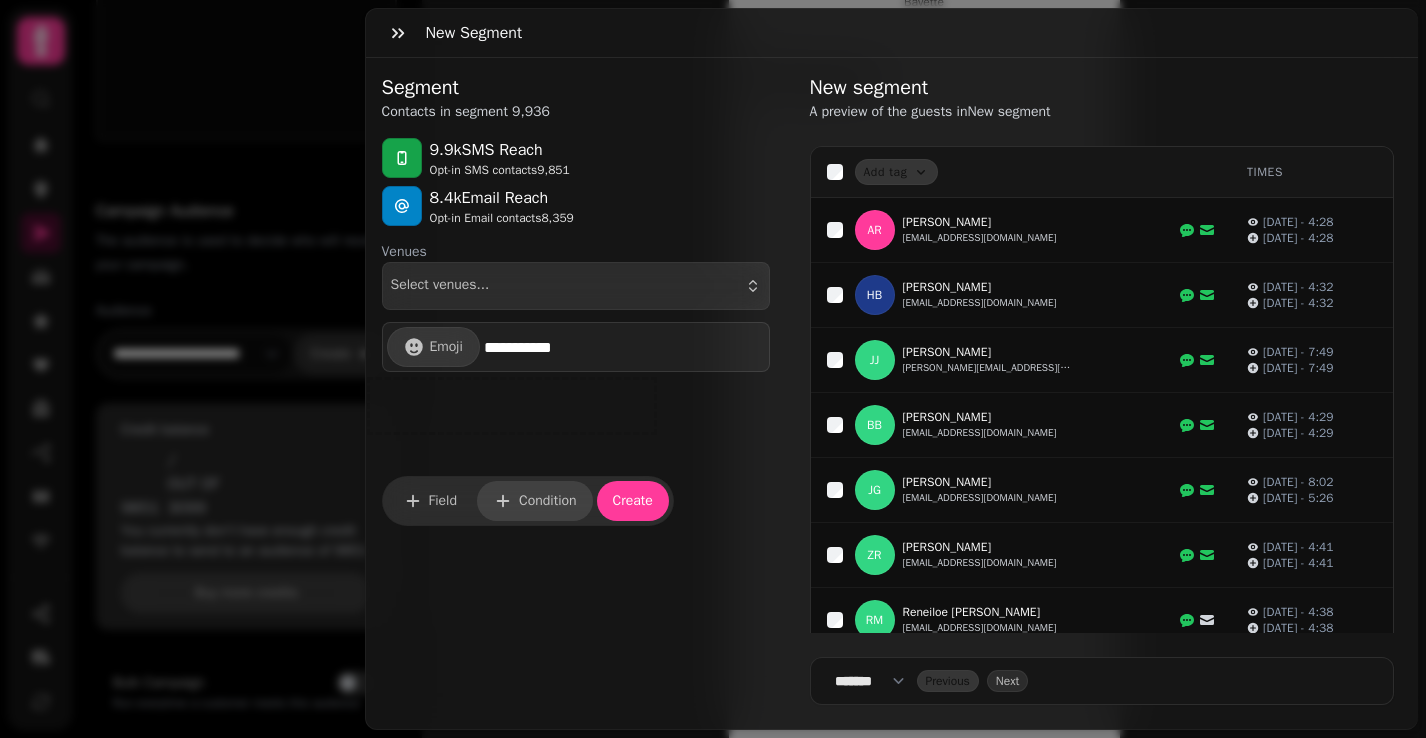 click 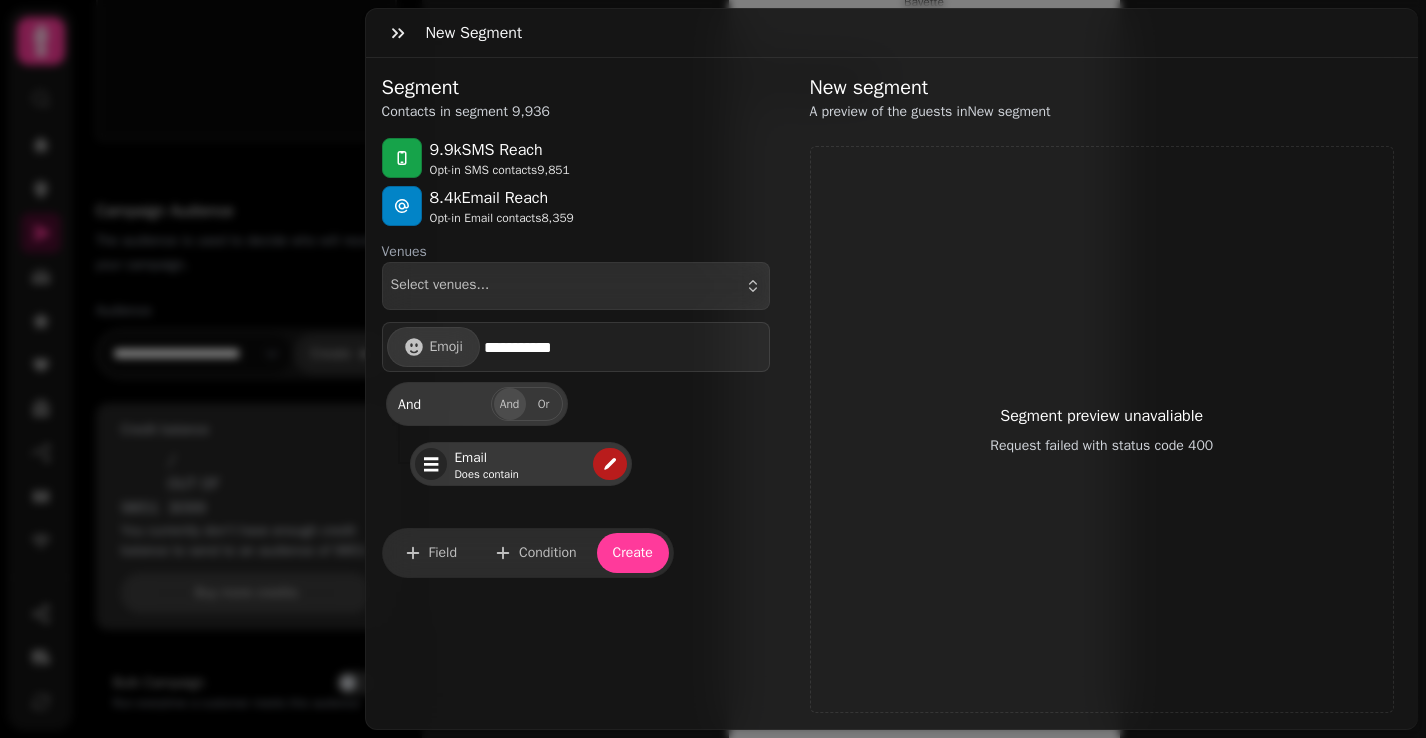 click 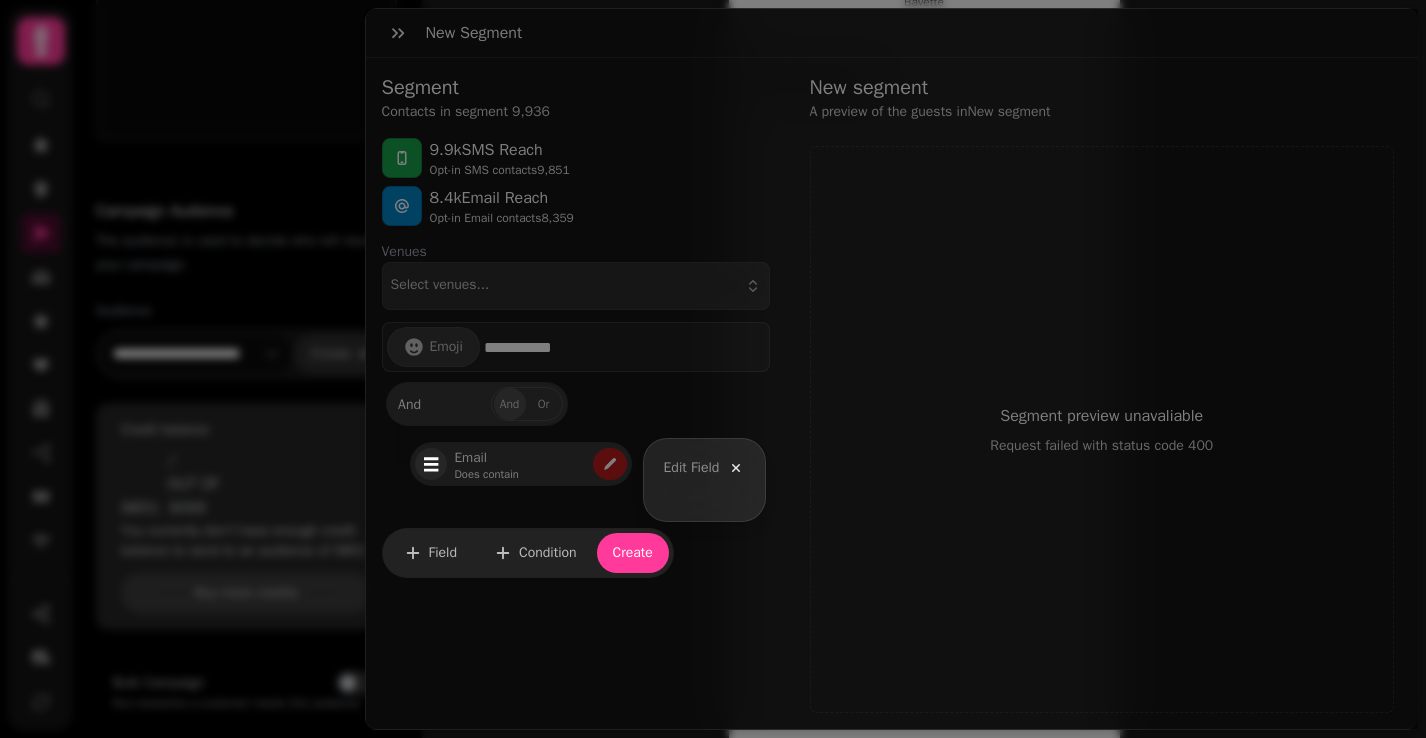 select on "*****" 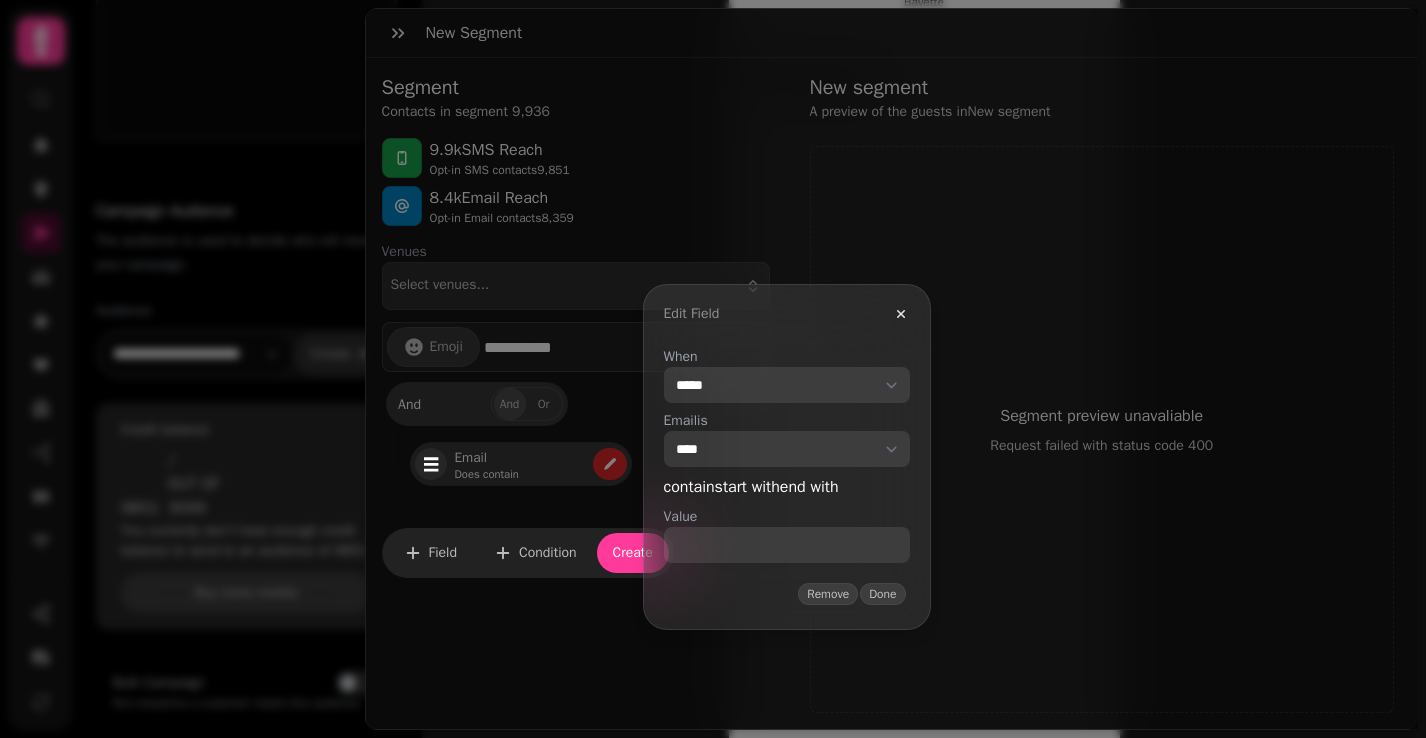 click on "When" at bounding box center [787, 545] 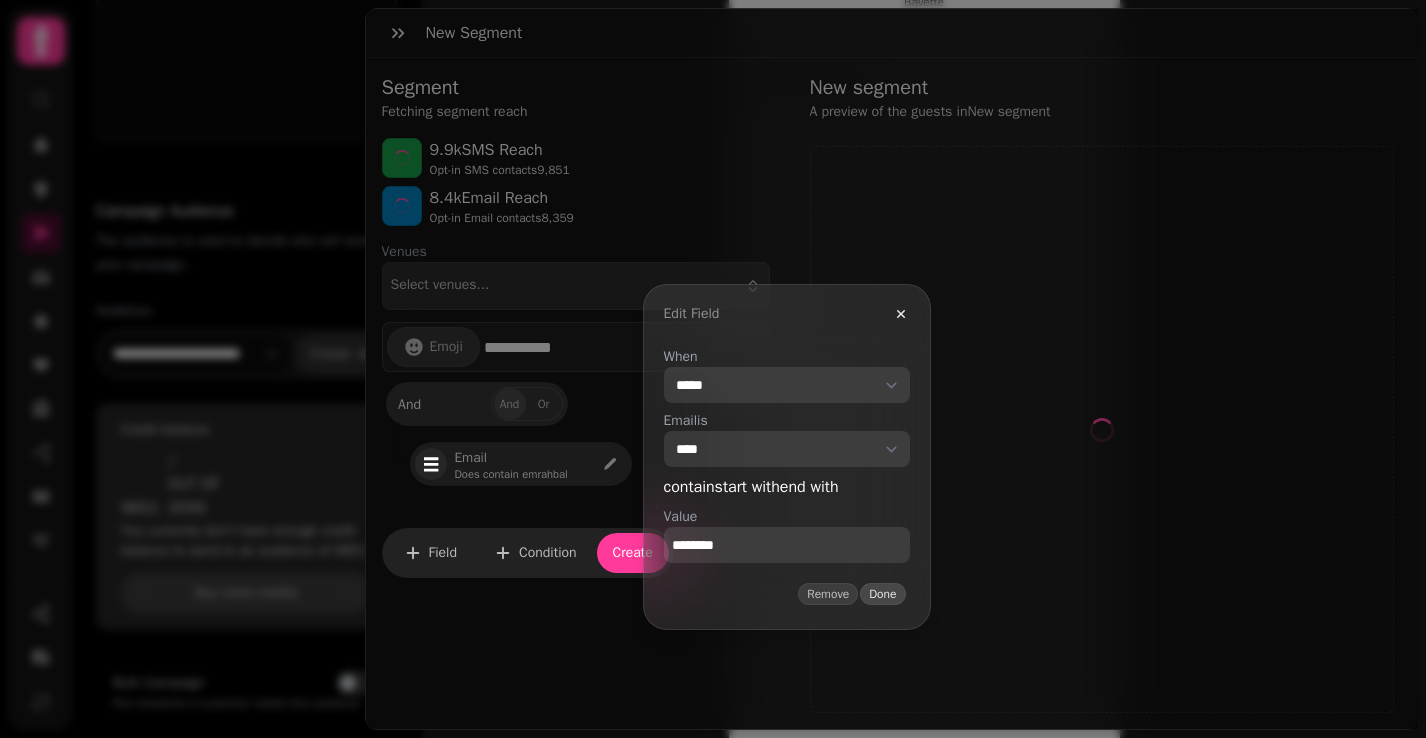 type on "********" 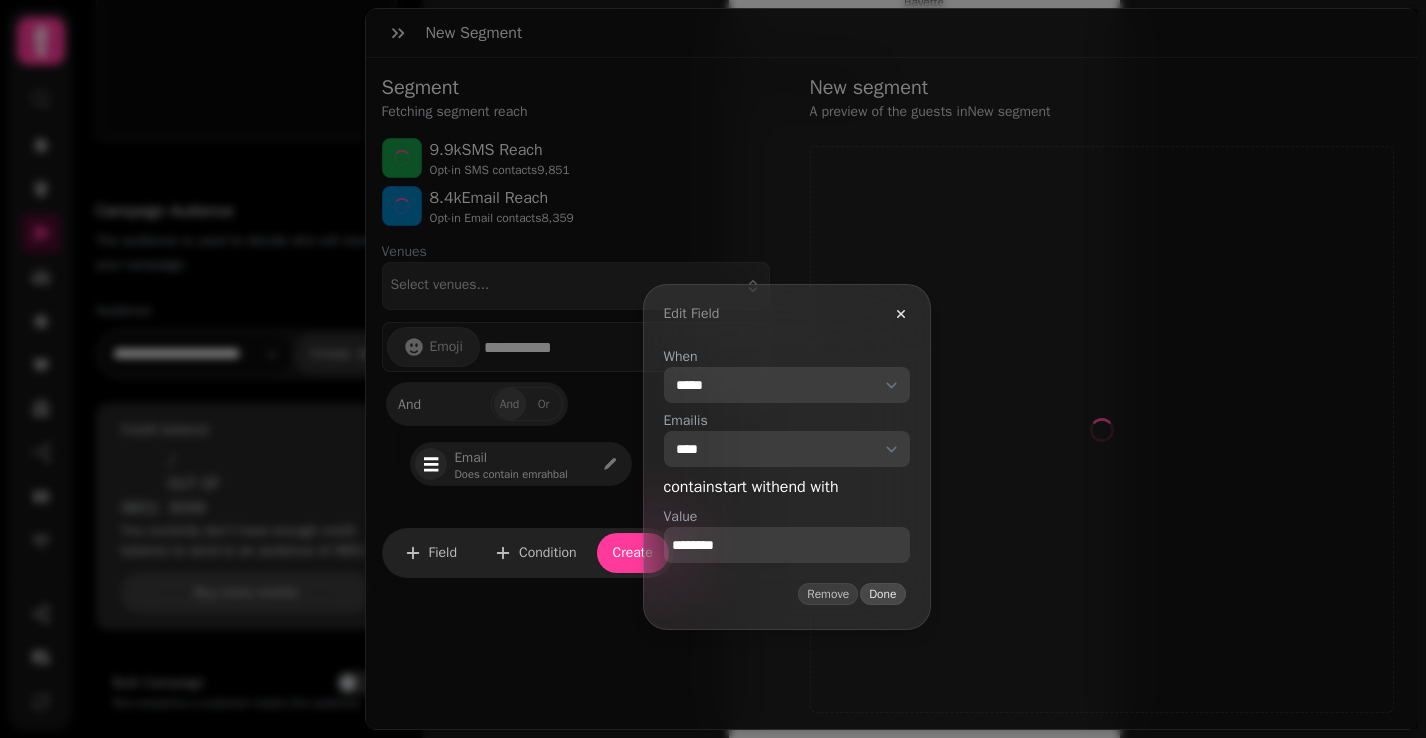 click on "Done" at bounding box center (882, 594) 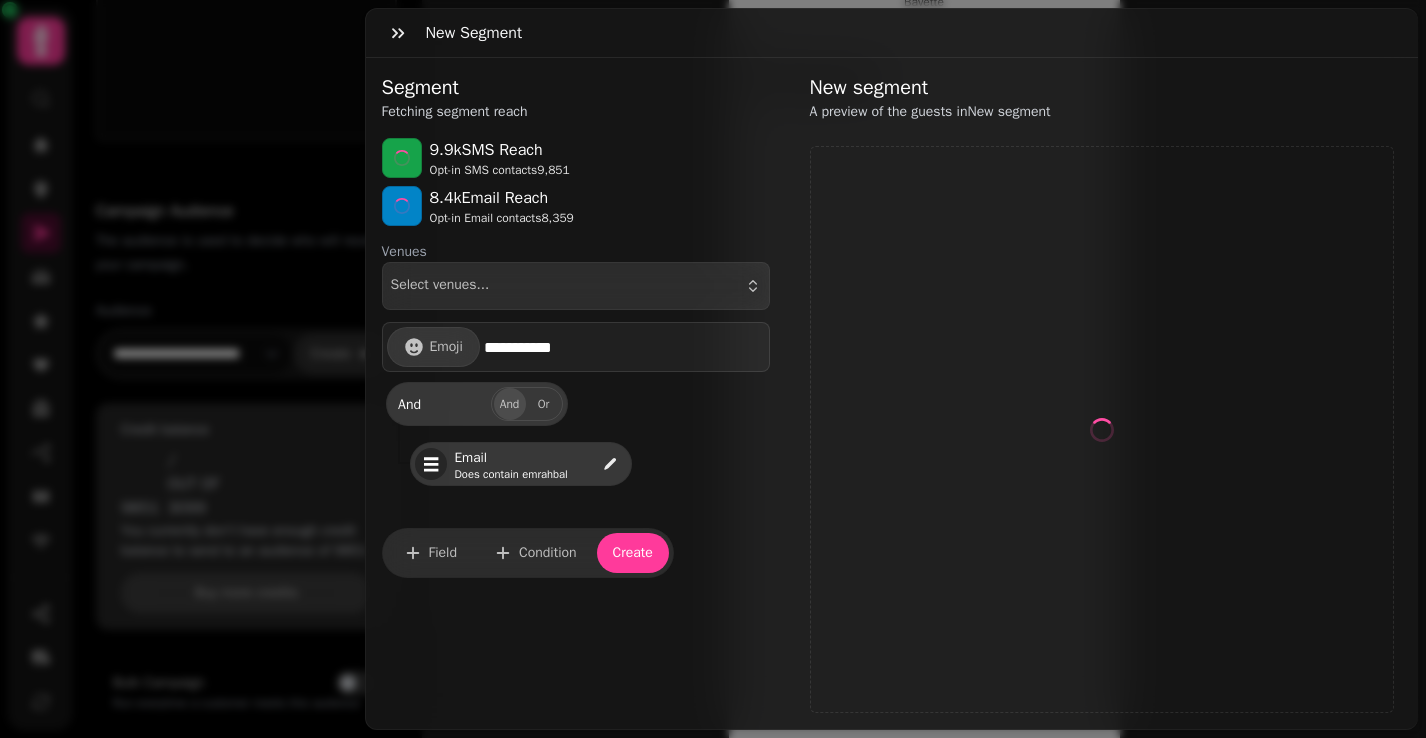 select on "**" 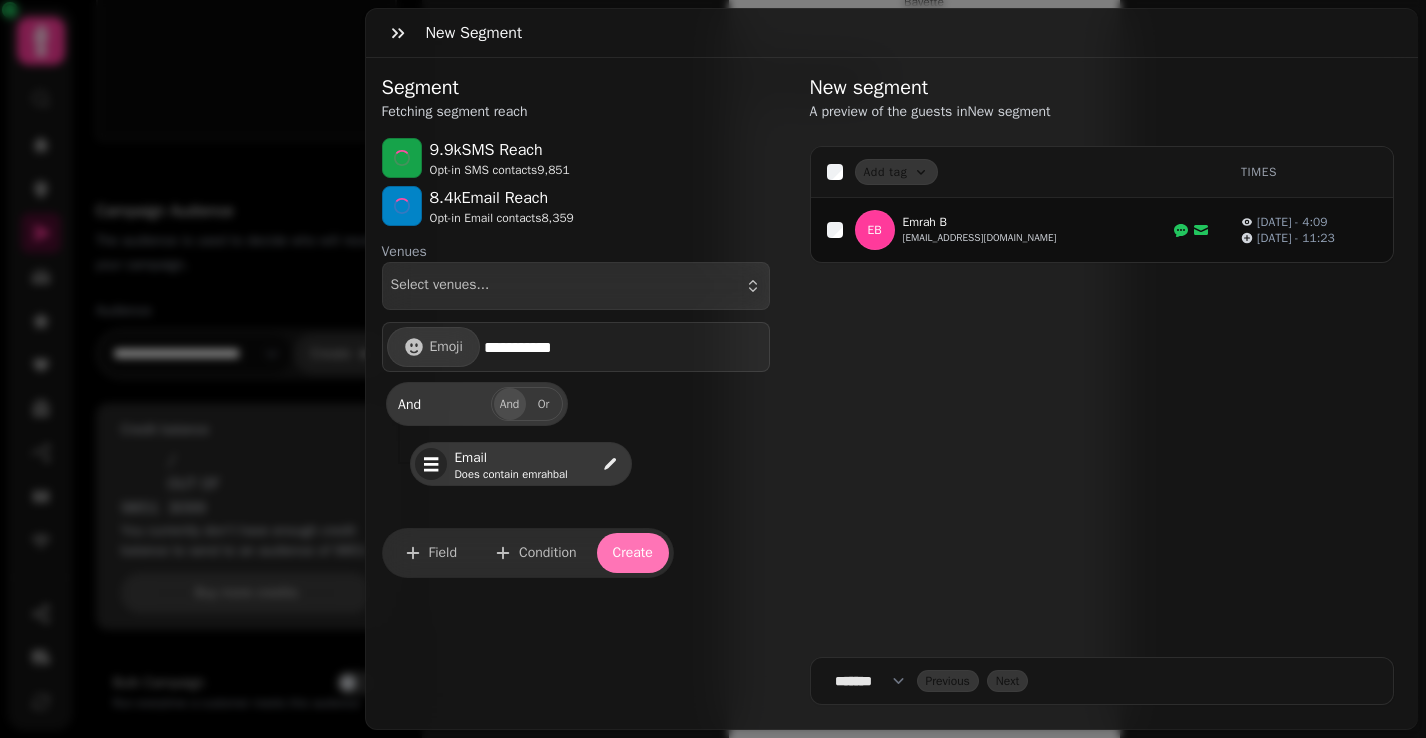 click on "Create" at bounding box center [633, 553] 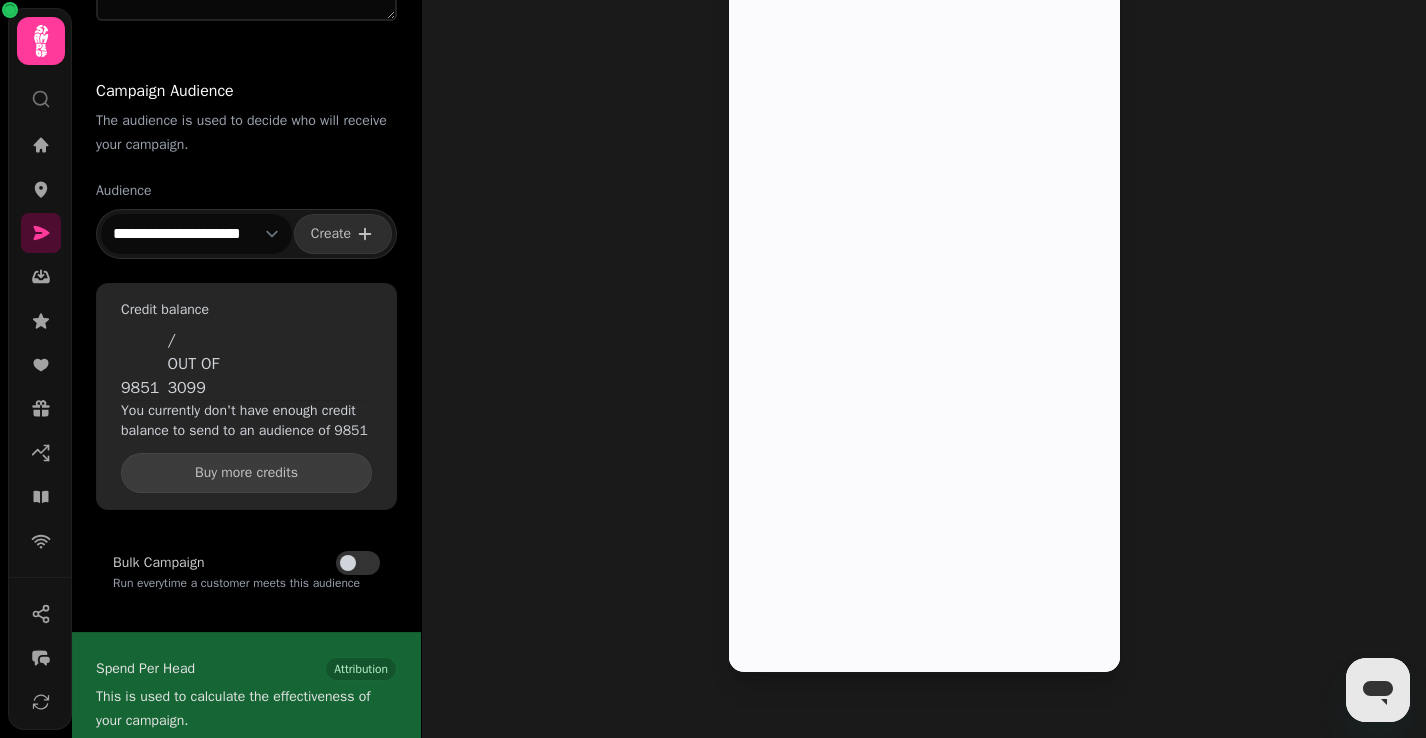 scroll, scrollTop: 567, scrollLeft: 0, axis: vertical 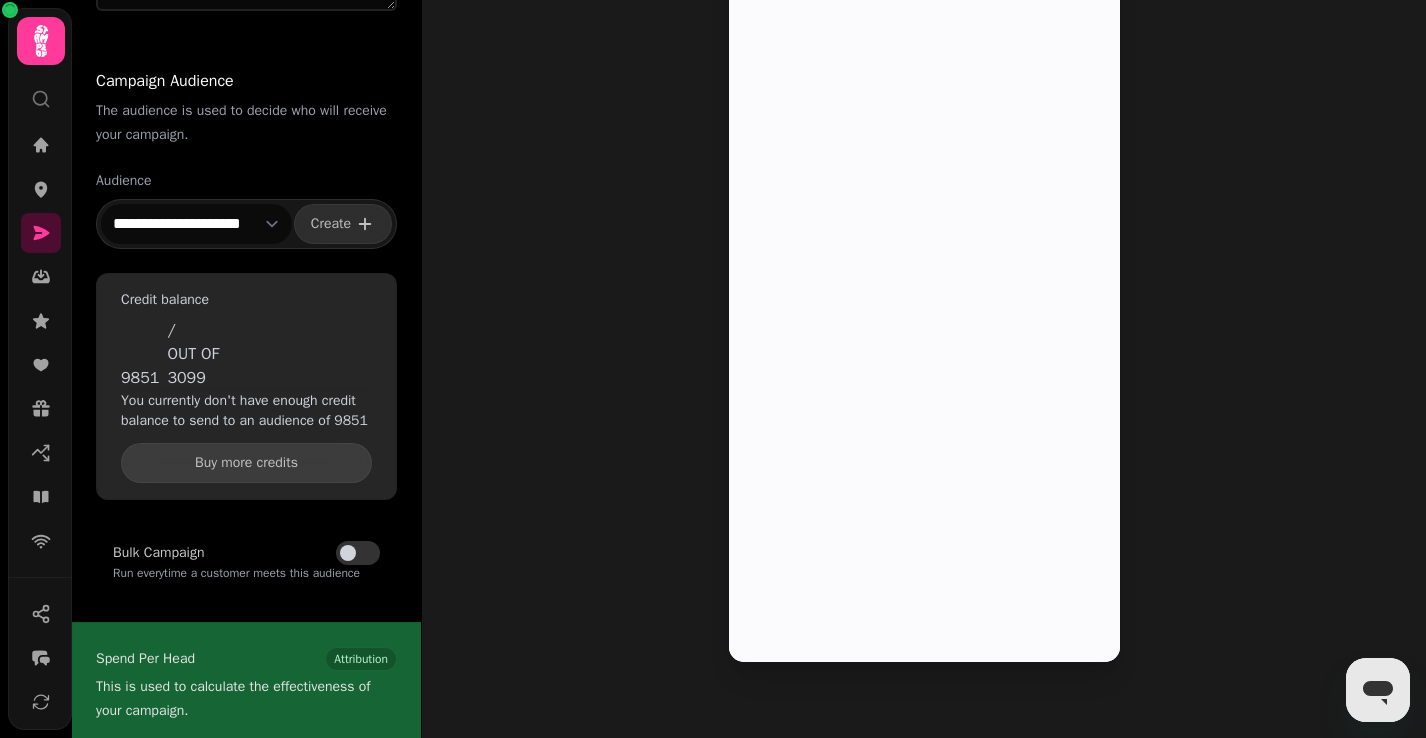 click on "**********" at bounding box center [196, 224] 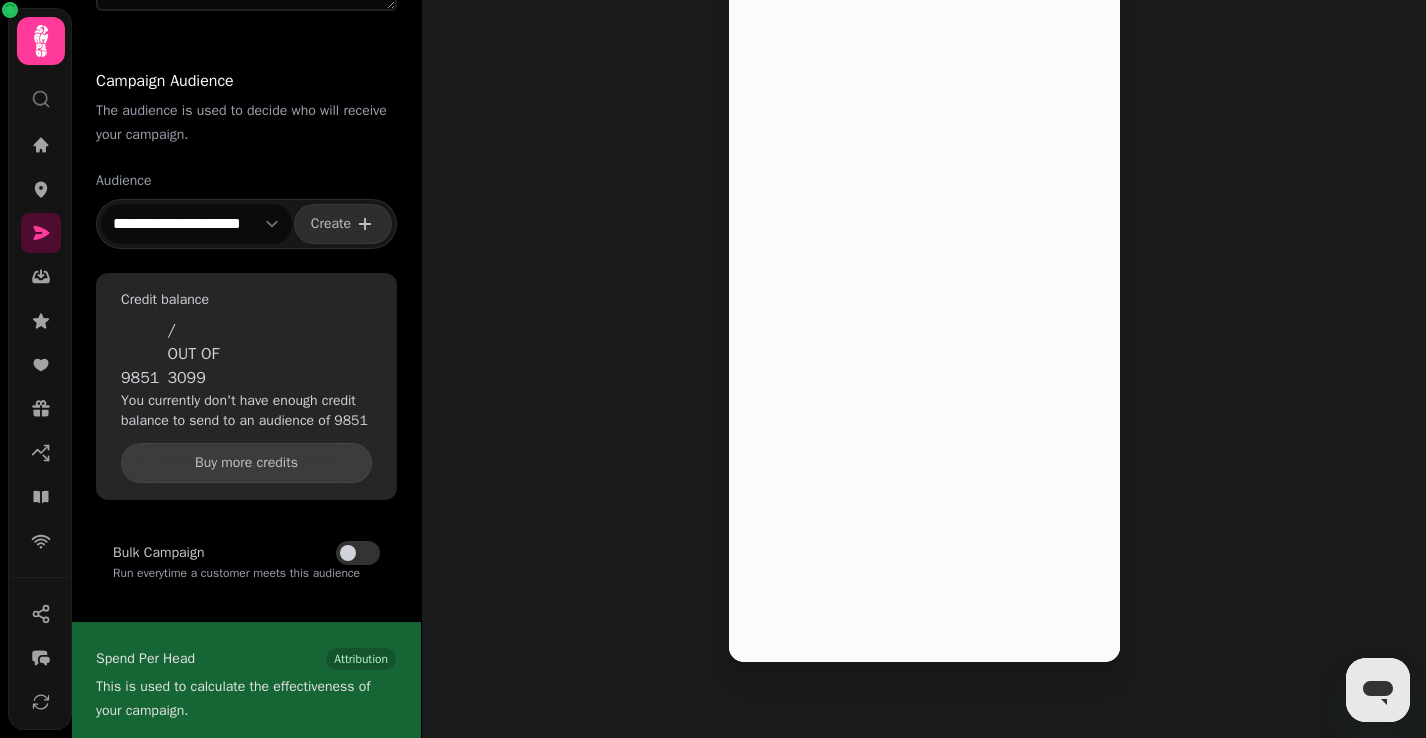 select on "**********" 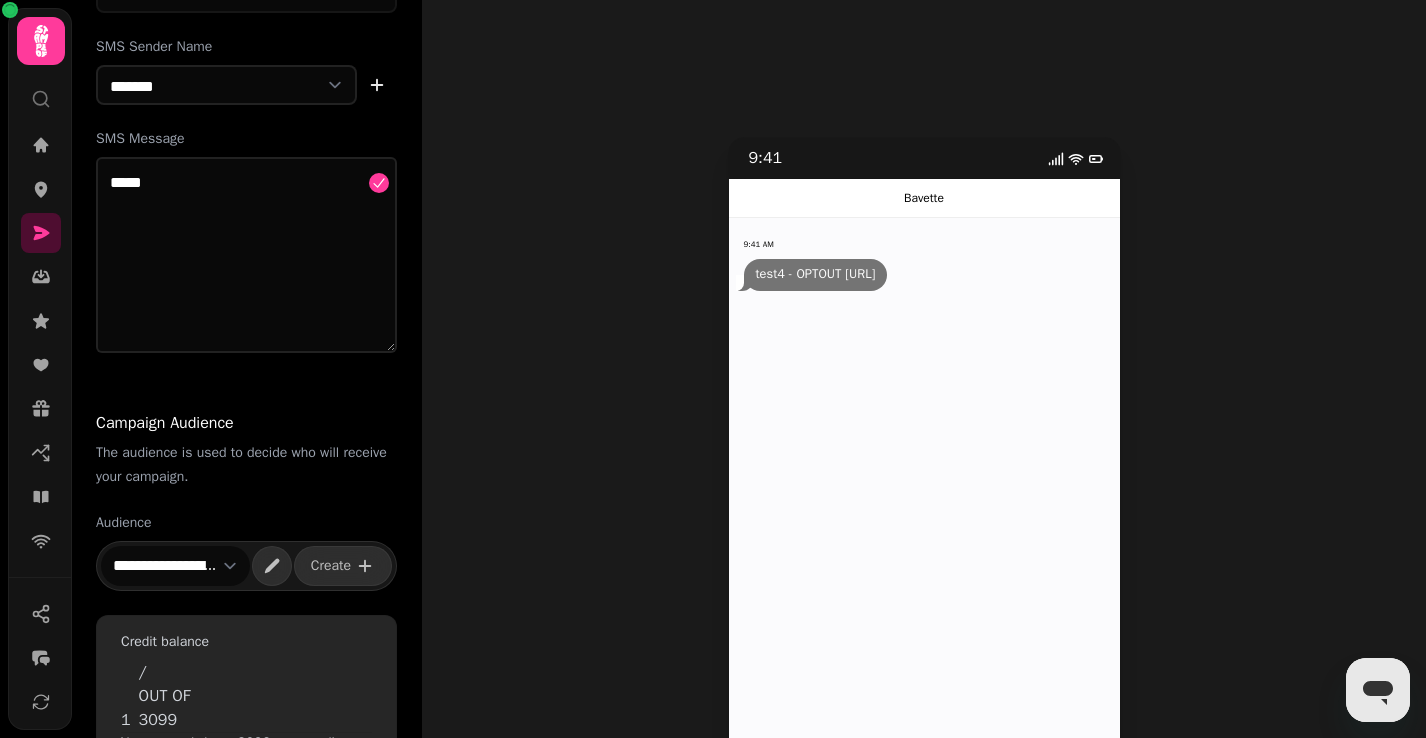 scroll, scrollTop: 223, scrollLeft: 0, axis: vertical 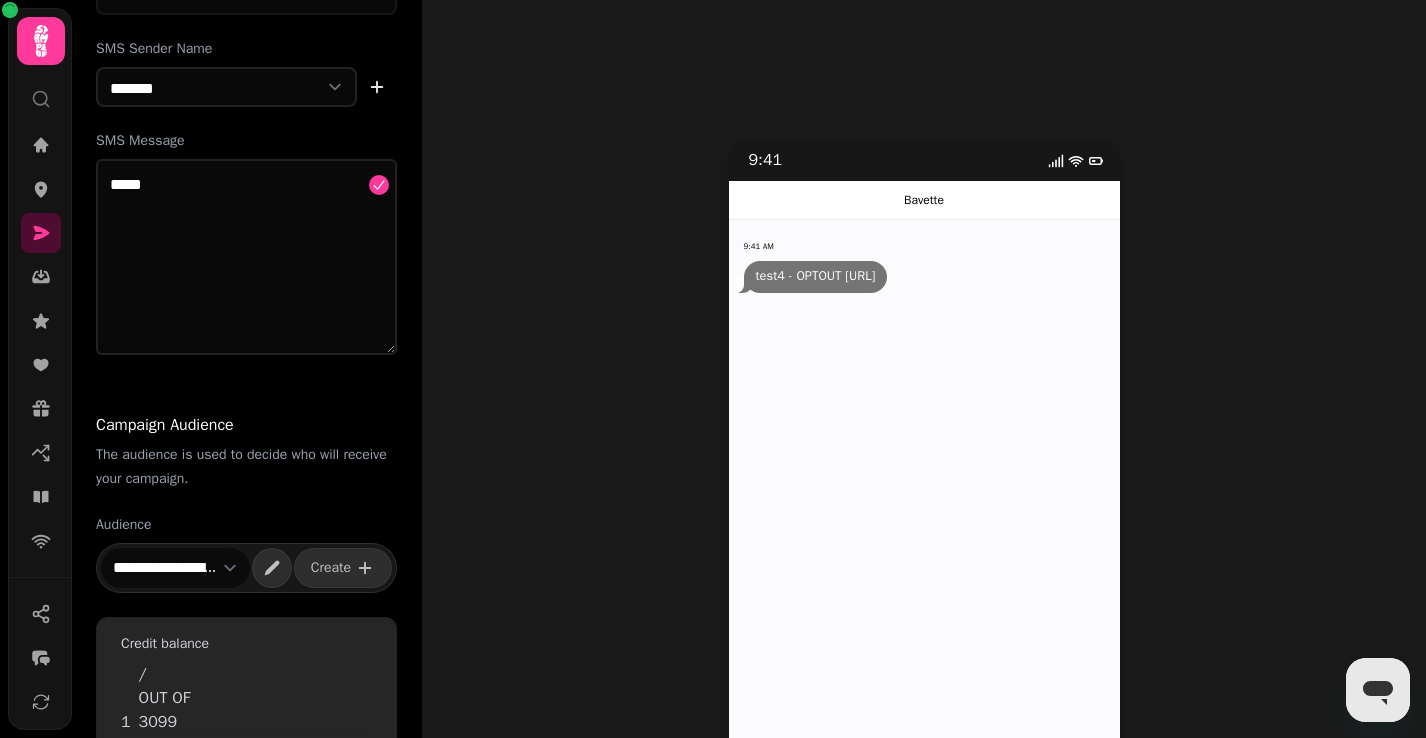 click on "**********" at bounding box center (175, 568) 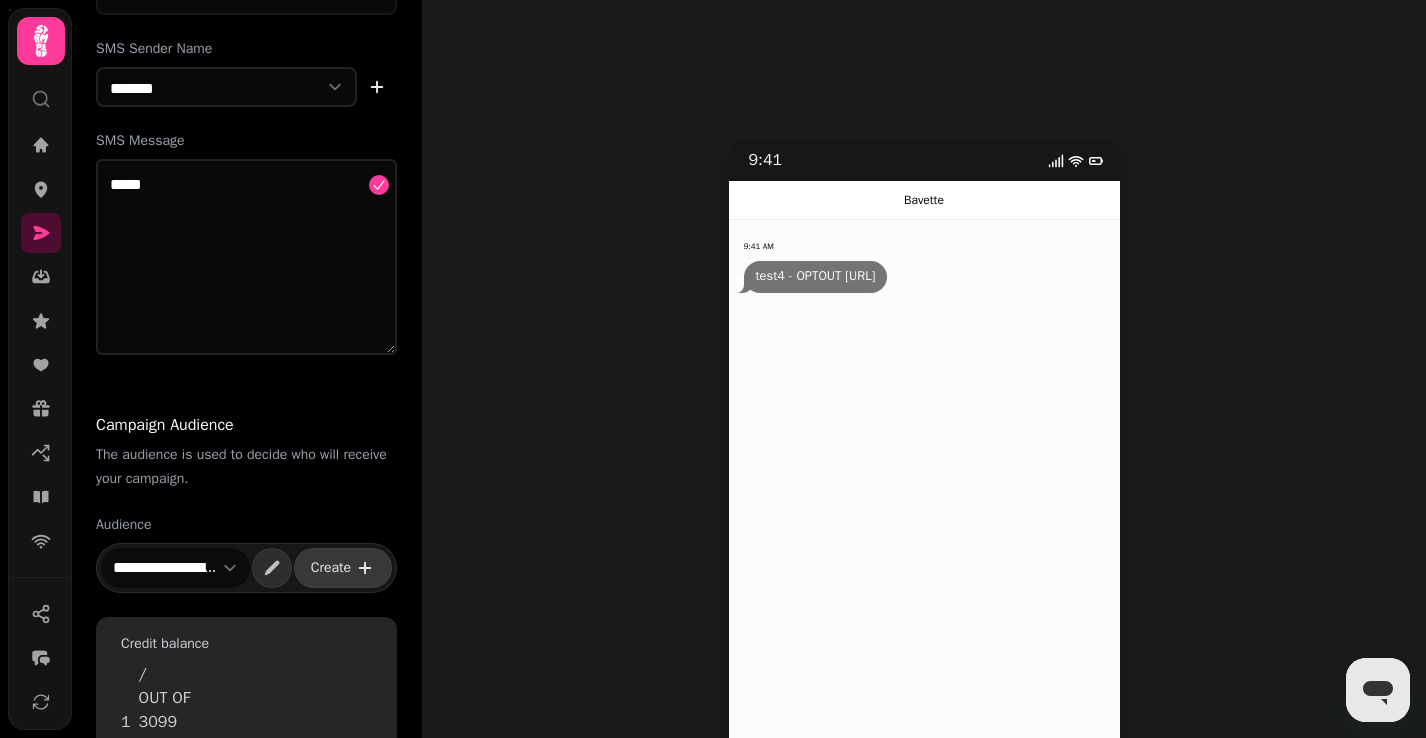 click on "Create" at bounding box center (343, 568) 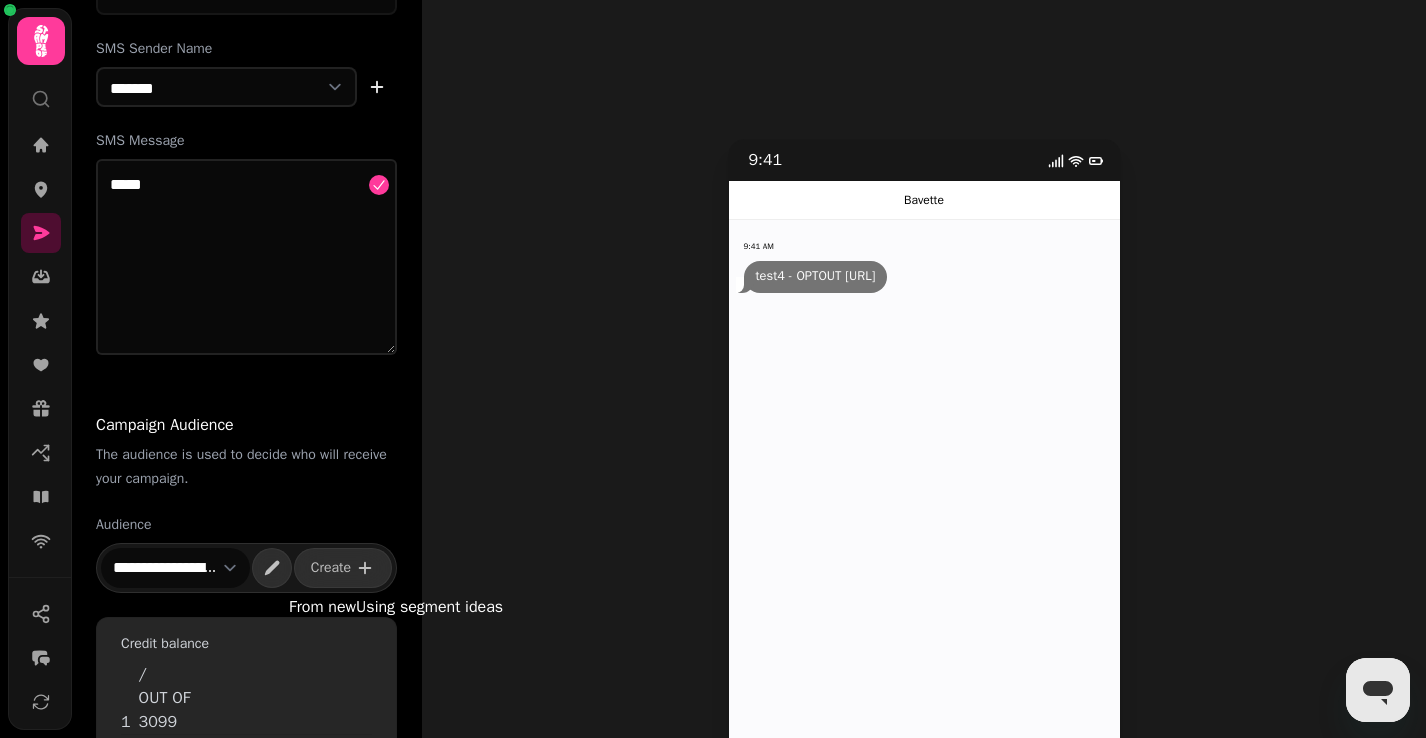 click on "From new" at bounding box center [322, 607] 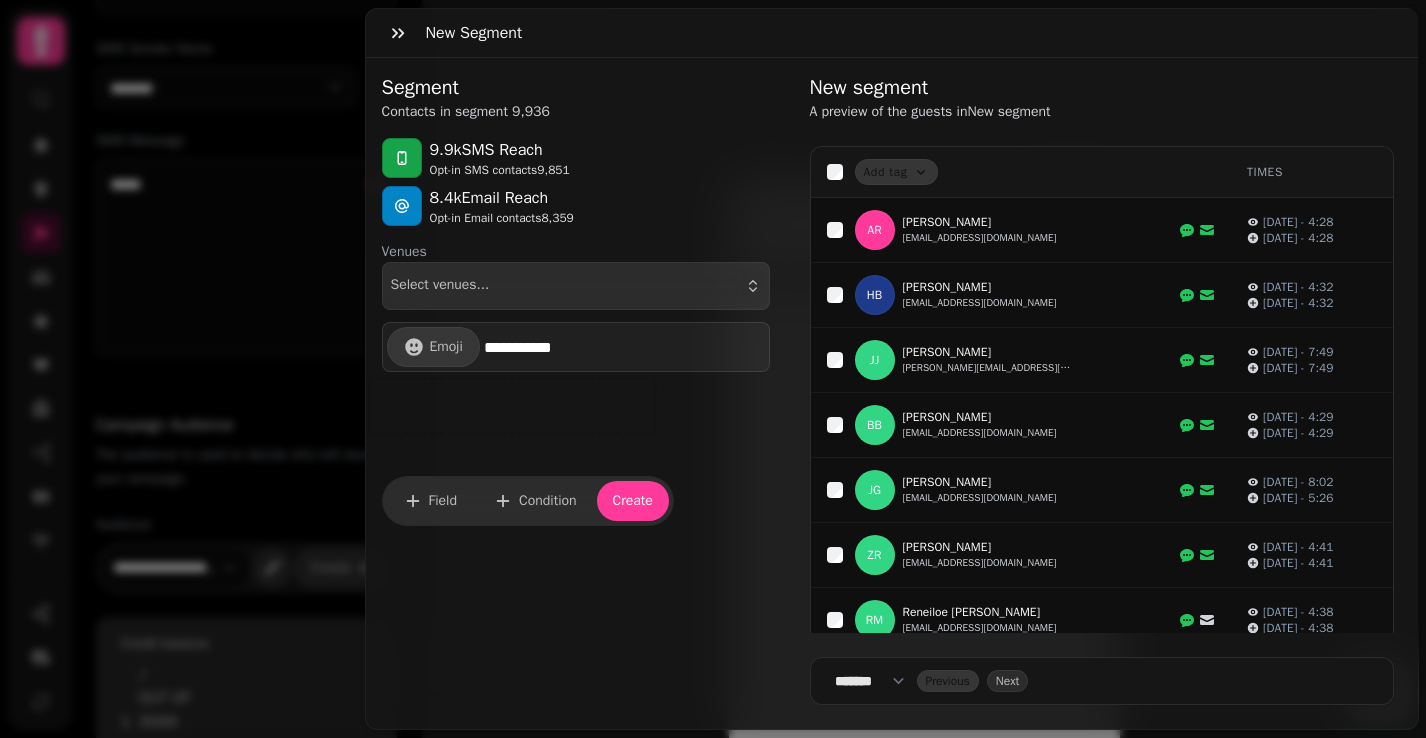 click on "**********" at bounding box center [713, 385] 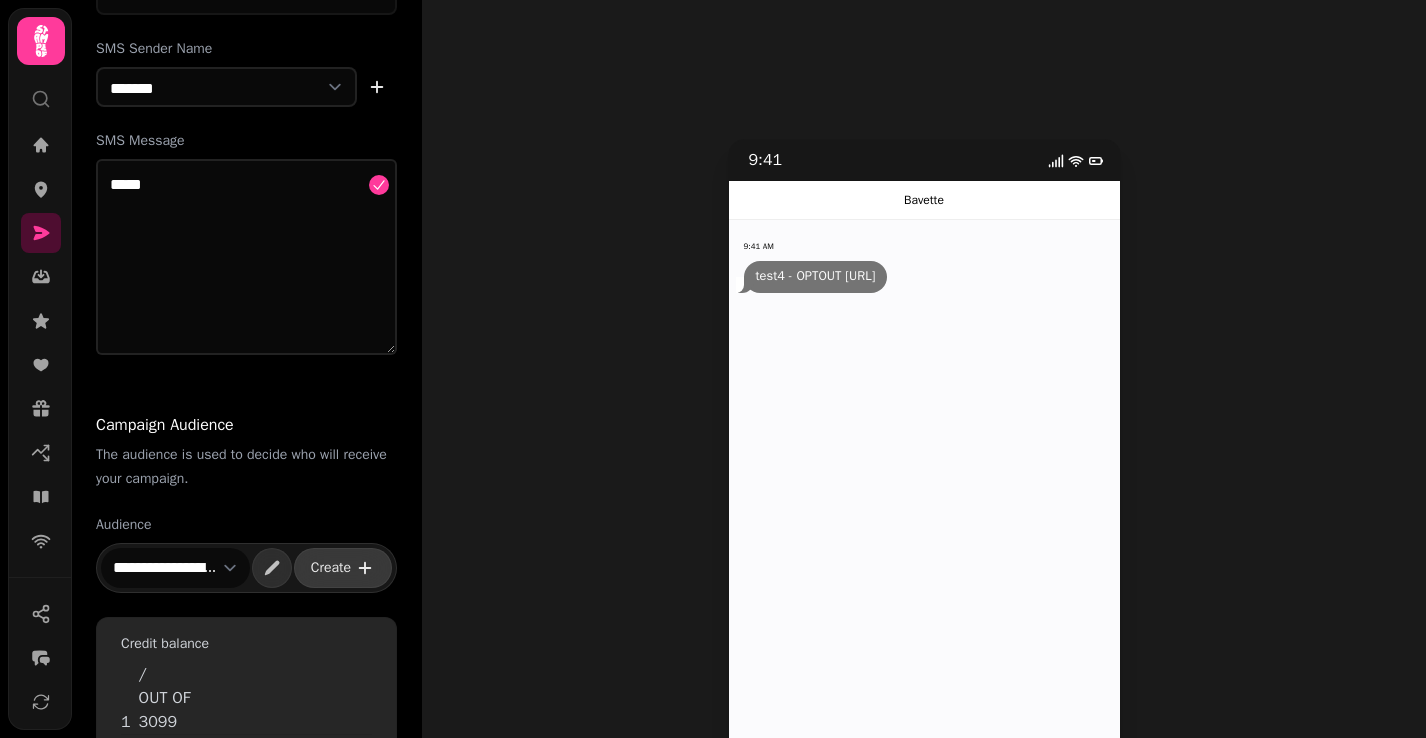 click 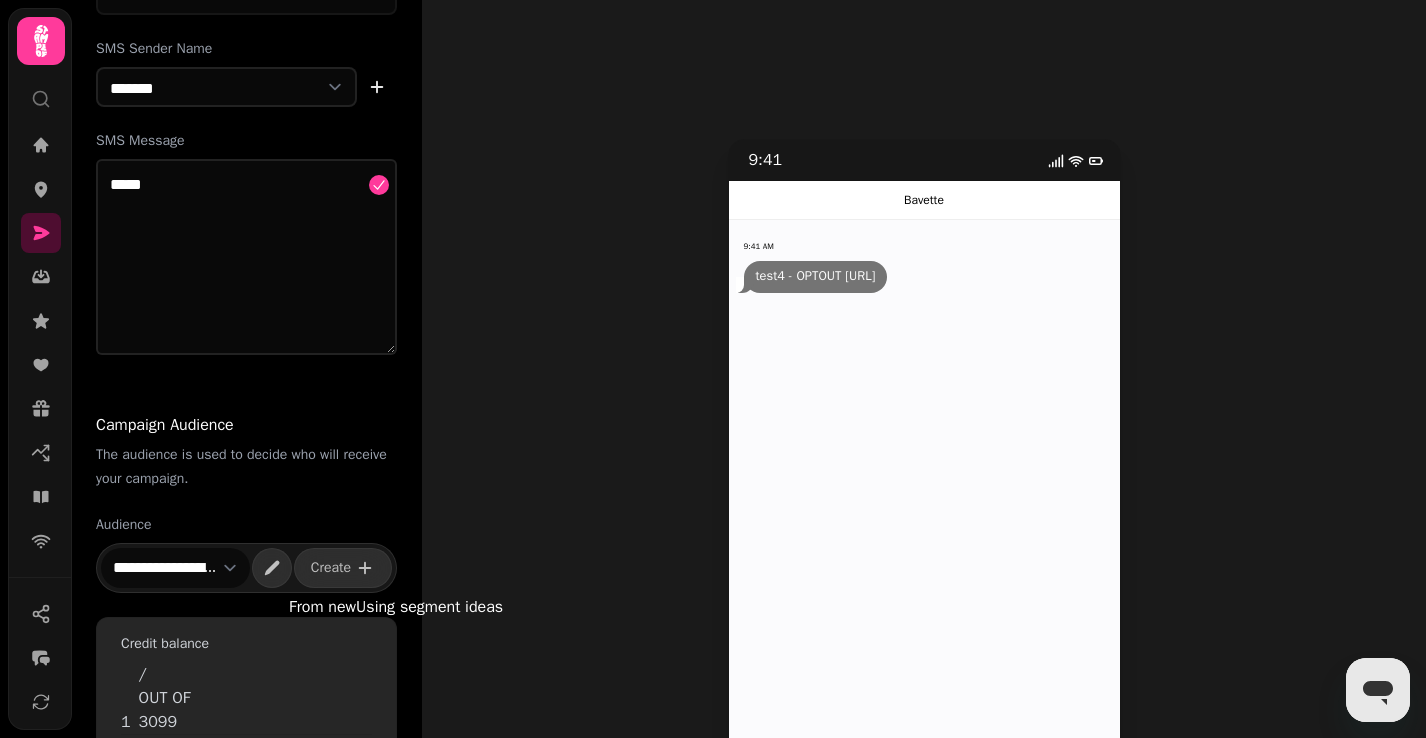 click on "Using segment ideas" at bounding box center (429, 607) 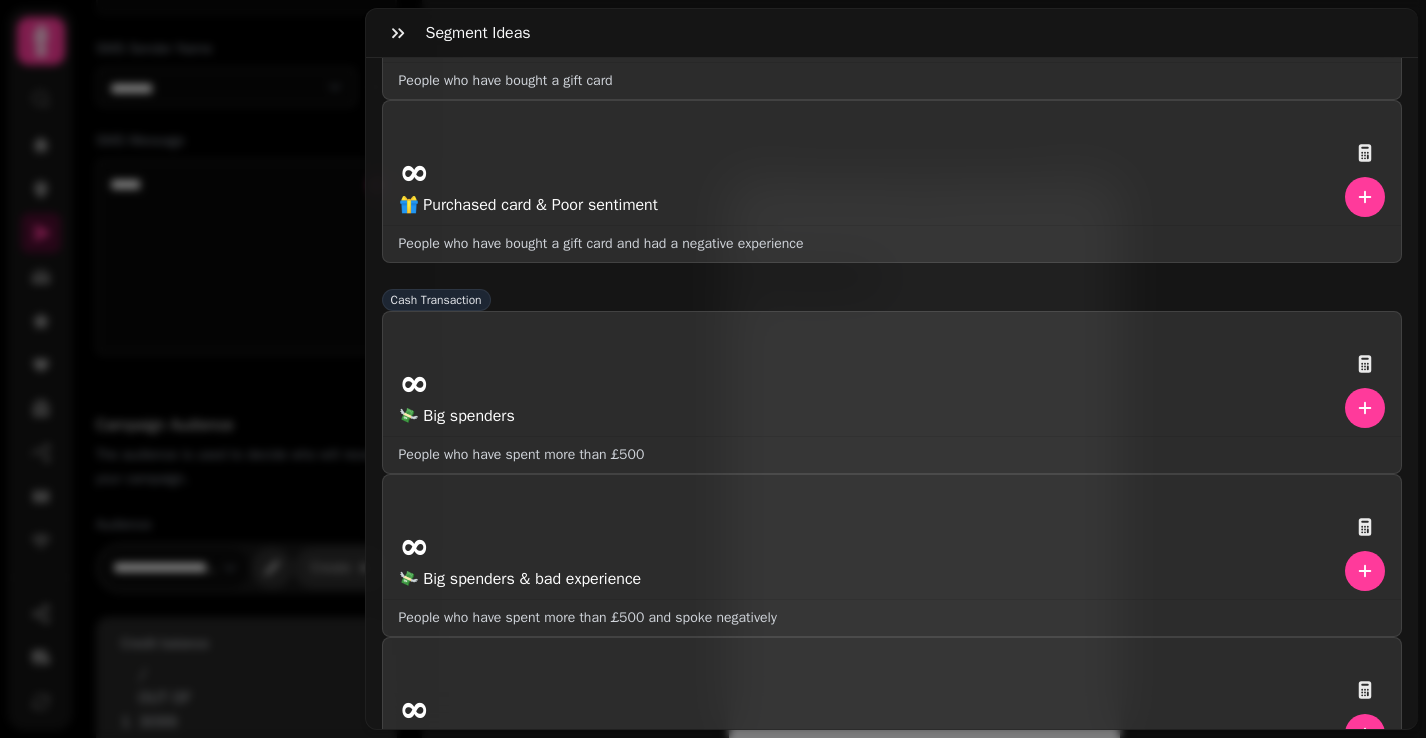 scroll, scrollTop: 3609, scrollLeft: 0, axis: vertical 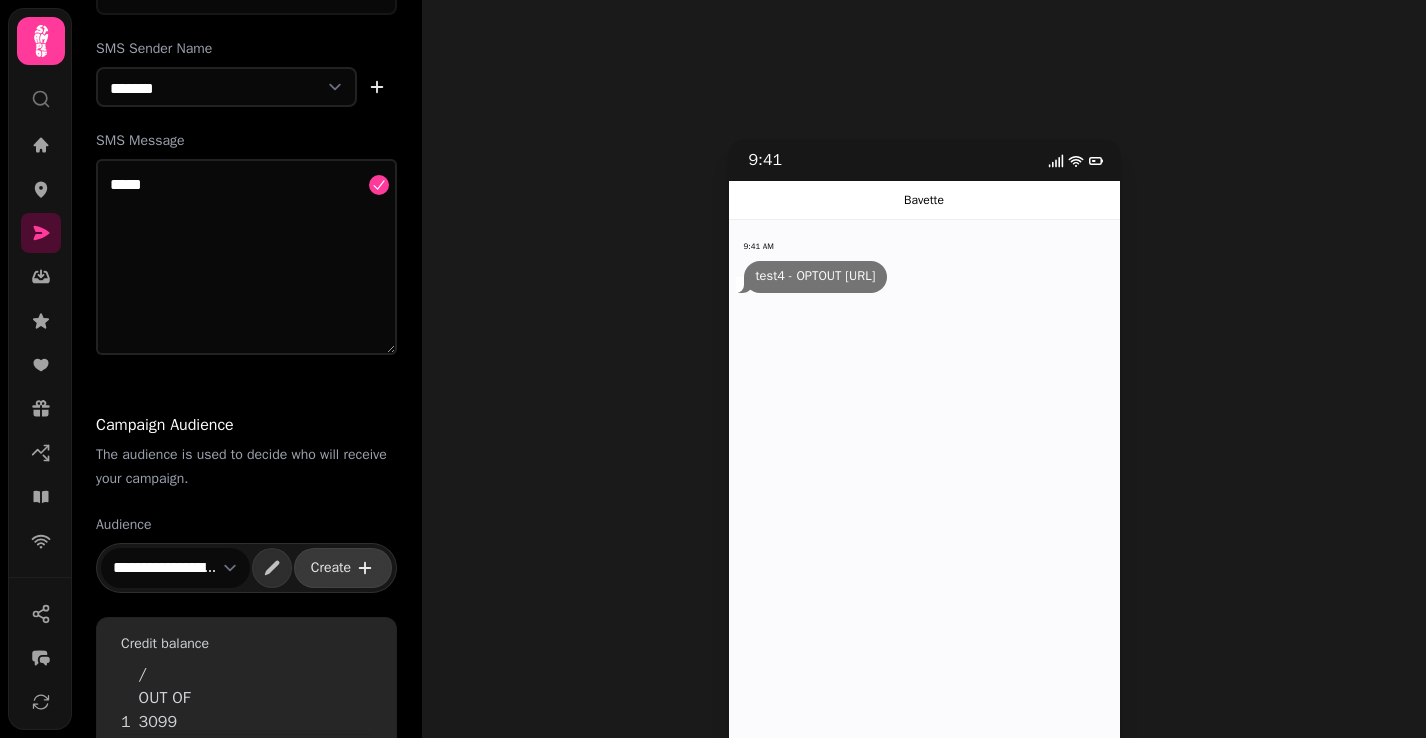 click on "Create" at bounding box center (331, 568) 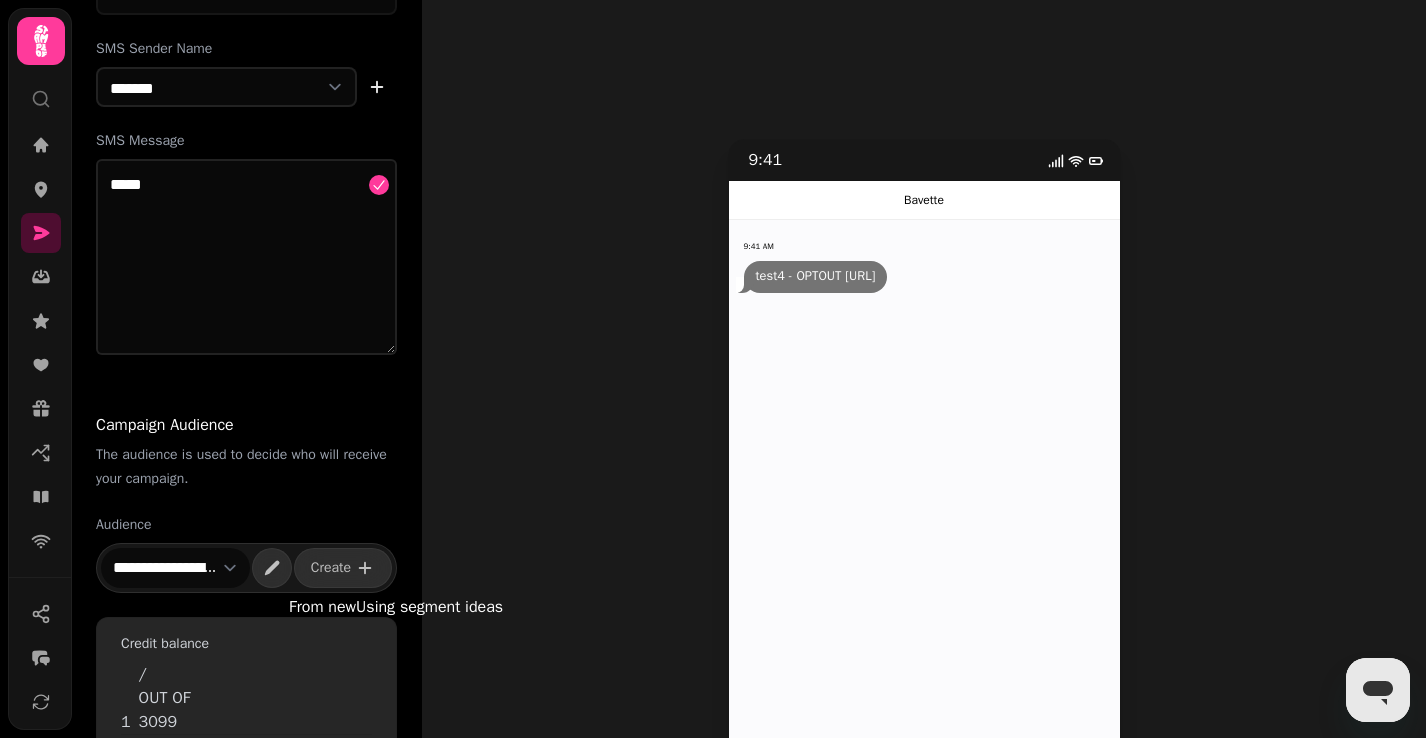 click on "From new" at bounding box center (322, 607) 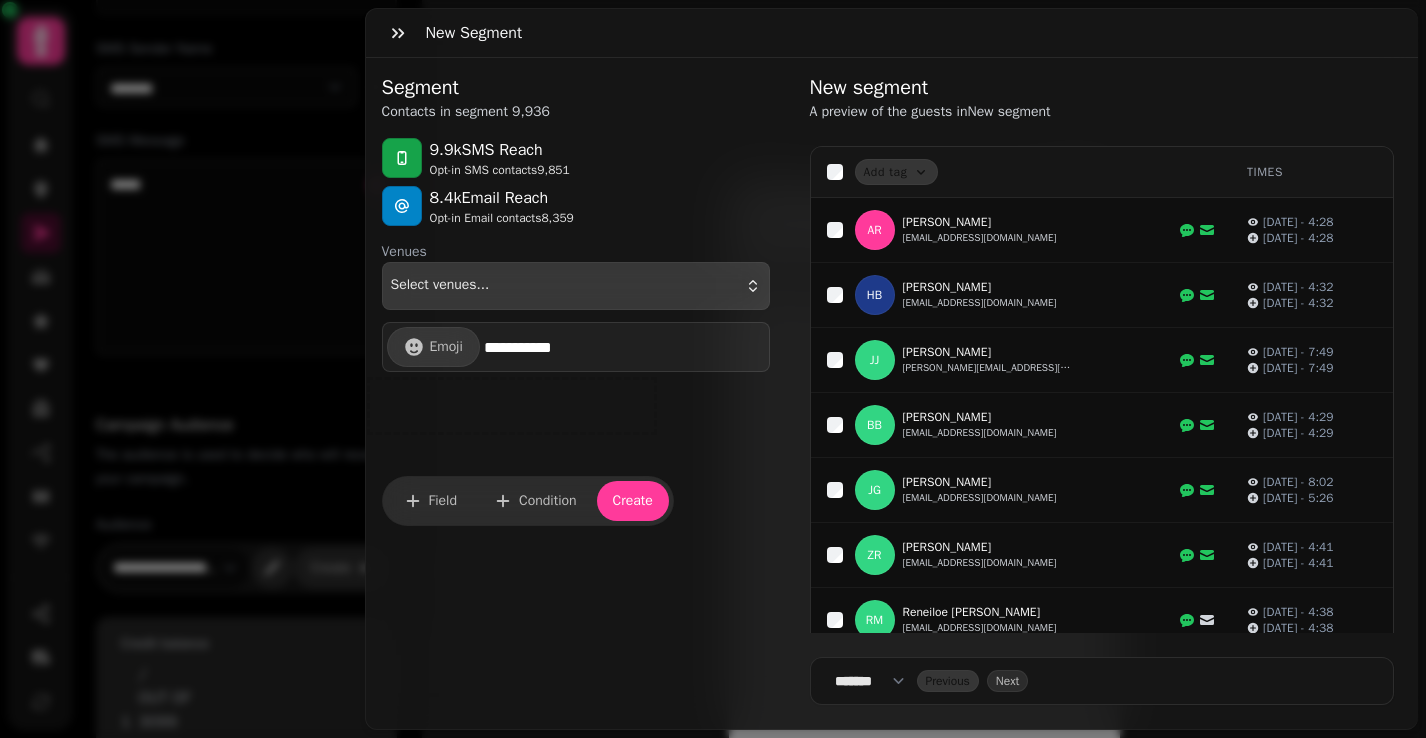 click on "Select venues..." at bounding box center (576, 286) 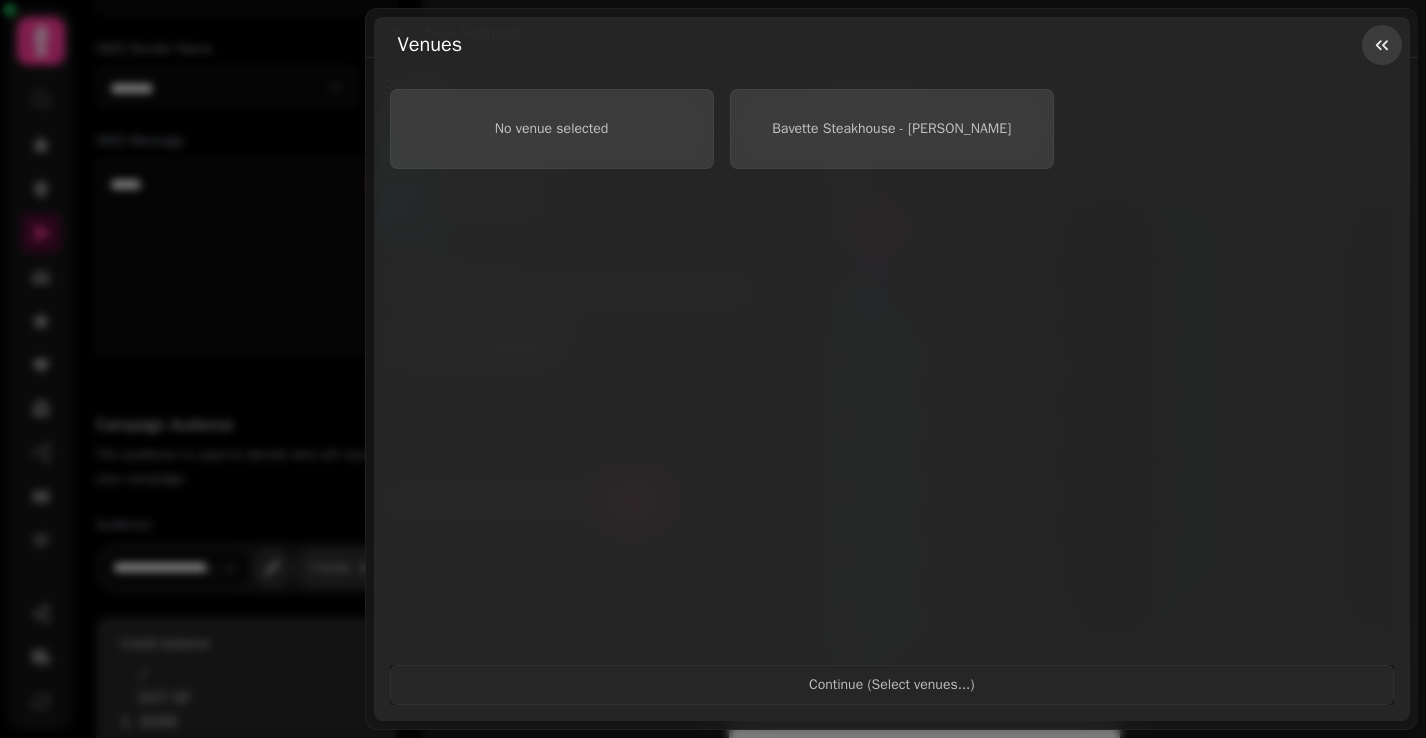 click 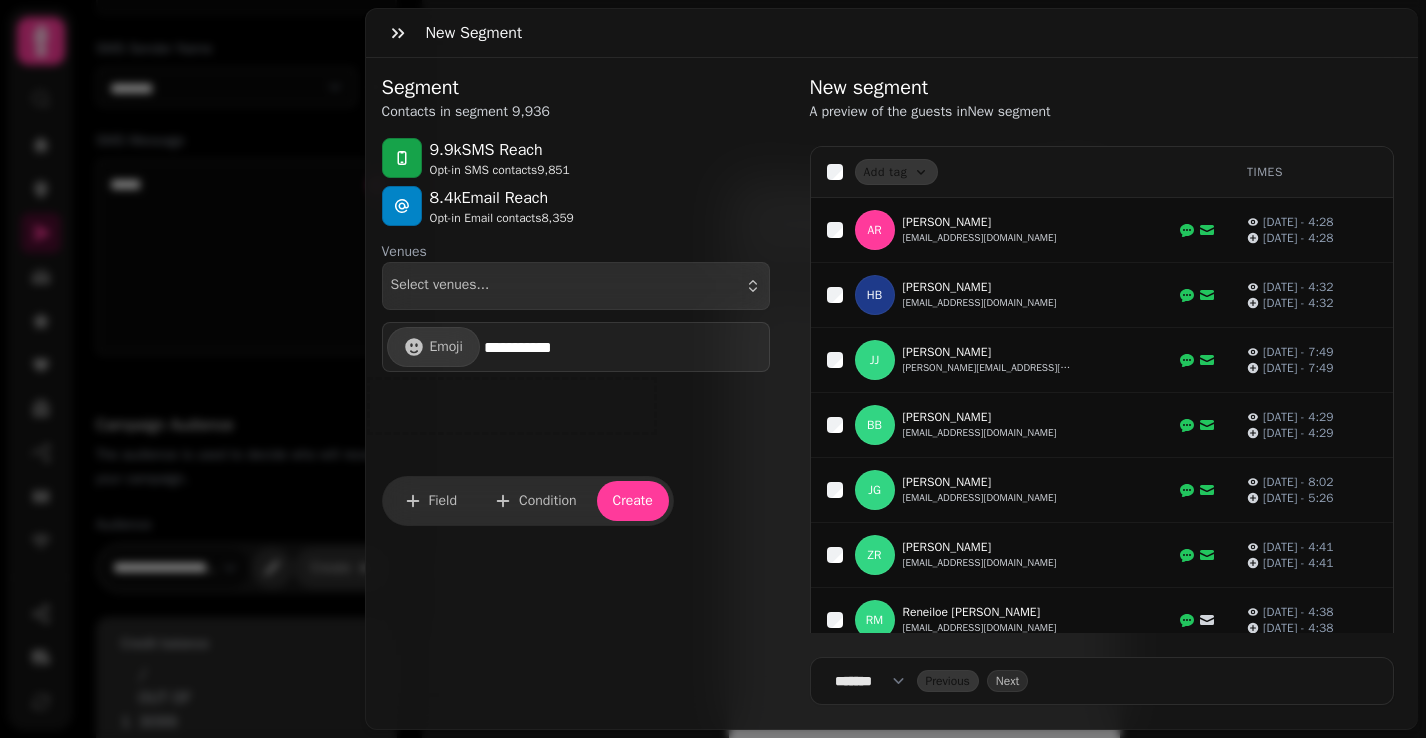 click on "**********" at bounding box center (624, 347) 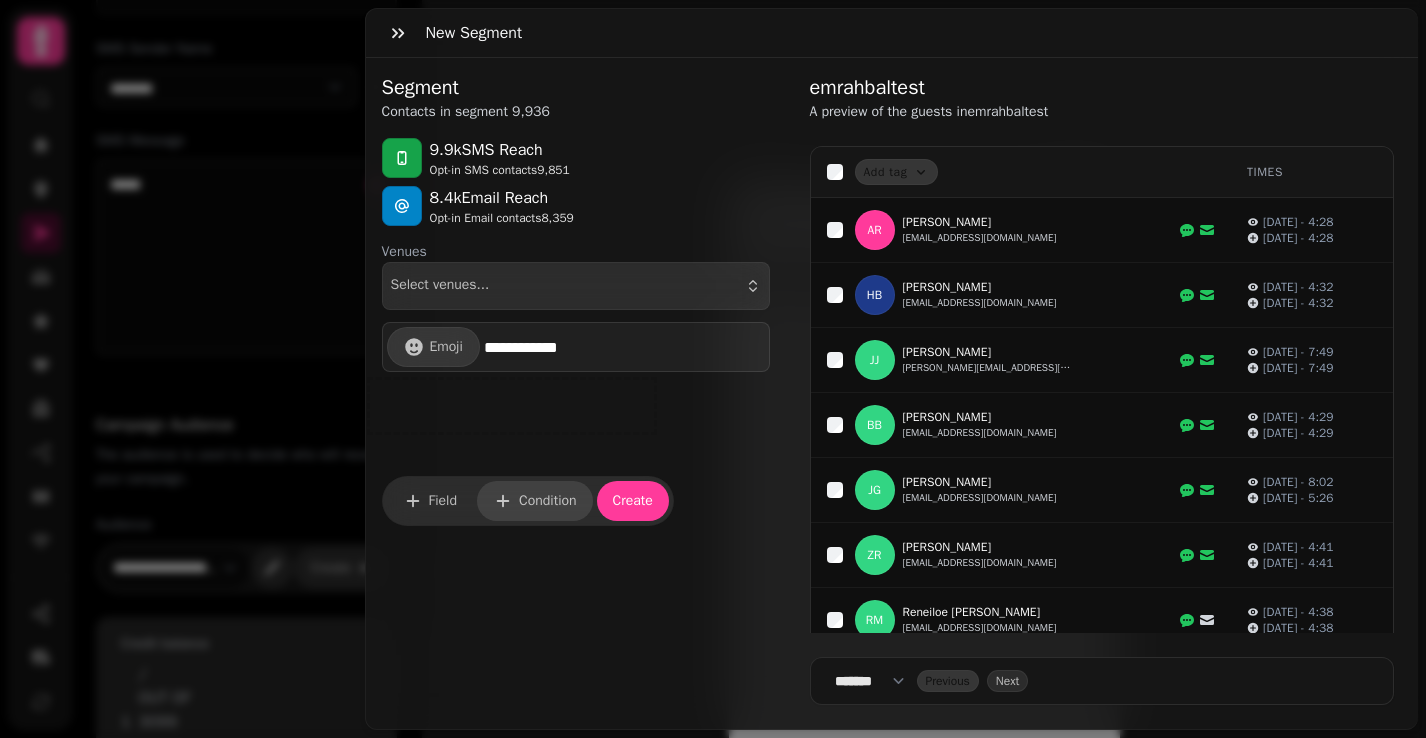 type on "**********" 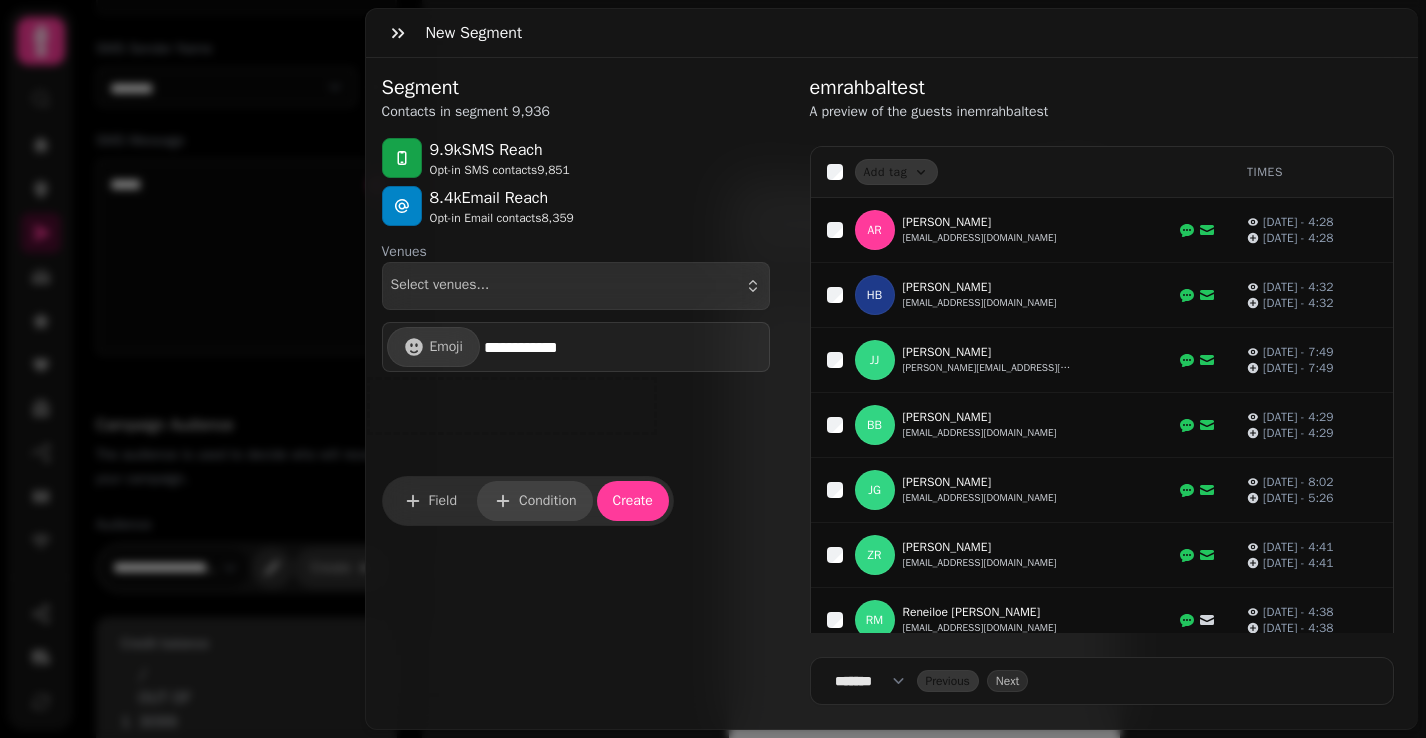 click on "Condition" at bounding box center (535, 501) 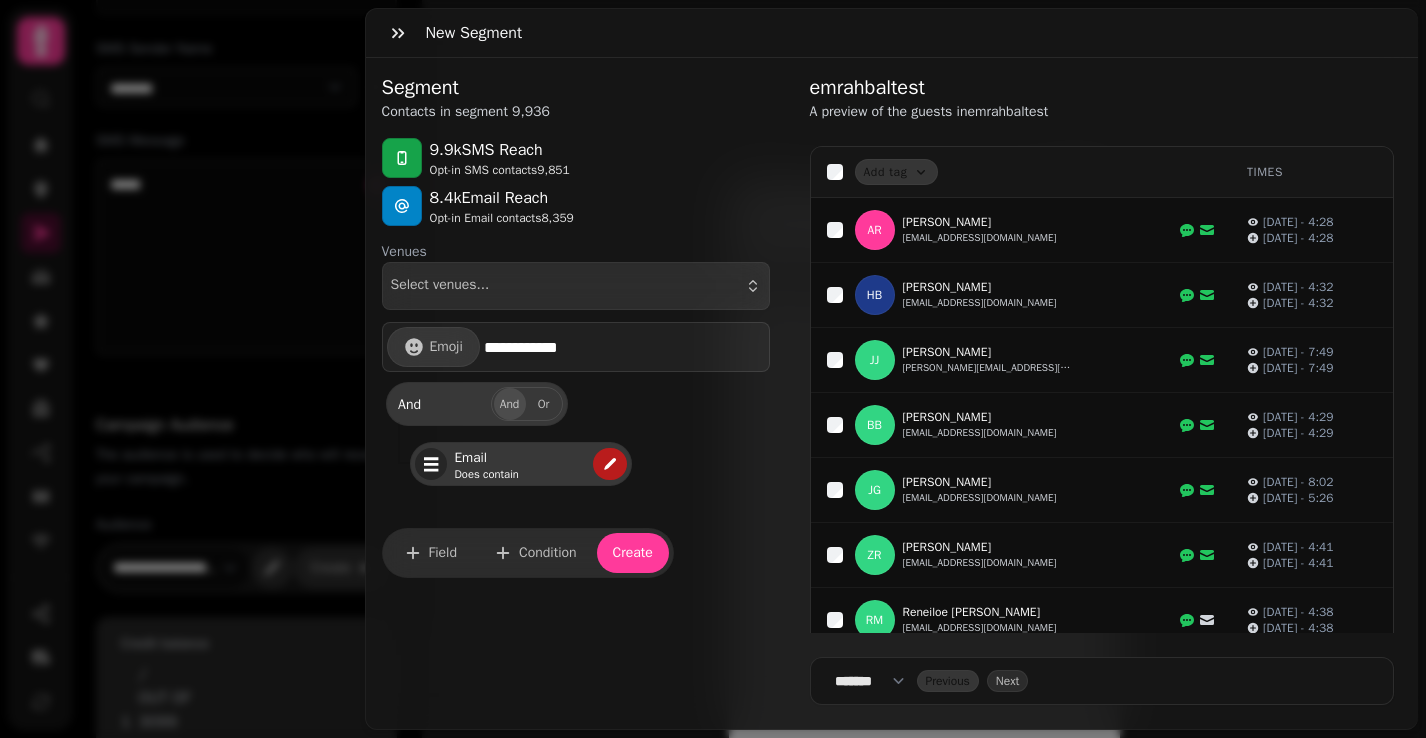 click at bounding box center [610, 464] 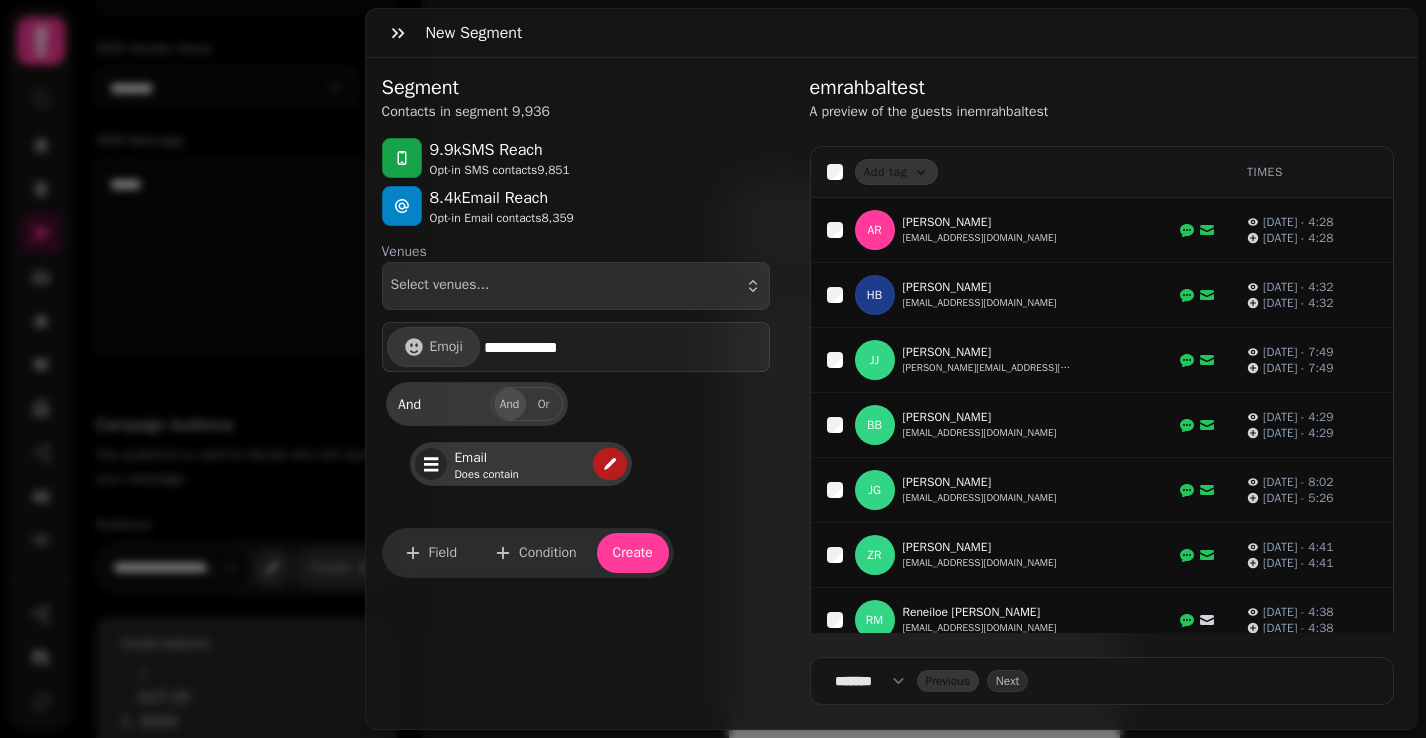 select on "*****" 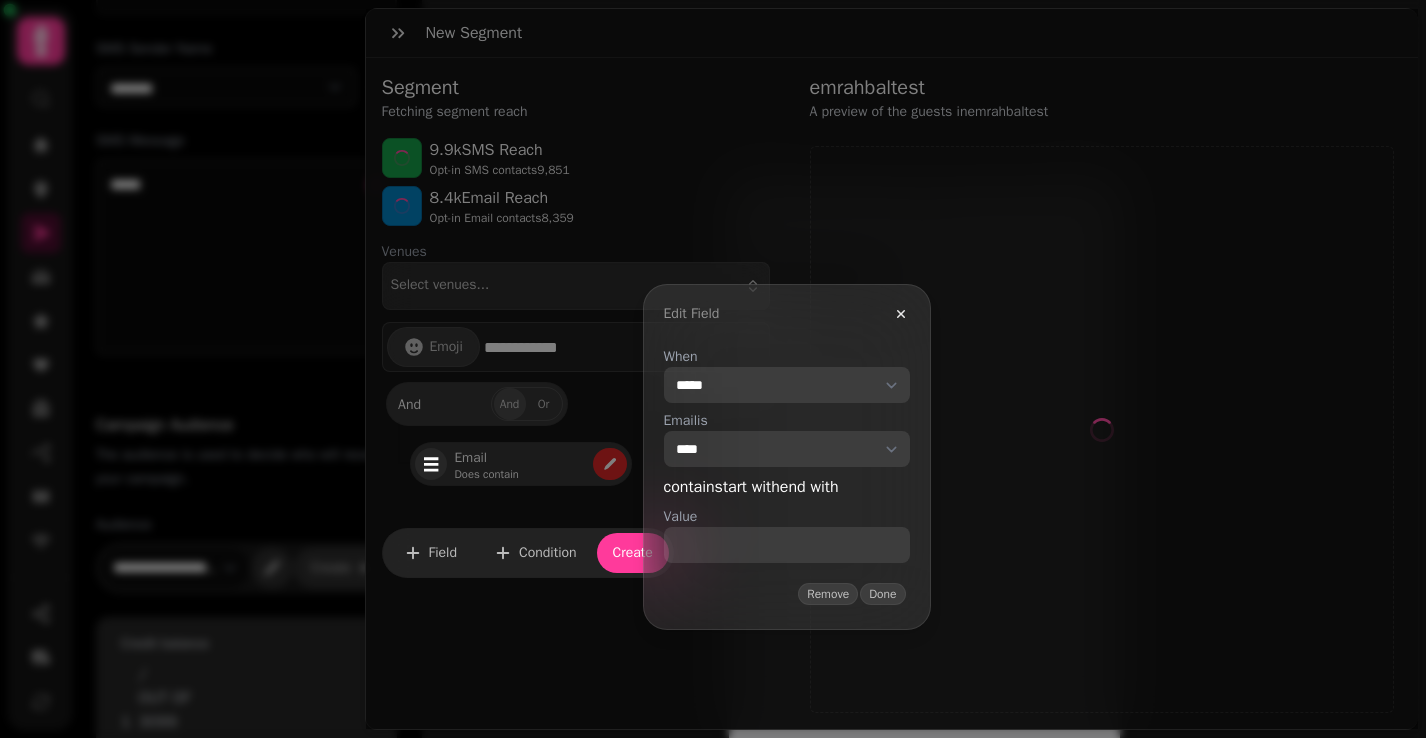 click on "When" at bounding box center [787, 545] 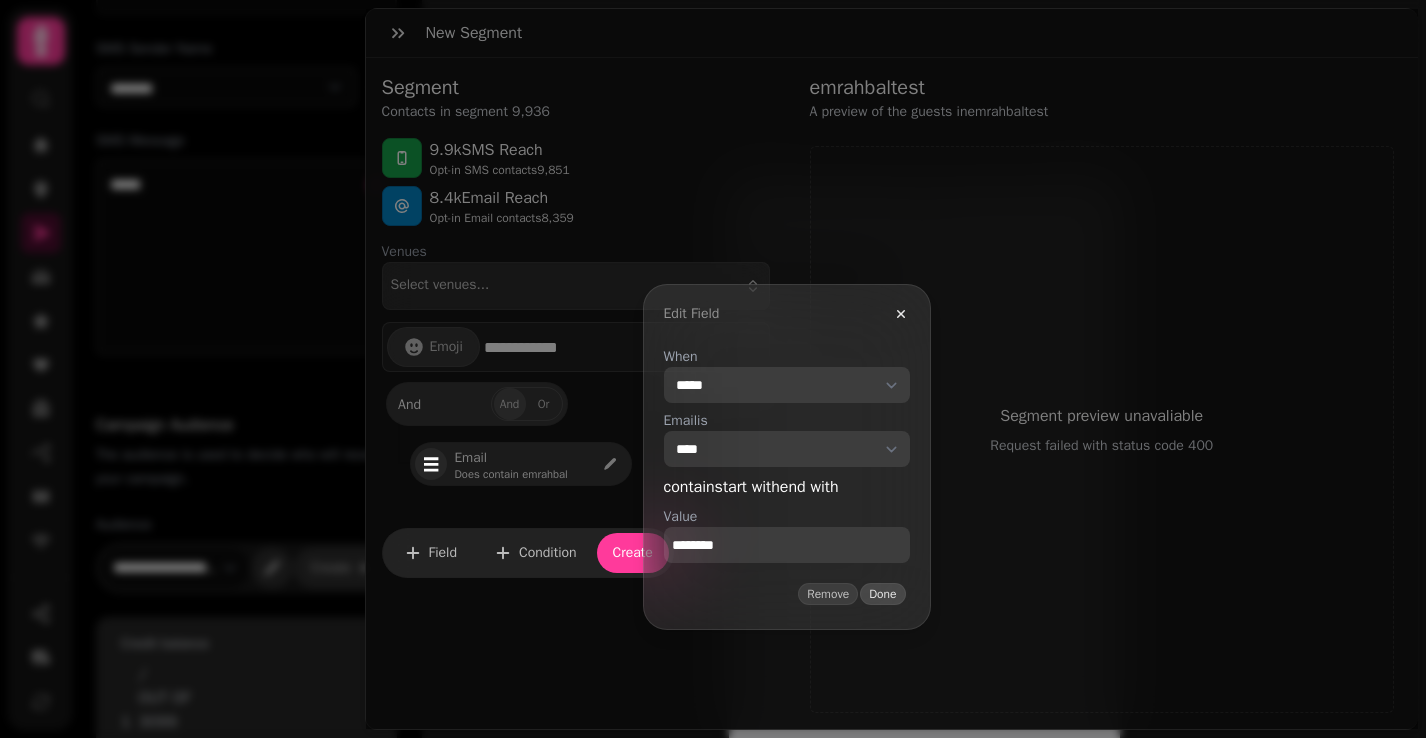 type on "********" 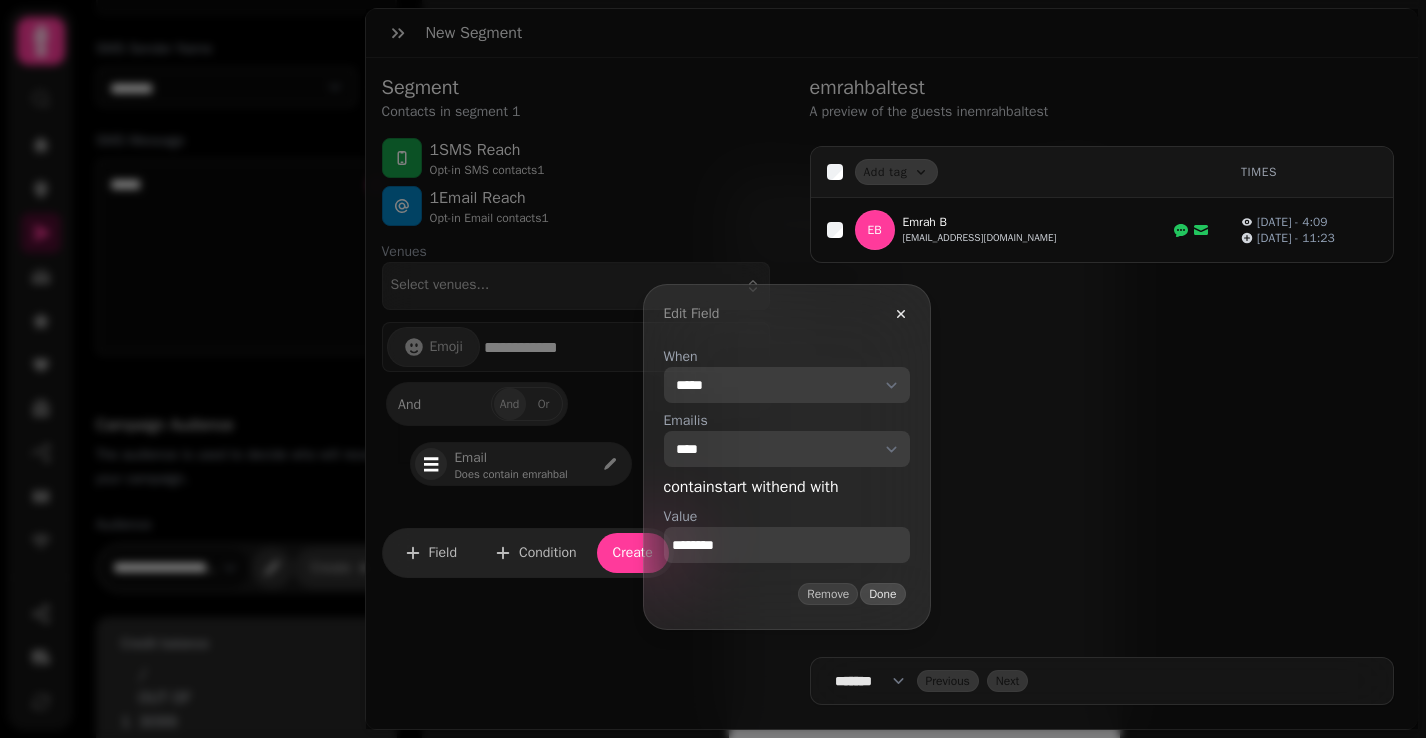 click on "Done" at bounding box center [882, 594] 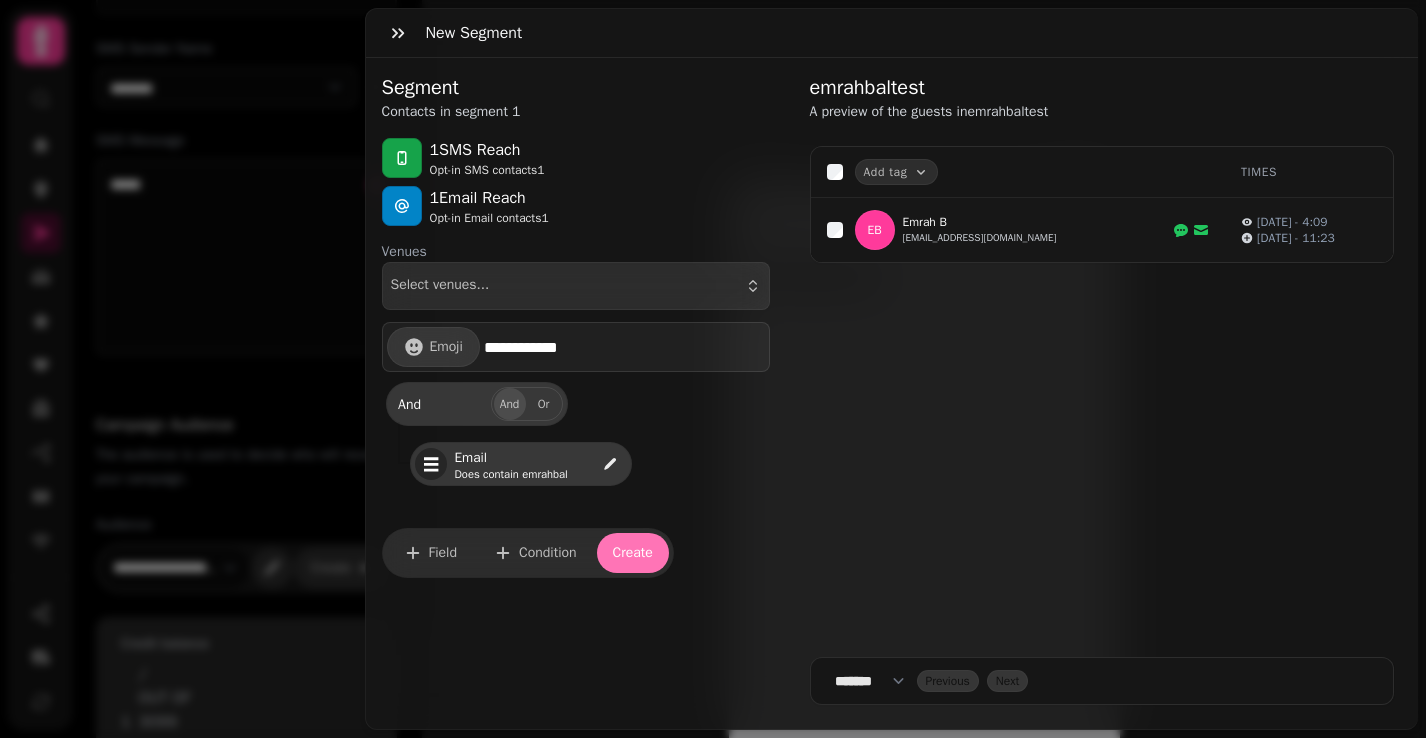 click on "Create" at bounding box center [633, 553] 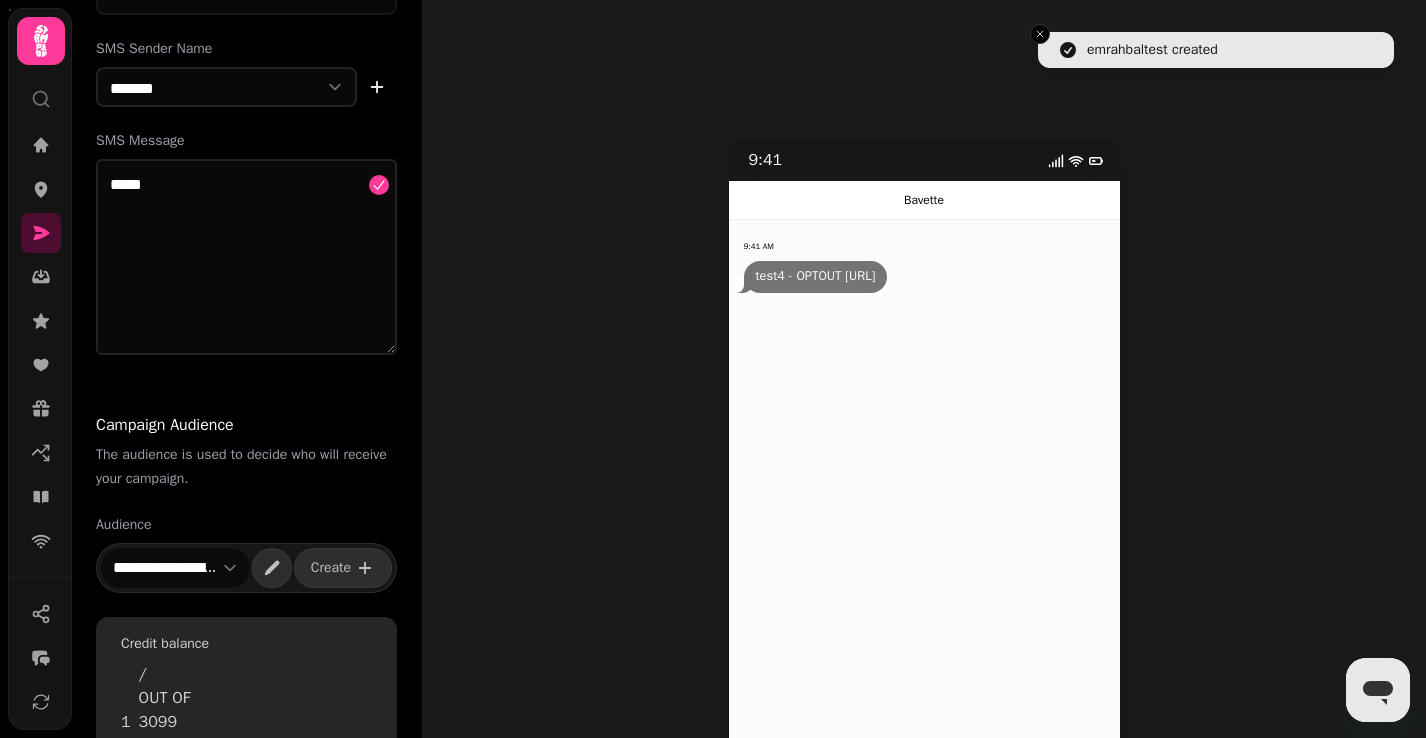 click on "**********" at bounding box center (175, 568) 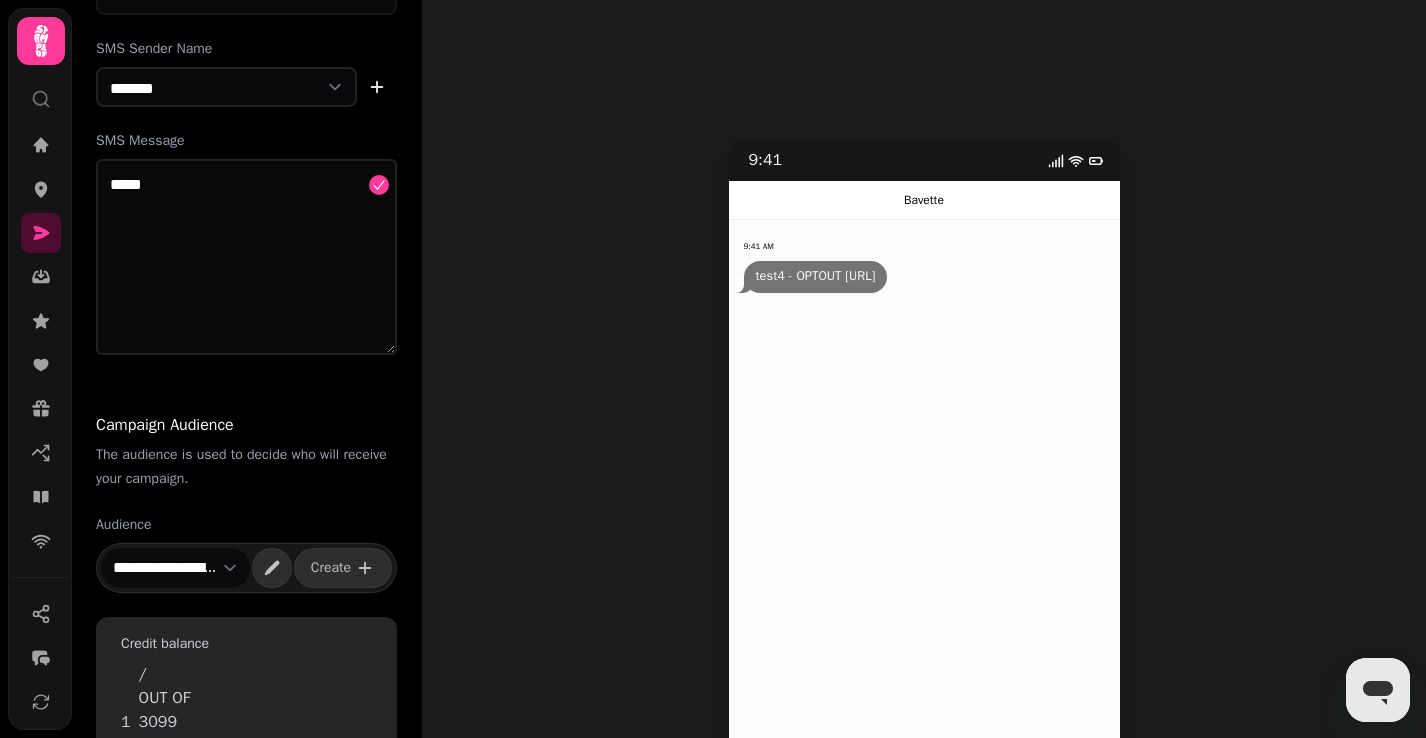 select on "**********" 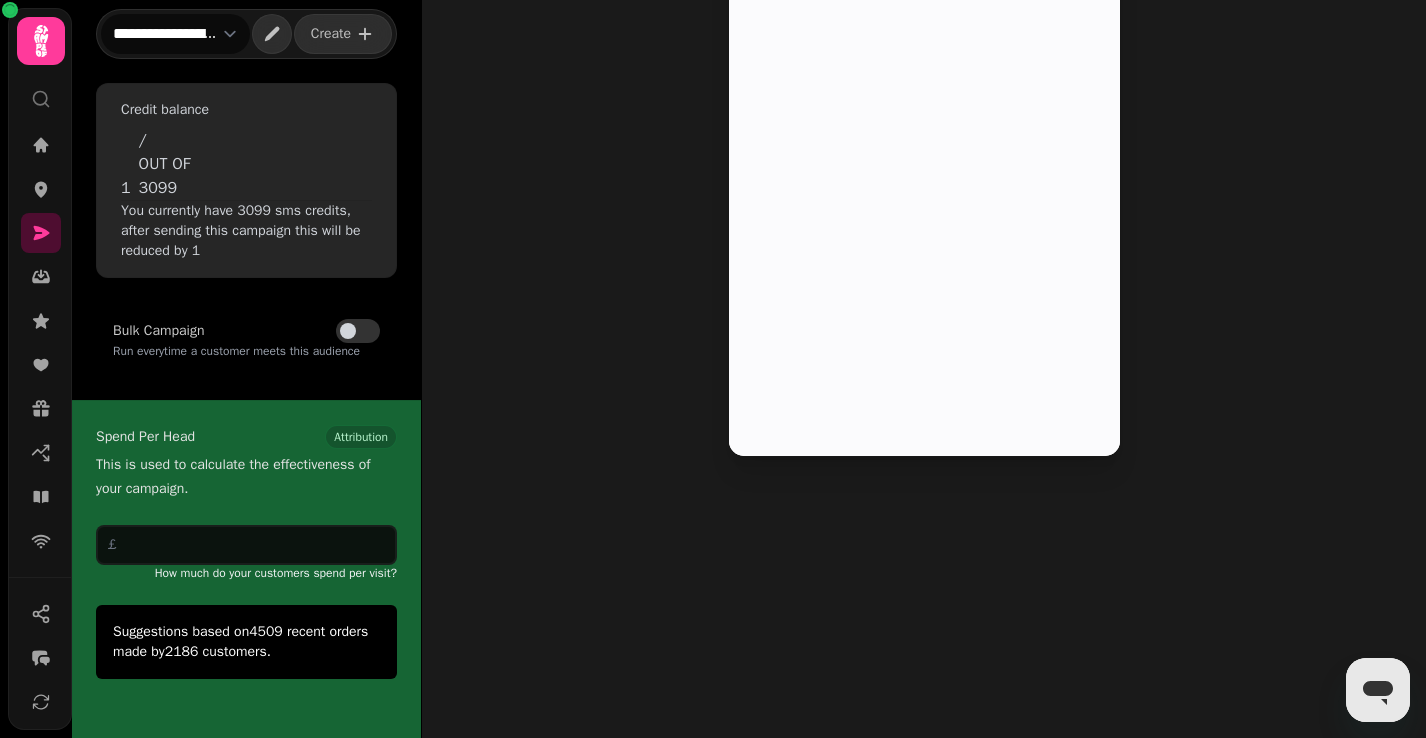 scroll, scrollTop: 0, scrollLeft: 0, axis: both 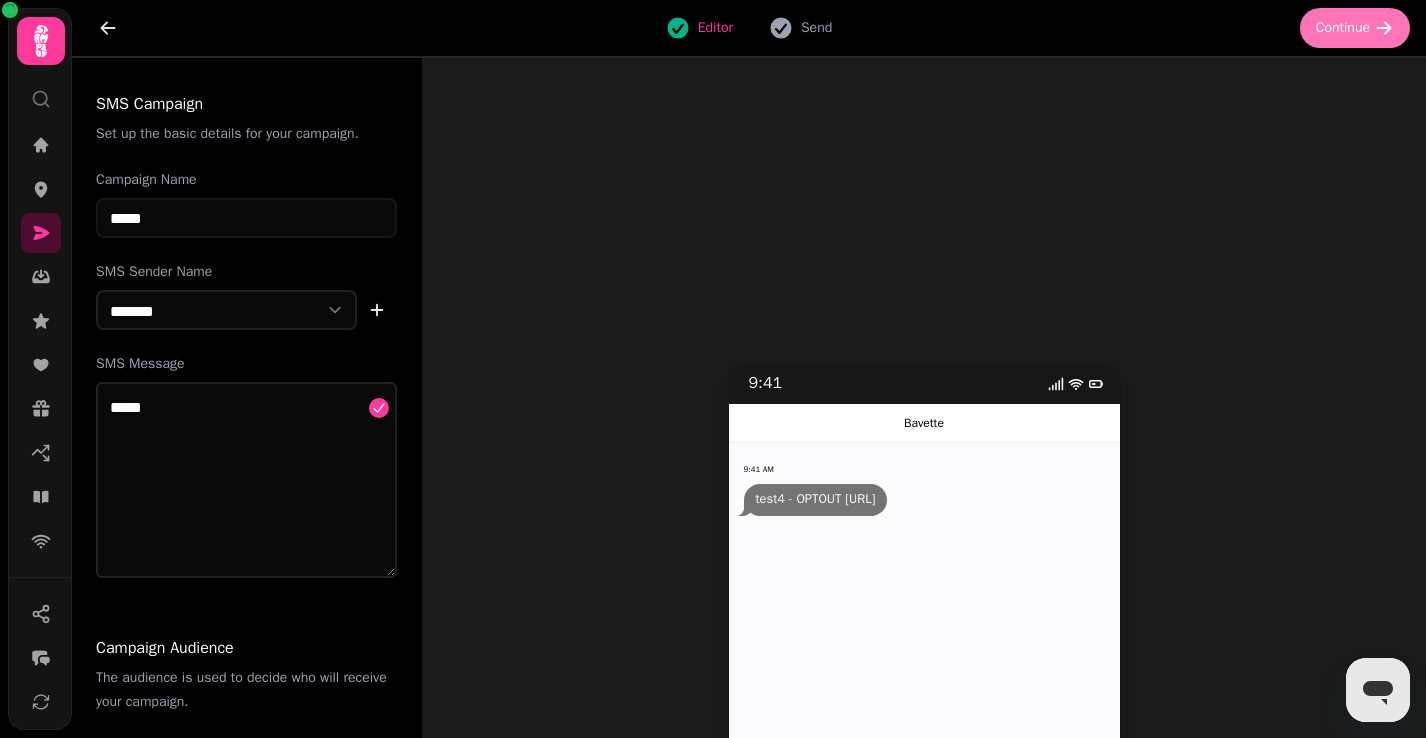click on "Continue" at bounding box center (1343, 28) 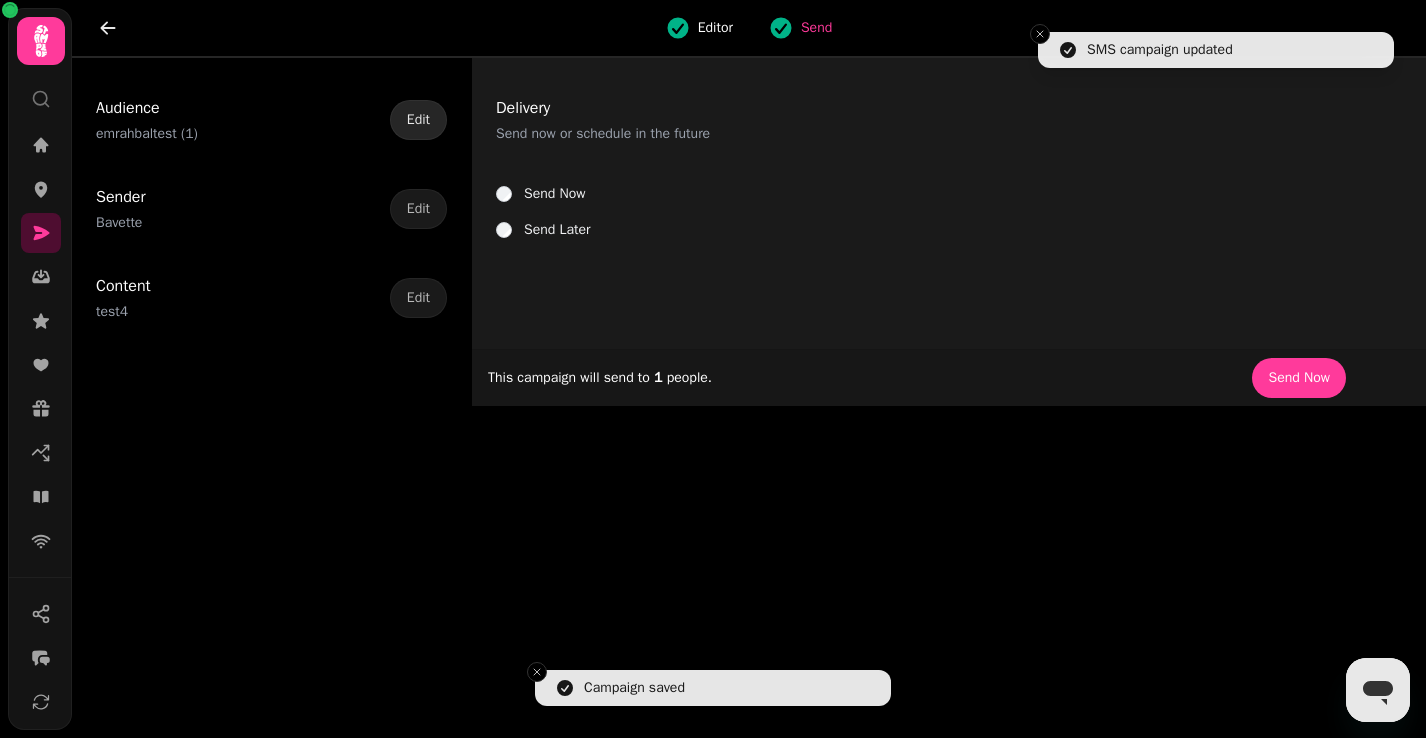 click on "Edit" at bounding box center [418, 120] 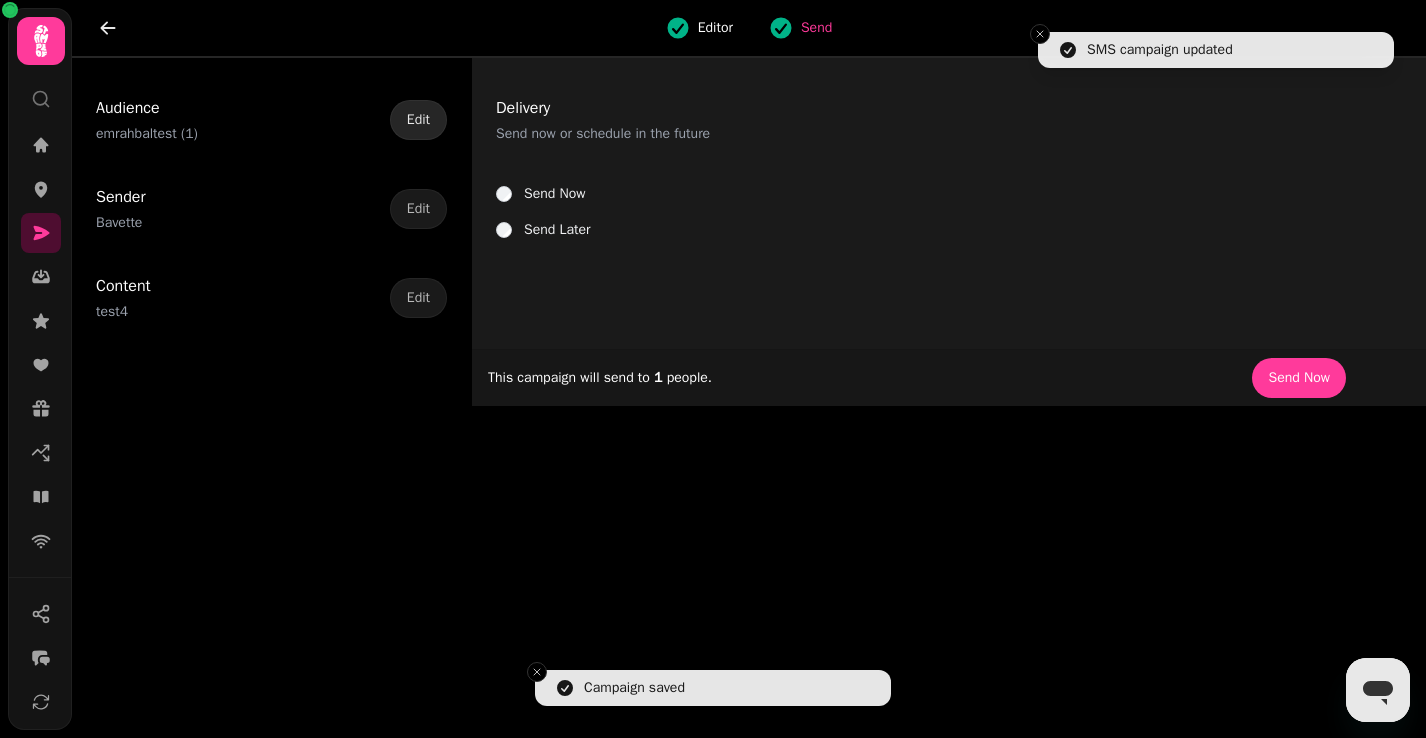 select on "**********" 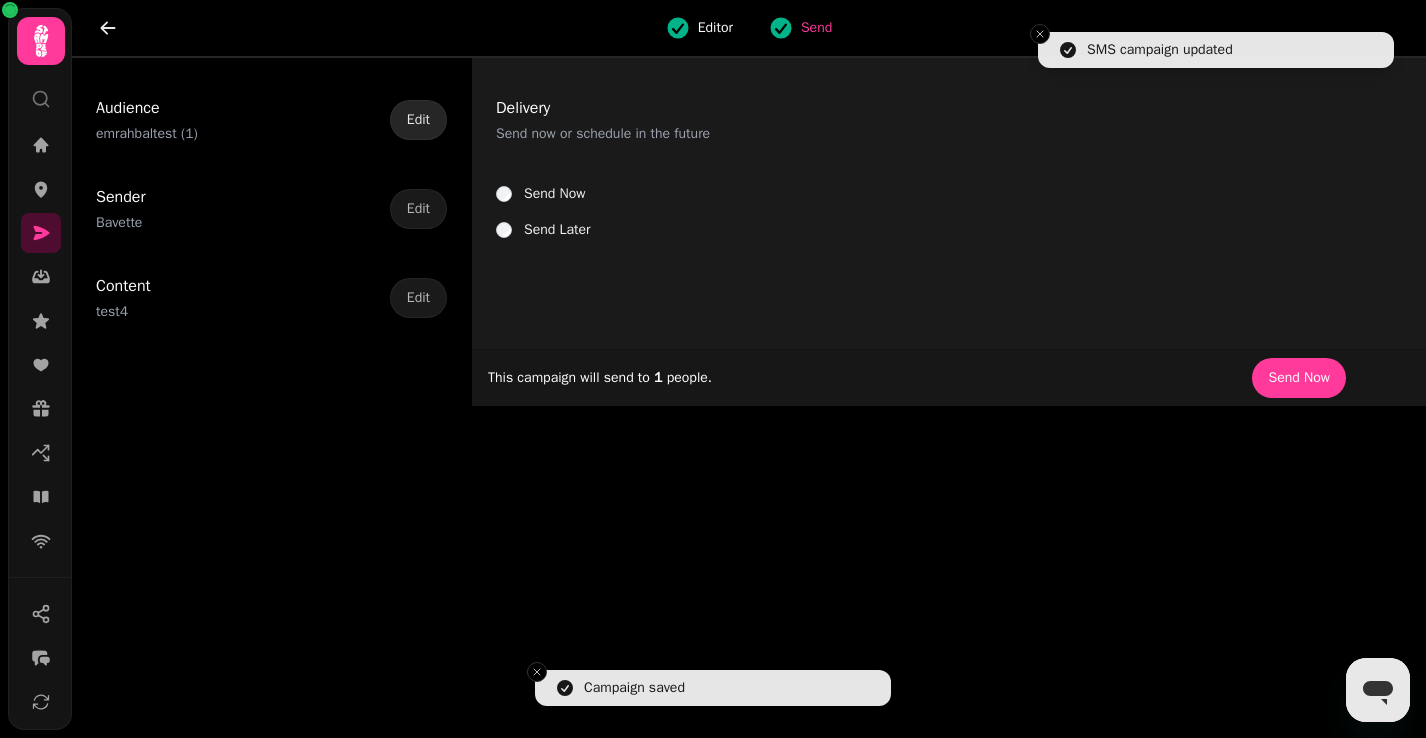 select on "**********" 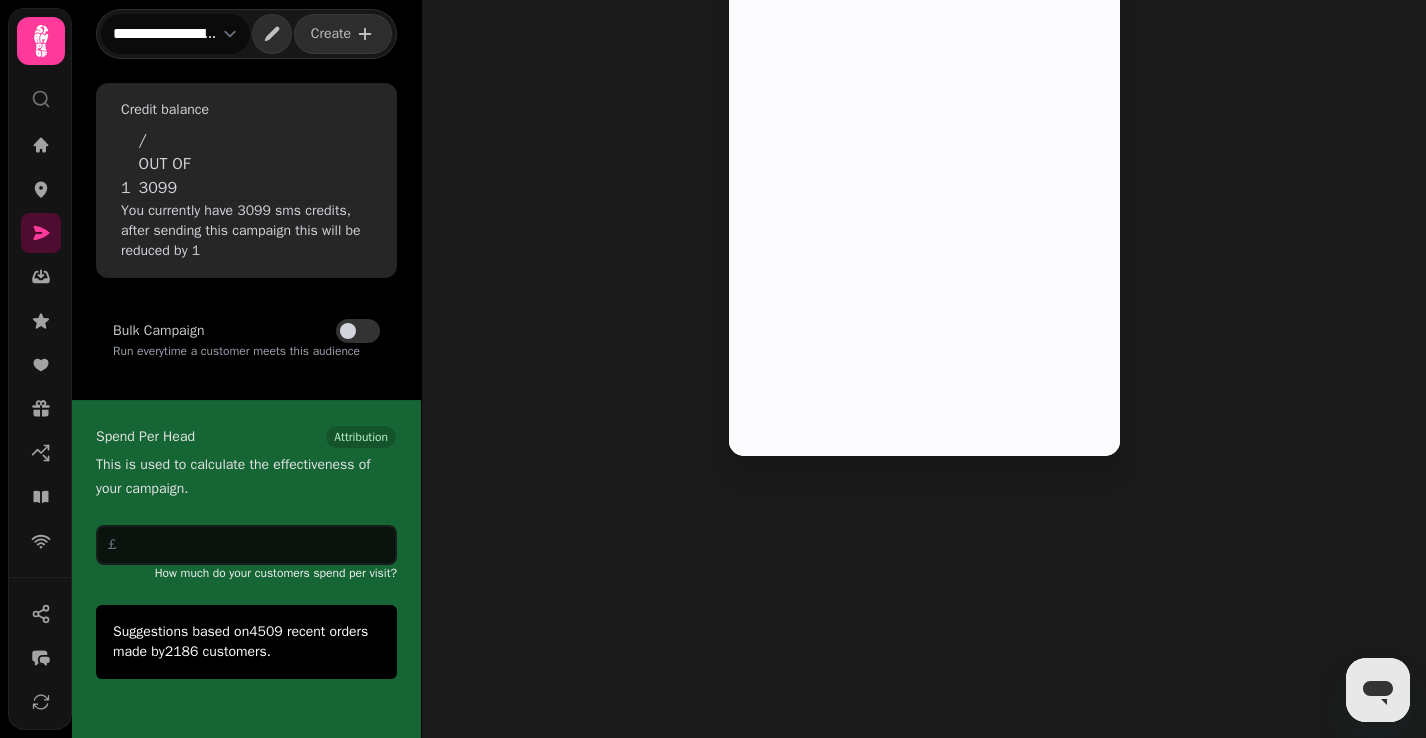 scroll, scrollTop: 0, scrollLeft: 0, axis: both 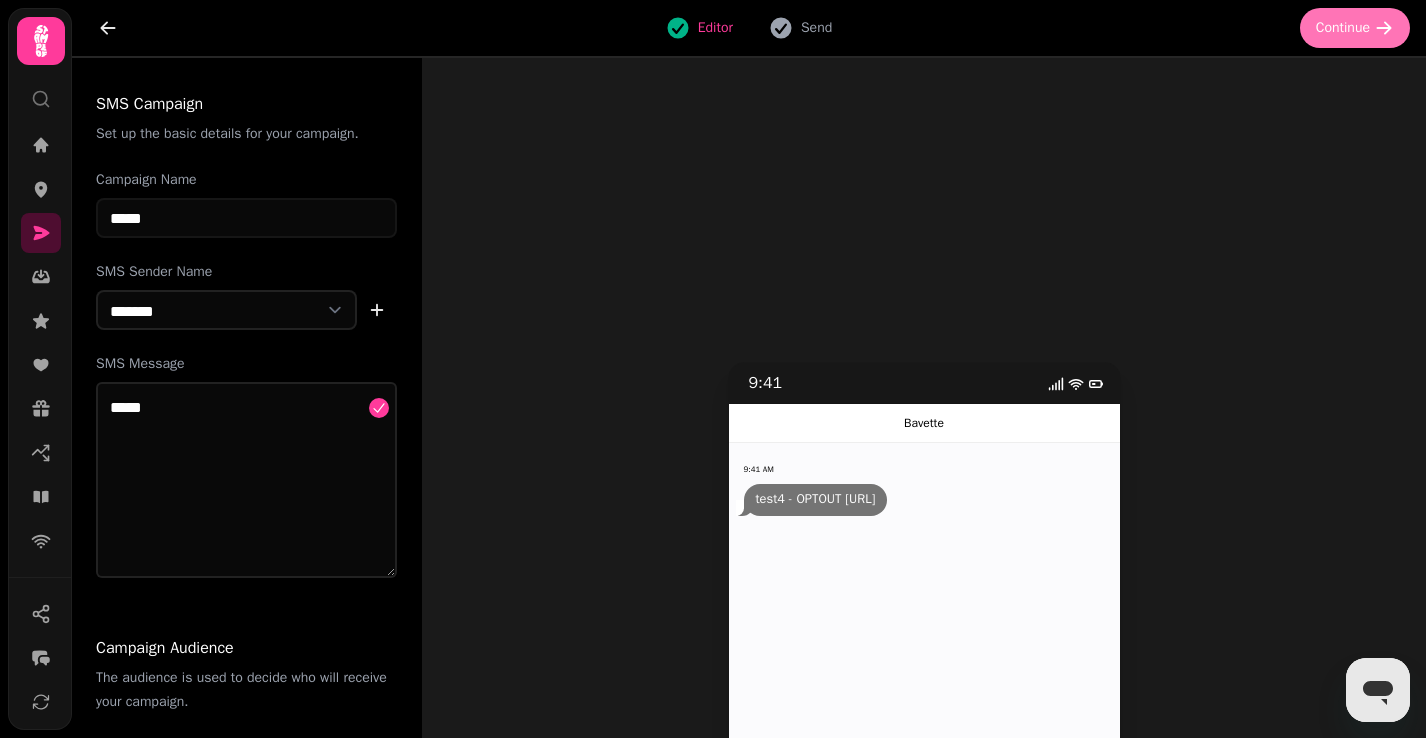 click on "Continue" at bounding box center [1343, 28] 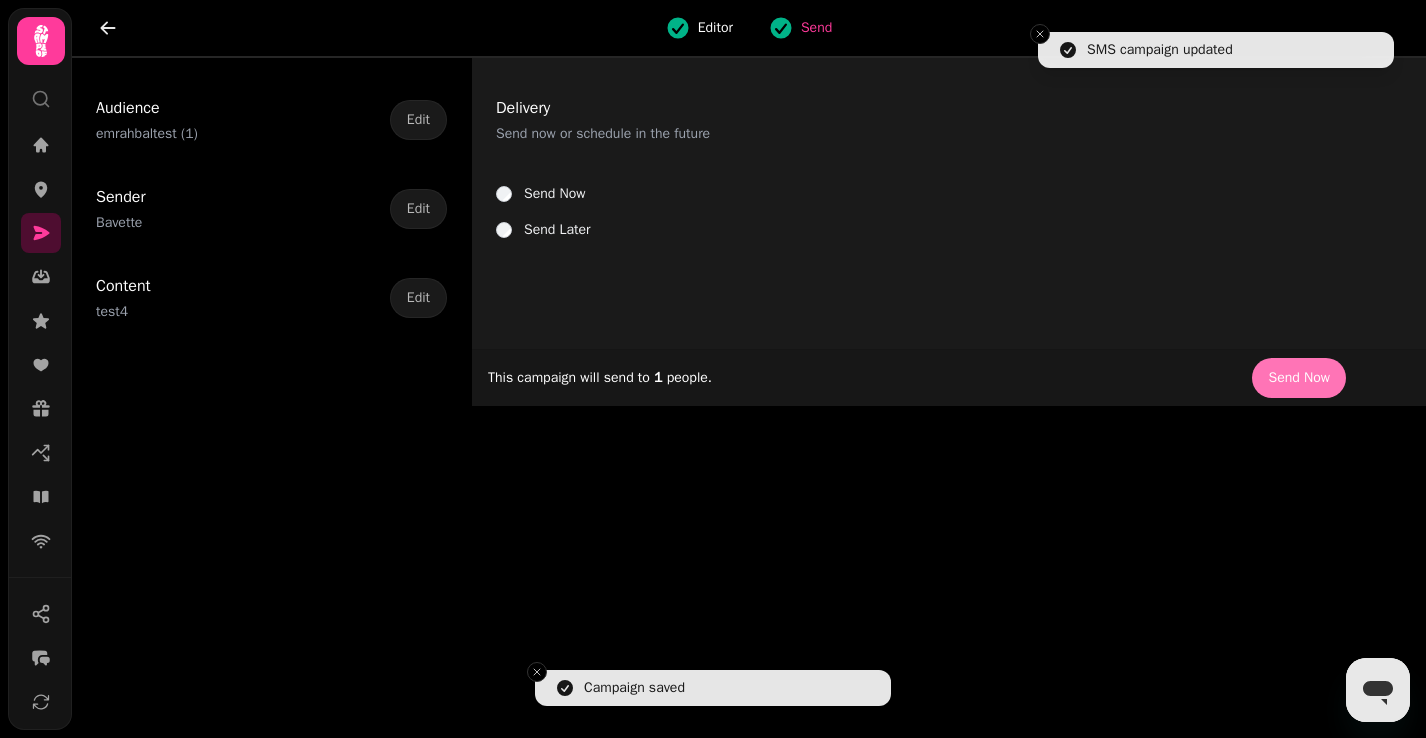 click on "Send Now" at bounding box center (1299, 378) 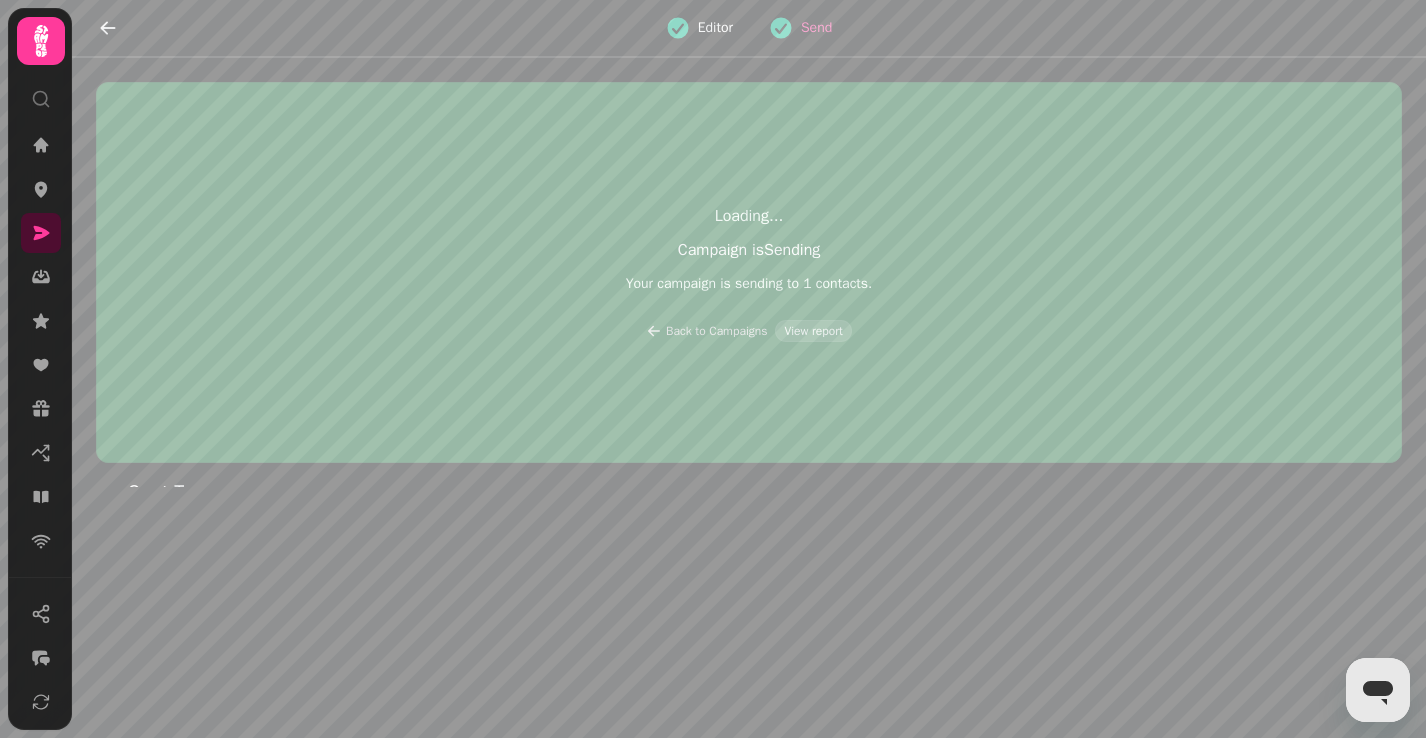 click on "View report" at bounding box center [813, 331] 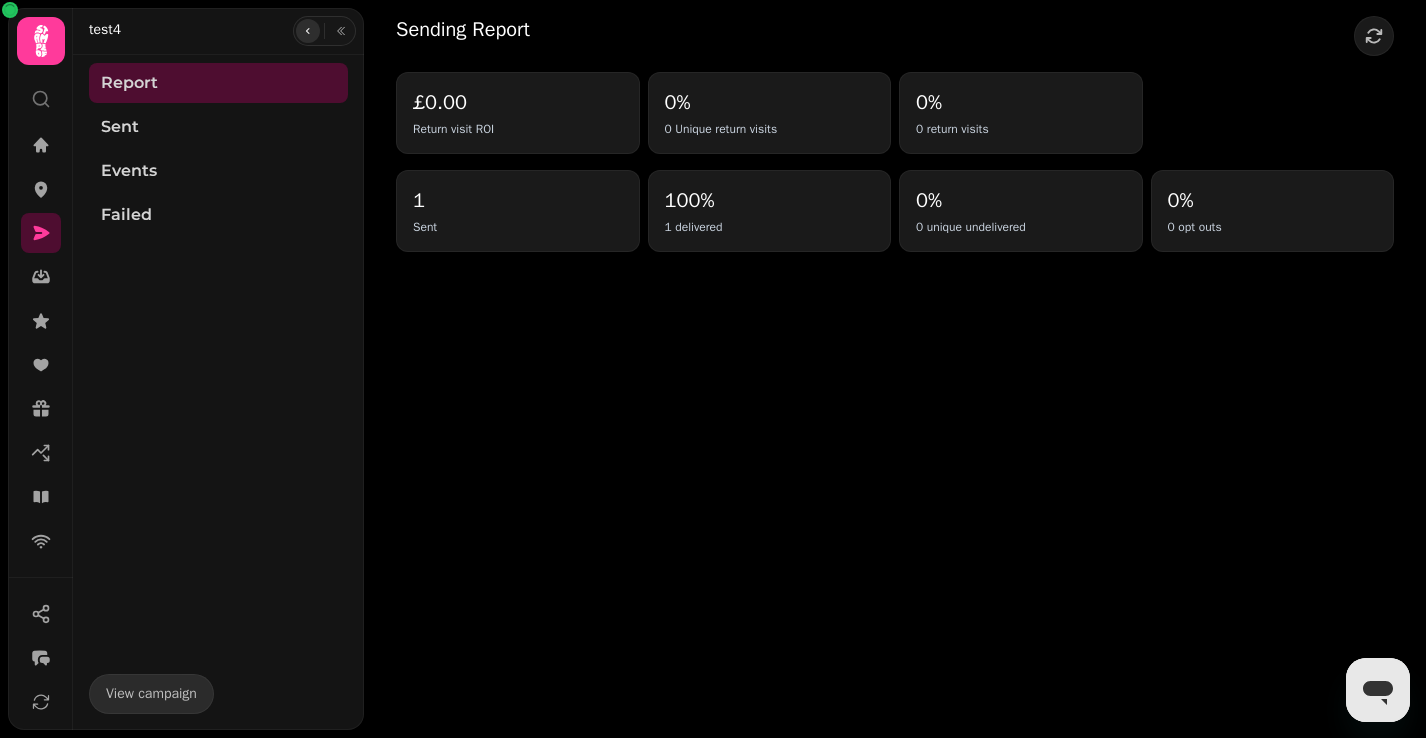 click at bounding box center [308, 31] 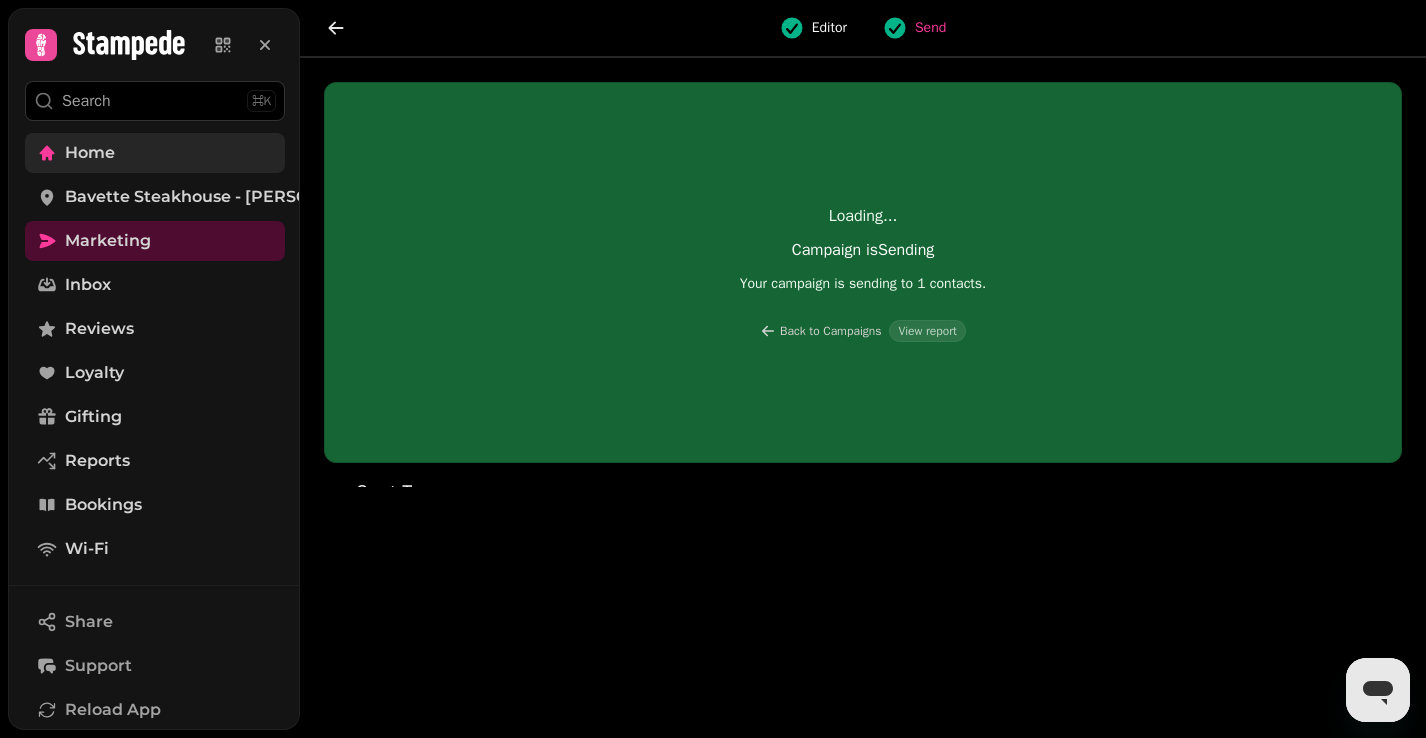 click on "Home" at bounding box center (155, 153) 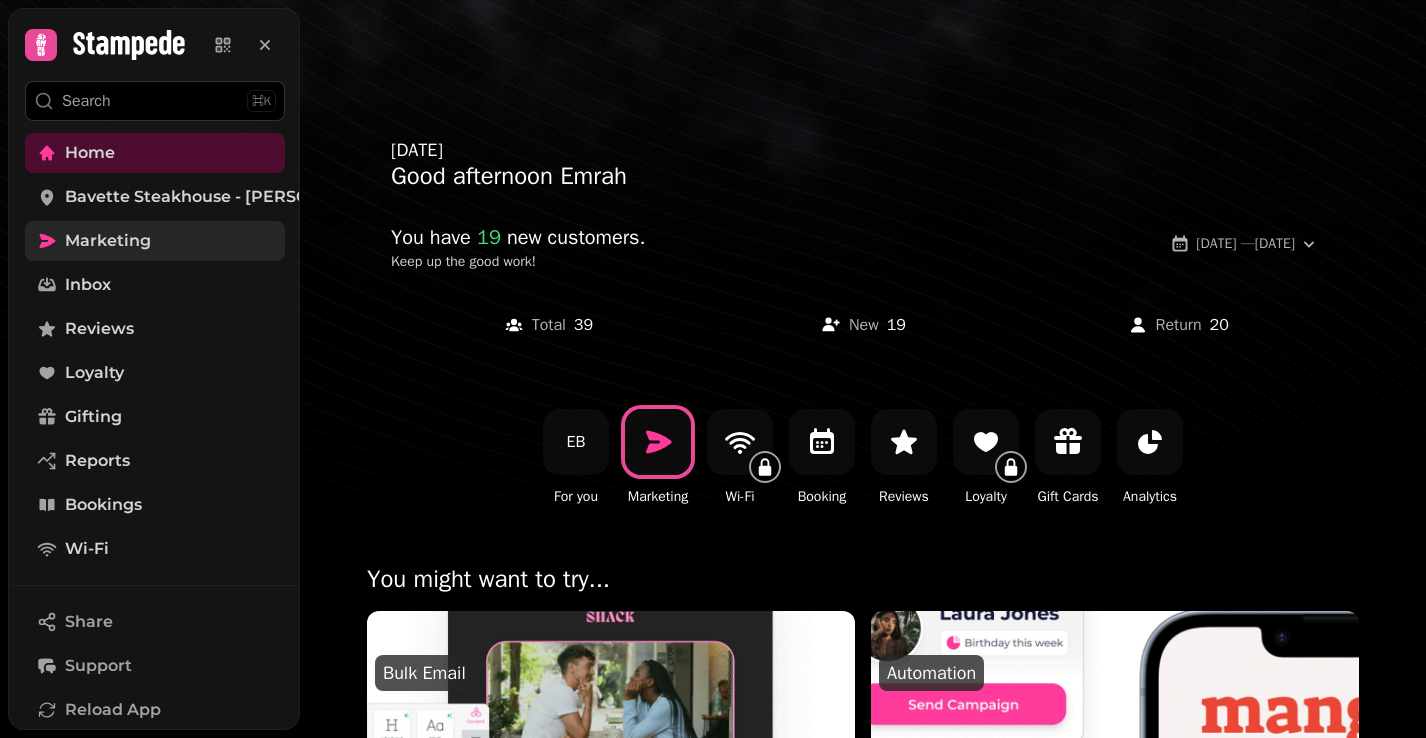 click on "Marketing" at bounding box center [155, 241] 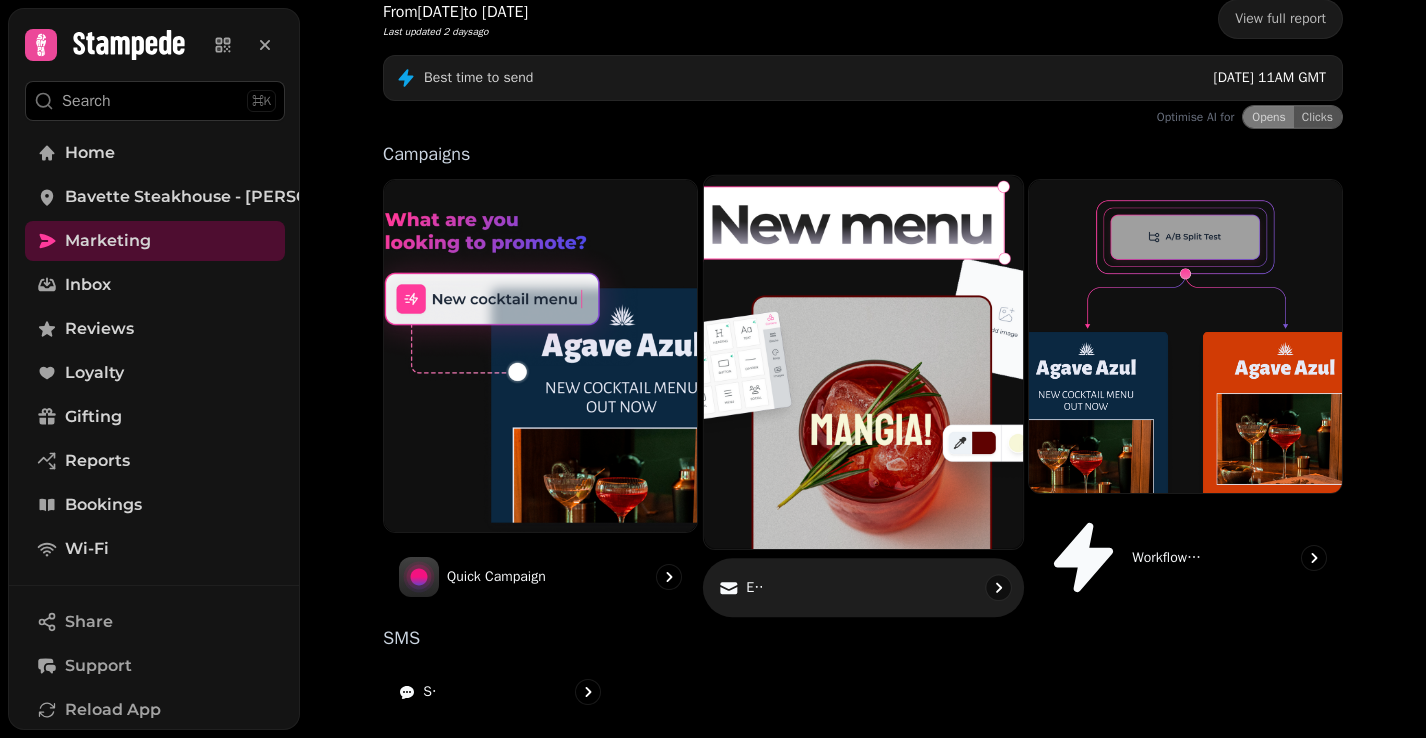 scroll, scrollTop: 510, scrollLeft: 0, axis: vertical 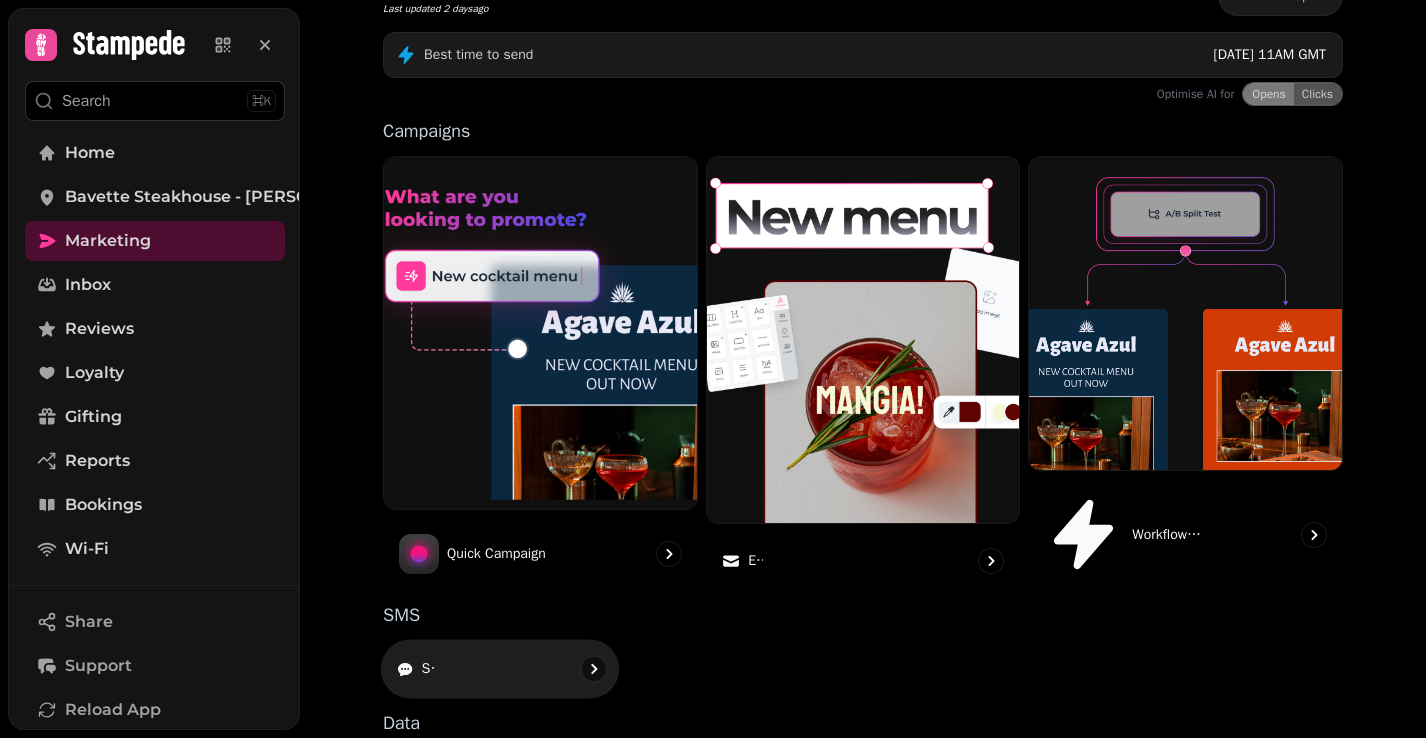 click on "SMS" at bounding box center [500, 669] 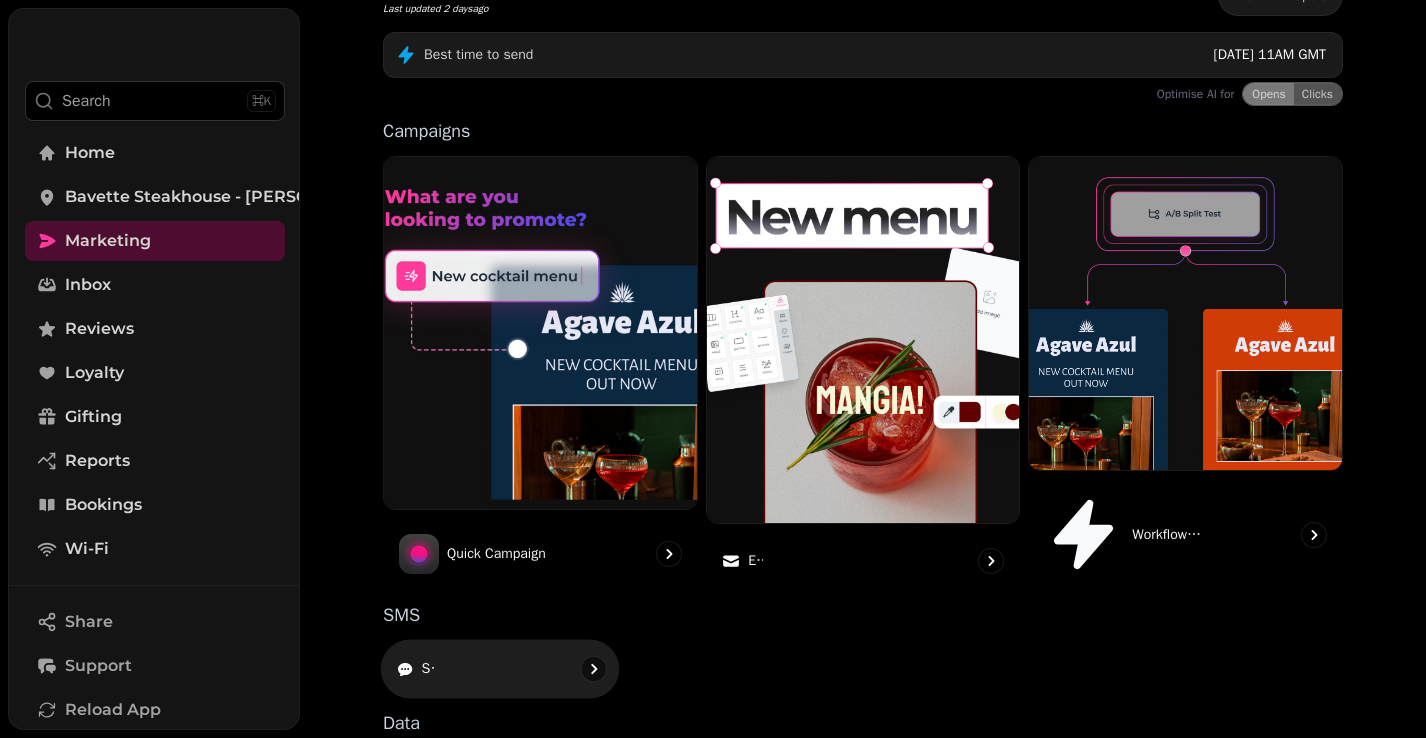 scroll, scrollTop: 0, scrollLeft: 0, axis: both 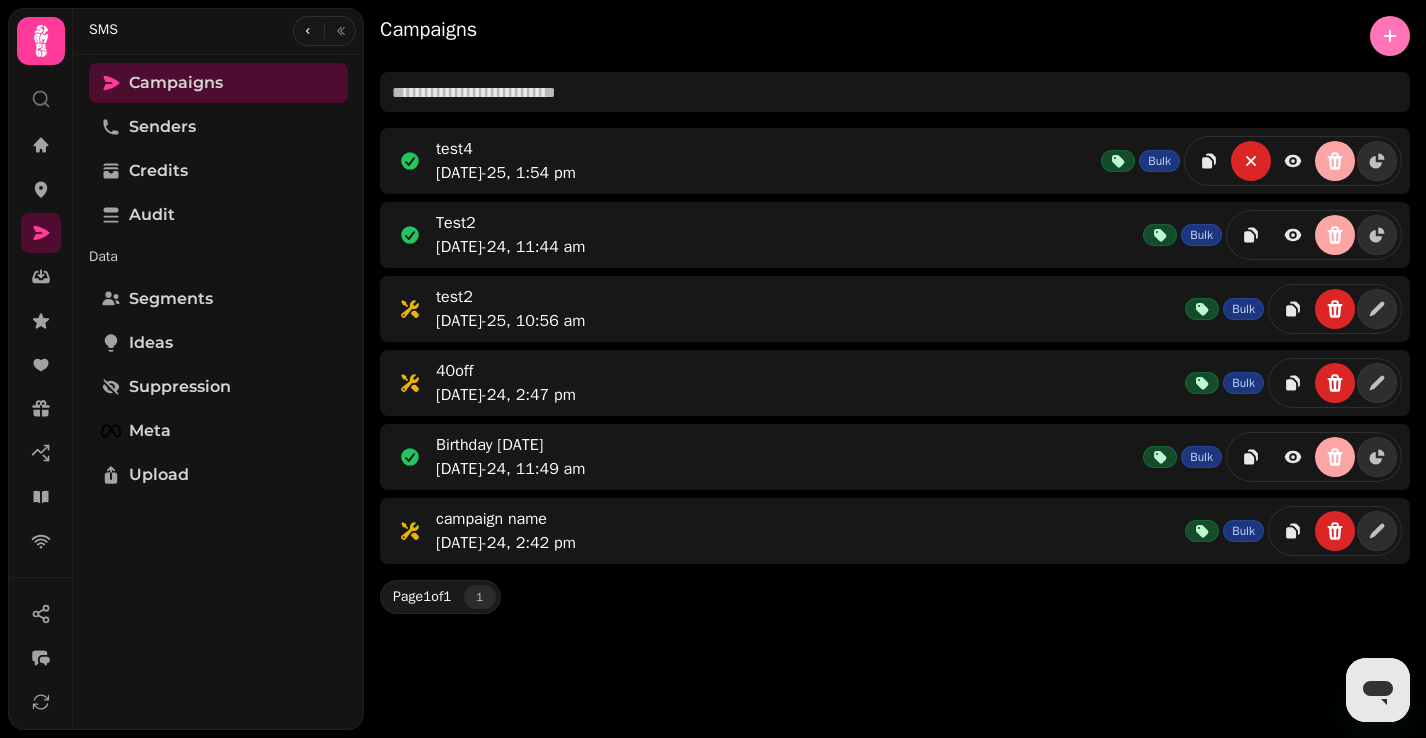 click at bounding box center (1390, 36) 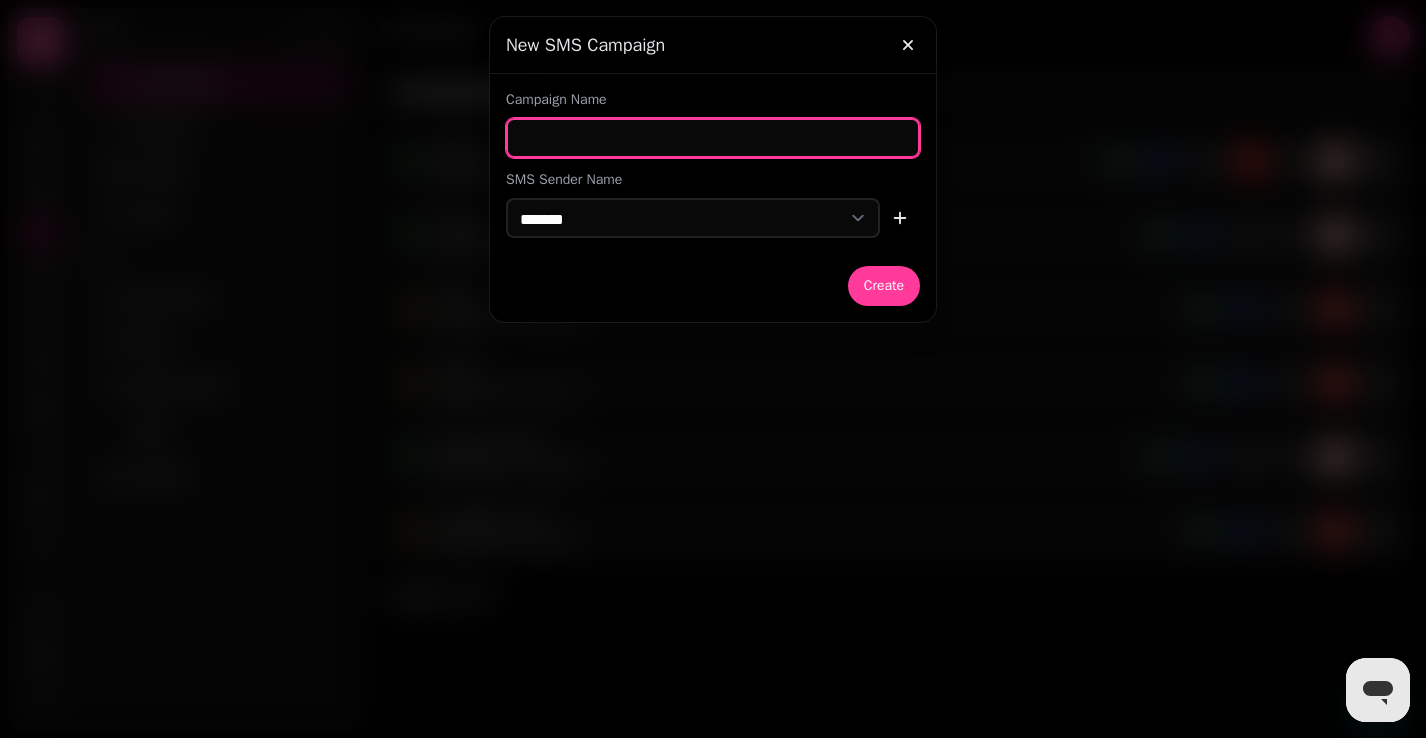 click on "Campaign Name" at bounding box center [713, 138] 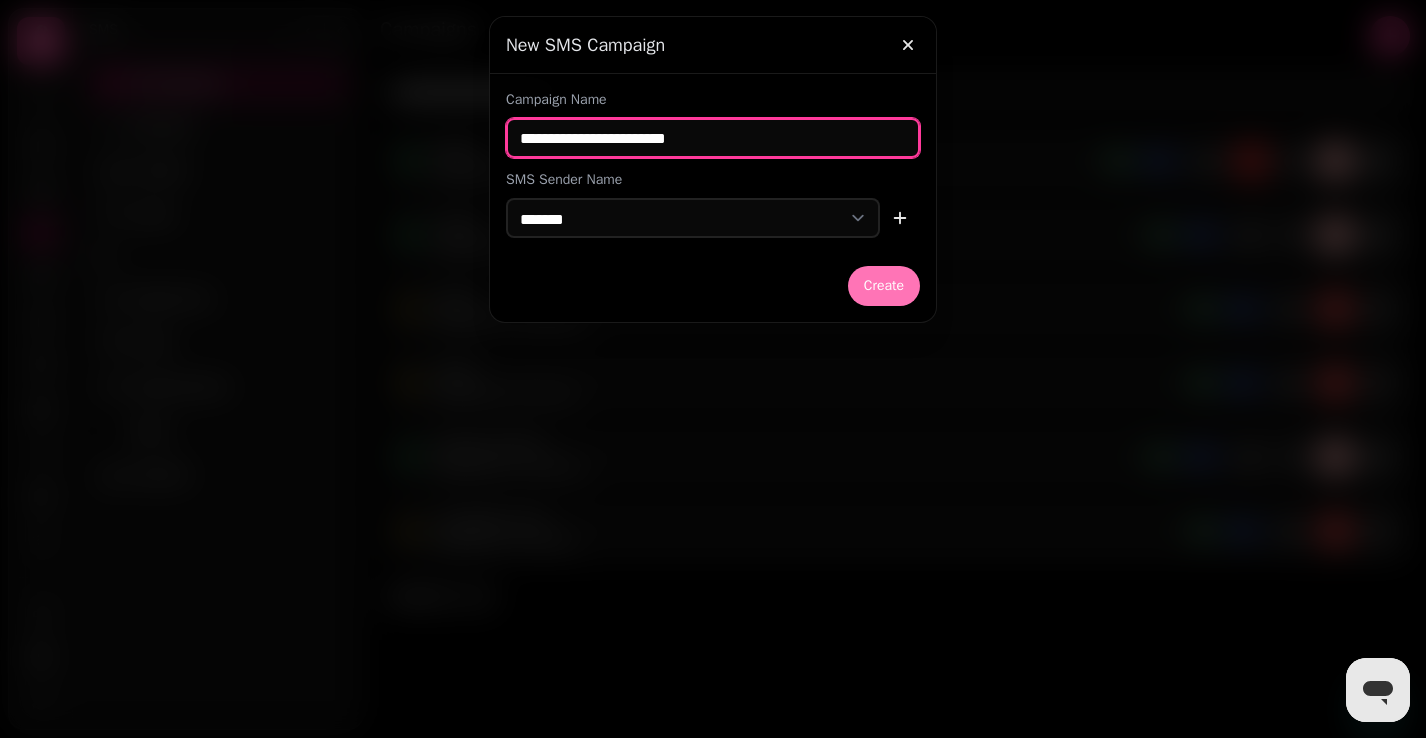 type on "**********" 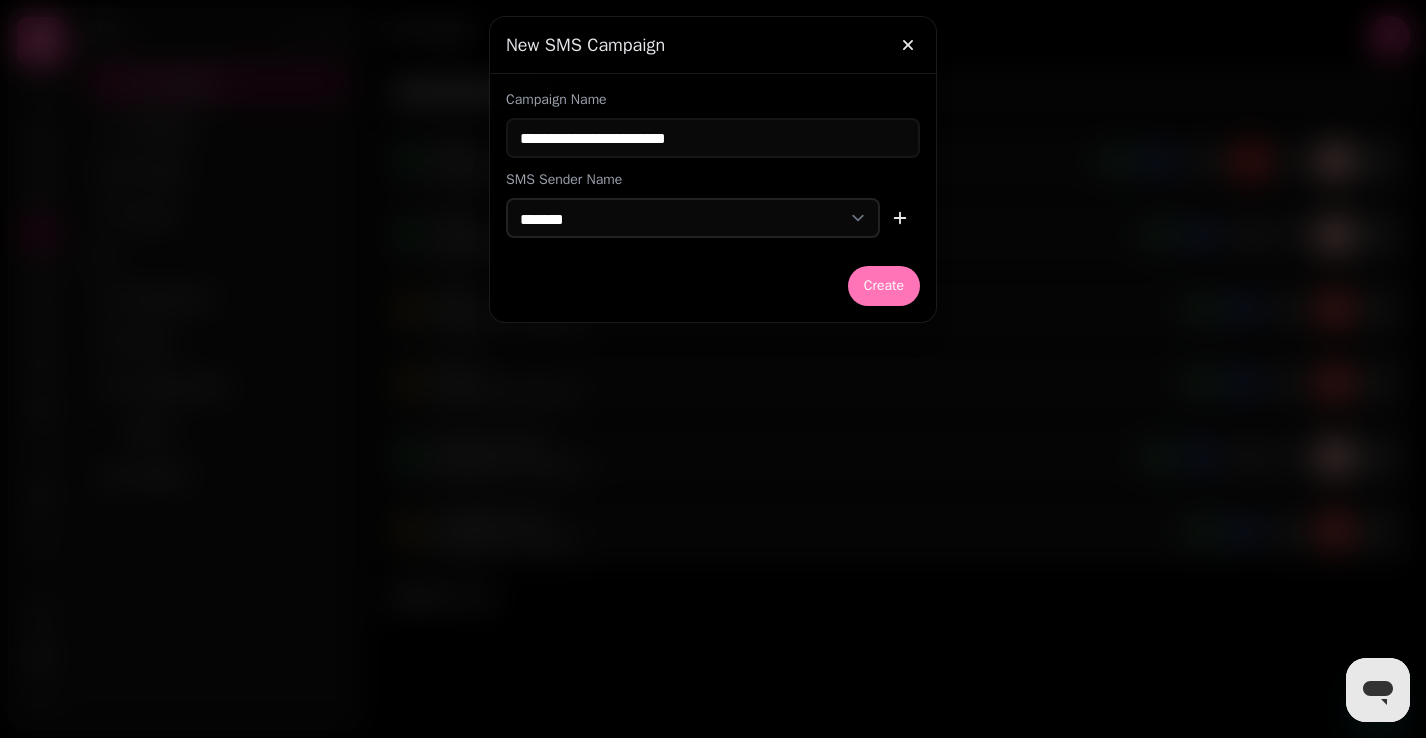 click on "Create" at bounding box center (884, 286) 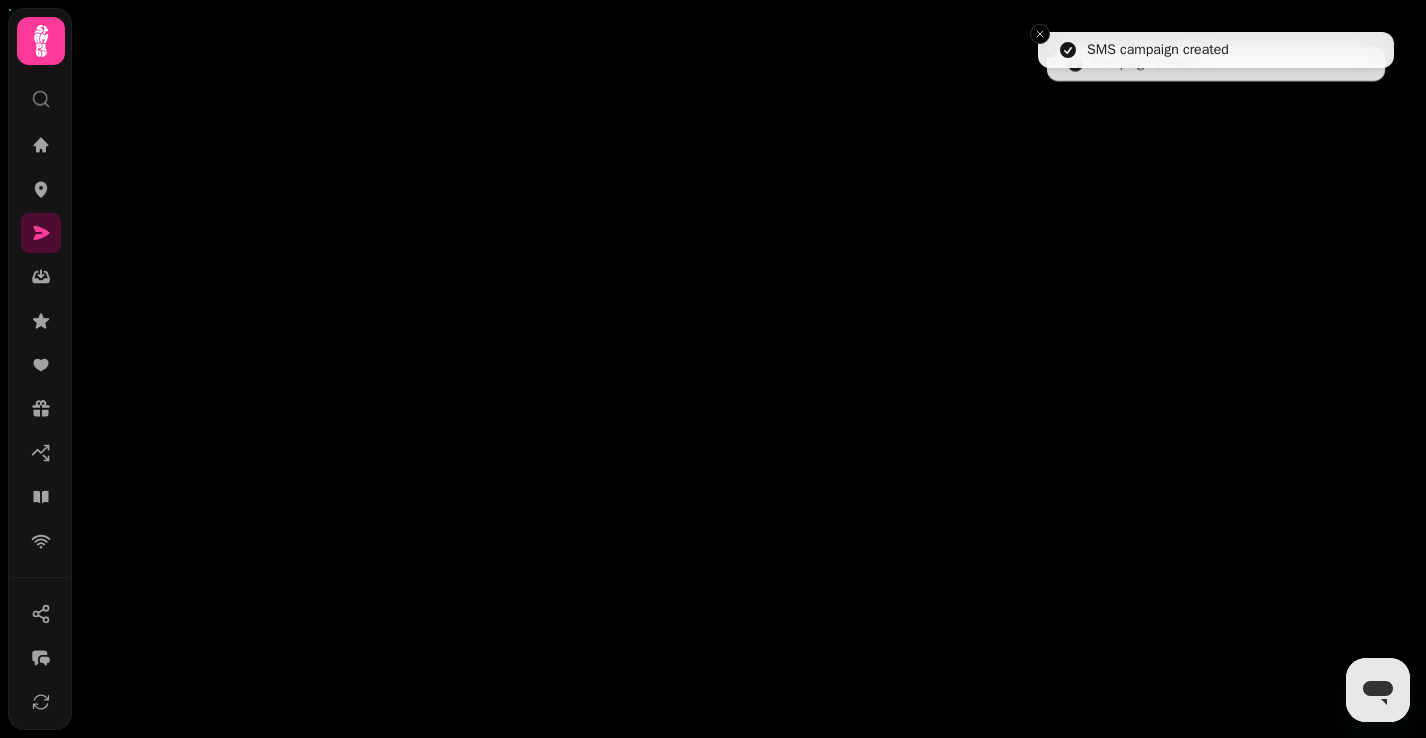 select on "**********" 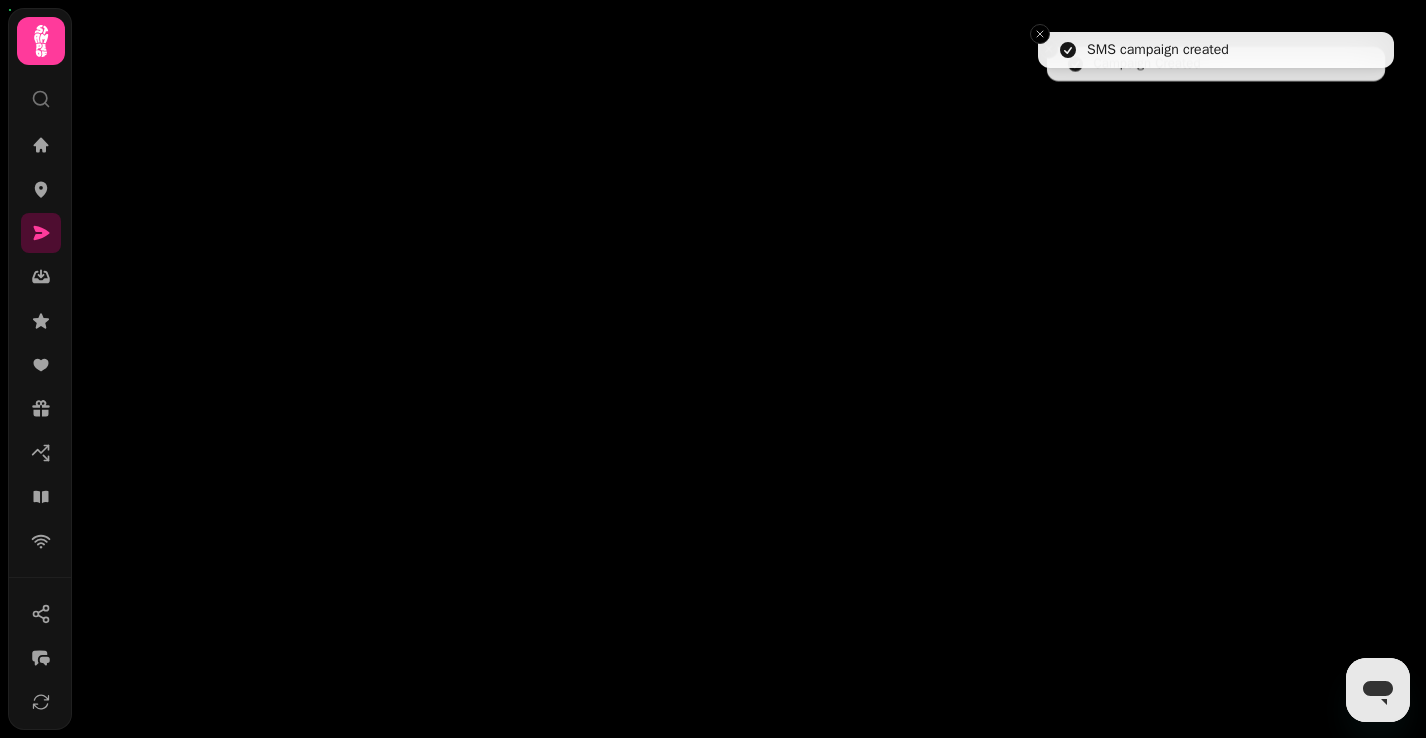 select on "***" 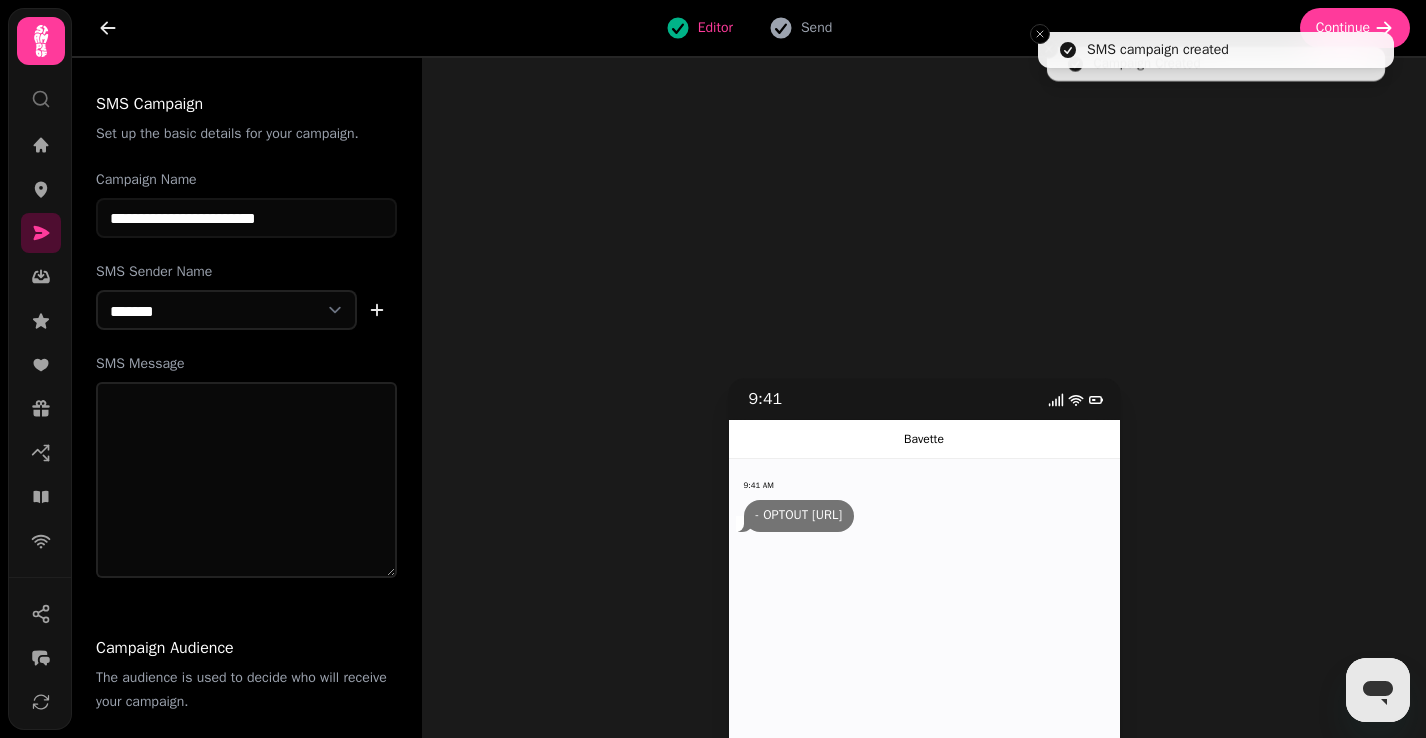 scroll, scrollTop: 64, scrollLeft: 0, axis: vertical 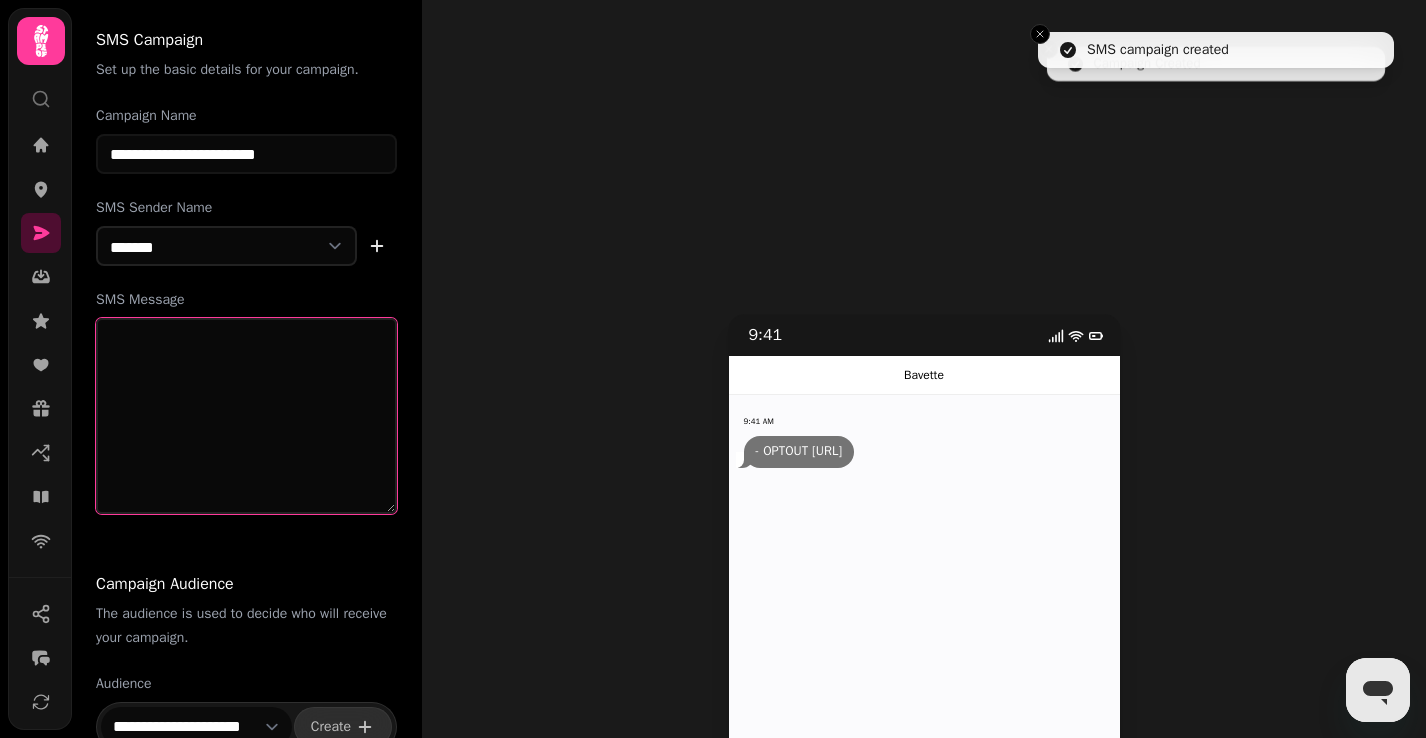click on "SMS Message" at bounding box center [246, 416] 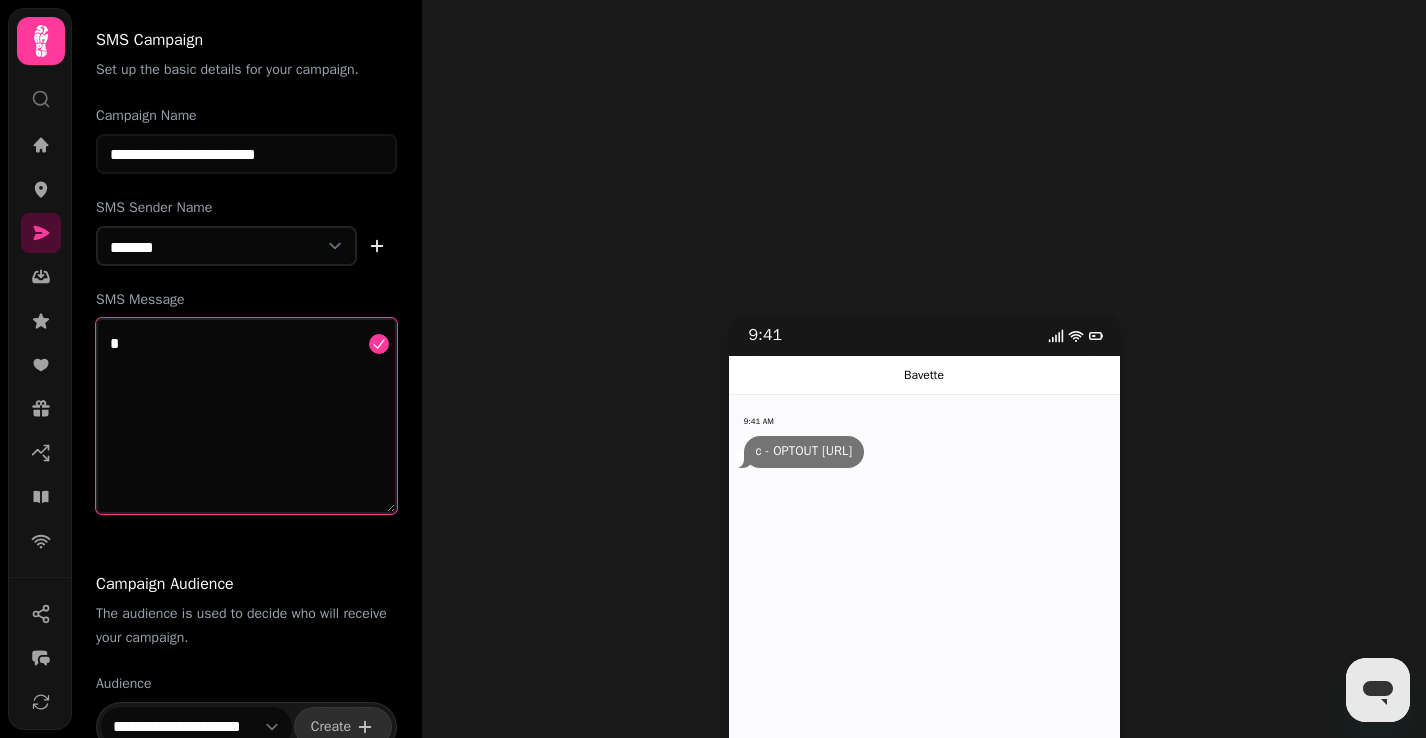 paste on "**********" 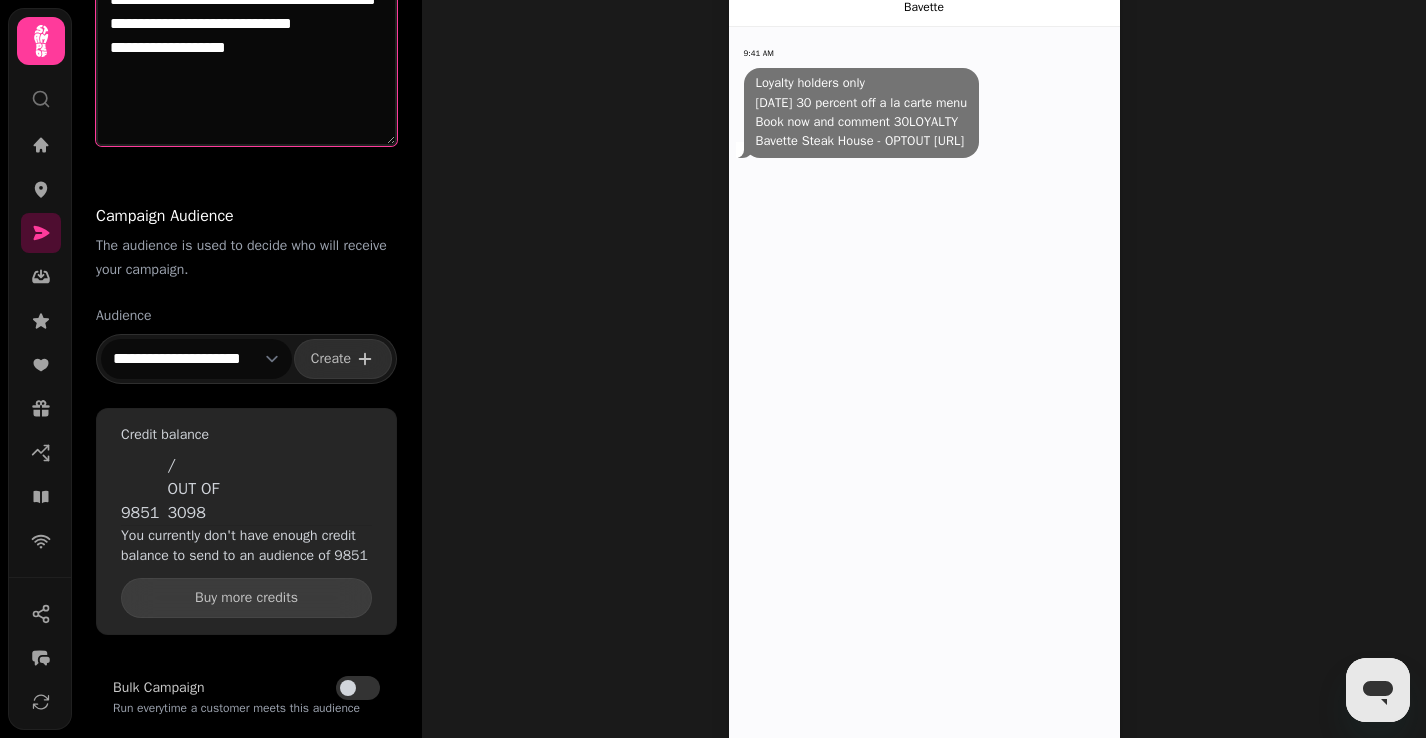 scroll, scrollTop: 433, scrollLeft: 0, axis: vertical 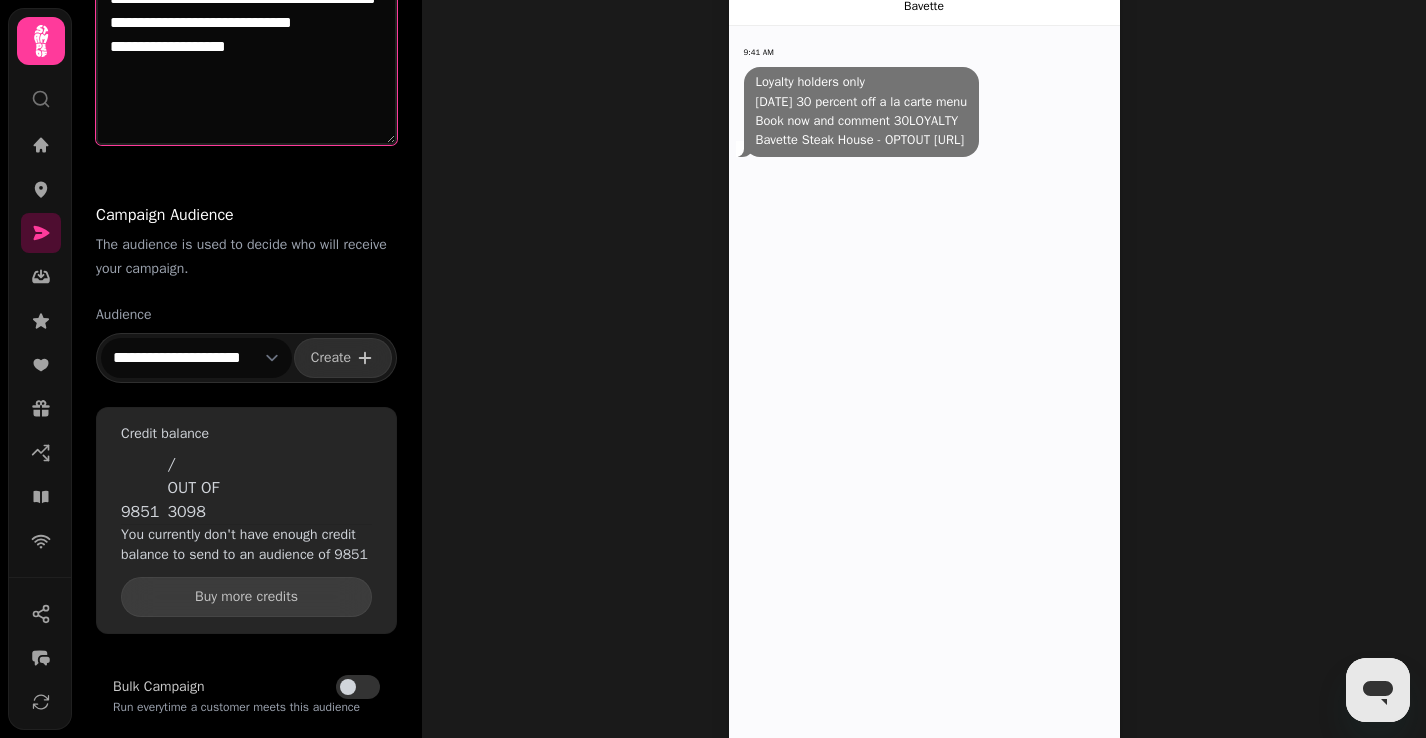 type on "**********" 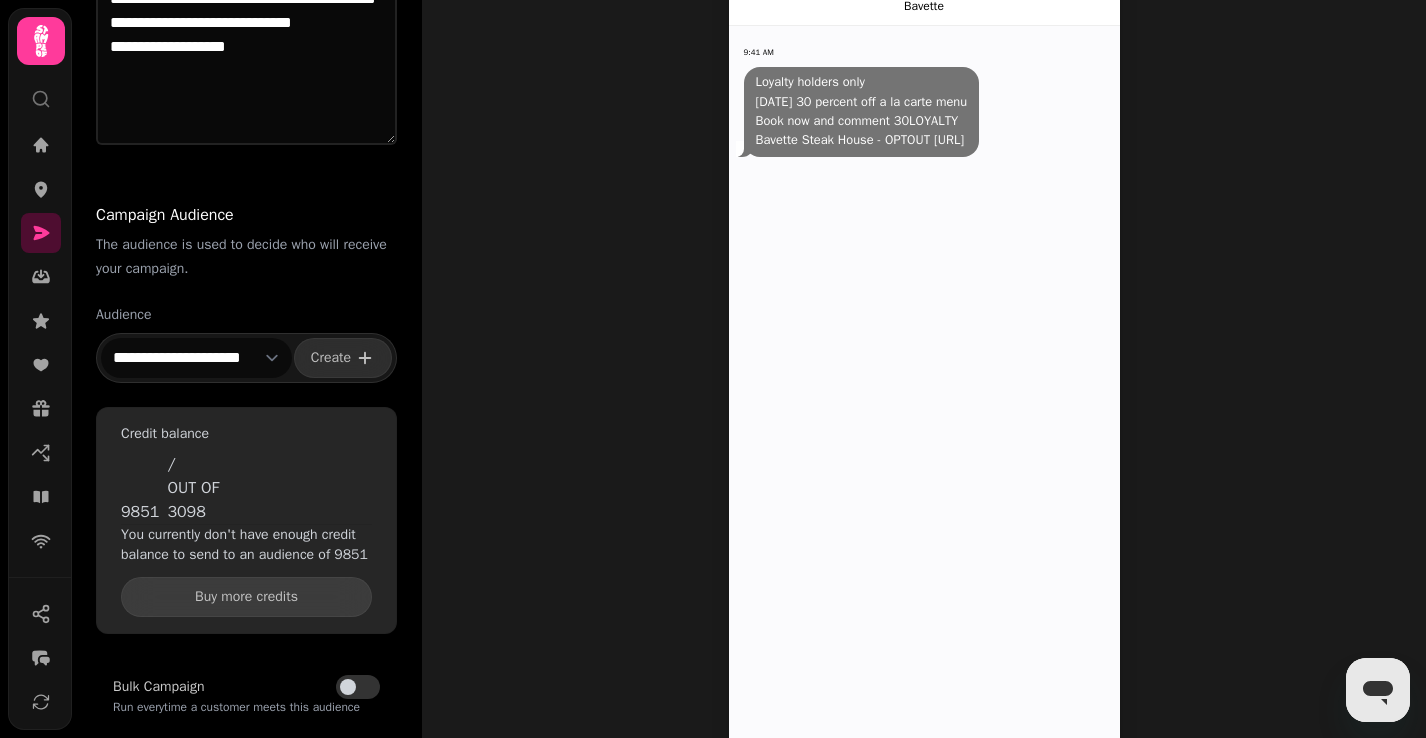 click on "**********" at bounding box center [196, 358] 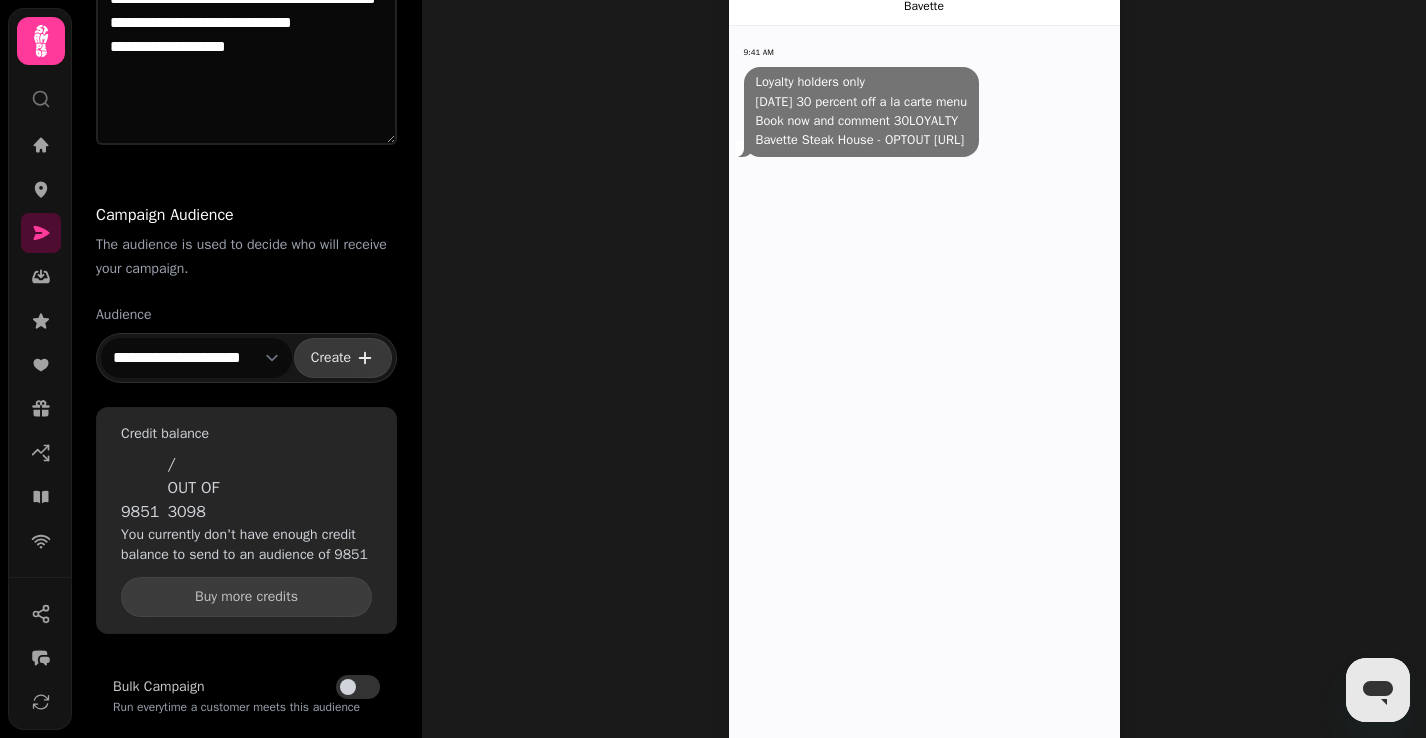 click on "Create" at bounding box center [331, 358] 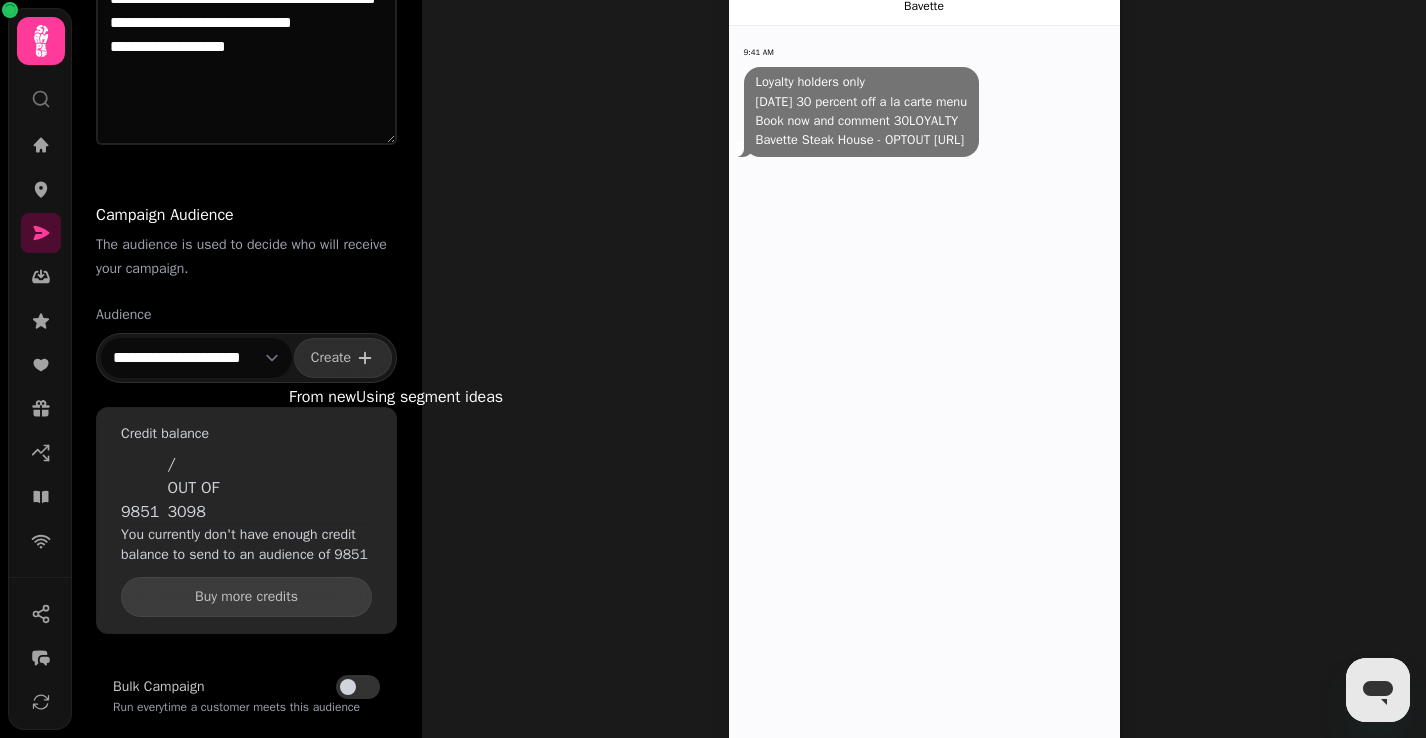 click on "From new" at bounding box center [322, 397] 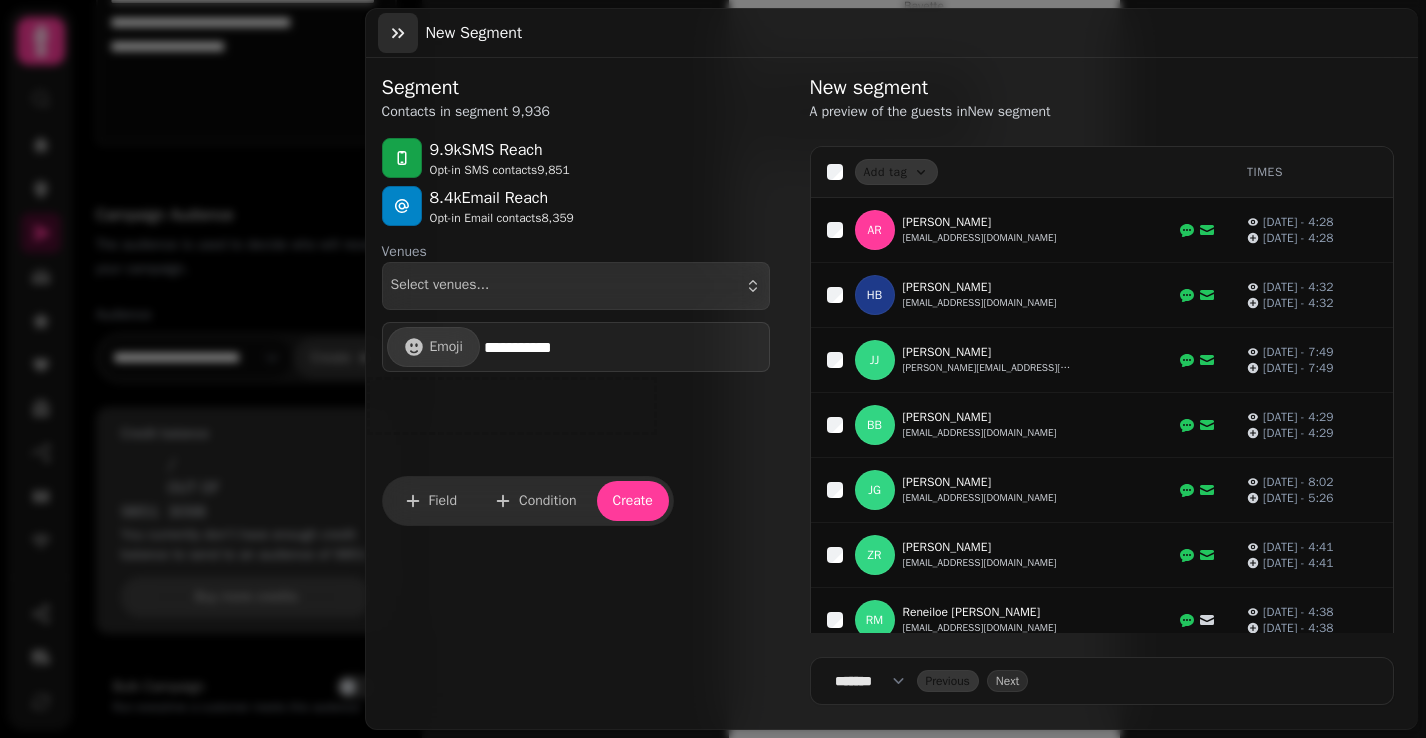 click 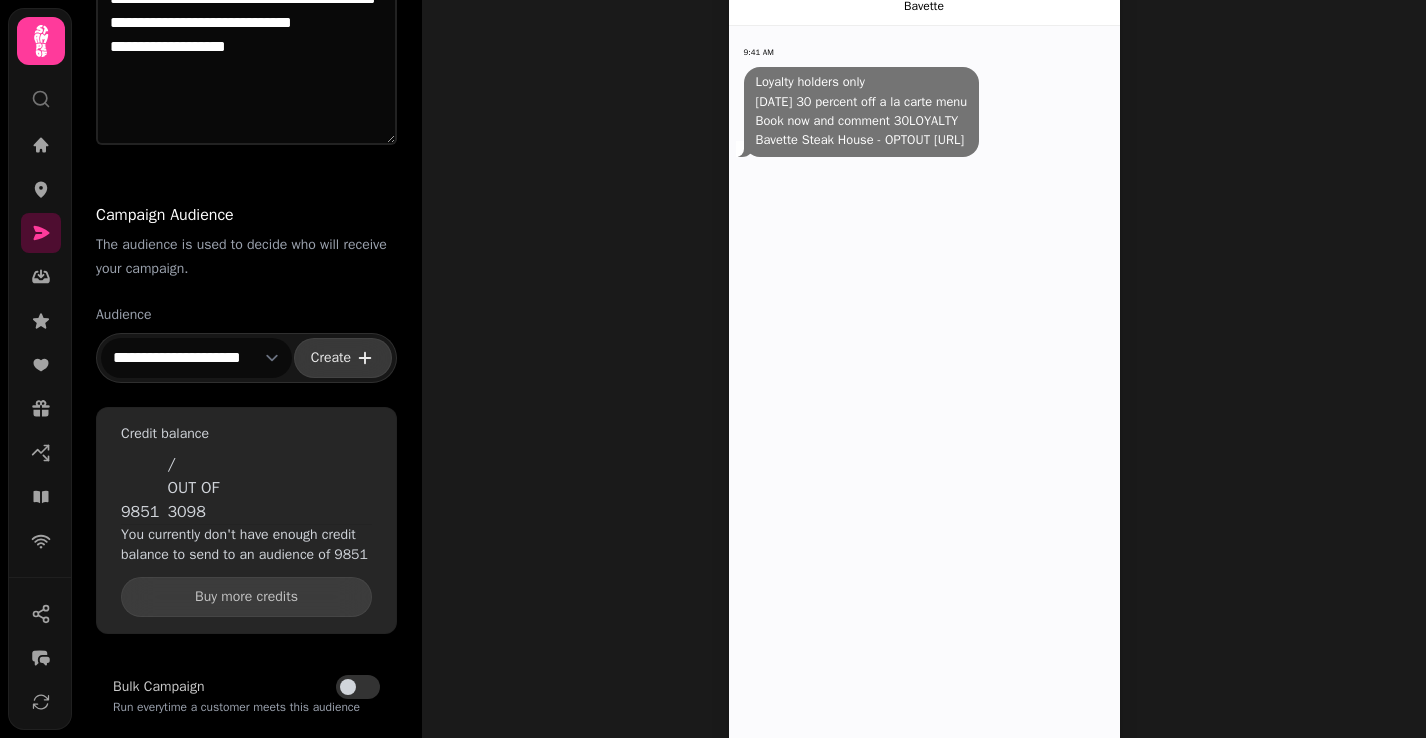 click 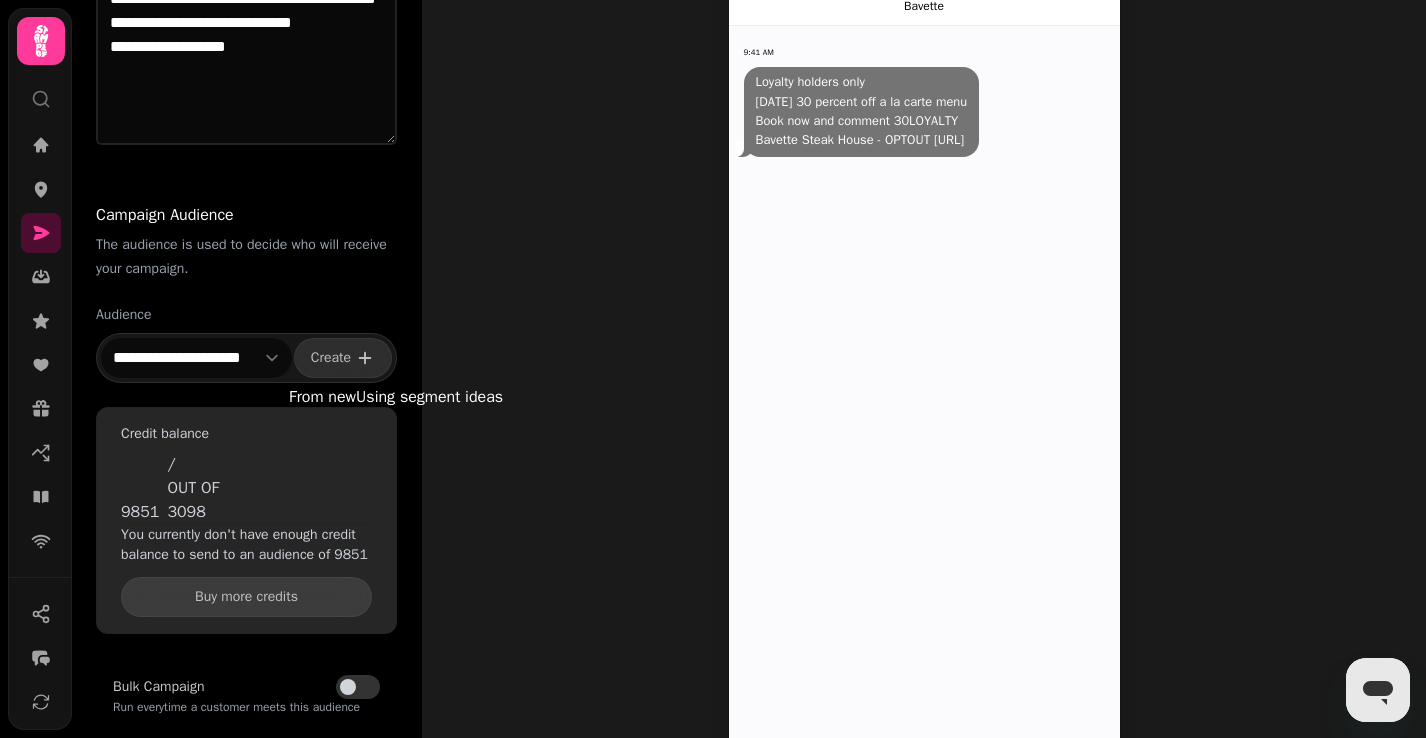 click on "Using segment ideas" at bounding box center [429, 397] 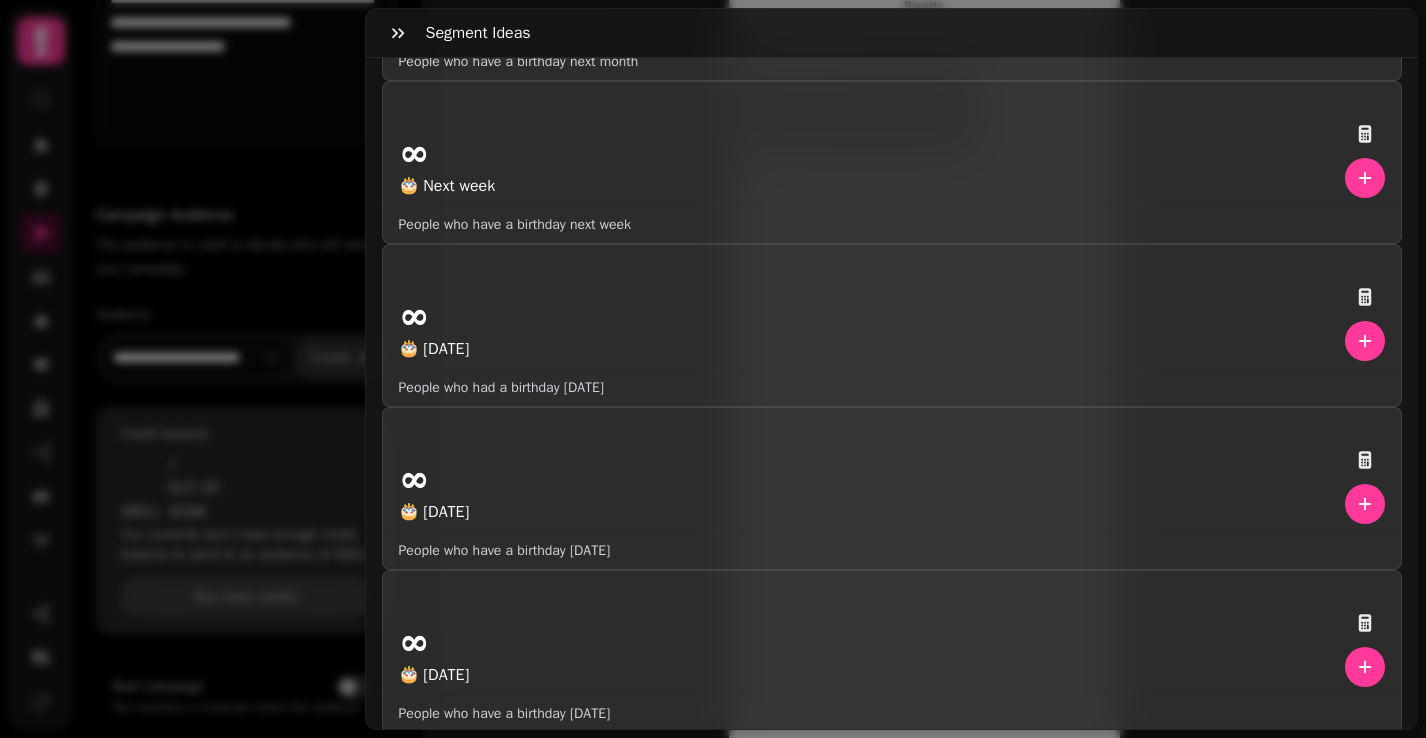 scroll, scrollTop: 1402, scrollLeft: 0, axis: vertical 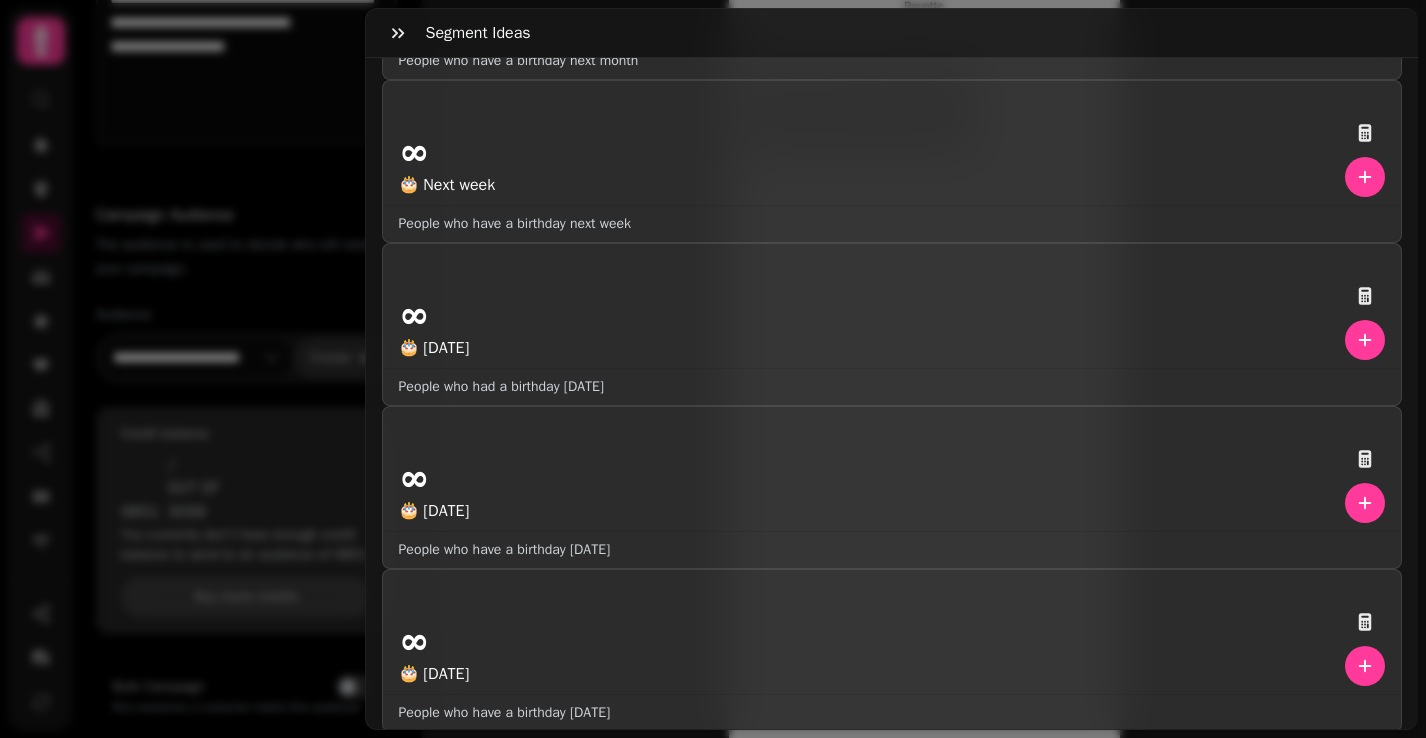 click 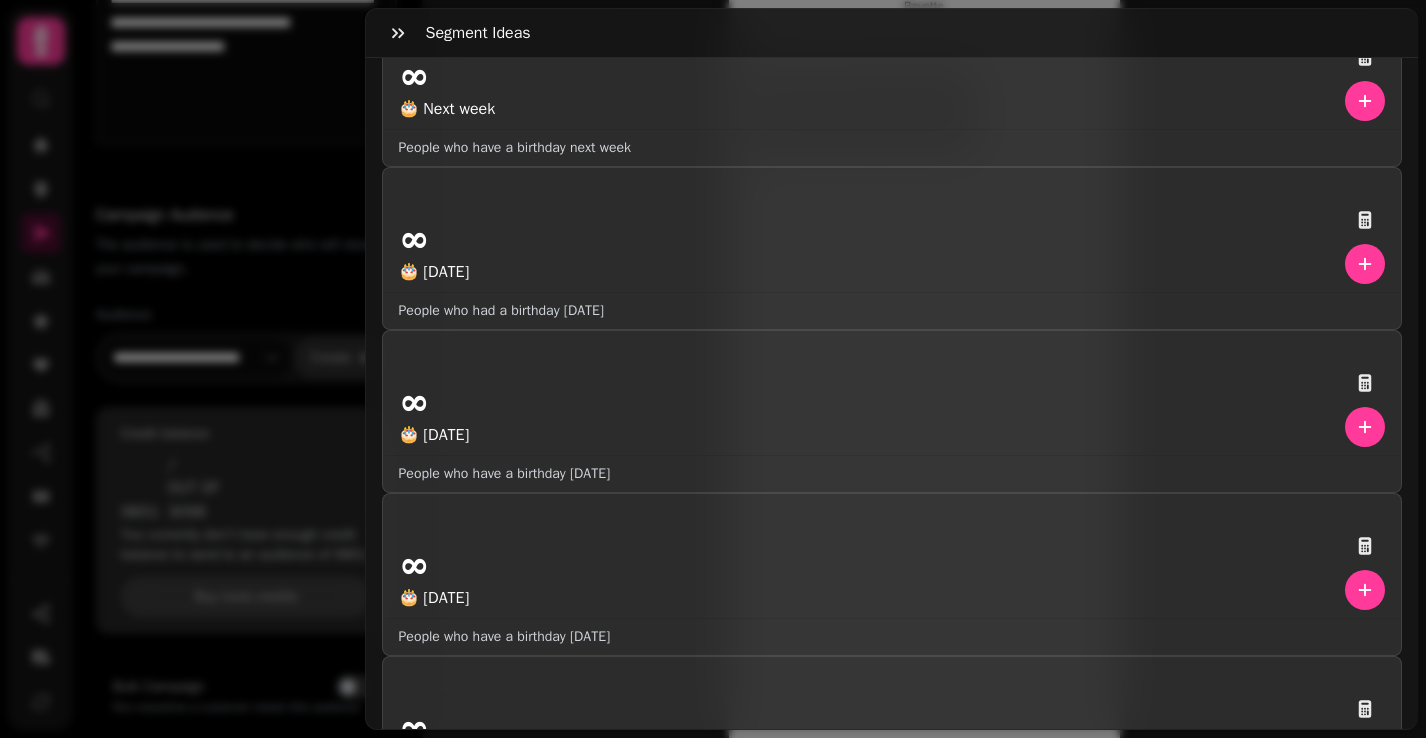 scroll, scrollTop: 1473, scrollLeft: 0, axis: vertical 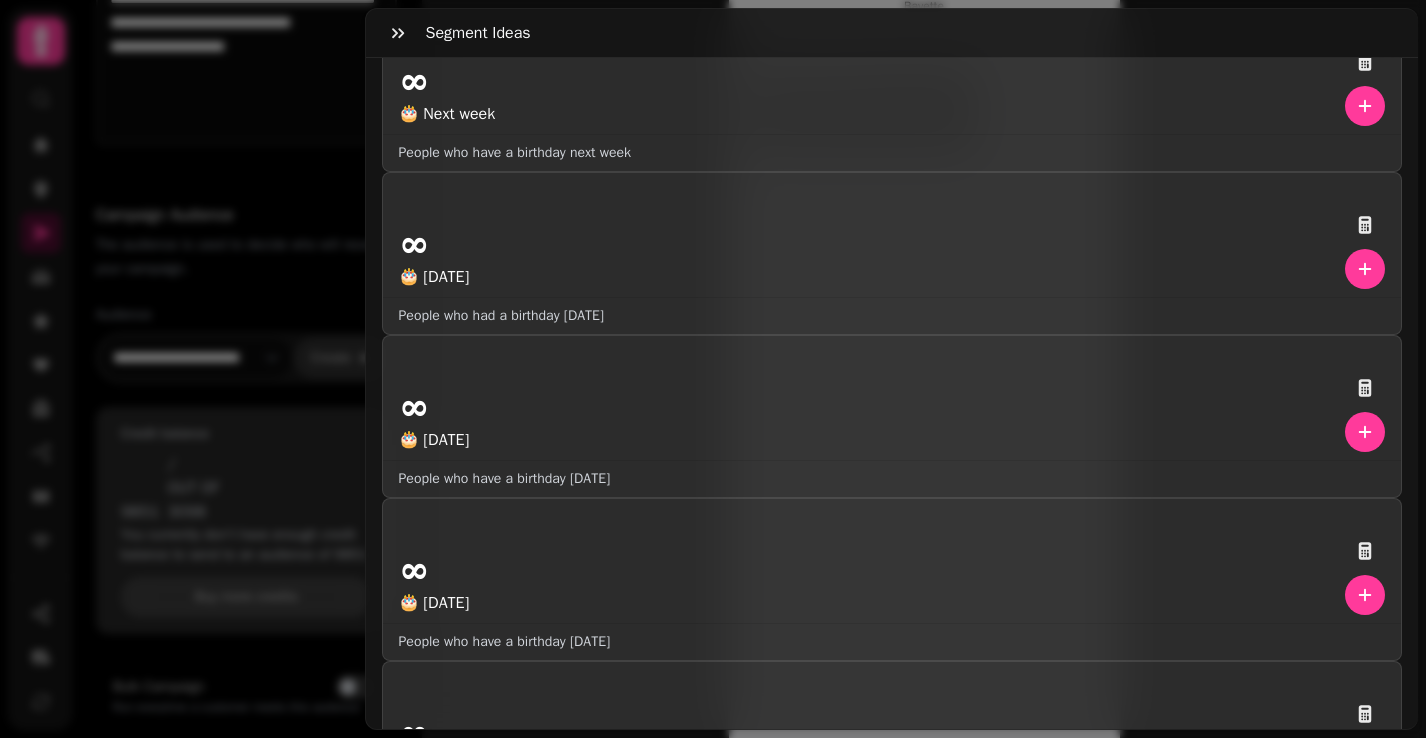 click at bounding box center (1365, 1832) 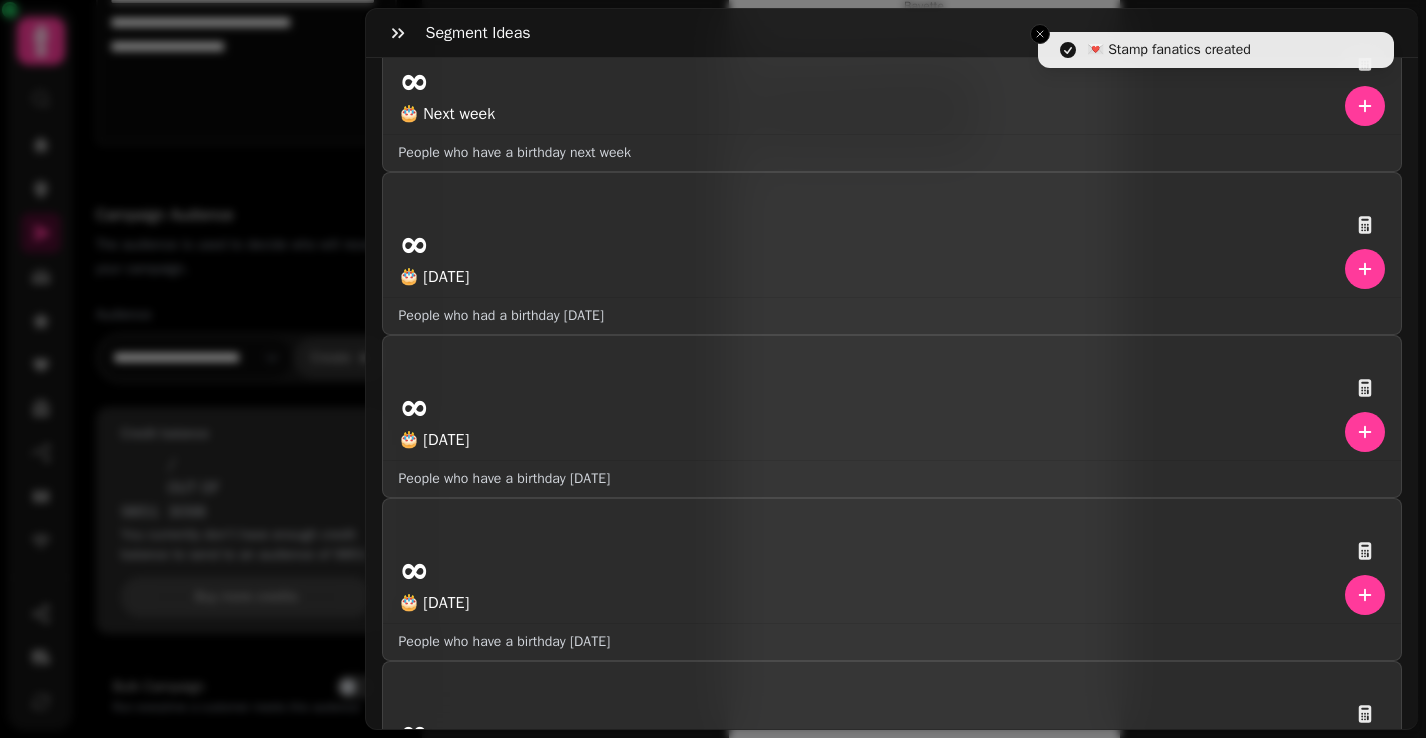 click on "💌 Stamp fanatics ∞" at bounding box center (892, 1798) 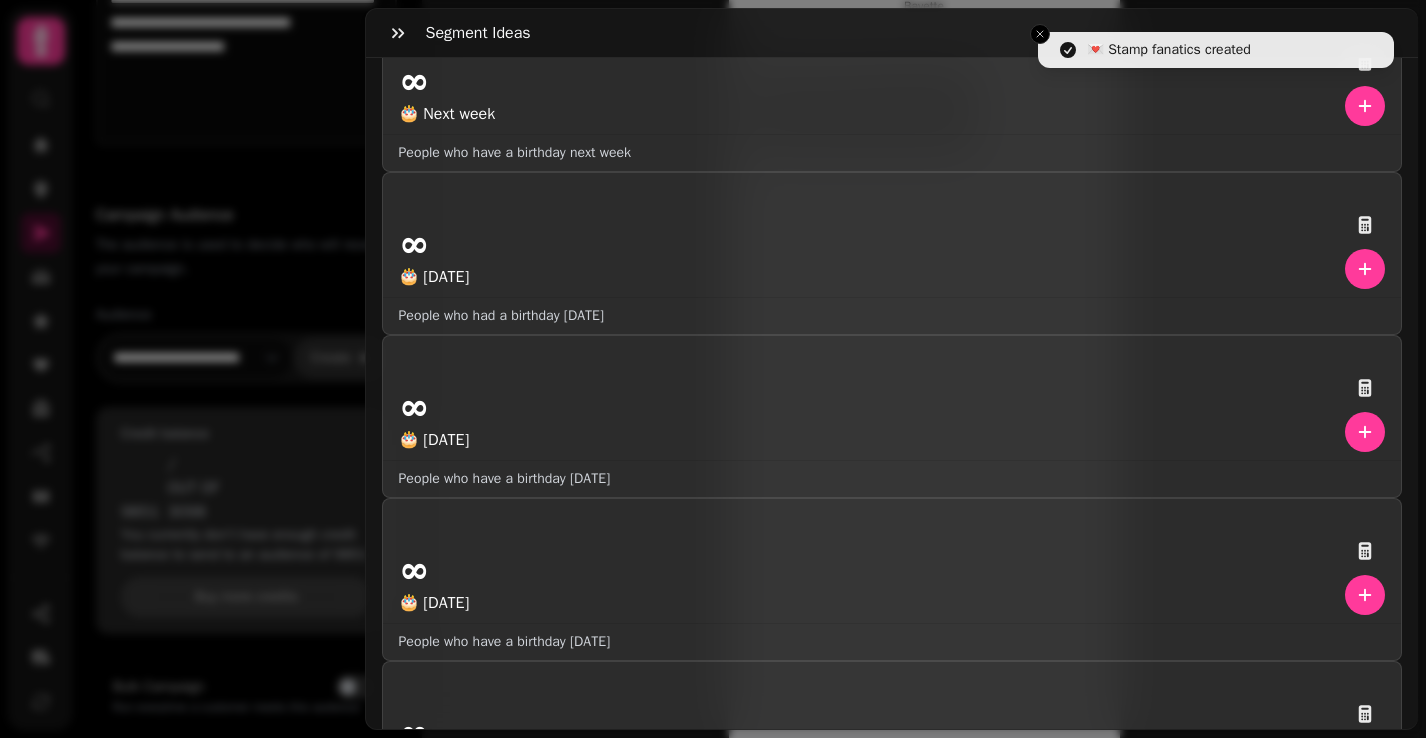 click 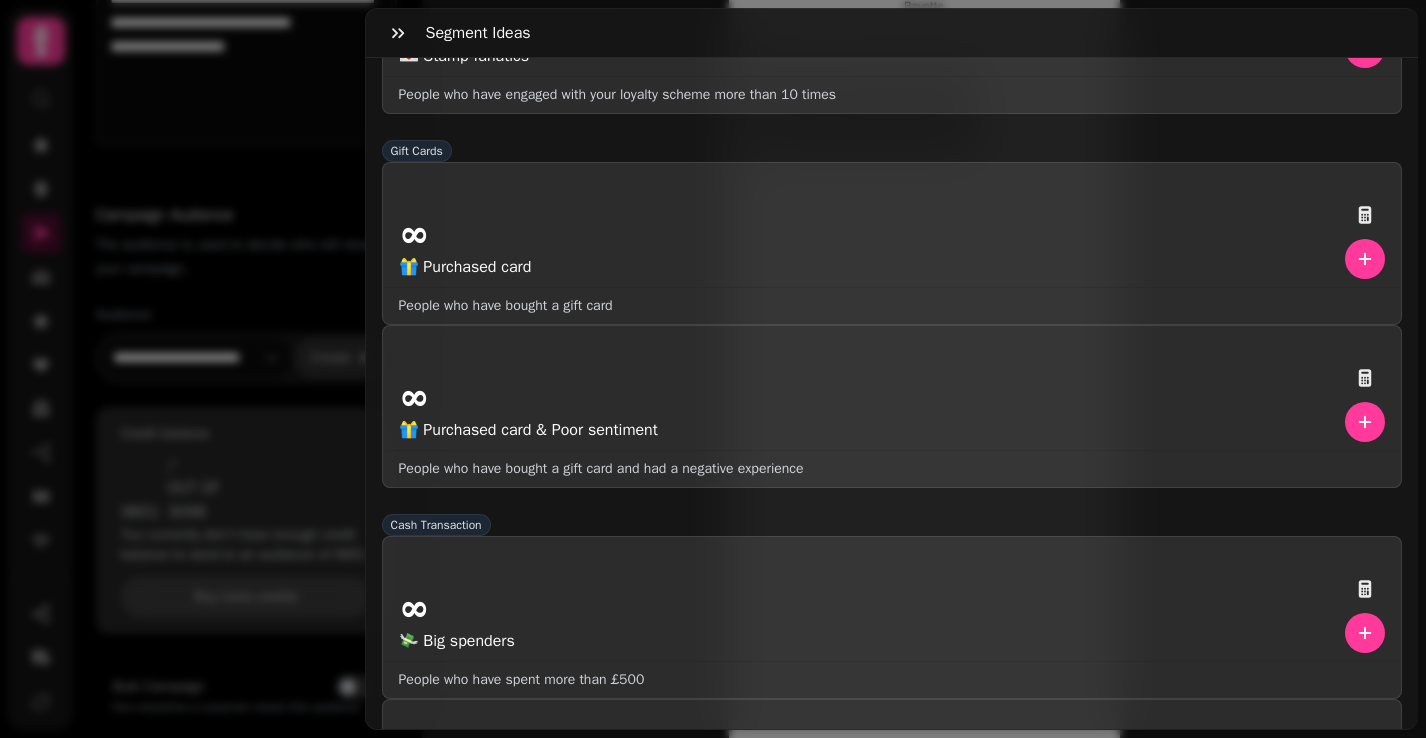 scroll, scrollTop: 3609, scrollLeft: 0, axis: vertical 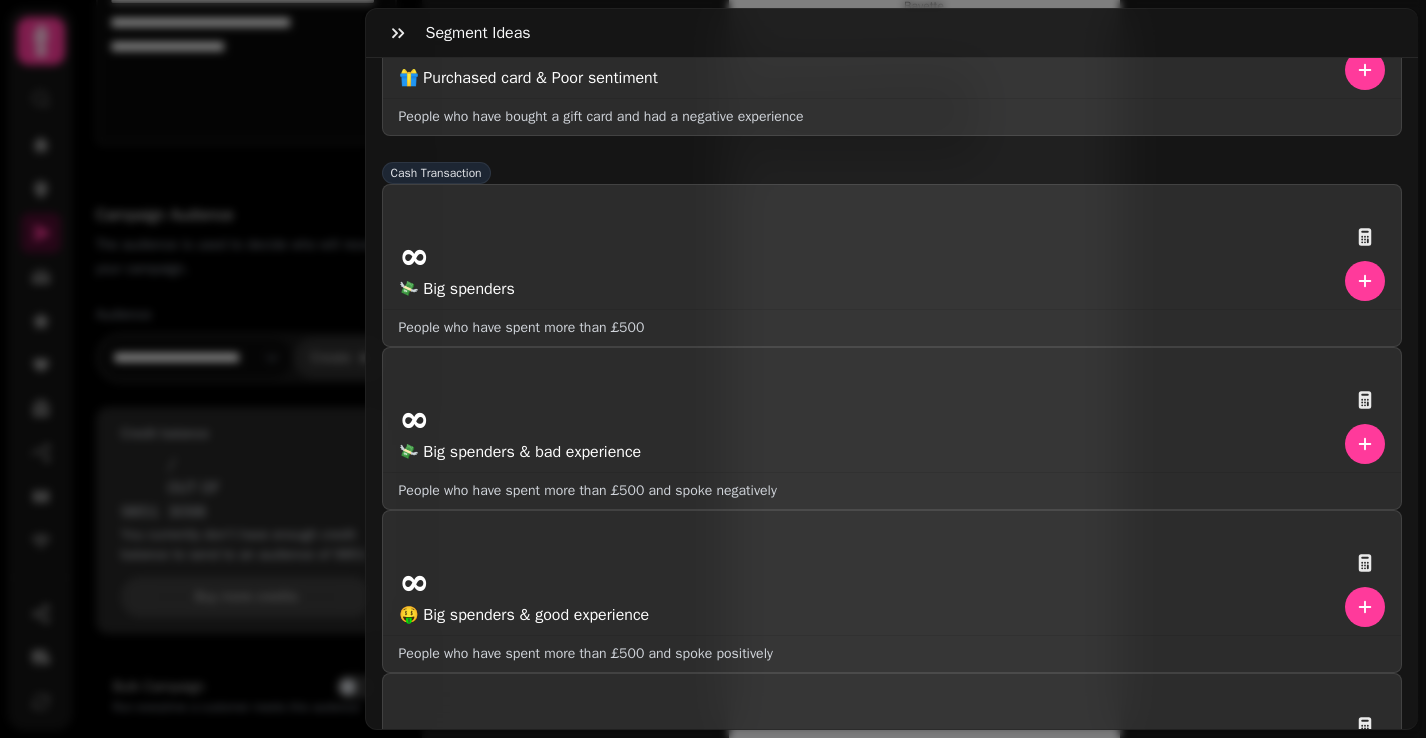 click 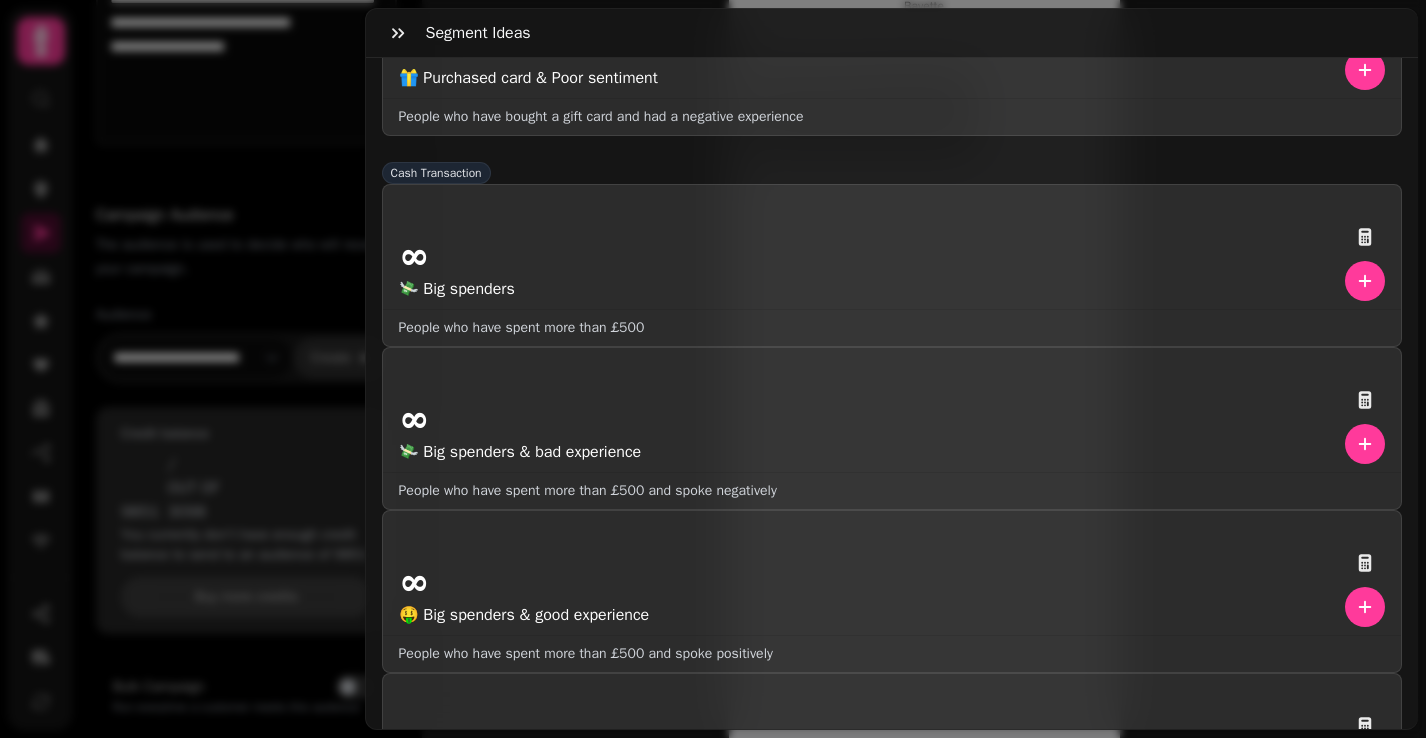click at bounding box center (1365, 4265) 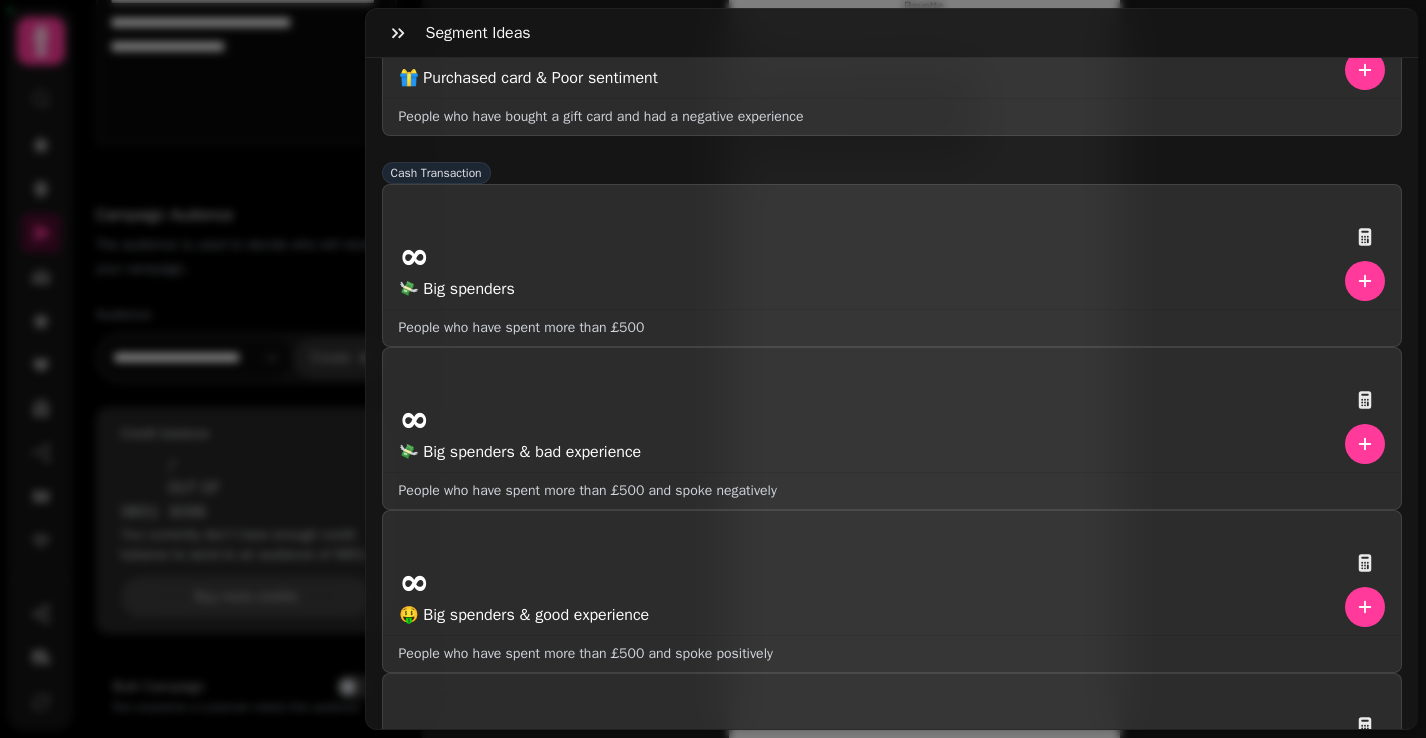click at bounding box center (1365, 4102) 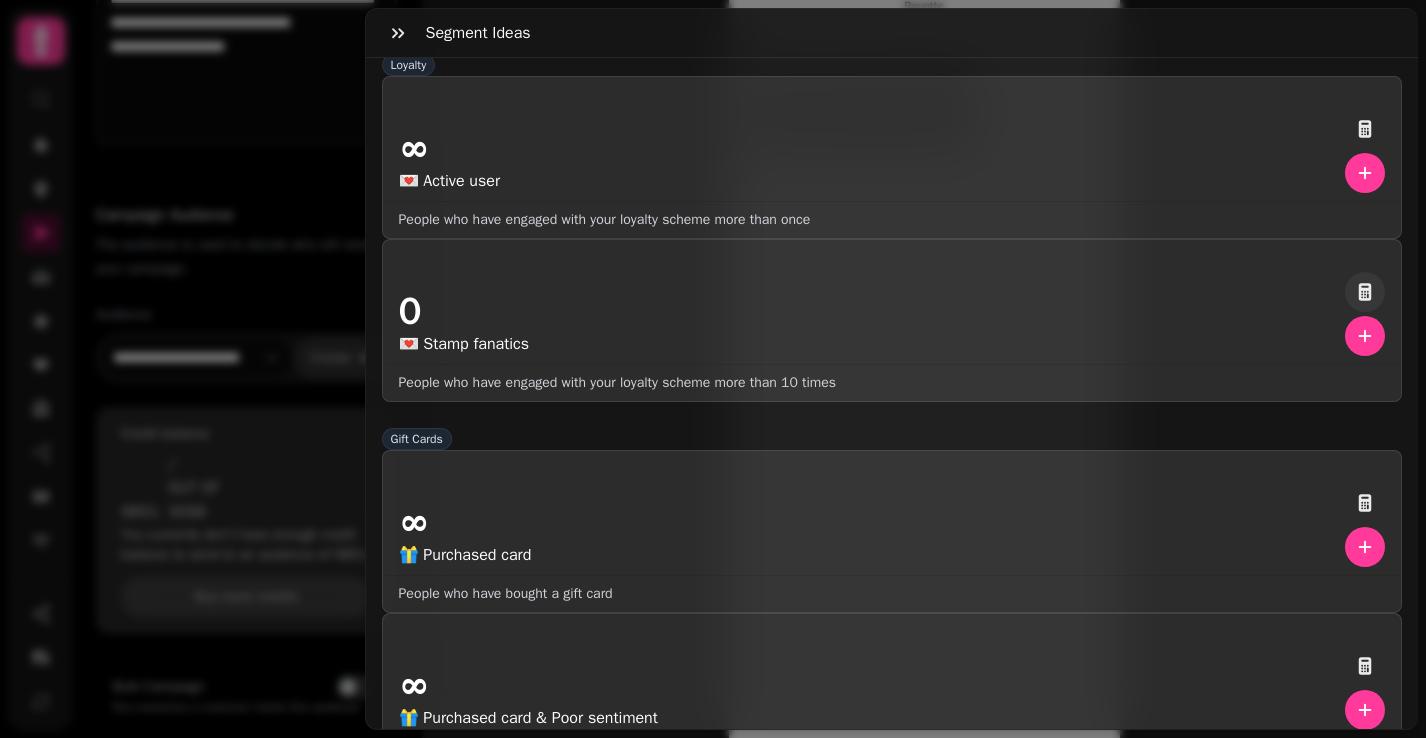 scroll, scrollTop: 2851, scrollLeft: 0, axis: vertical 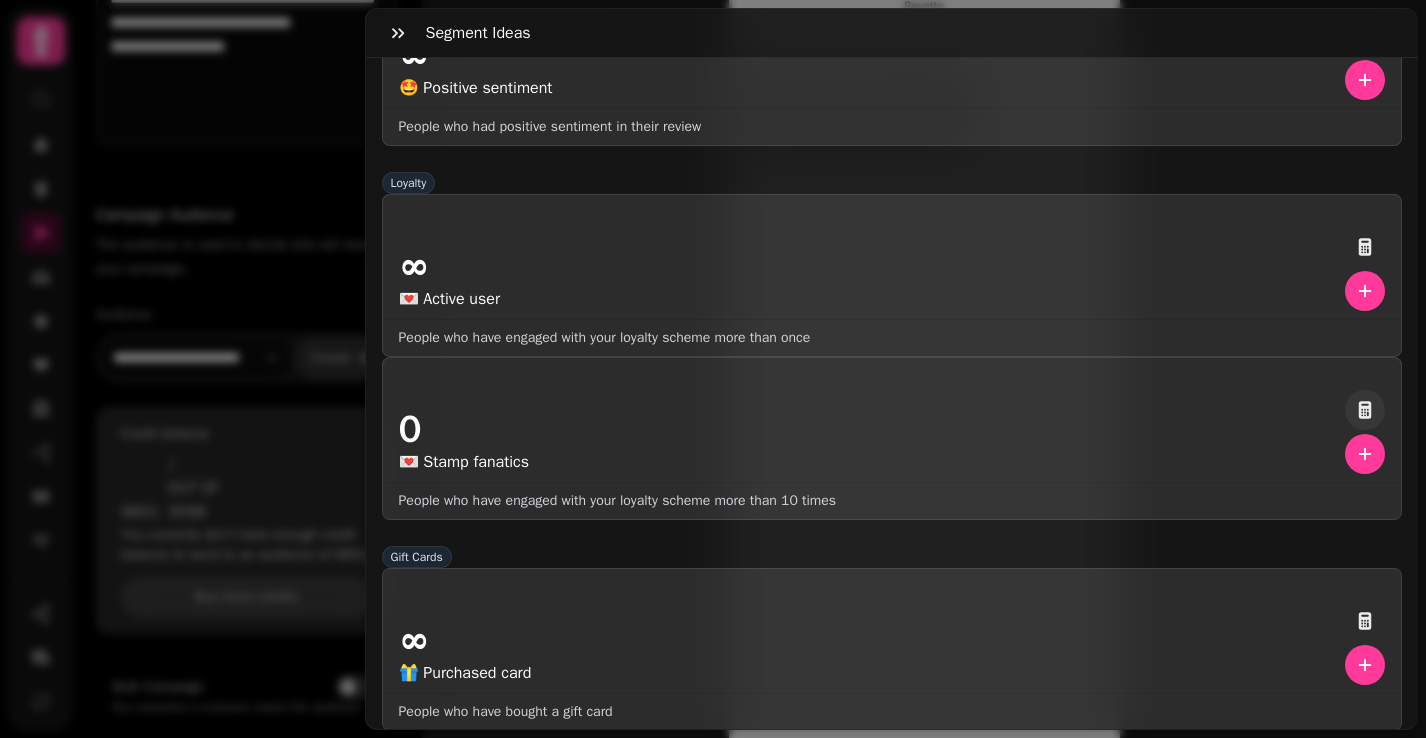 click on "Segment Ideas Venue 📌 [PERSON_NAME][GEOGRAPHIC_DATA] ∞ People who have visited [GEOGRAPHIC_DATA] - [PERSON_NAME] ⏰ Visited [DATE] ∞ People who have visited the venue [DATE] 📍 In venue now ∞ People who are currently in the venue Profile 🤳 Has phone number ∞ People who have a valid phone number 📧 Uses gmail ∞ People who have a @[DOMAIN_NAME] address Birthday 🎂 Last month ∞ People who had a birthday last month 🎂 This month ∞ People who have a birthday this month 🎂 Next month ∞ People who have a birthday next month 🎂 Next week ∞ People who have a birthday next week 🎂 [DATE] ∞ People who had a birthday [DATE] 🎂 [DATE] ∞ People who have a birthday [DATE] 🎂 [DATE] ∞ People who have a birthday [DATE] 🎂 Big spenders big birthday ∞ People who have spent more than £500 and have a birthday next week Review ⭐ 4+ rating ∞ People who have left a 4 or 5 star review ⭐ 3- rating ∞ People who have left 3 stars or lower ☄️ Negative sentiment 0" at bounding box center [713, 385] 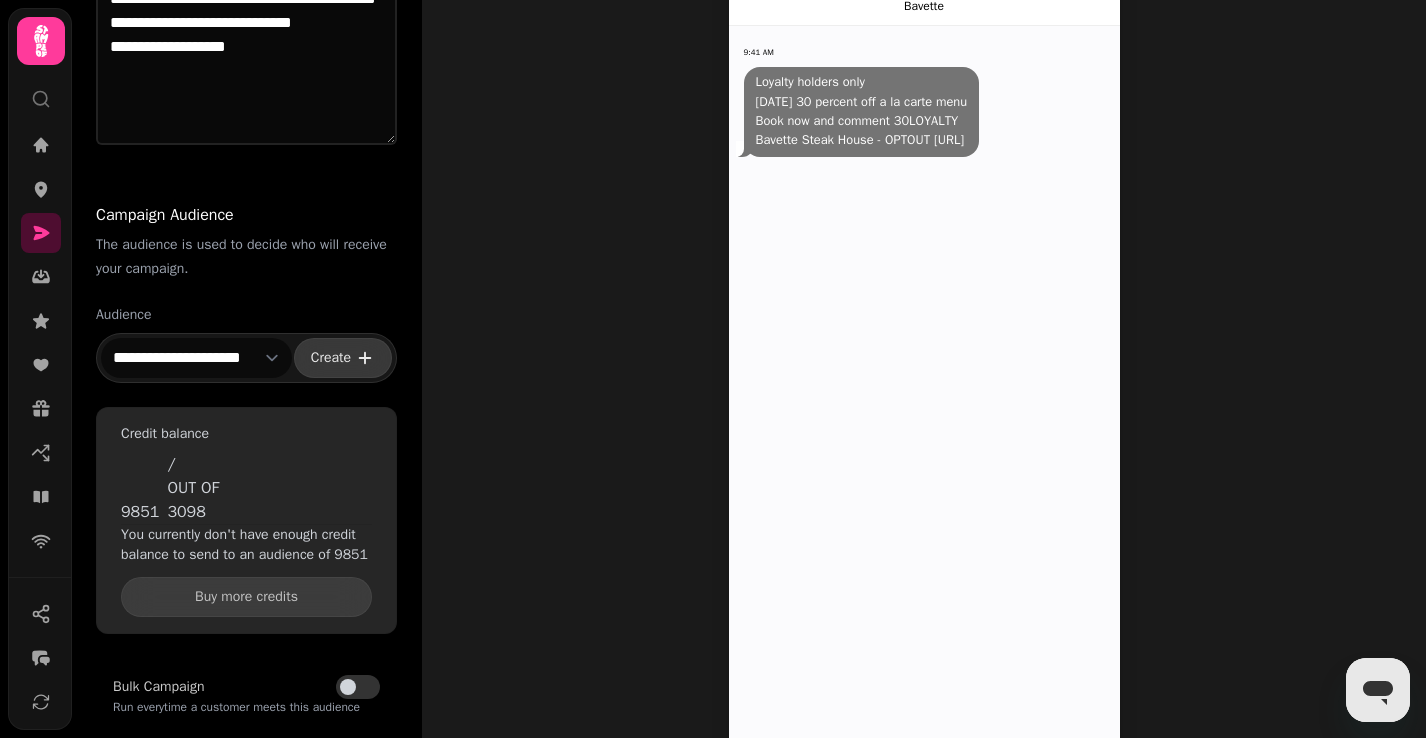 click 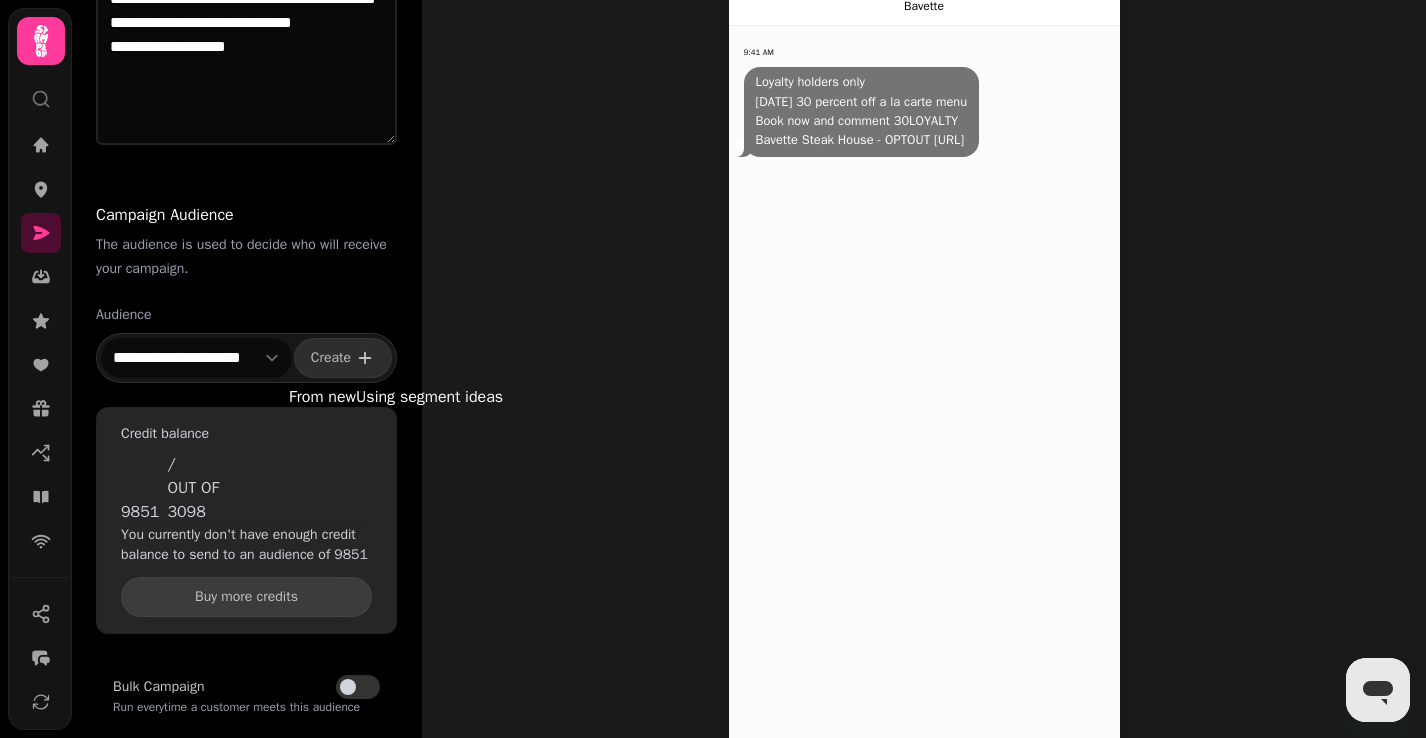 click on "From new" at bounding box center (322, 397) 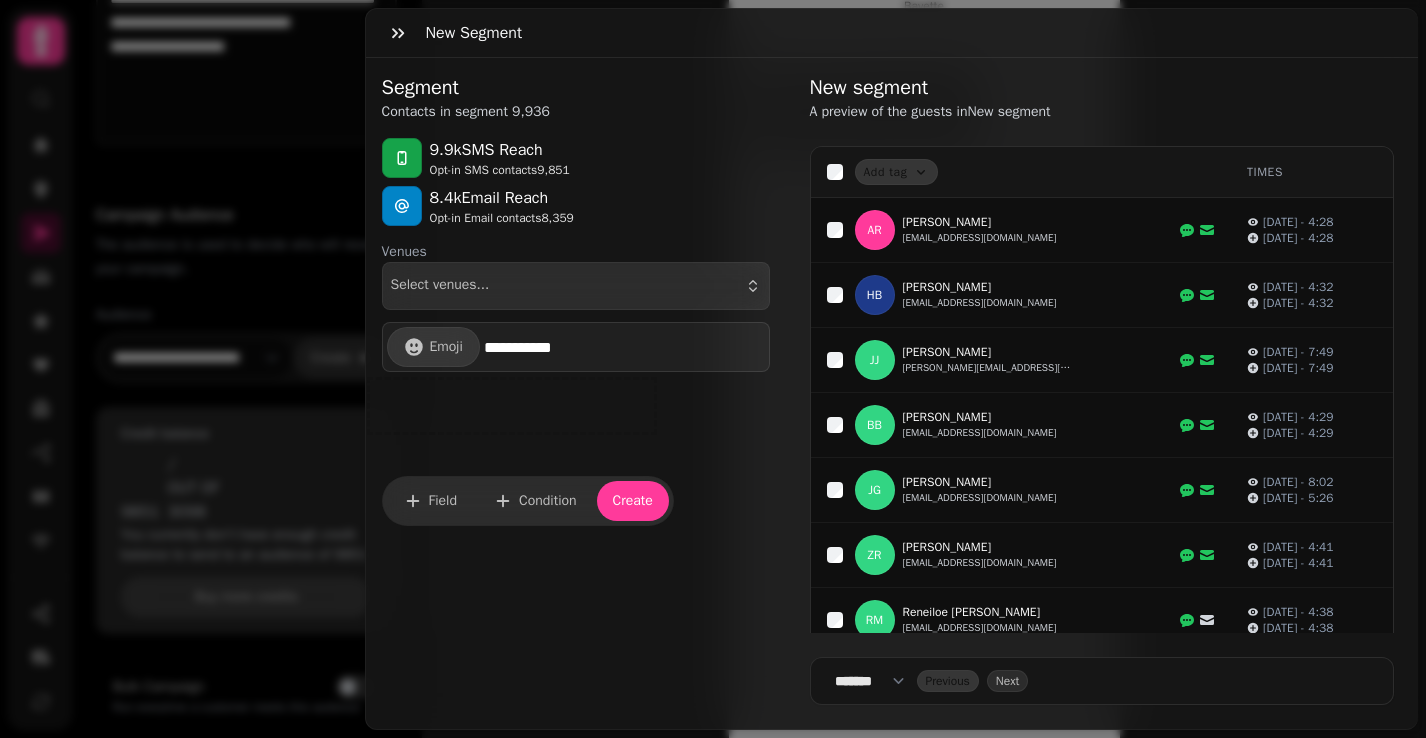 click on "**********" at bounding box center (624, 347) 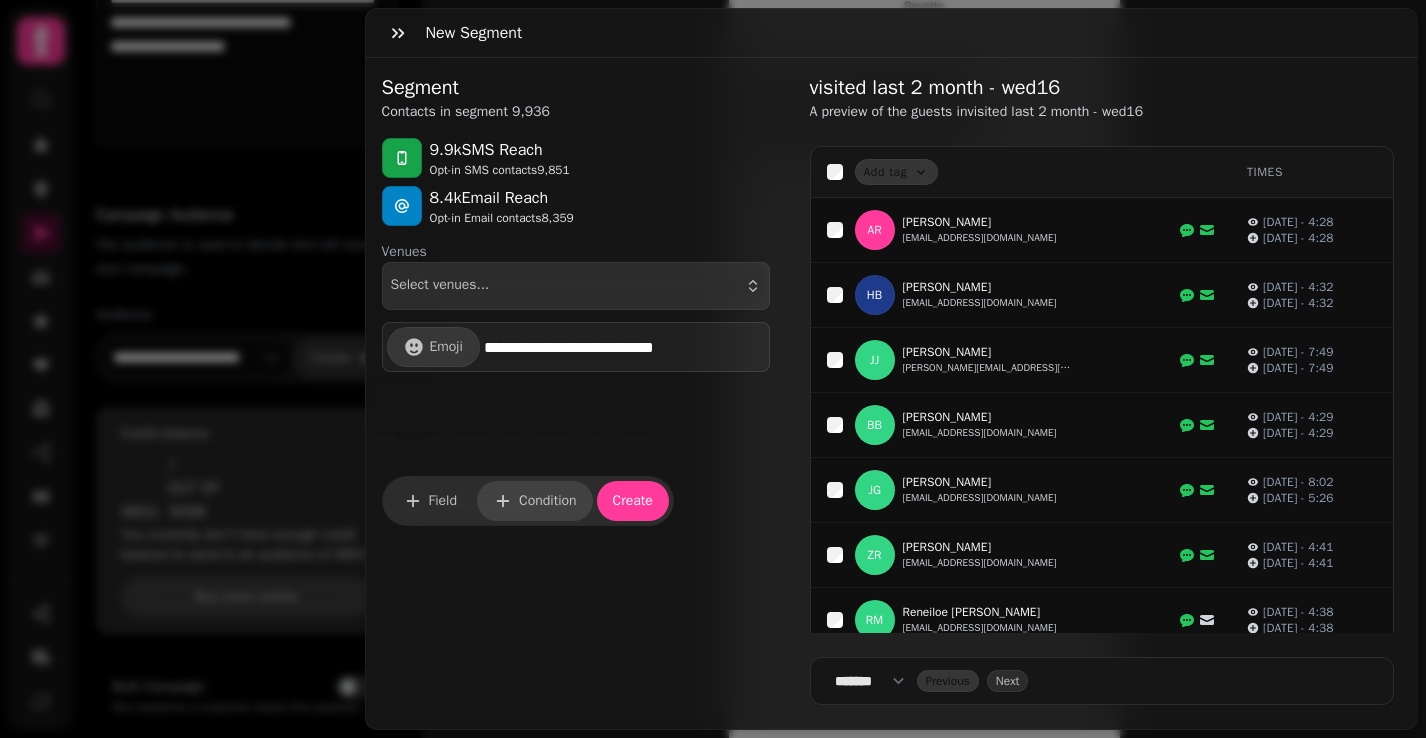 type on "**********" 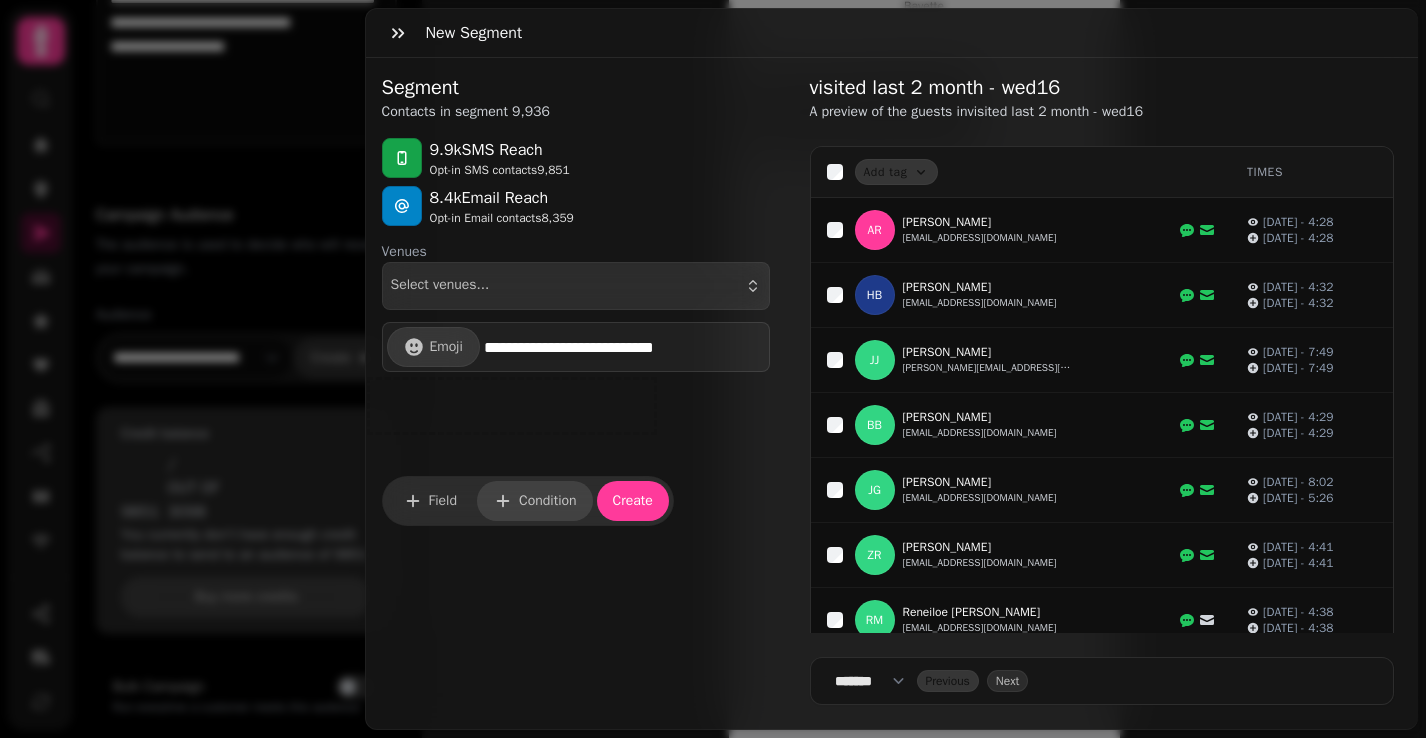 click 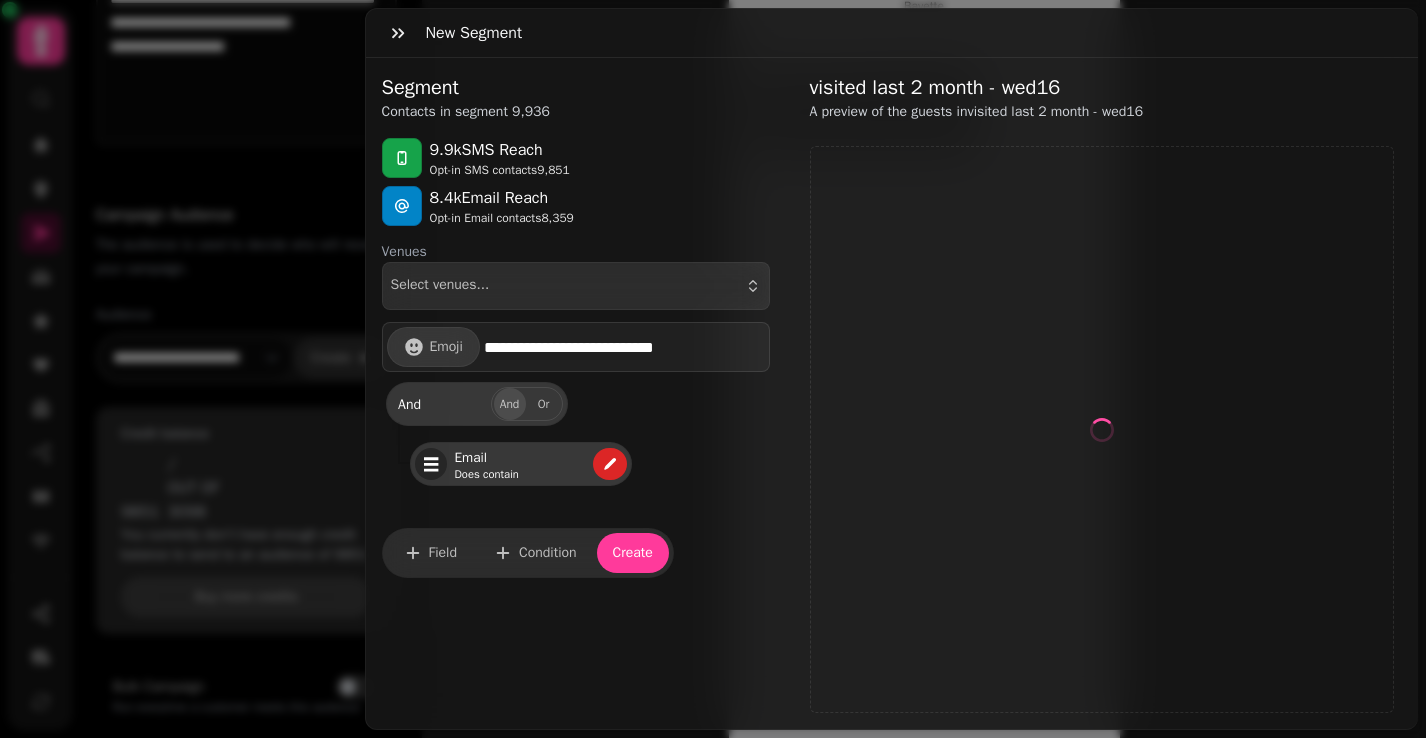 click at bounding box center (431, 464) 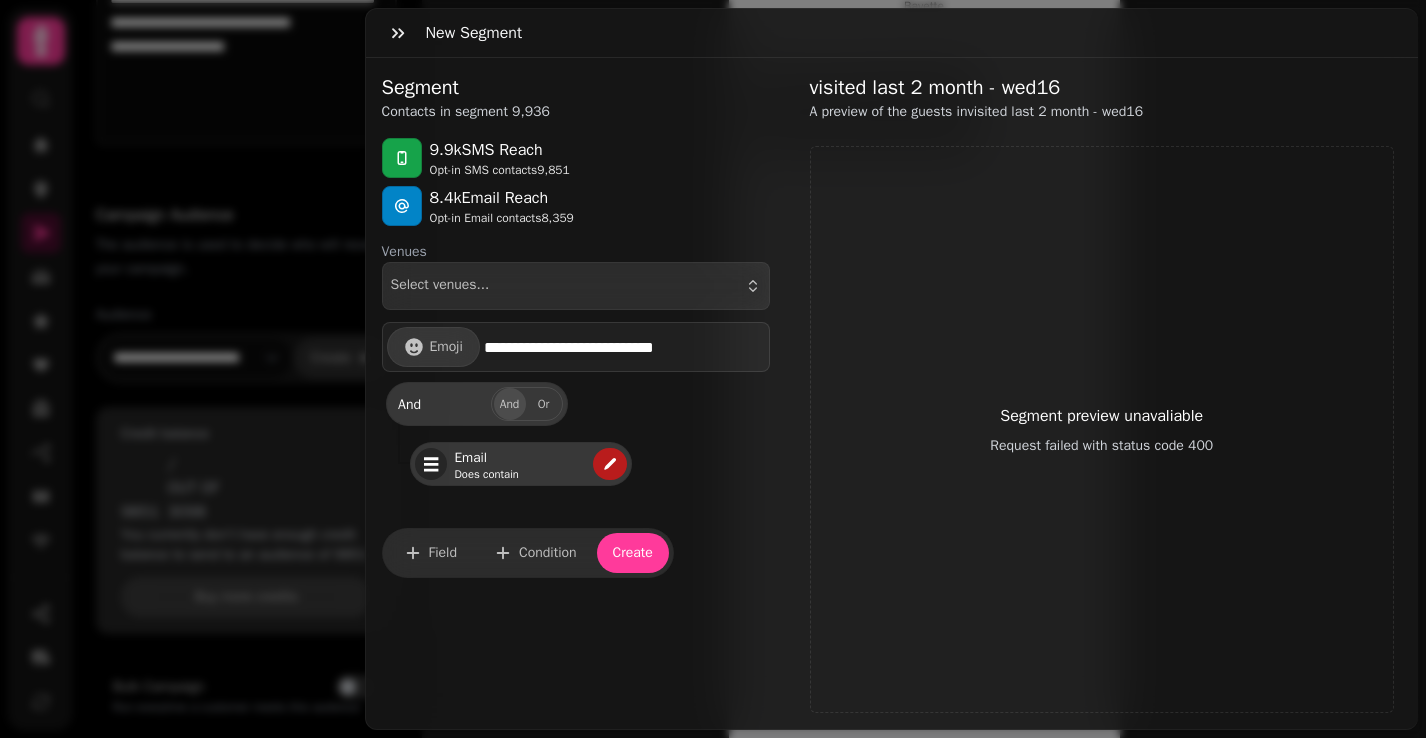 click 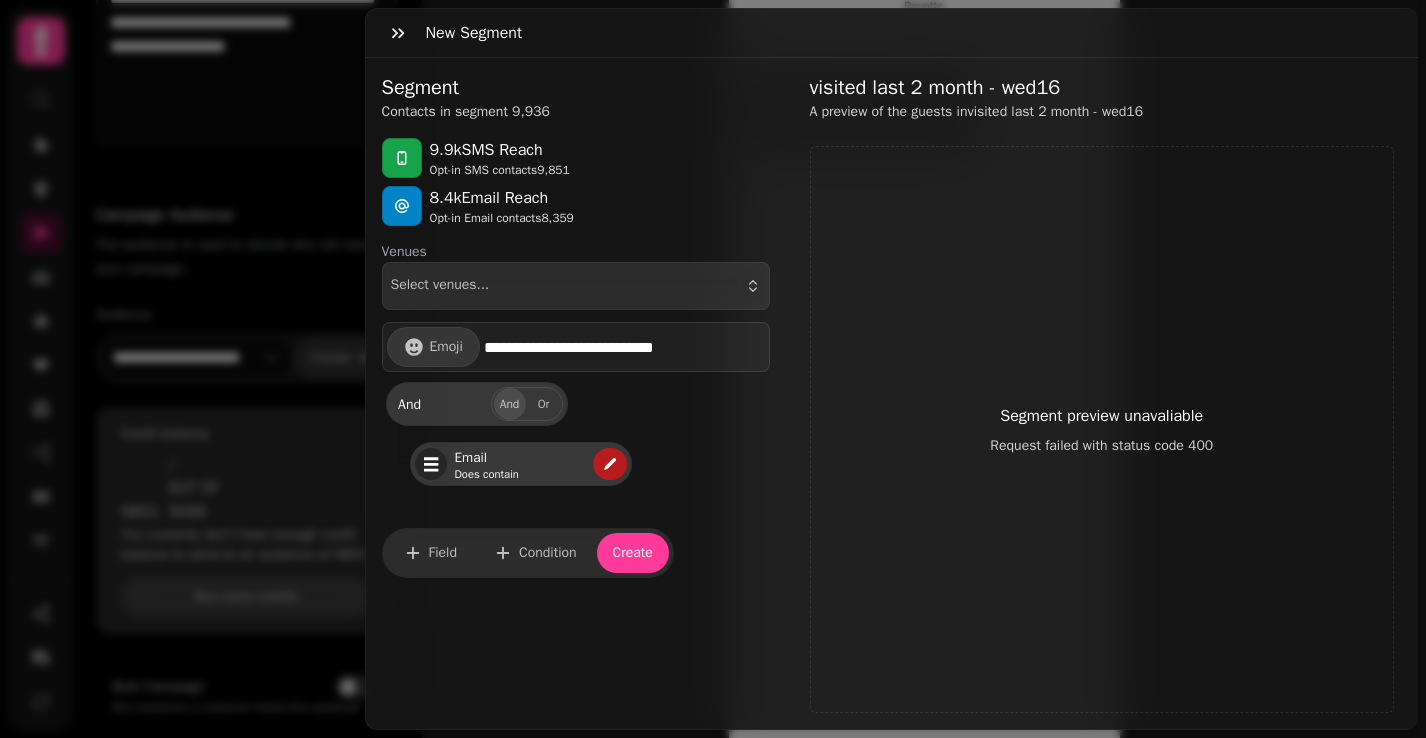 select on "*****" 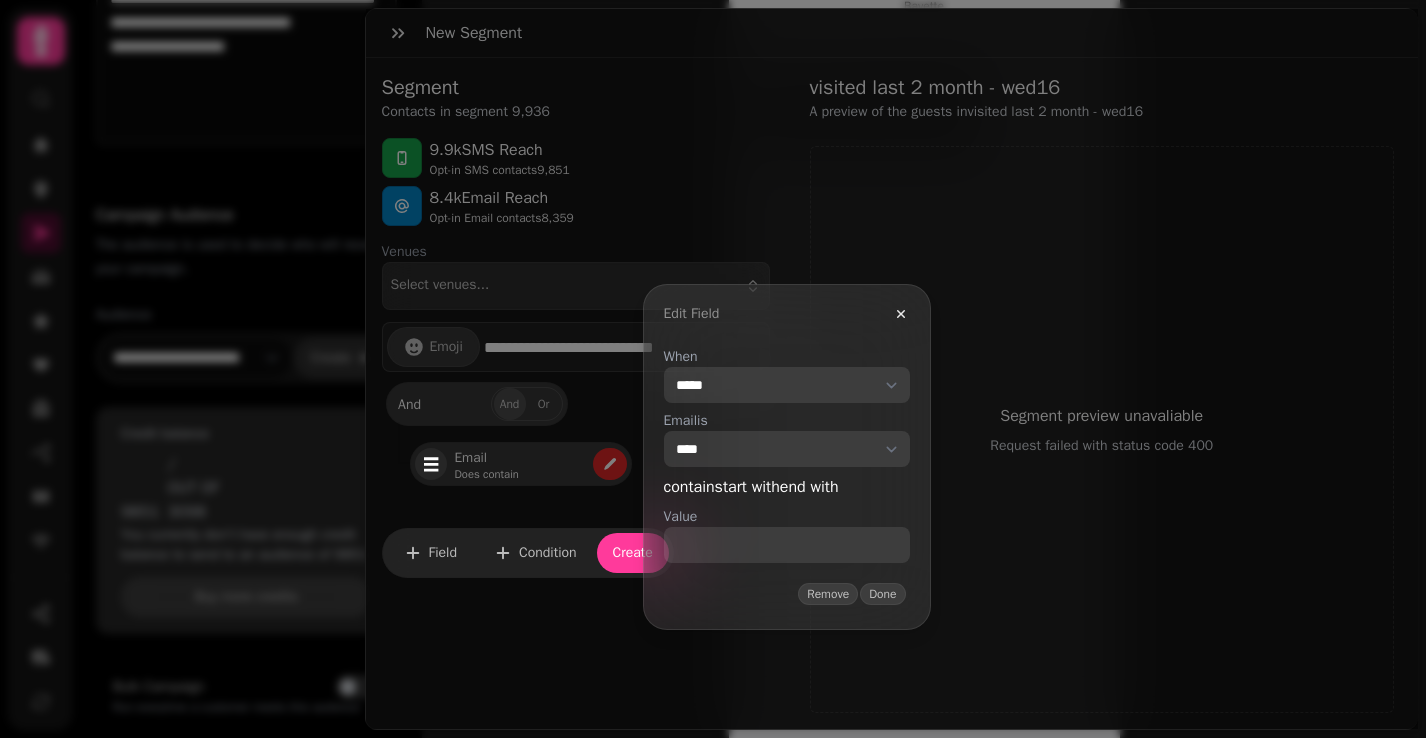 click on "**********" at bounding box center (787, 385) 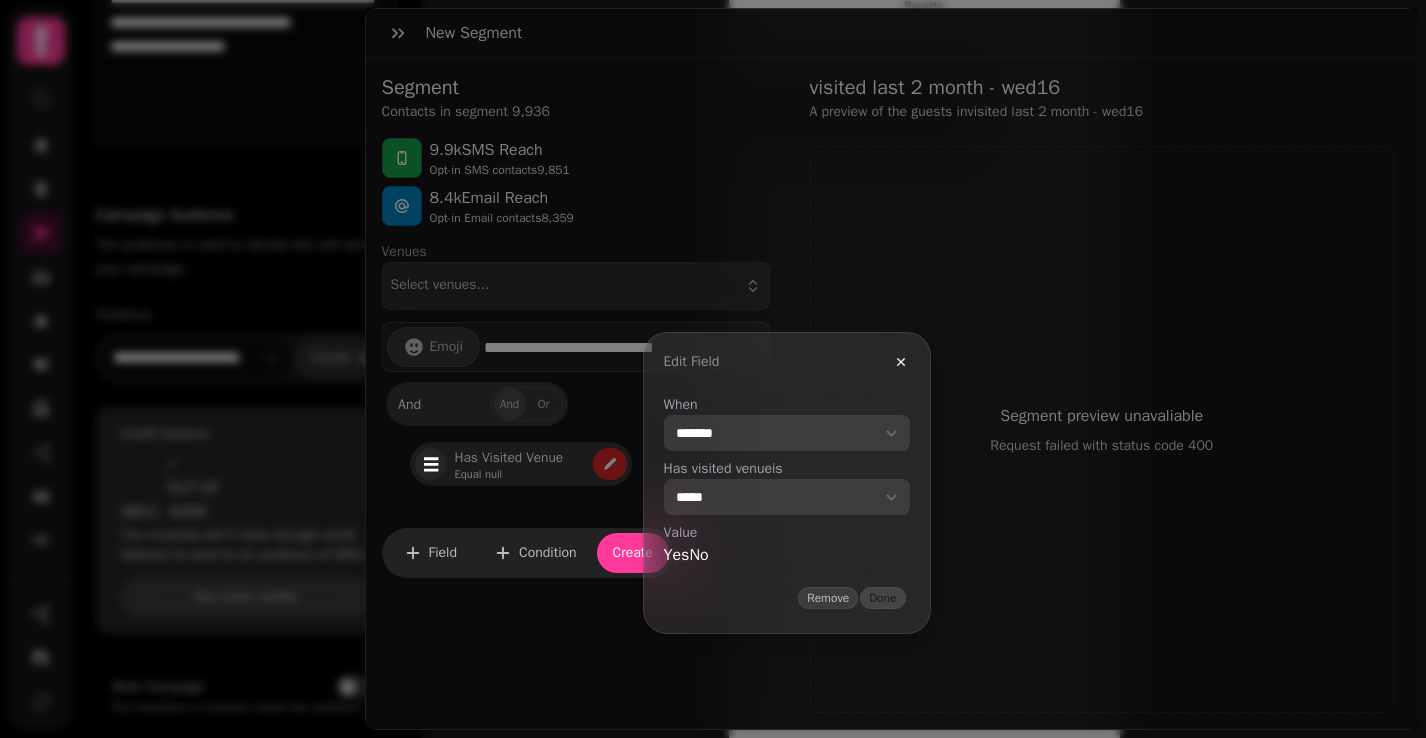 click on "**********" at bounding box center [787, 433] 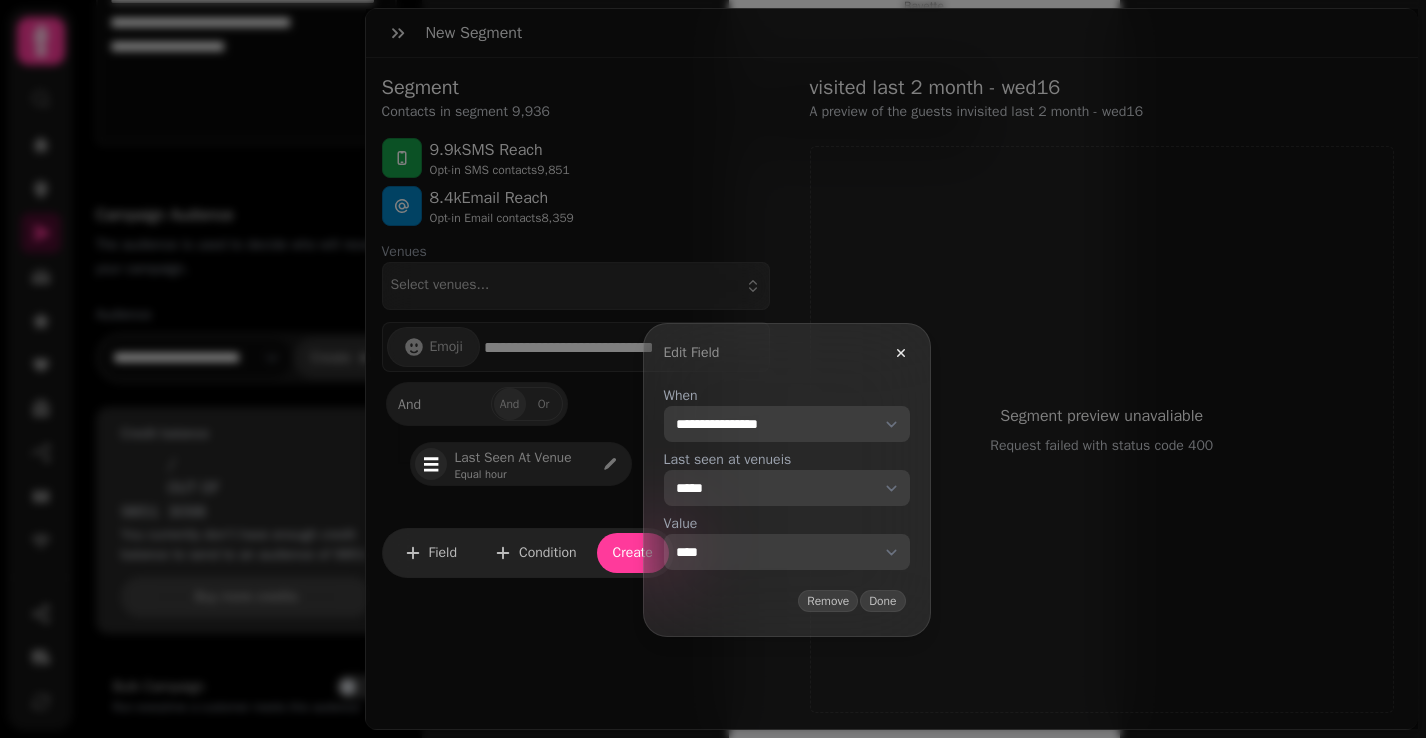 click on "**********" at bounding box center (787, 552) 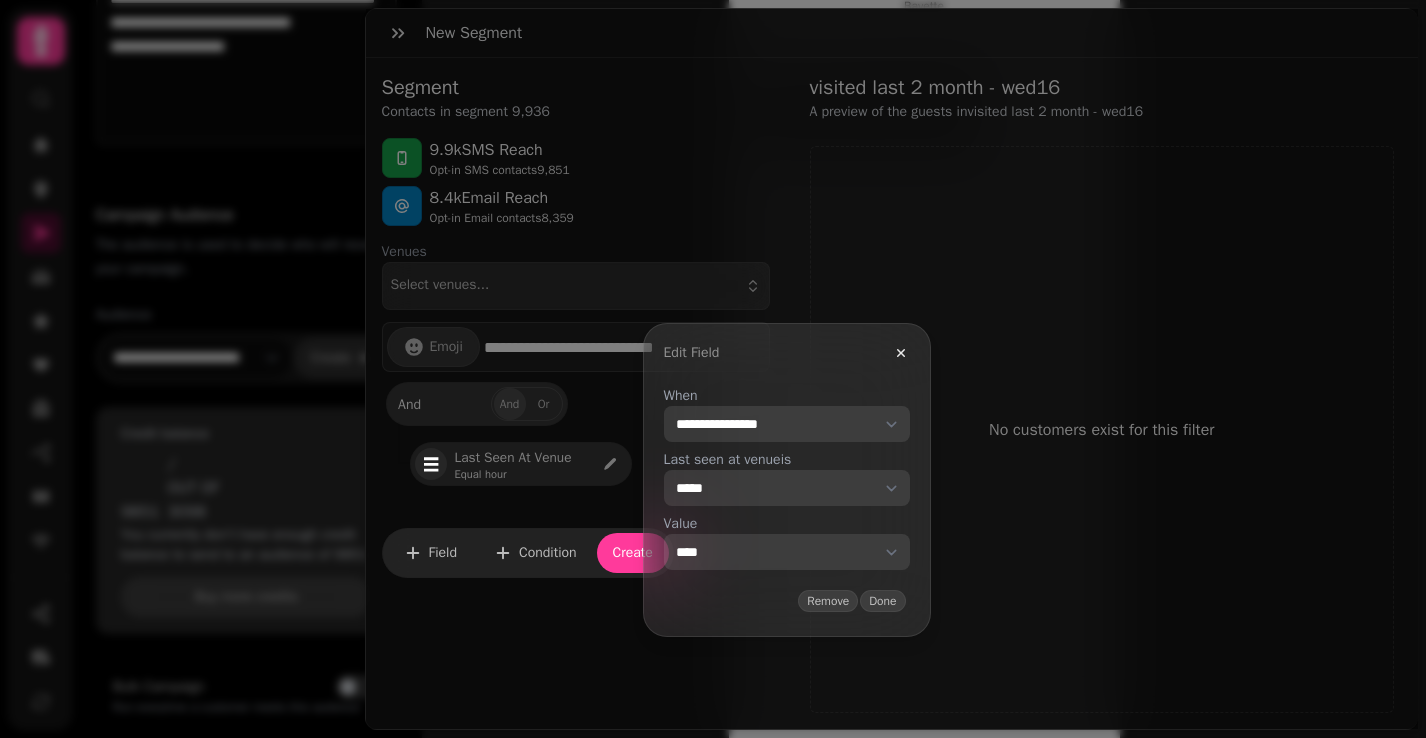 select on "*****" 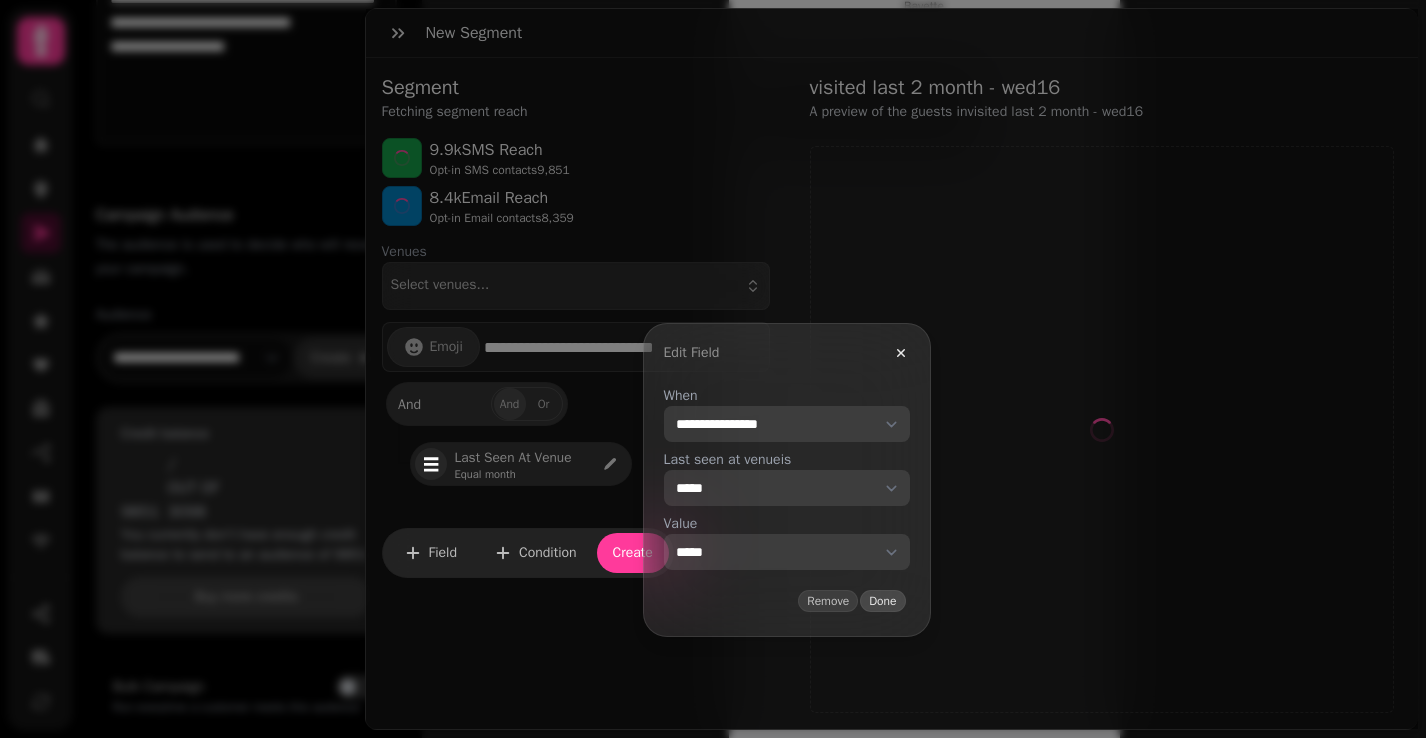 click on "Done" at bounding box center [882, 601] 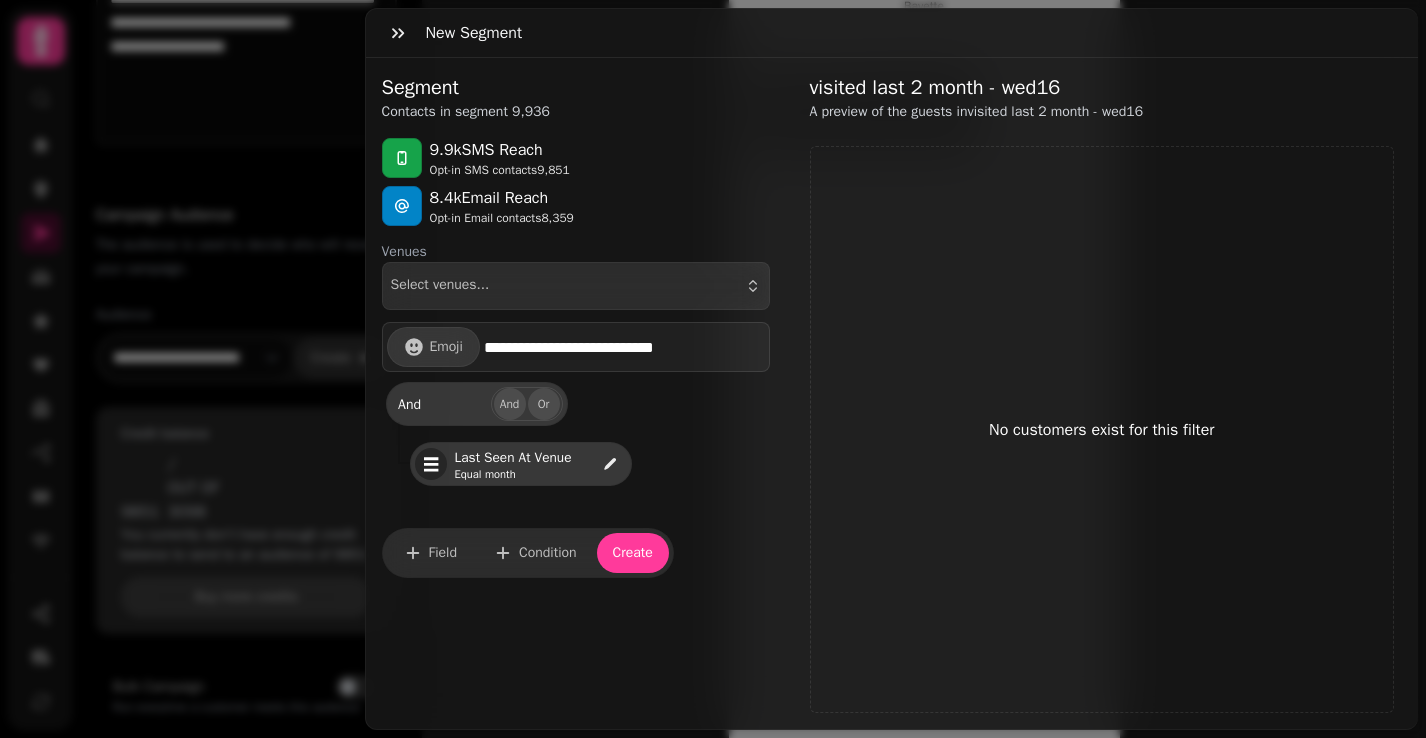 click on "Or" at bounding box center [544, 404] 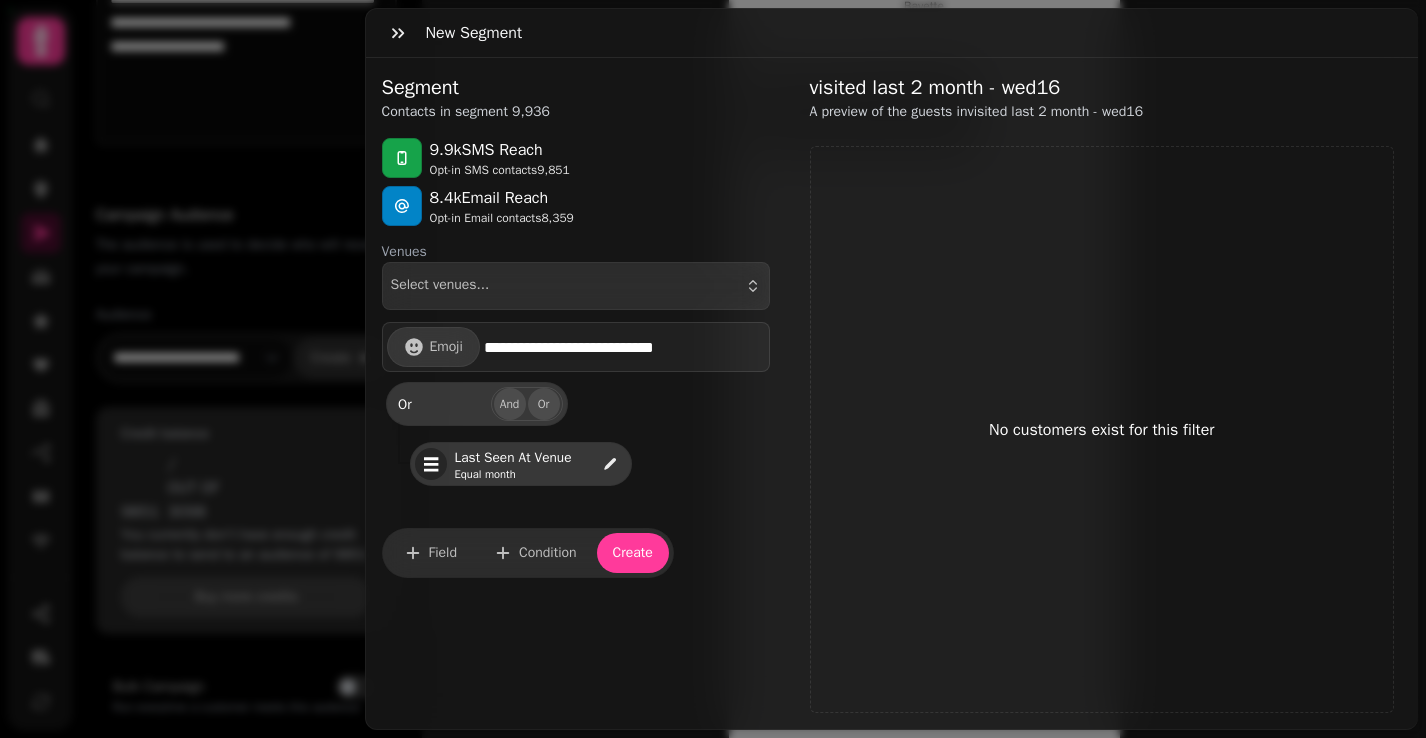click on "And" at bounding box center [510, 404] 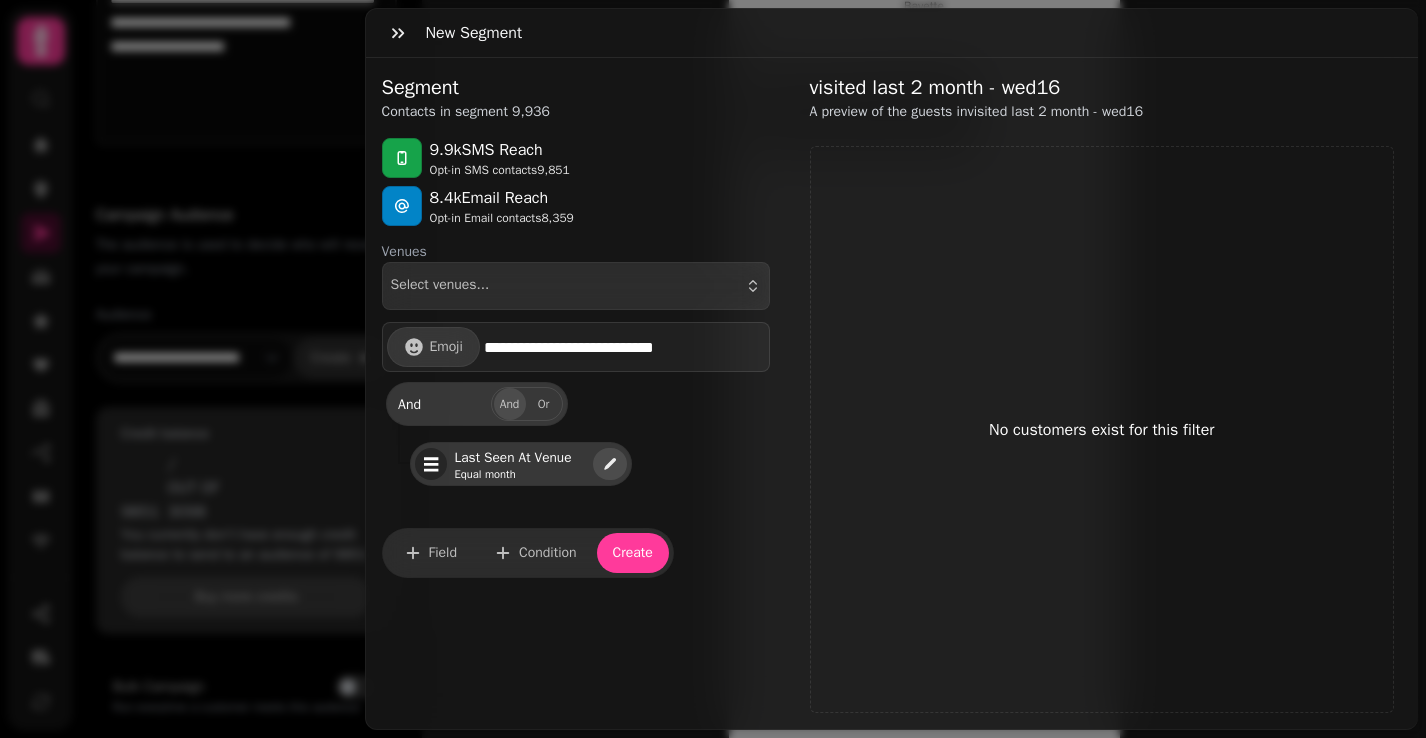 click 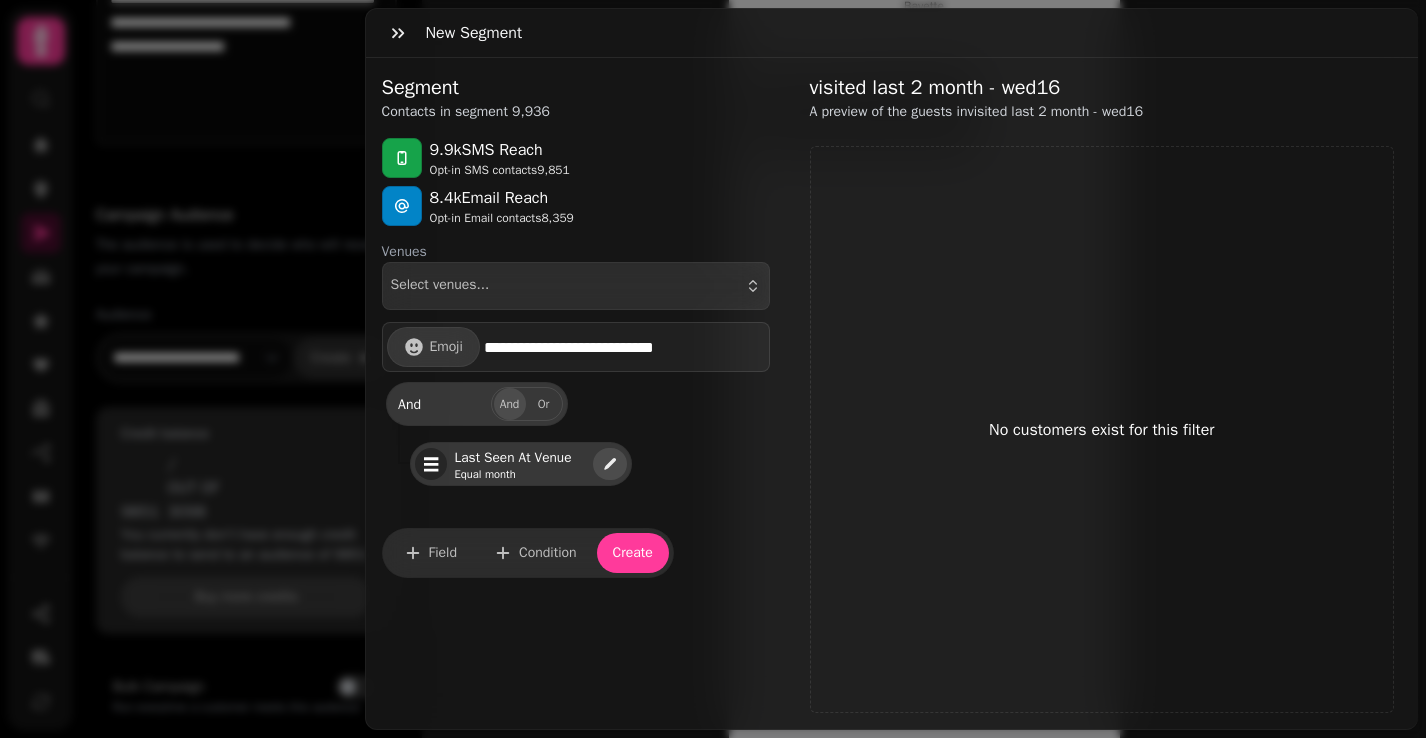 select on "**********" 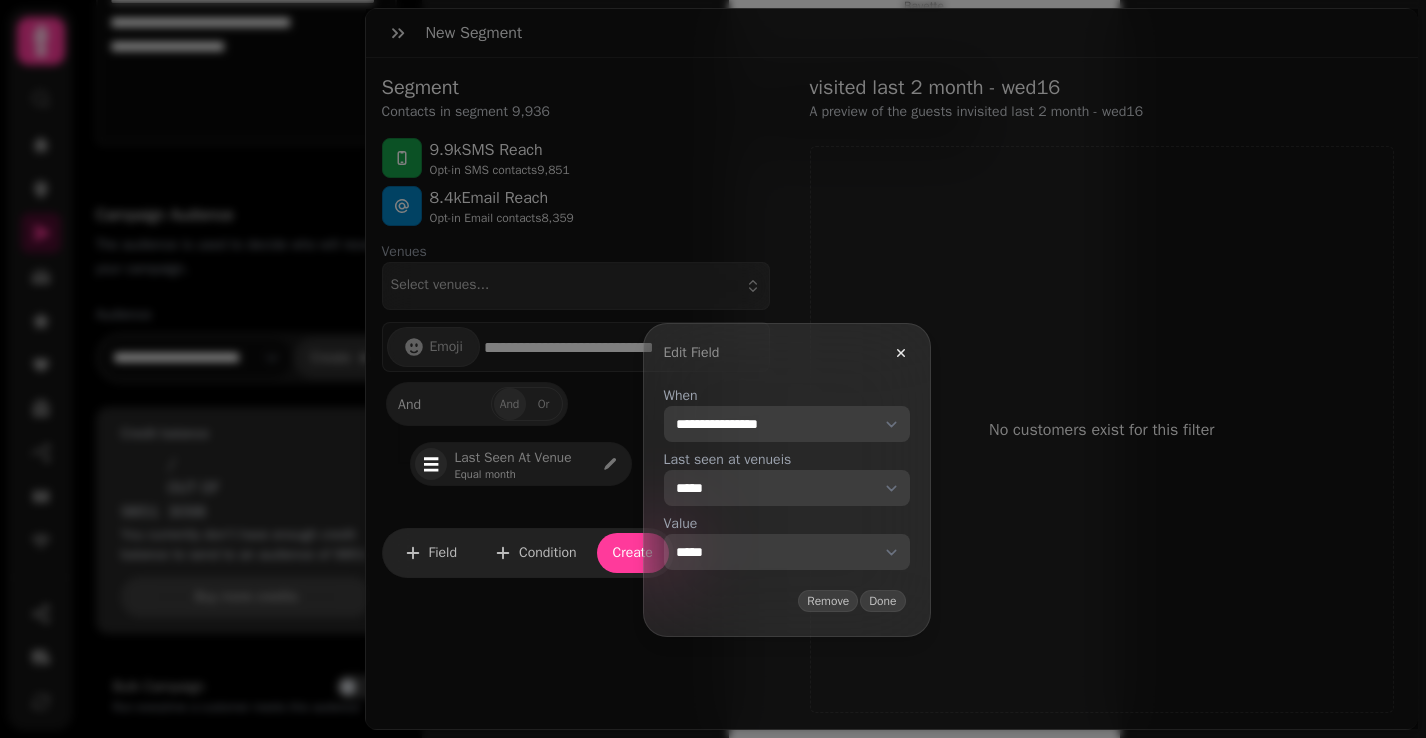 click on "**********" at bounding box center (787, 552) 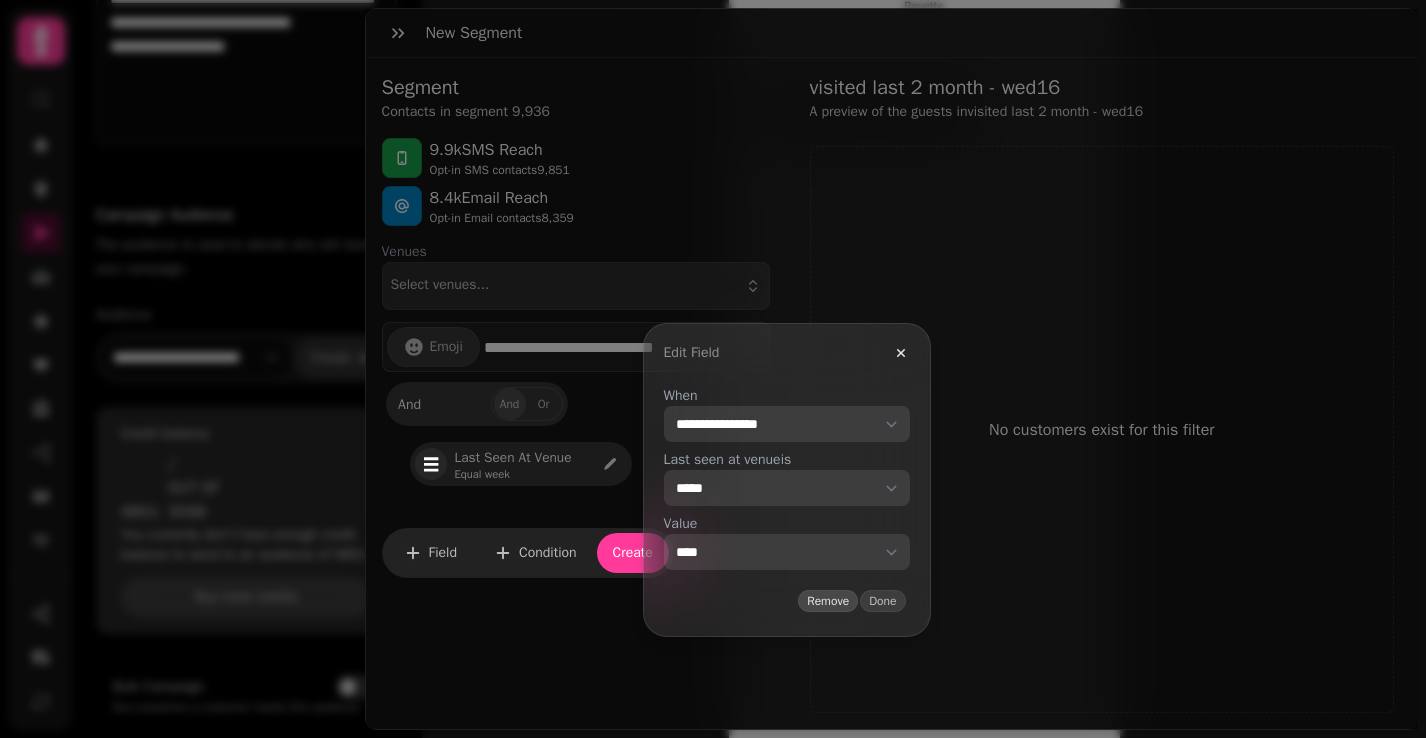 click on "Remove" at bounding box center (828, 601) 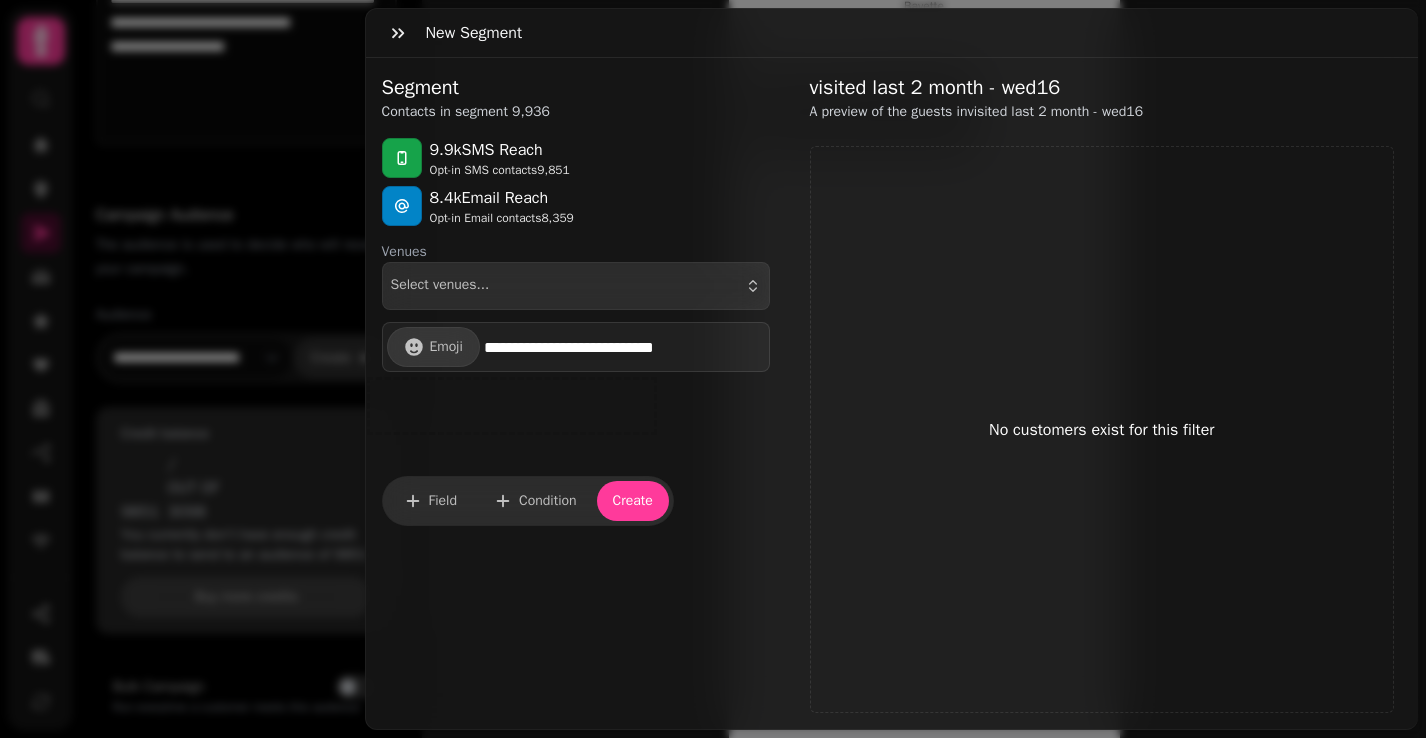 select on "**" 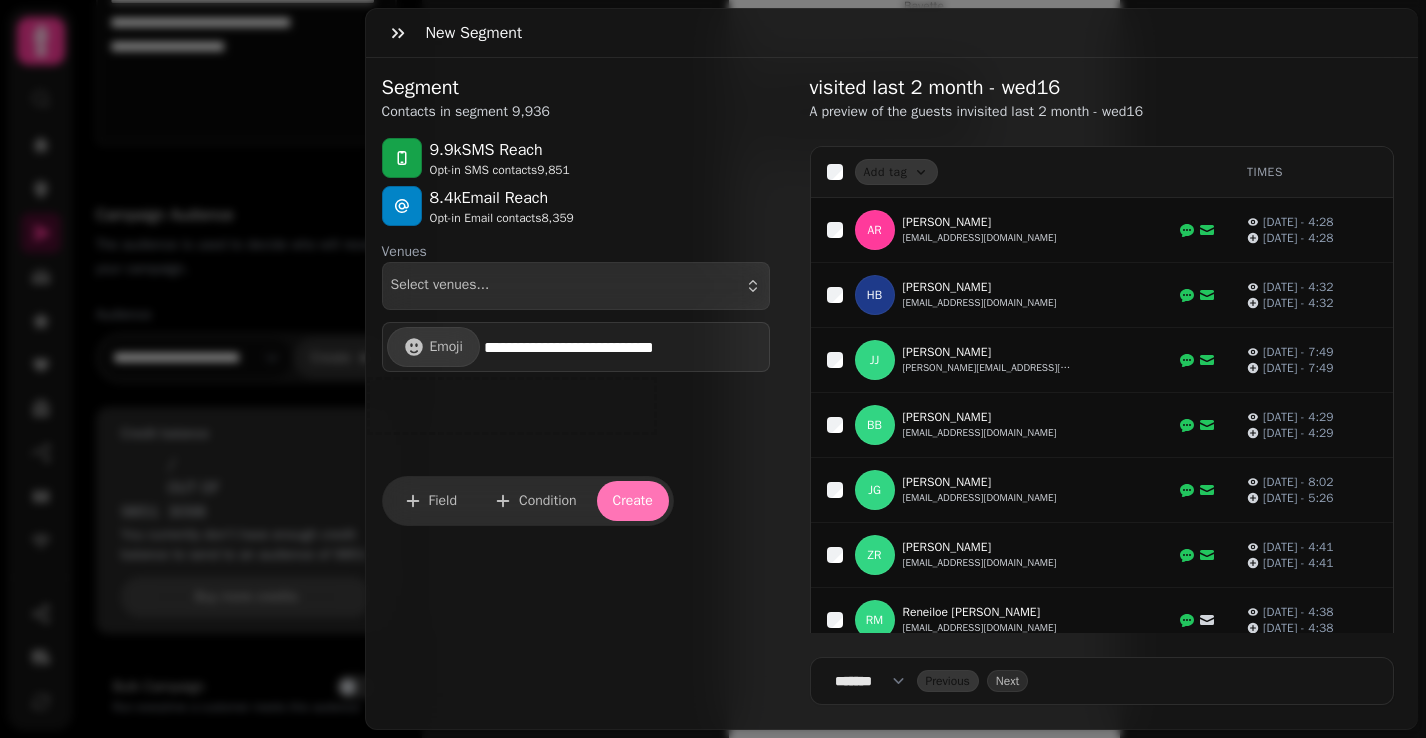 click on "Create" at bounding box center [633, 501] 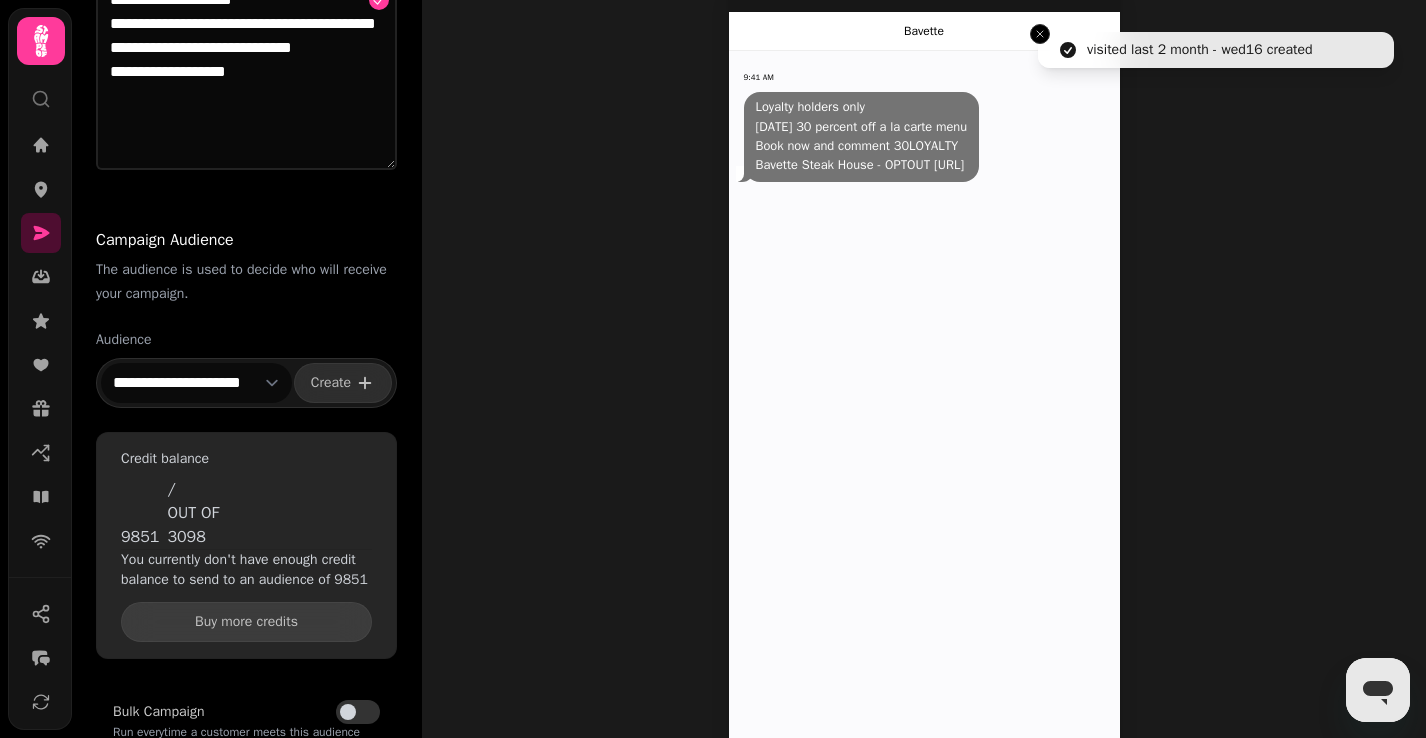 scroll, scrollTop: 406, scrollLeft: 0, axis: vertical 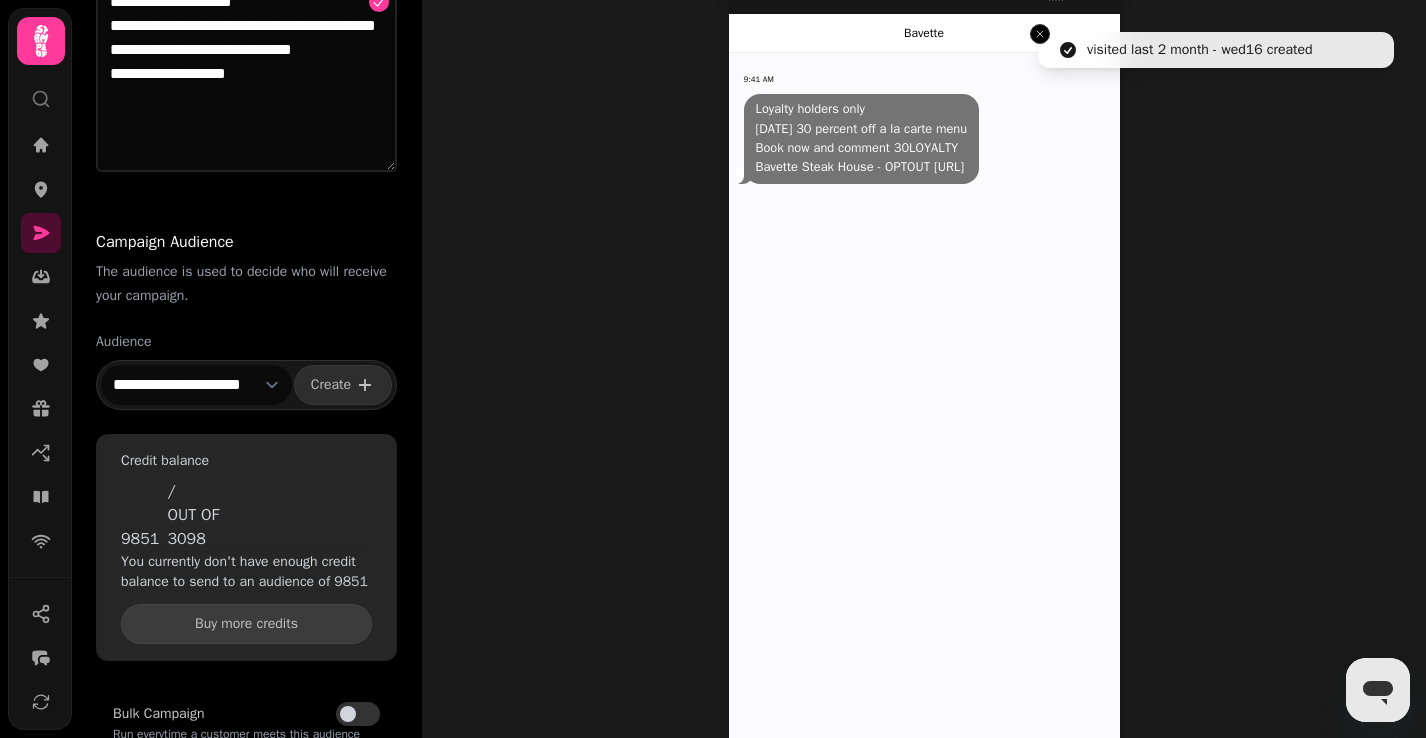 click on "**********" at bounding box center [196, 385] 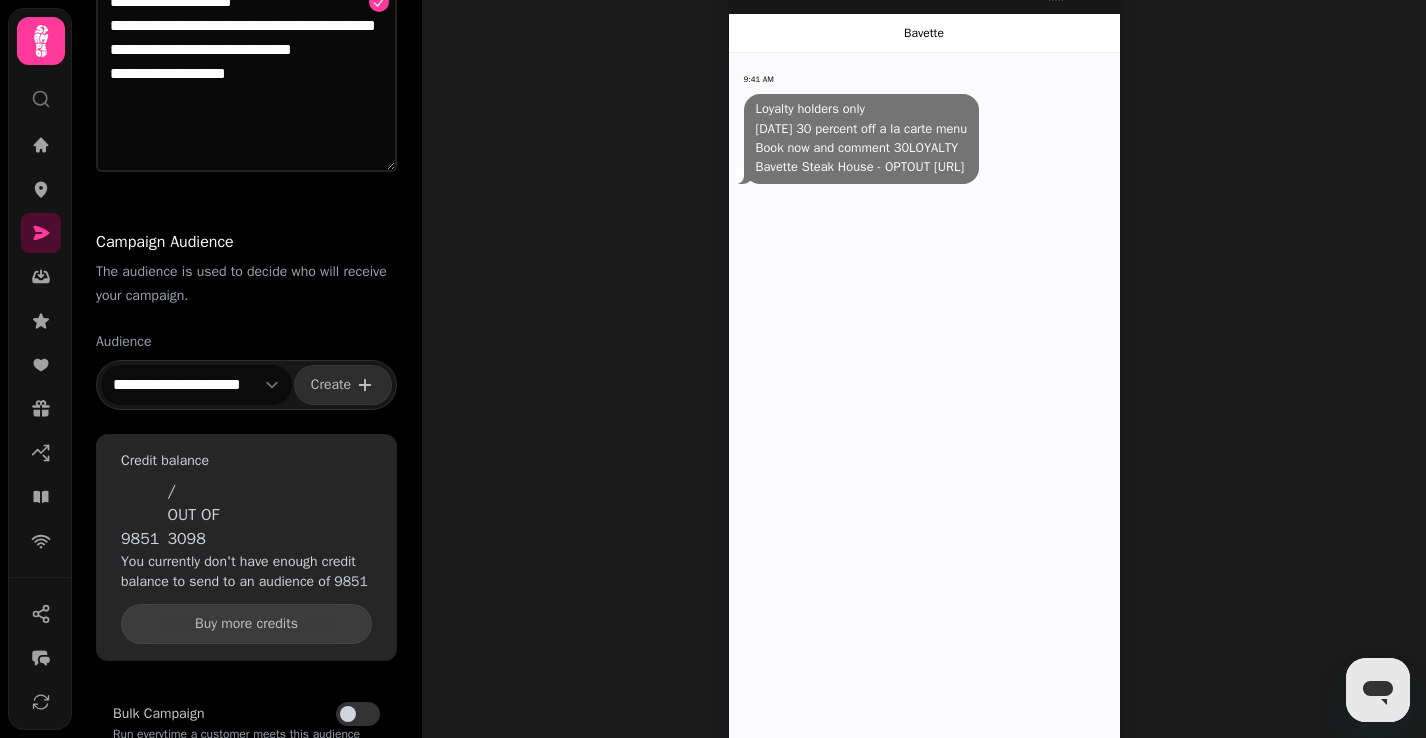 select on "**********" 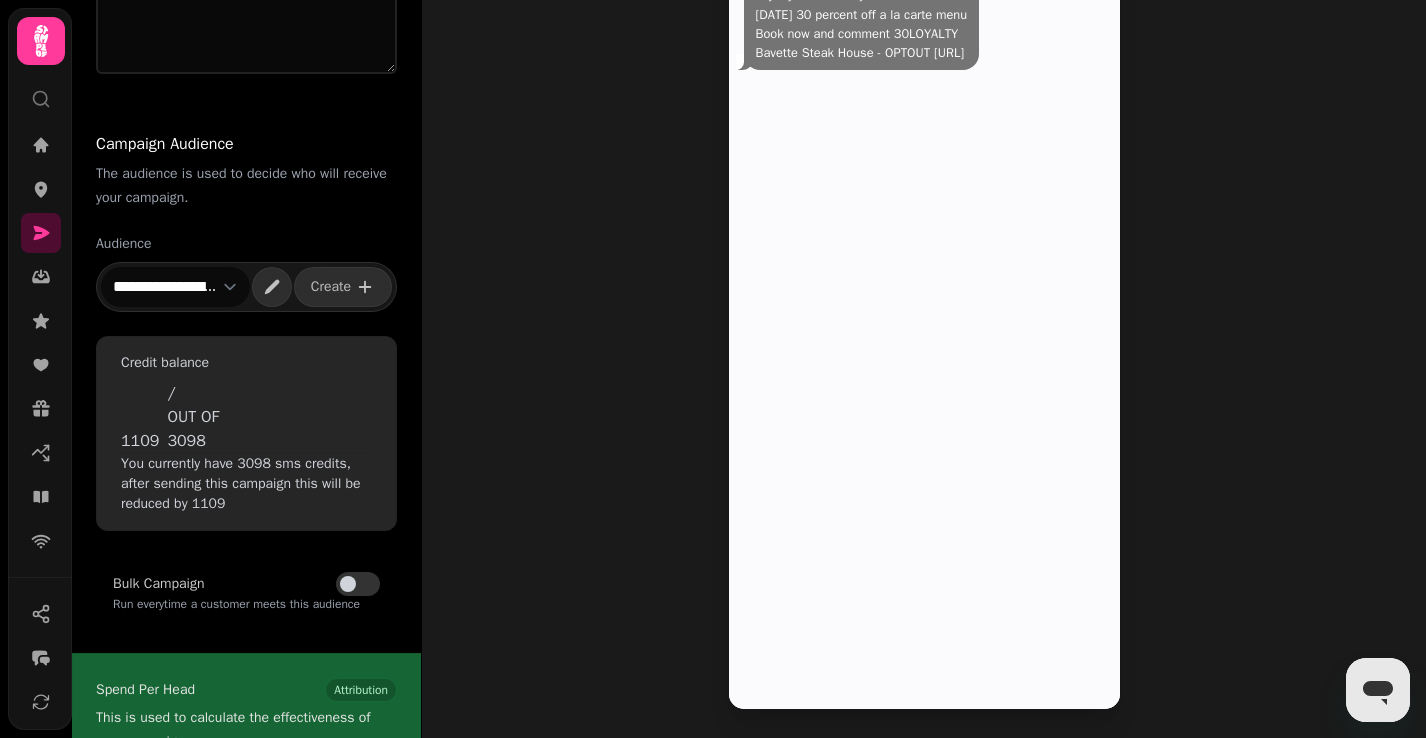 scroll, scrollTop: 468, scrollLeft: 0, axis: vertical 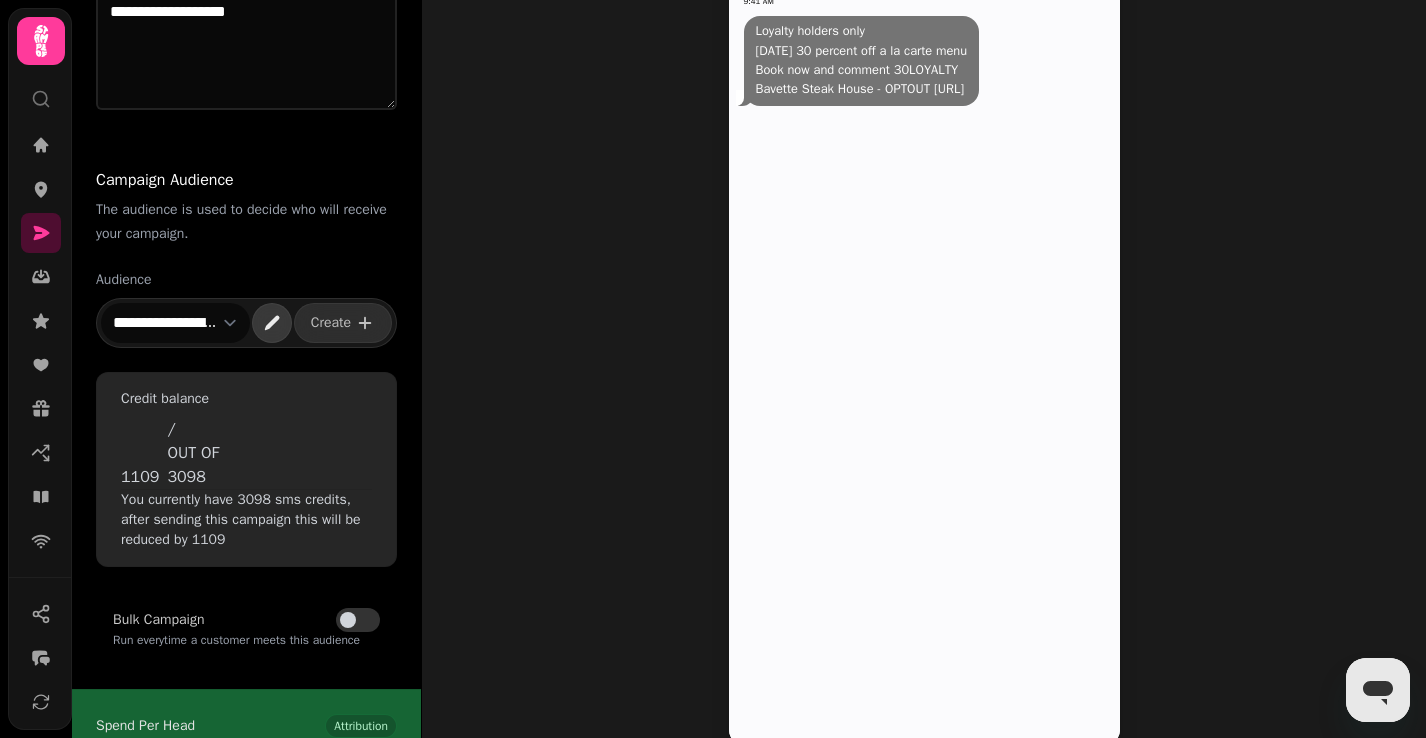 click 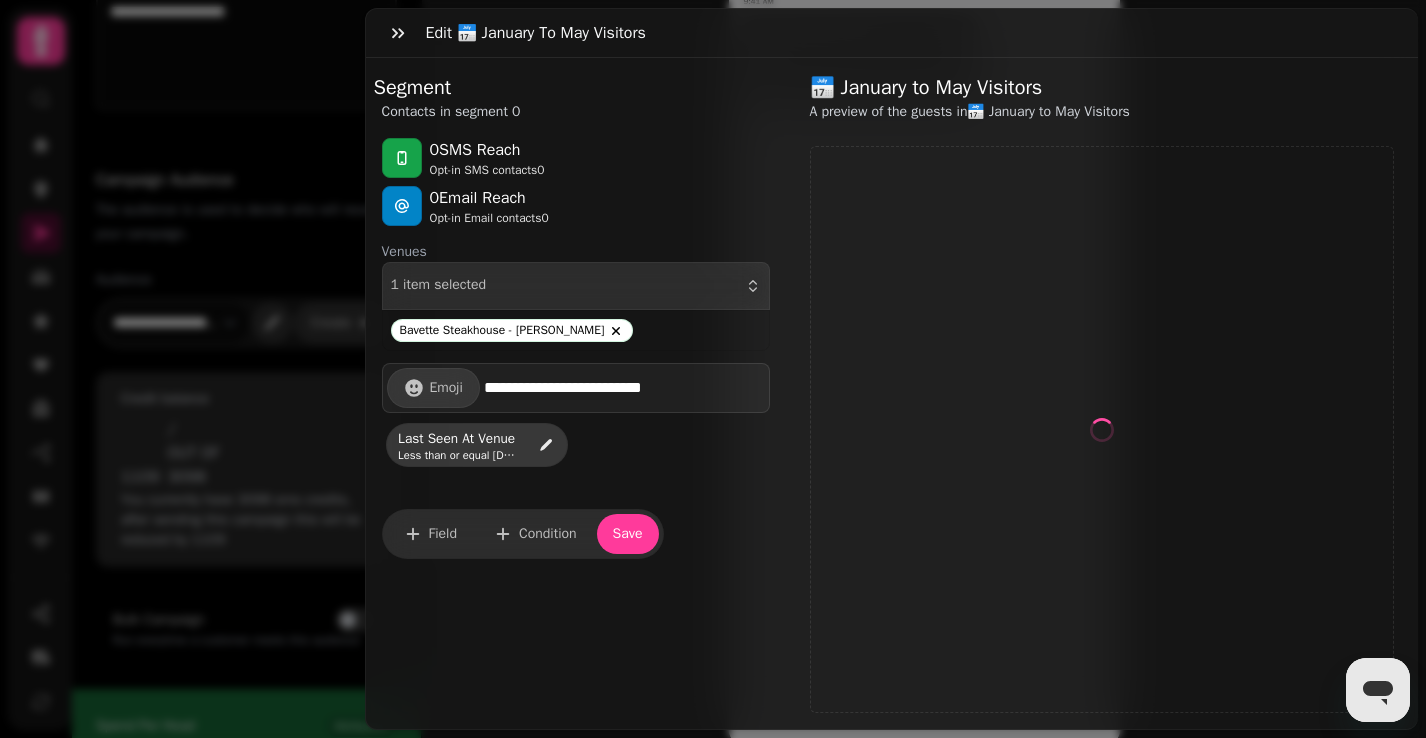 select on "**" 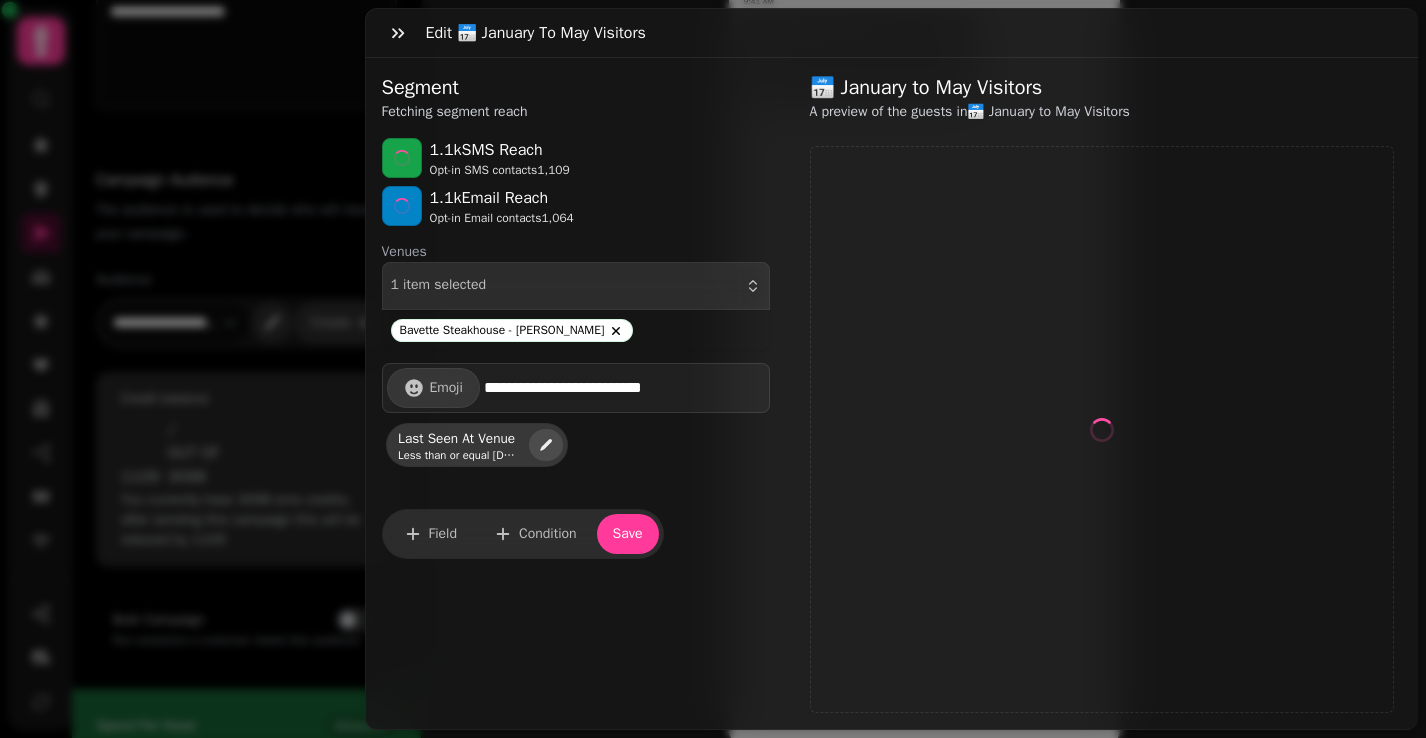 click 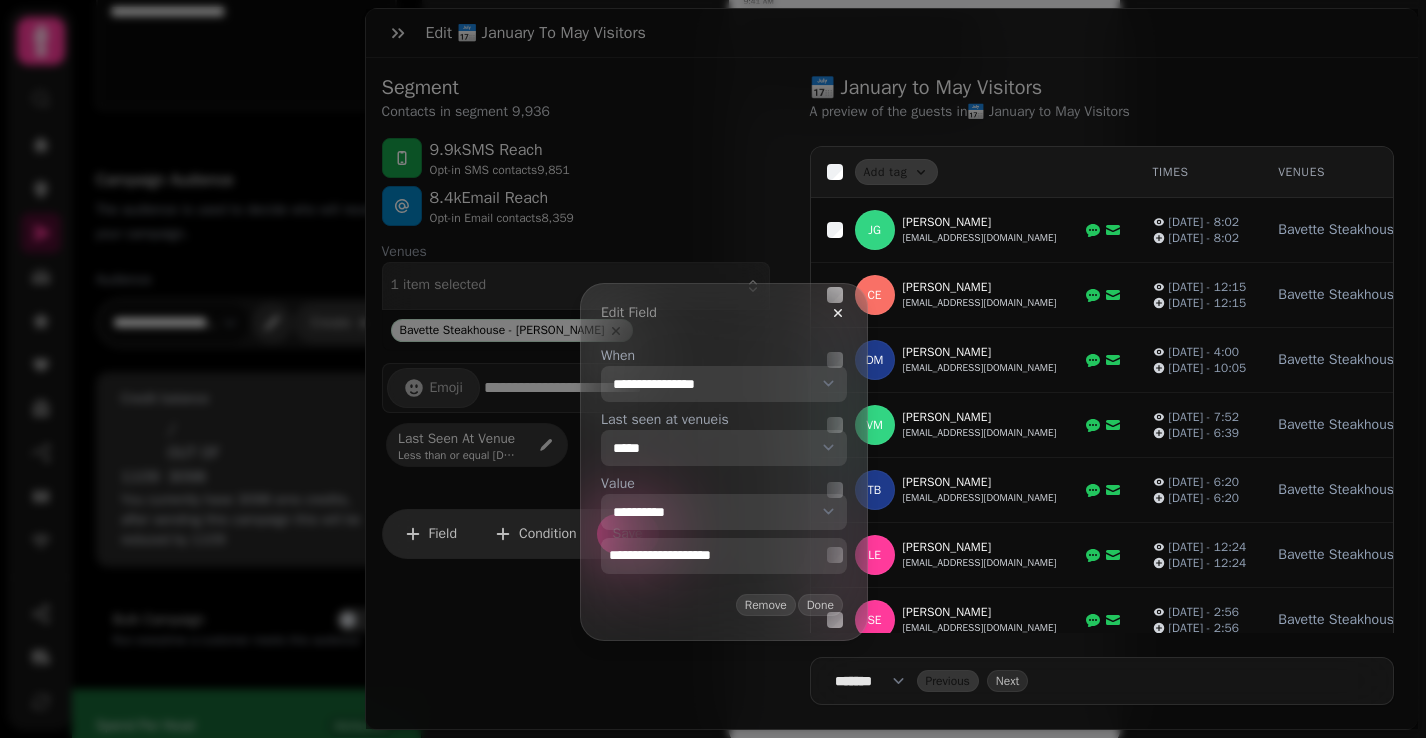 click on "**********" at bounding box center (724, 556) 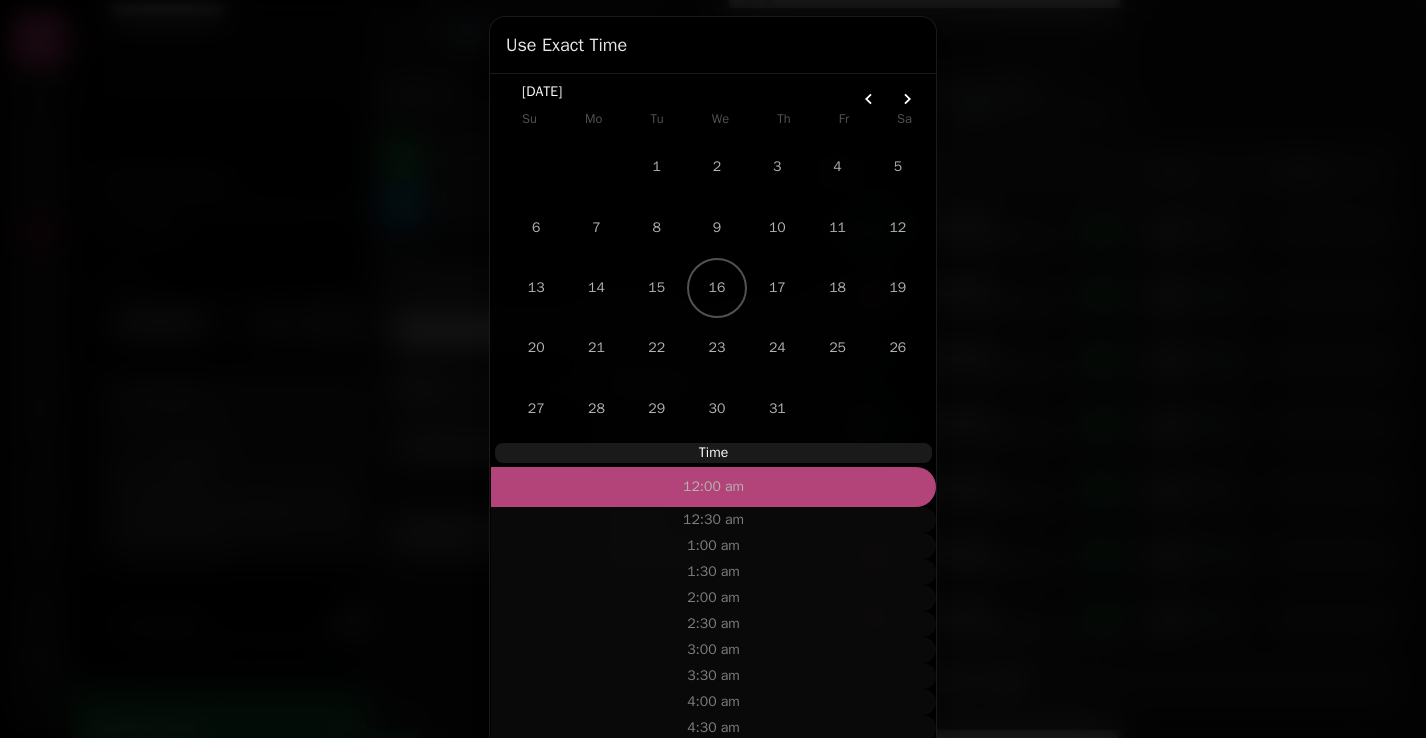 click on "Su Mo Tu We Th Fr Sa" at bounding box center (717, 119) 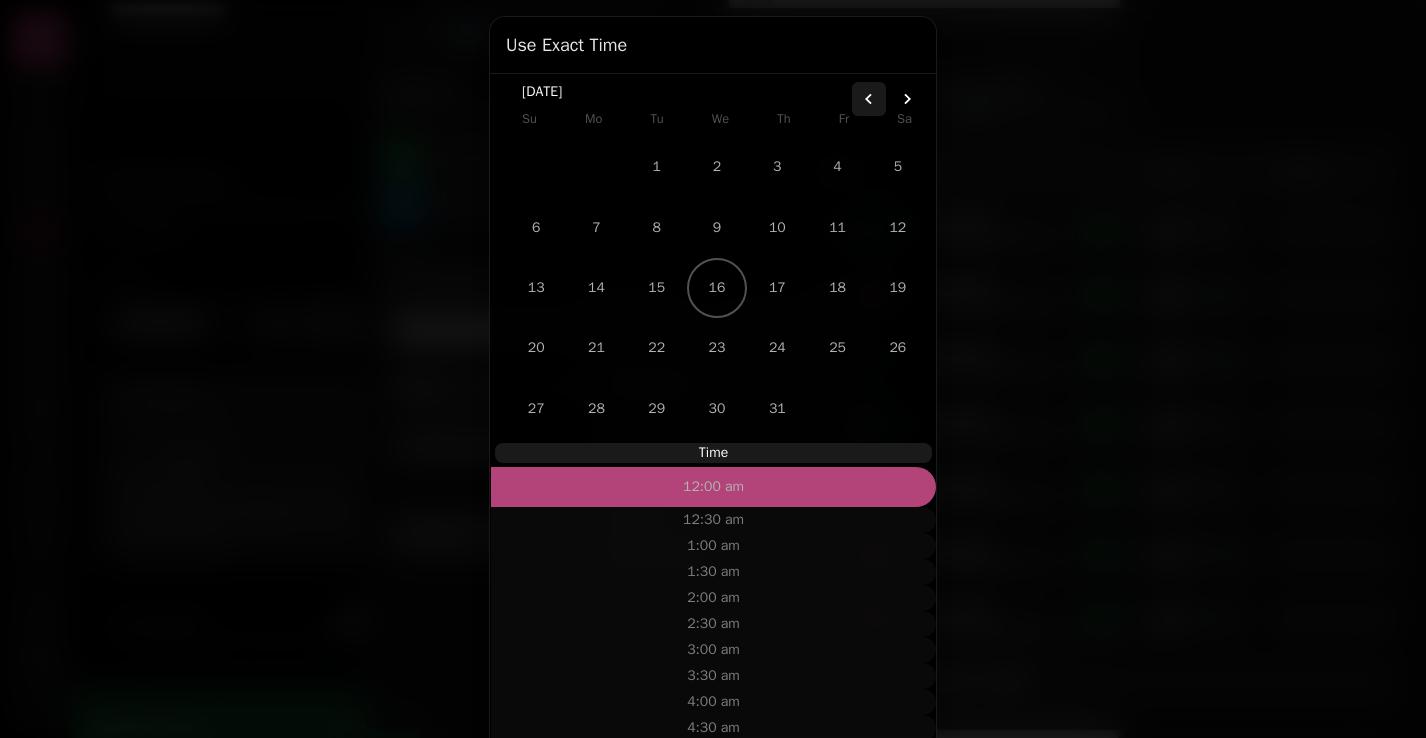 click 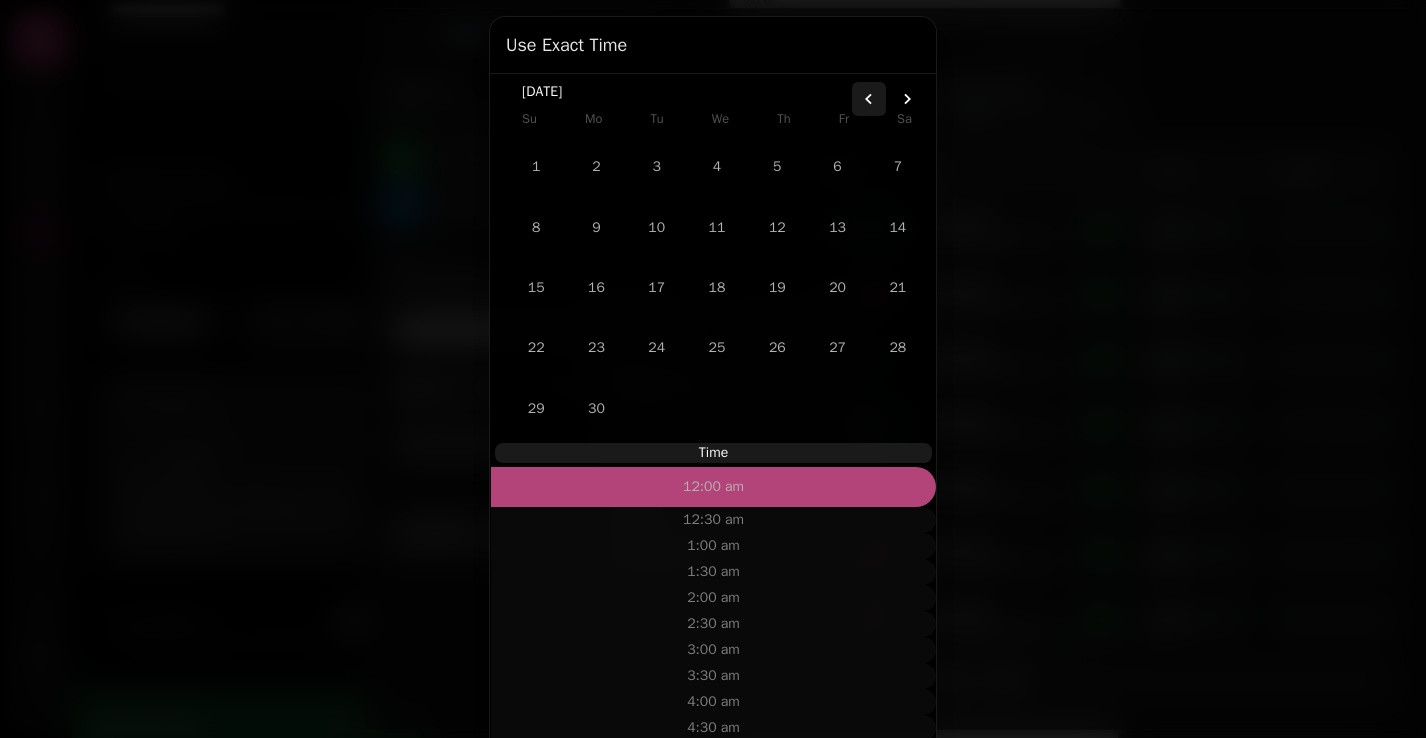 click 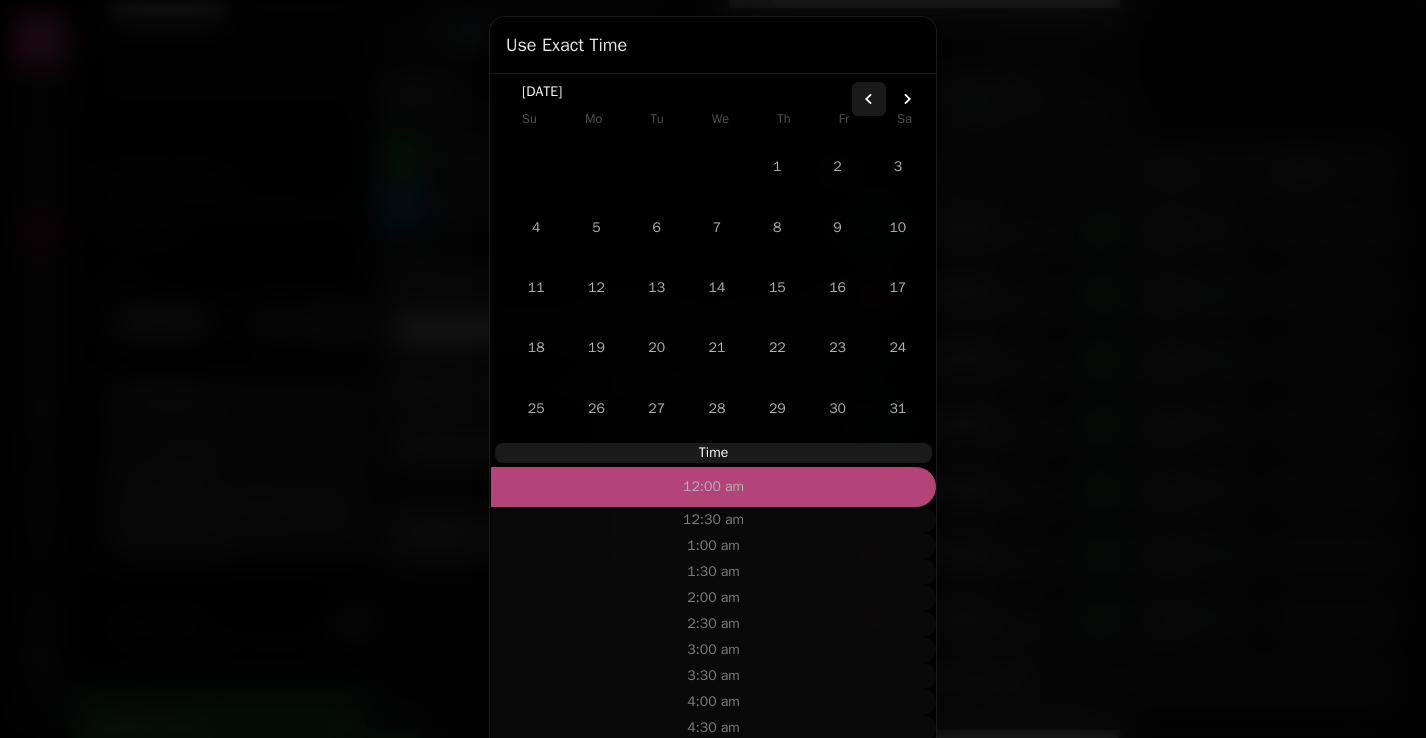 click 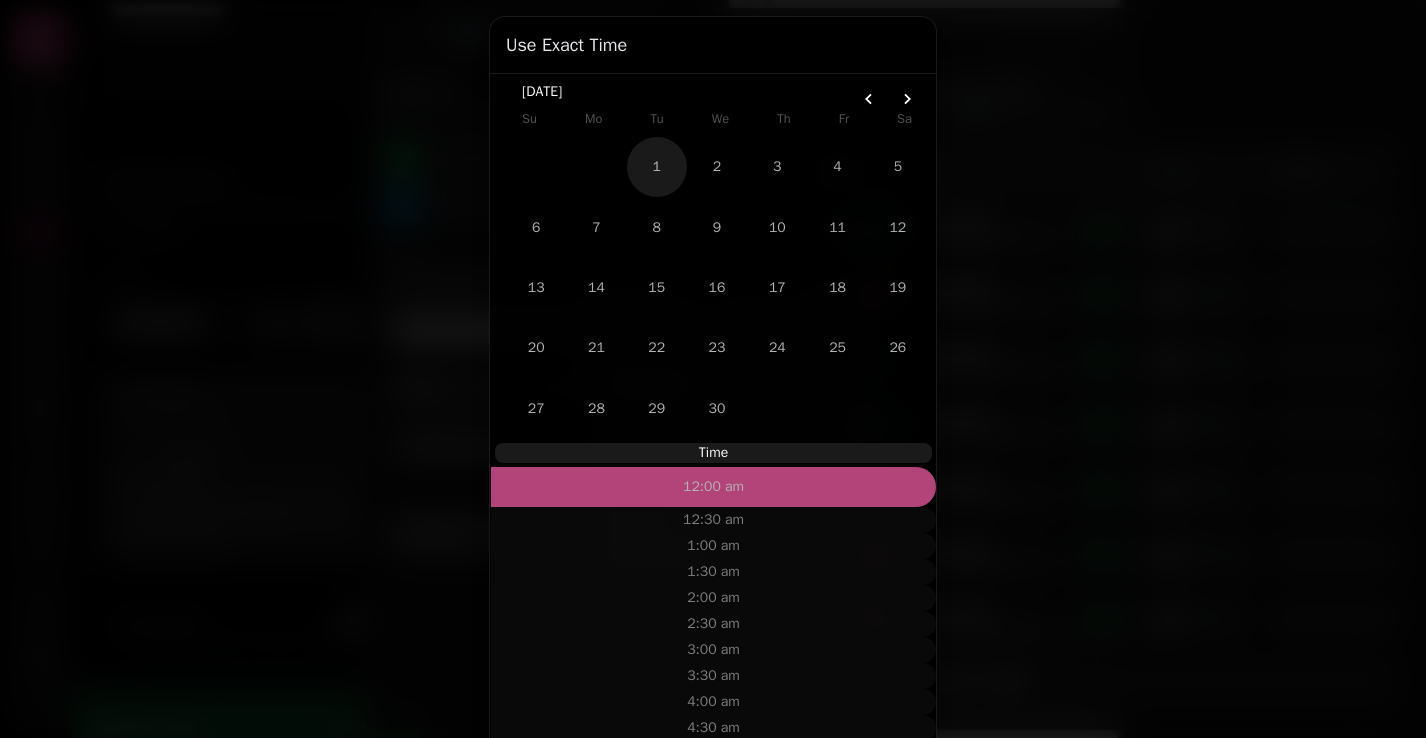 click on "1" at bounding box center (657, 167) 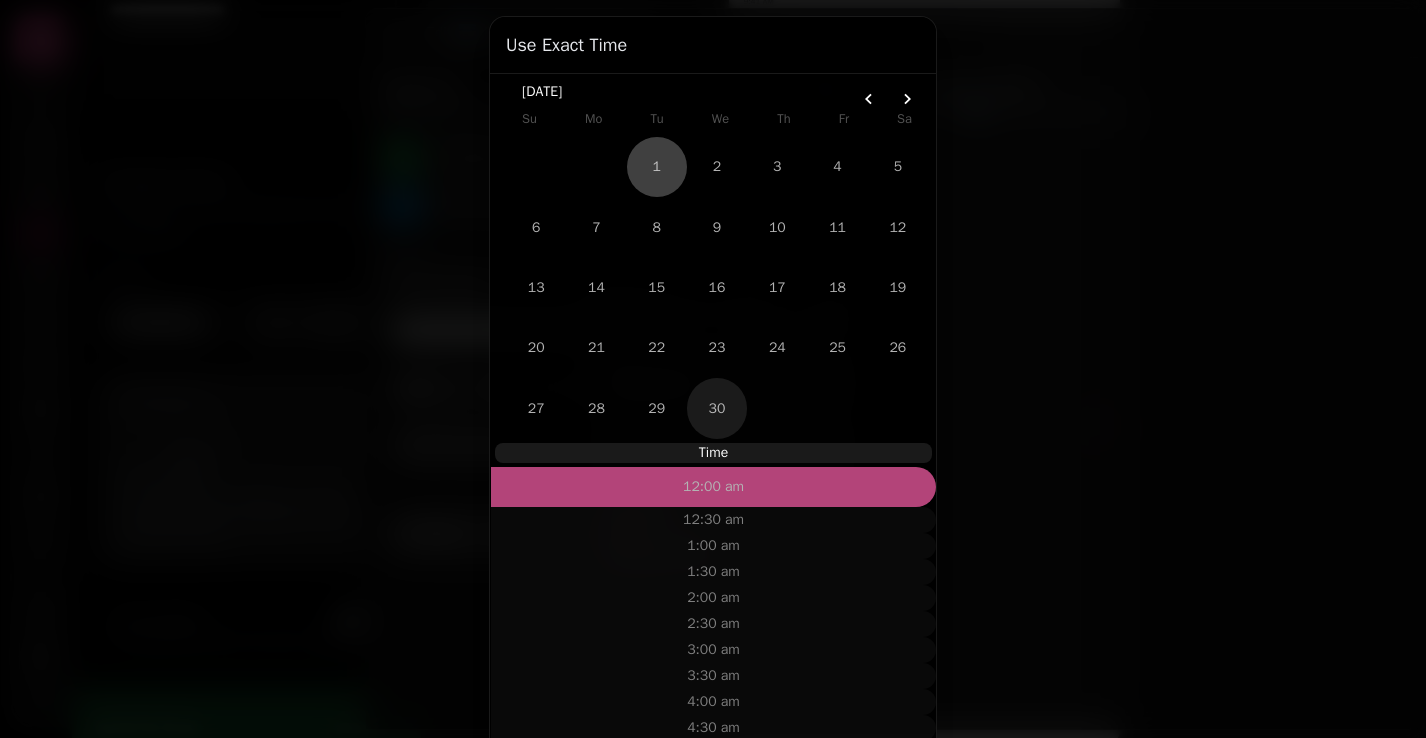 click on "30" at bounding box center (717, 408) 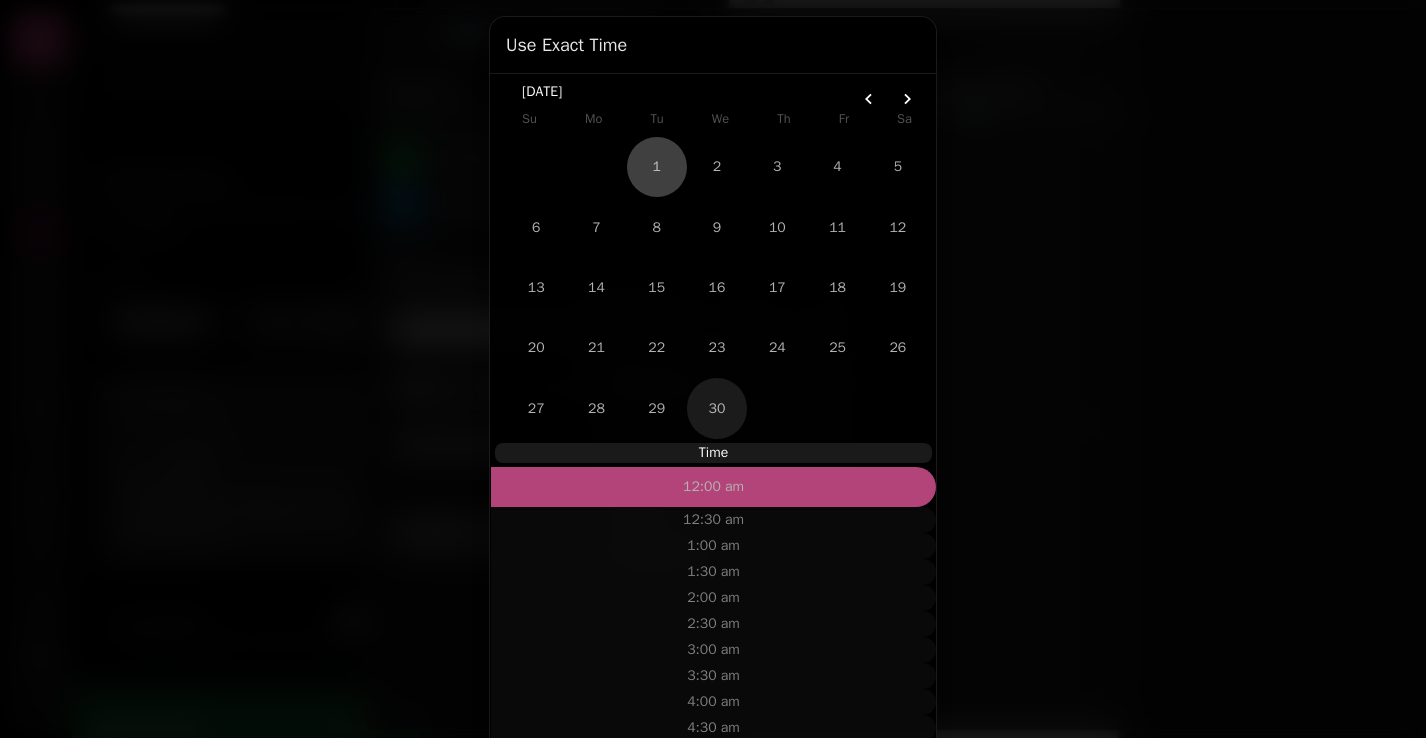 select on "**" 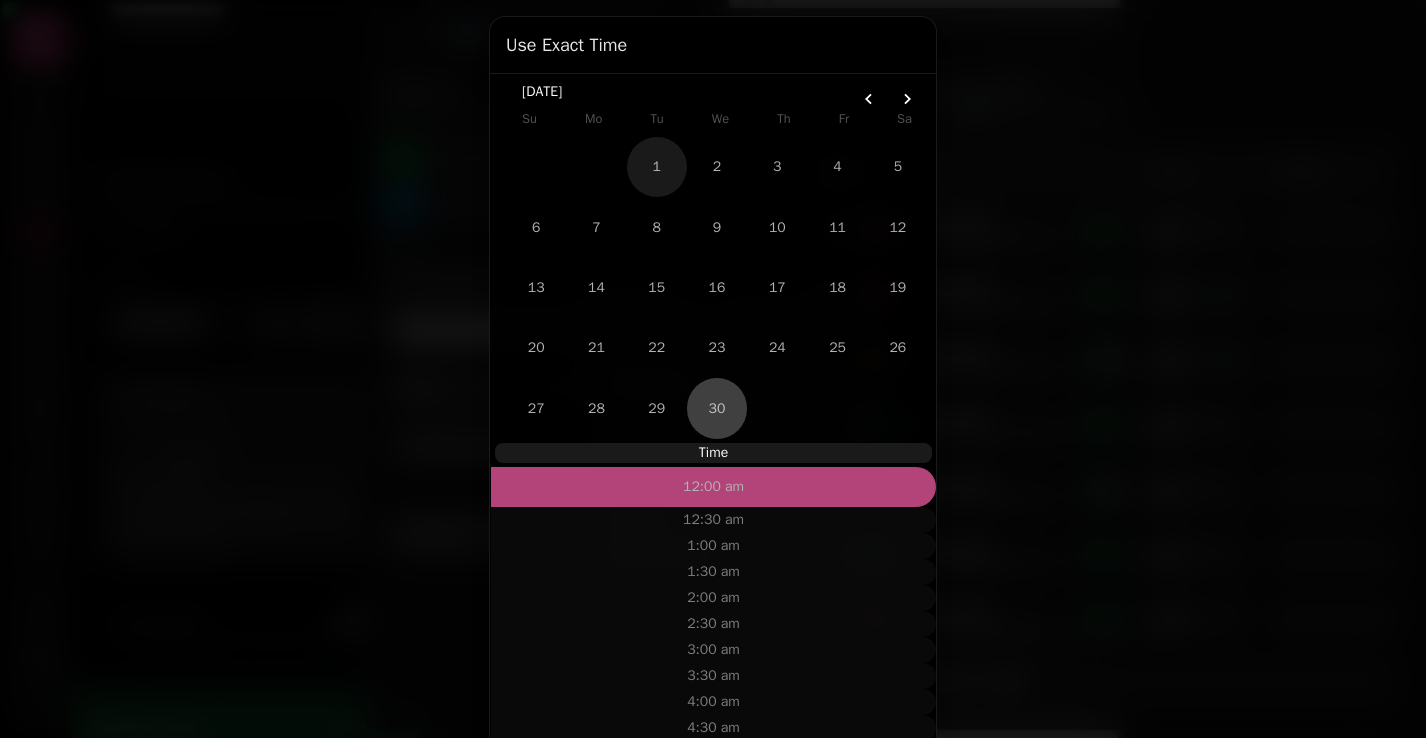 click on "1" at bounding box center [657, 167] 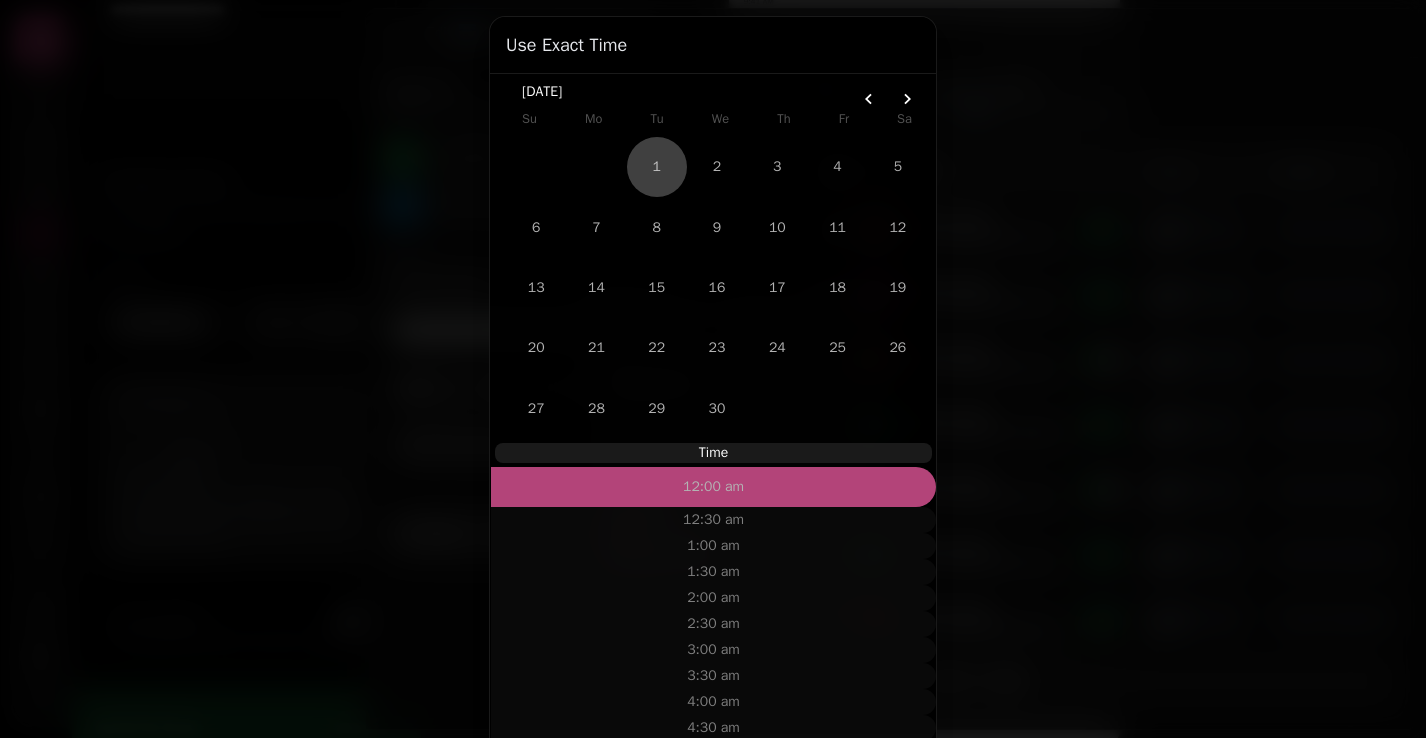 scroll, scrollTop: 96, scrollLeft: 0, axis: vertical 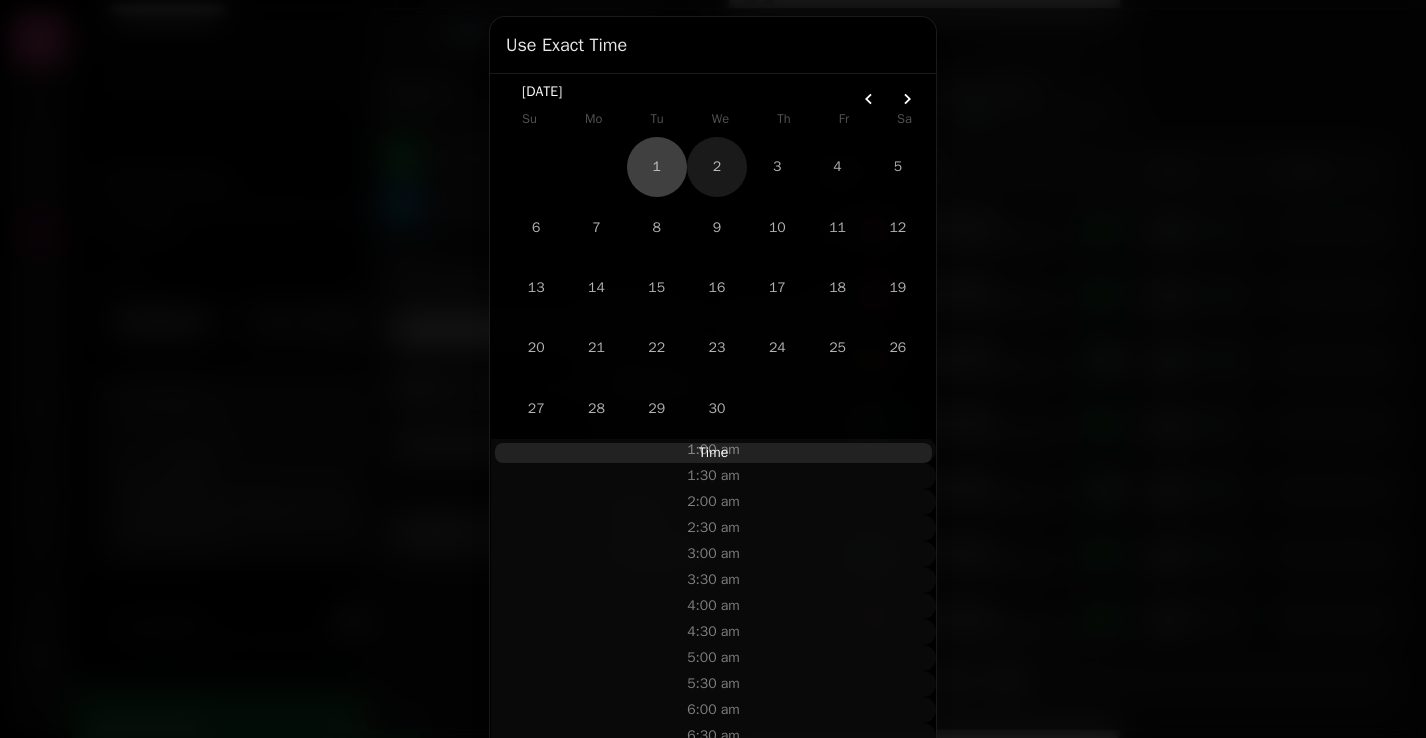 click on "2" at bounding box center [717, 167] 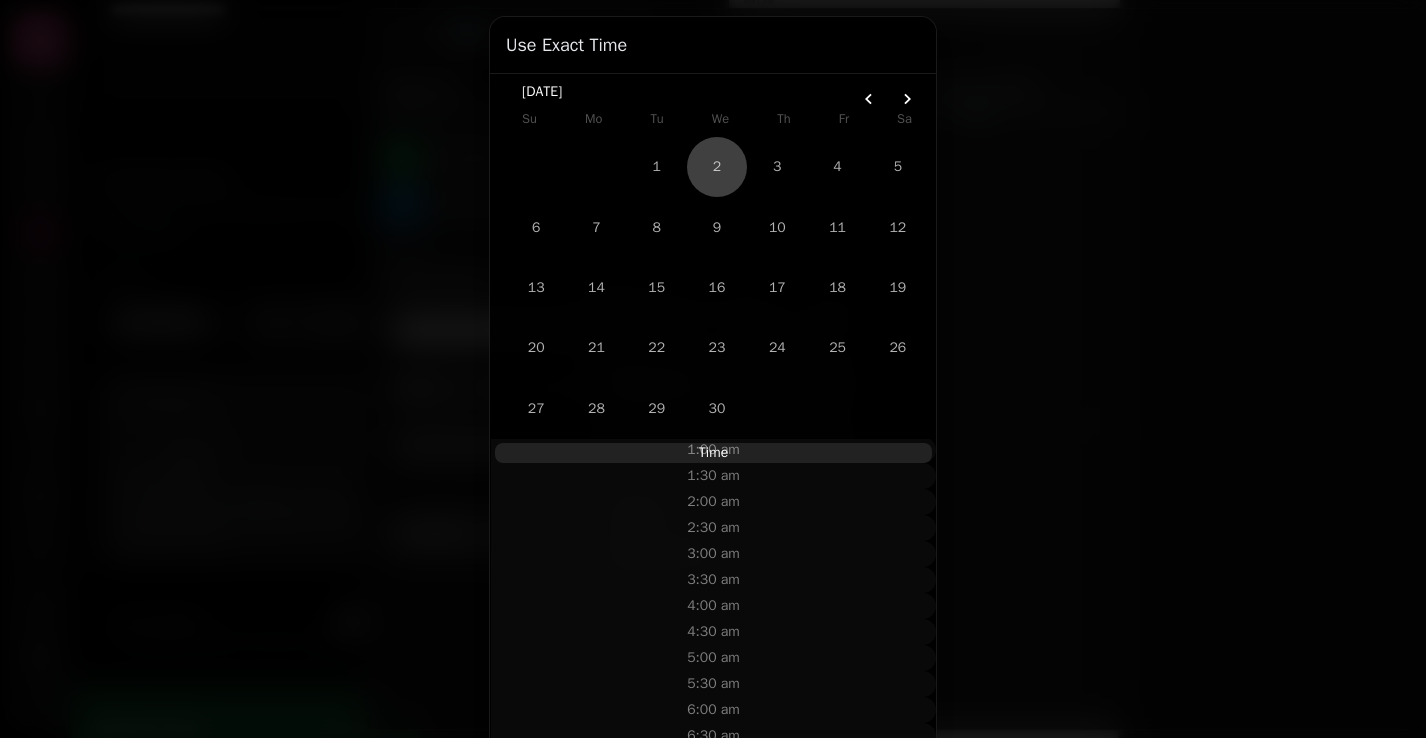 select on "**" 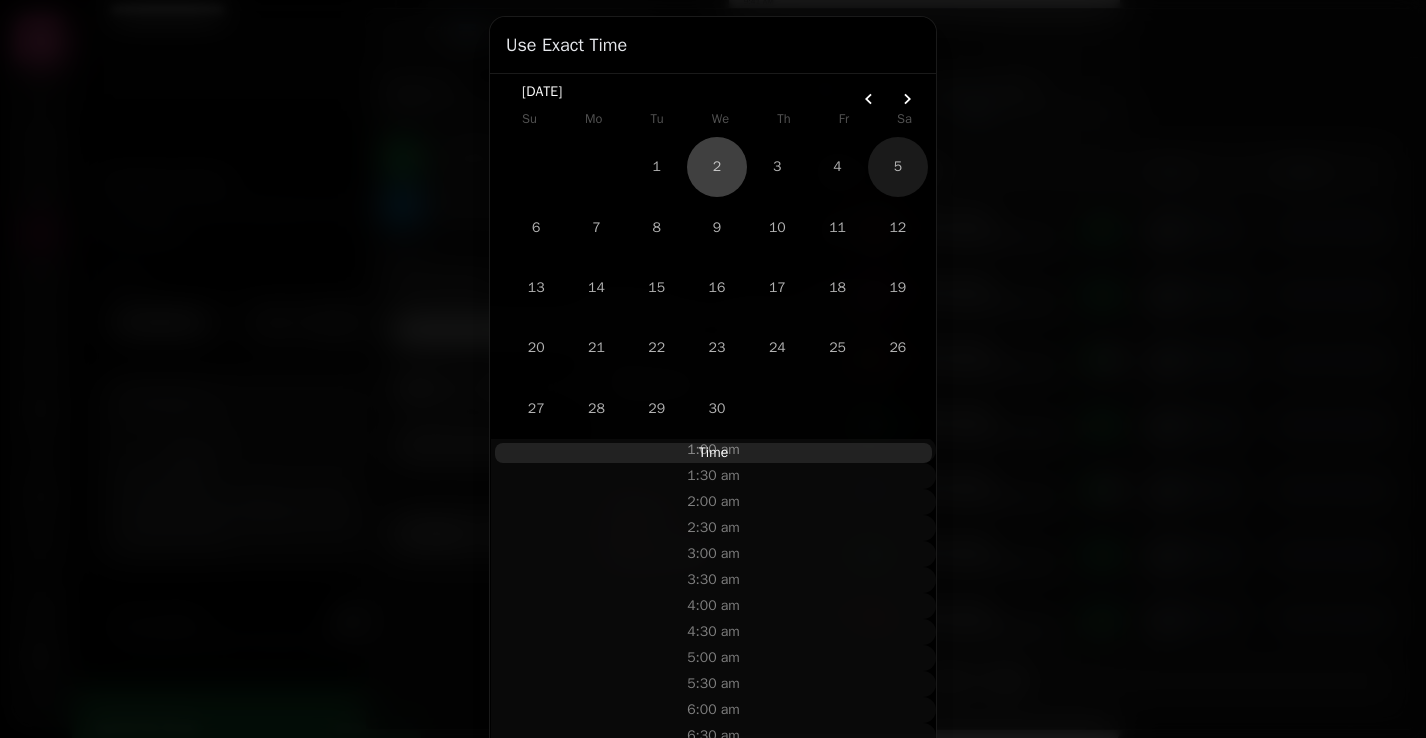 scroll, scrollTop: 158, scrollLeft: 0, axis: vertical 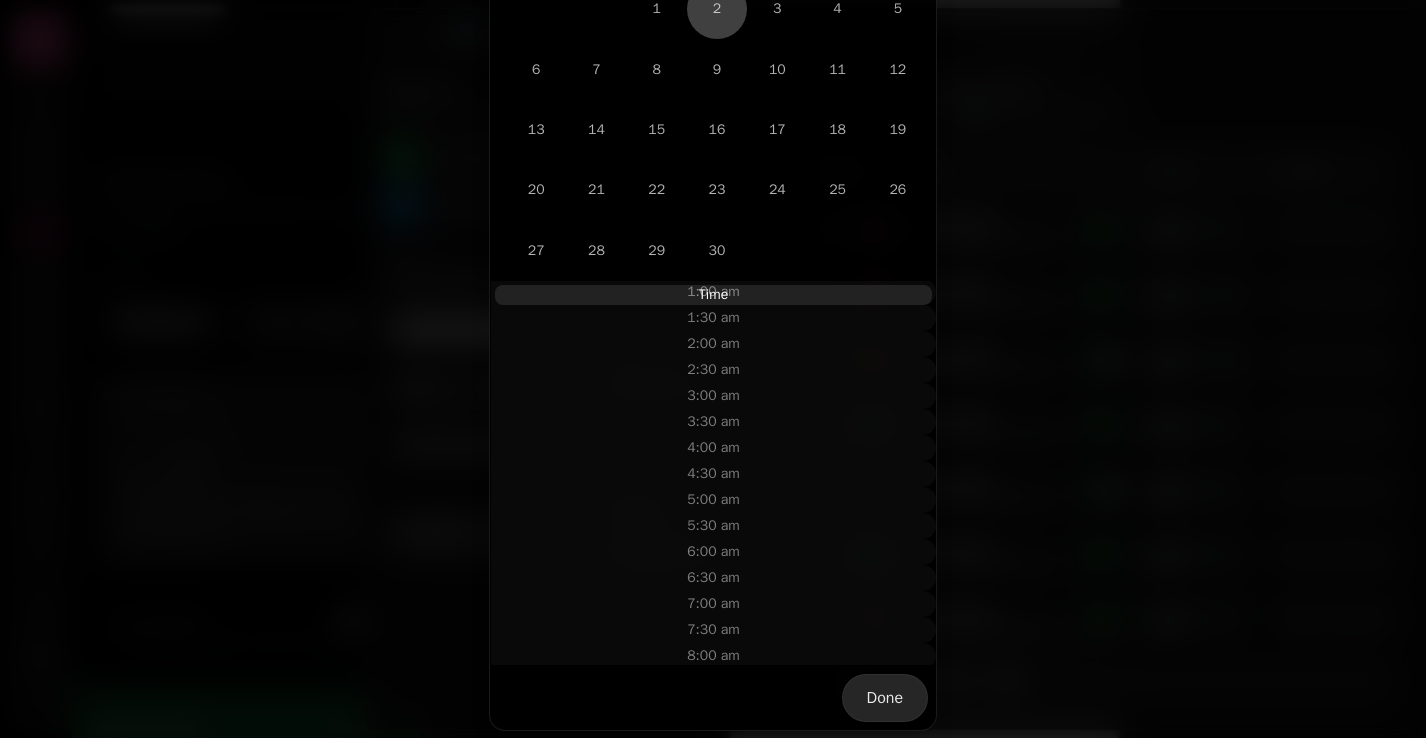 click on "Done" at bounding box center [885, 698] 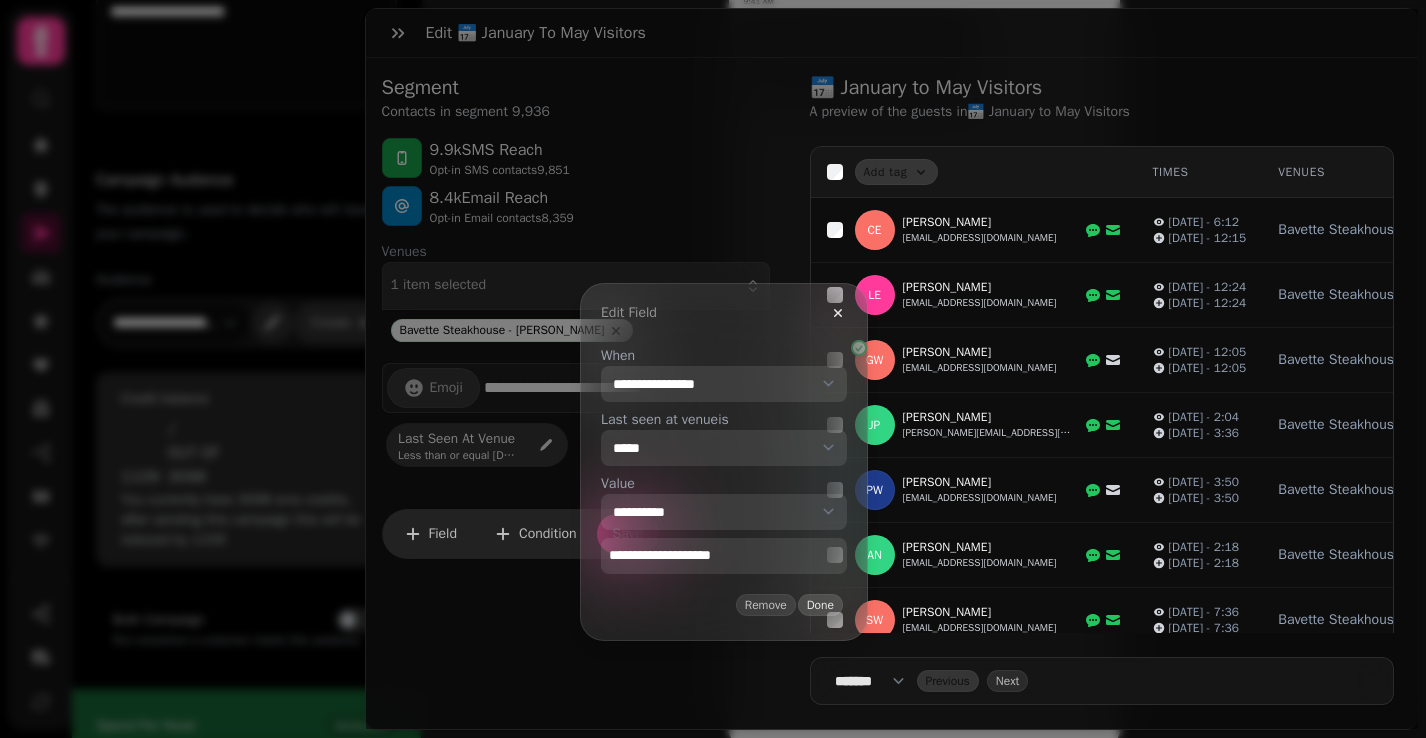 click on "Done" at bounding box center [820, 605] 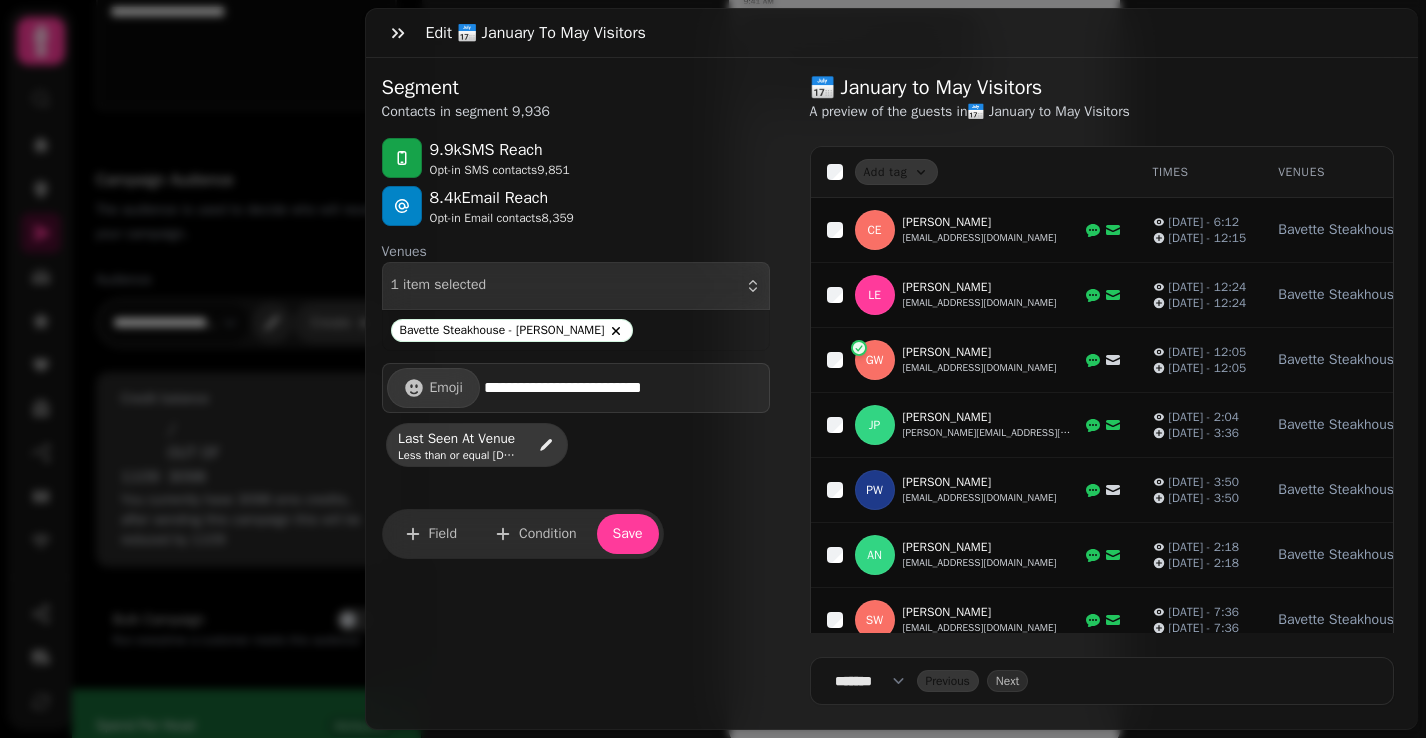 click on "Contacts in segment 9,936" at bounding box center [466, 112] 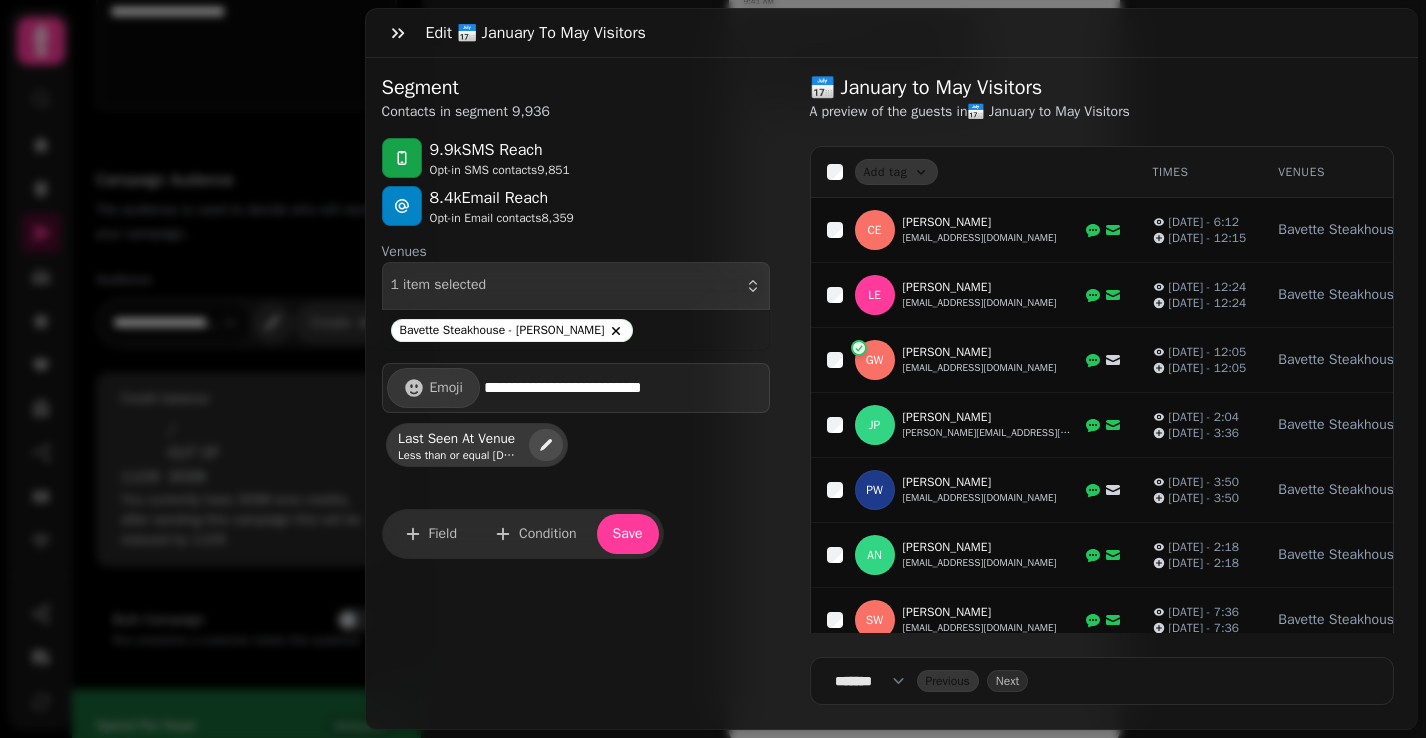 click 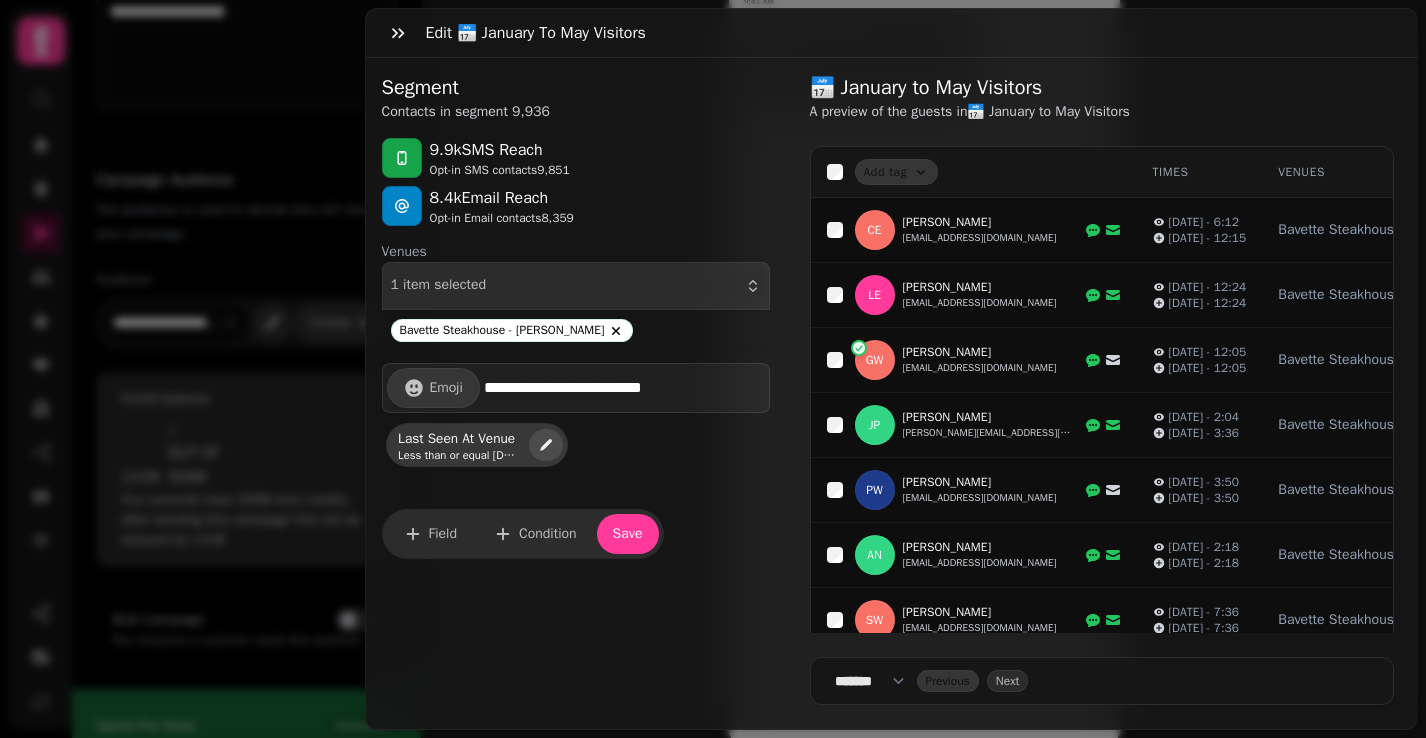 select on "**********" 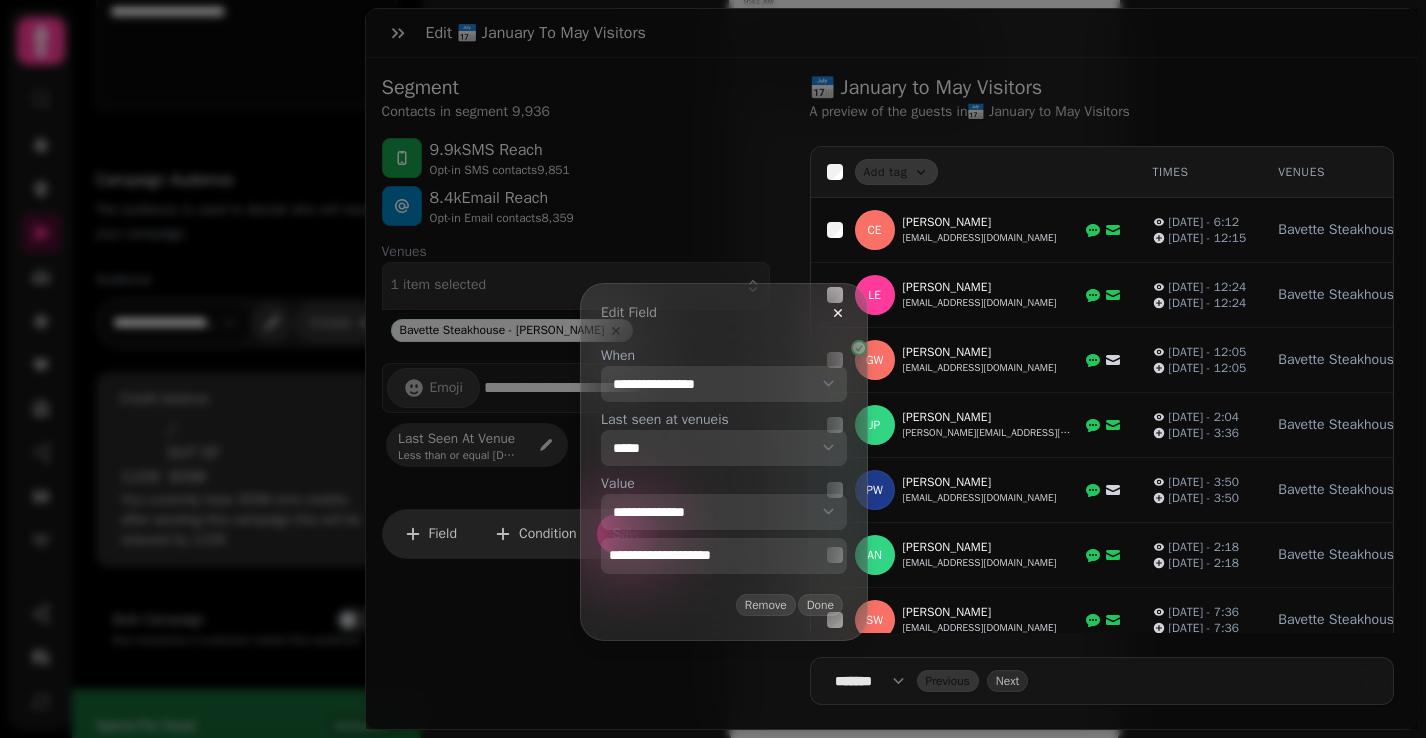click on "**********" at bounding box center (724, 512) 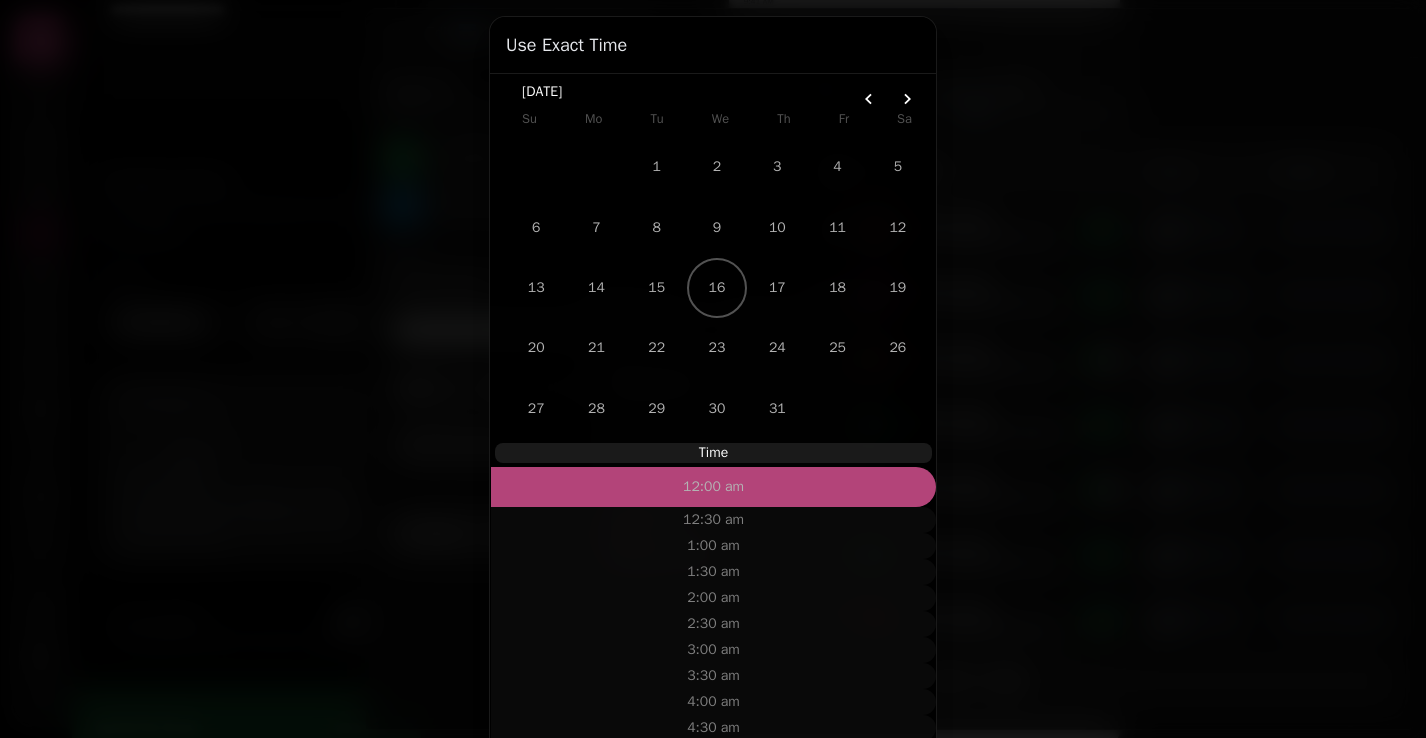 click on "Su Mo Tu We Th Fr Sa" at bounding box center (717, 119) 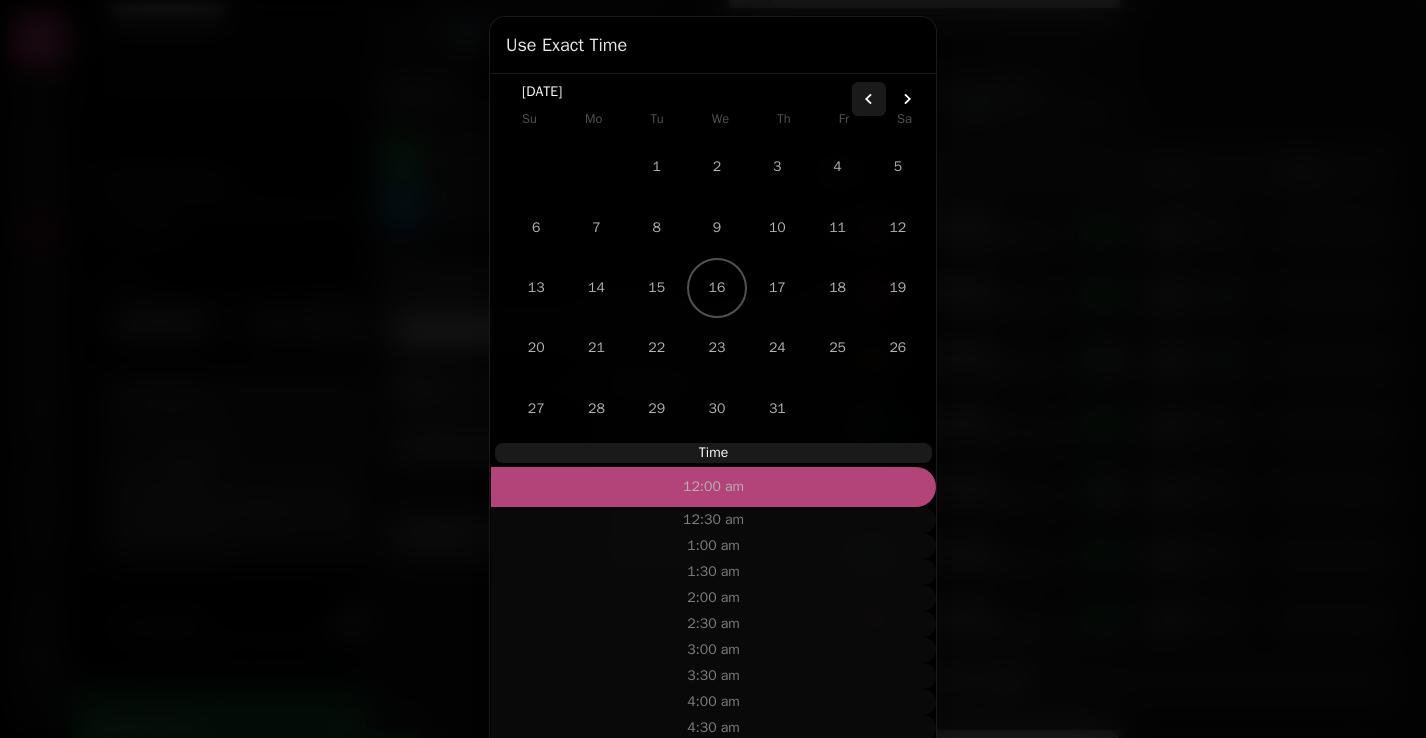 click 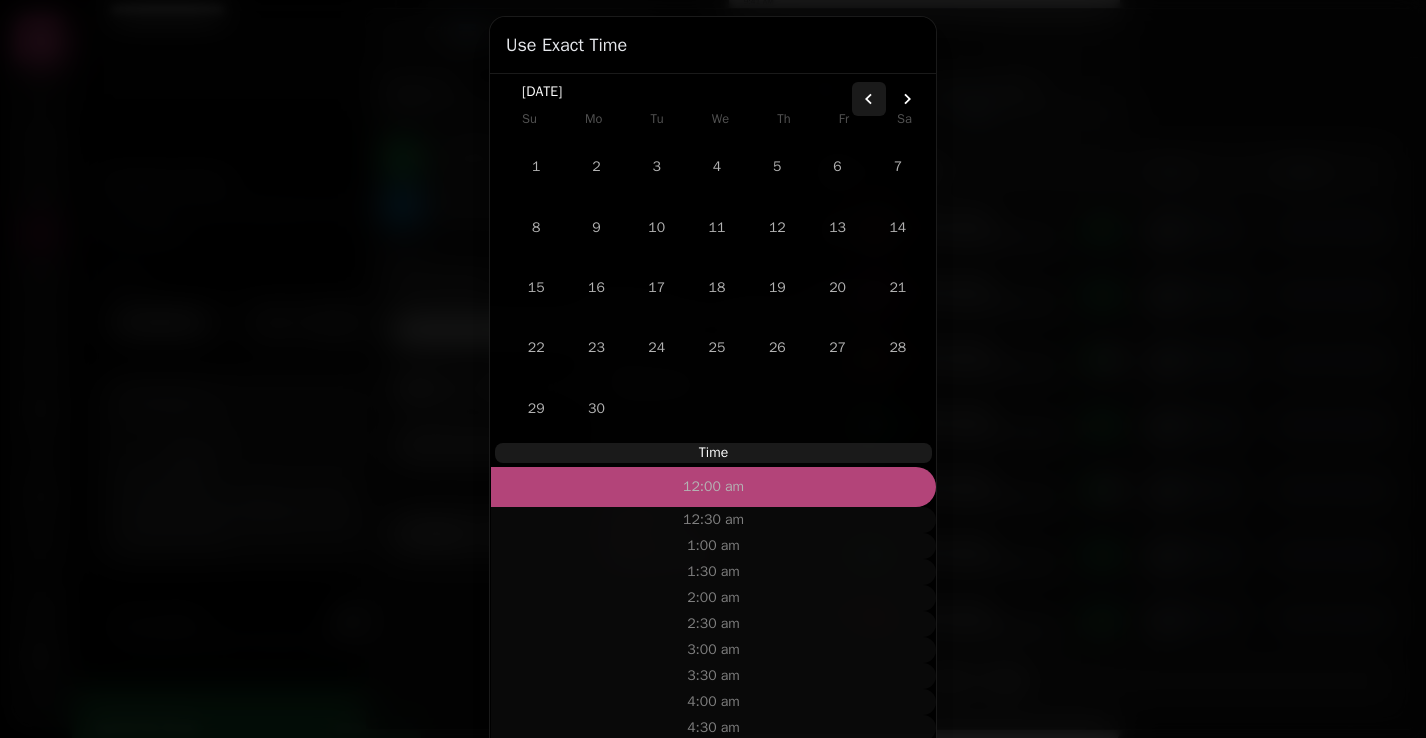 click 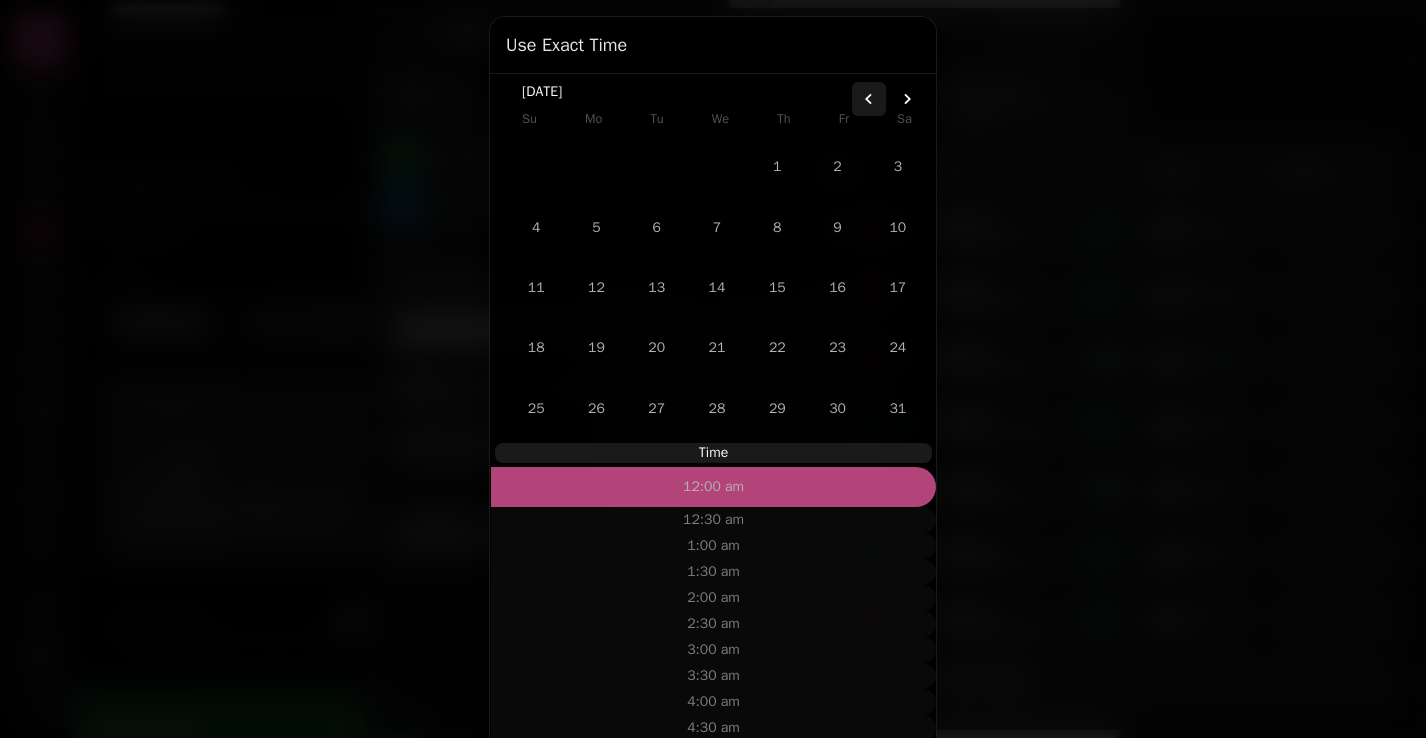 click 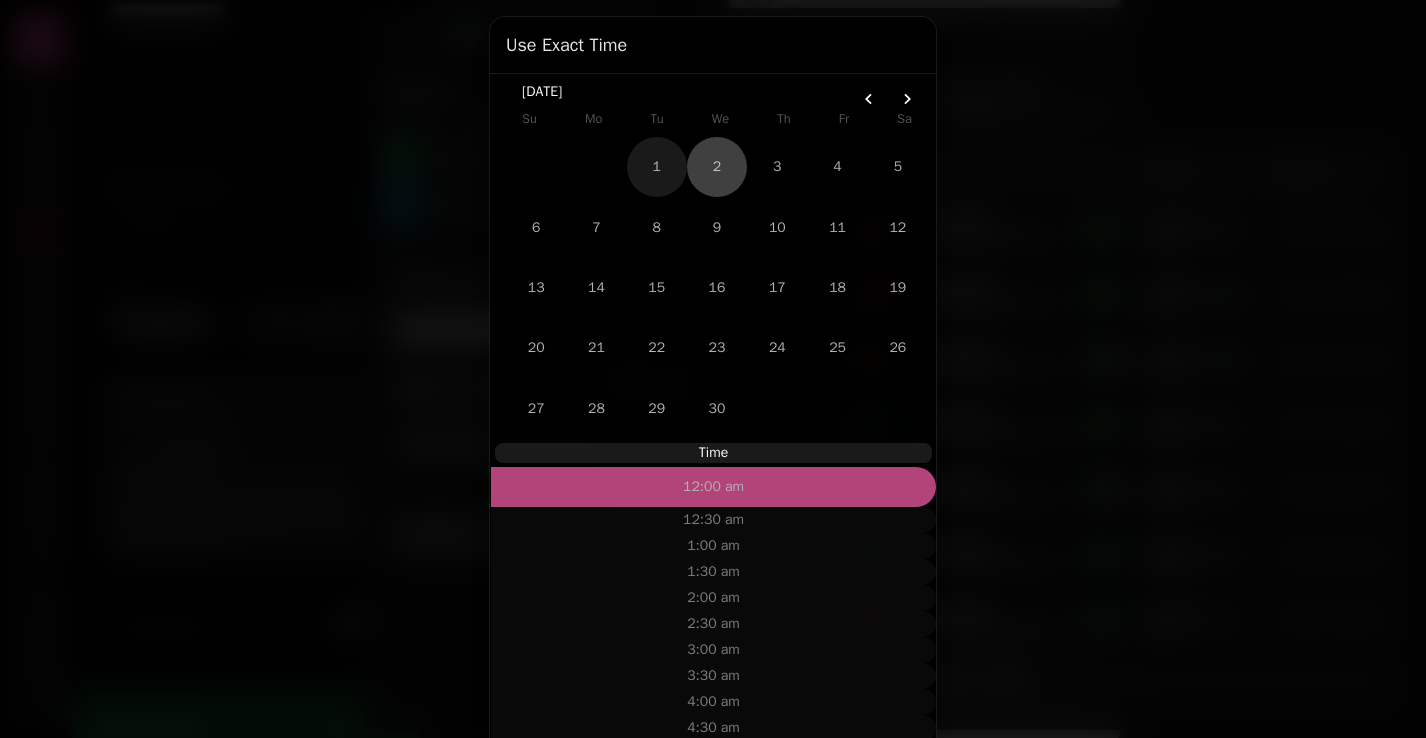 click on "1" at bounding box center [657, 167] 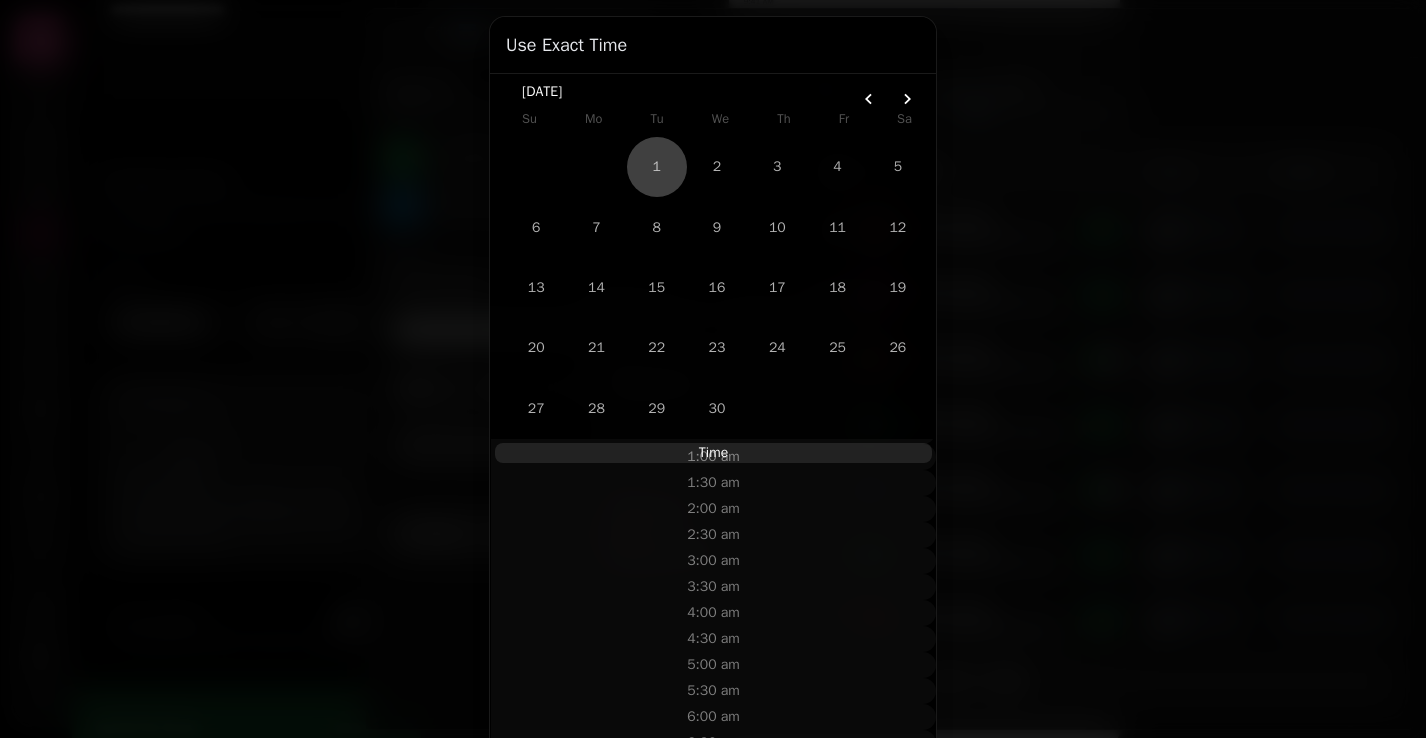 scroll, scrollTop: 136, scrollLeft: 0, axis: vertical 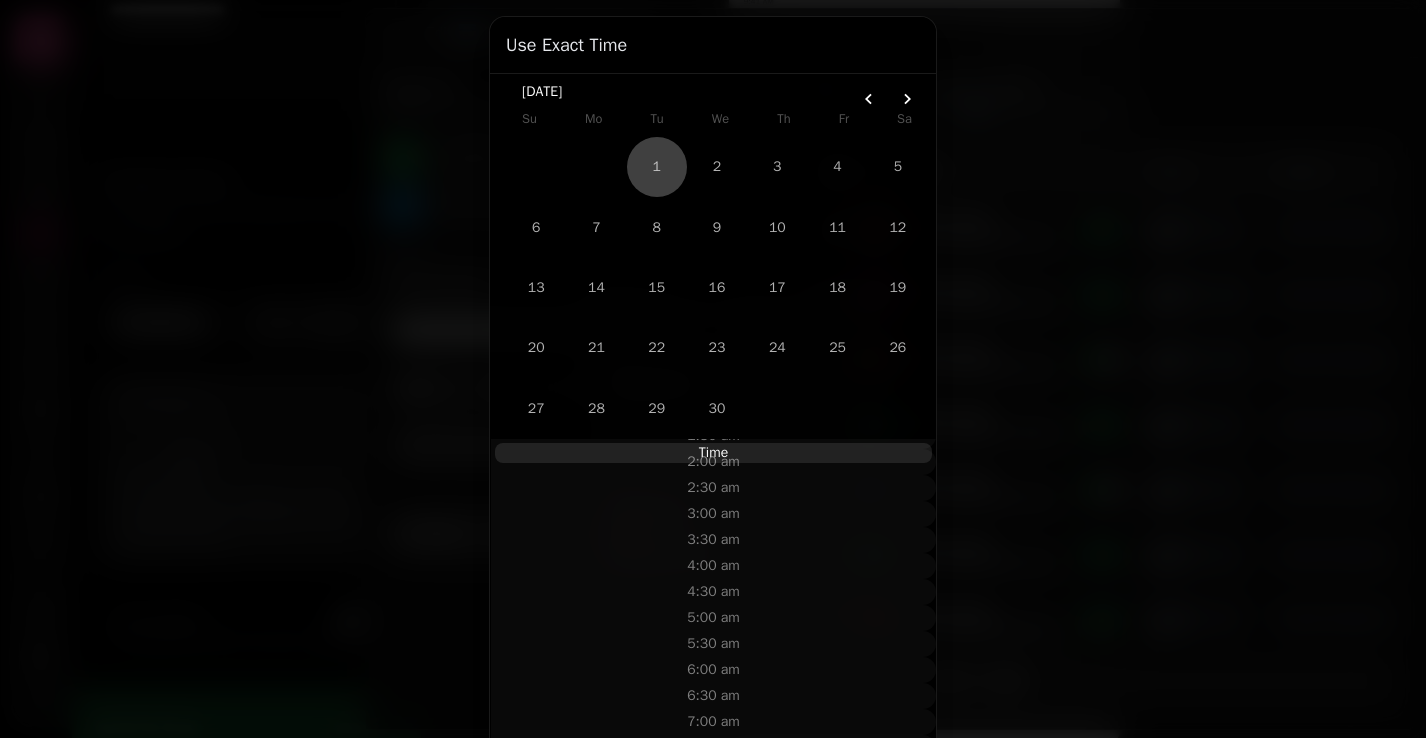 click on "12:00 am 12:30 am 1:00 am 1:30 am 2:00 am 2:30 am 3:00 am 3:30 am 4:00 am 4:30 am 5:00 am 5:30 am 6:00 am 6:30 am 7:00 am 7:30 am 8:00 am 8:30 am 9:00 am 9:30 am 10:00 am 10:30 am 11:00 am 11:30 am 12:00 pm 12:30 pm 1:00 pm 1:30 pm 2:00 pm 2:30 pm 3:00 pm 3:30 pm 4:00 pm 4:30 pm 5:00 pm 5:30 pm 6:00 pm 6:30 pm 7:00 pm 7:30 pm 8:00 pm 8:30 pm 9:00 pm 9:30 pm 10:00 pm 10:30 pm 11:00 pm 11:30 pm" at bounding box center (713, 962) 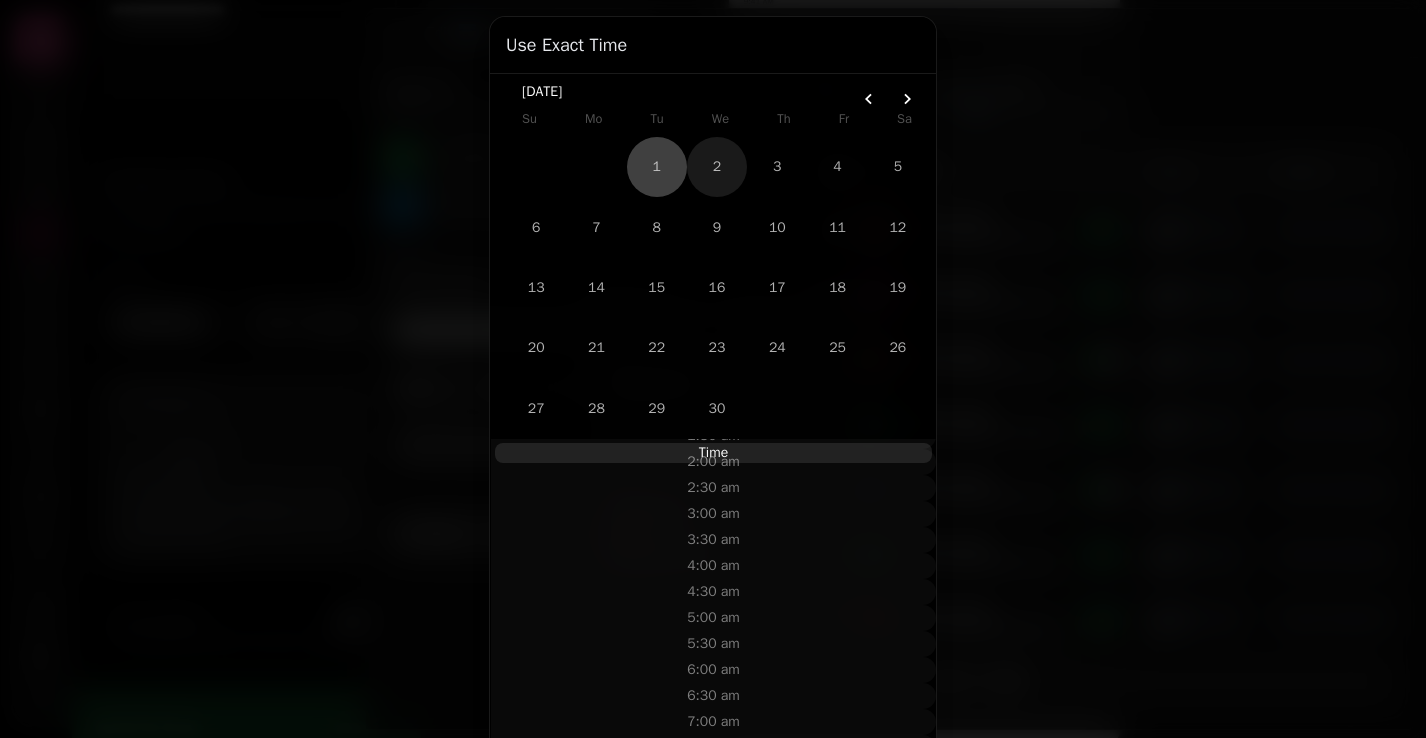 click on "2" at bounding box center [717, 167] 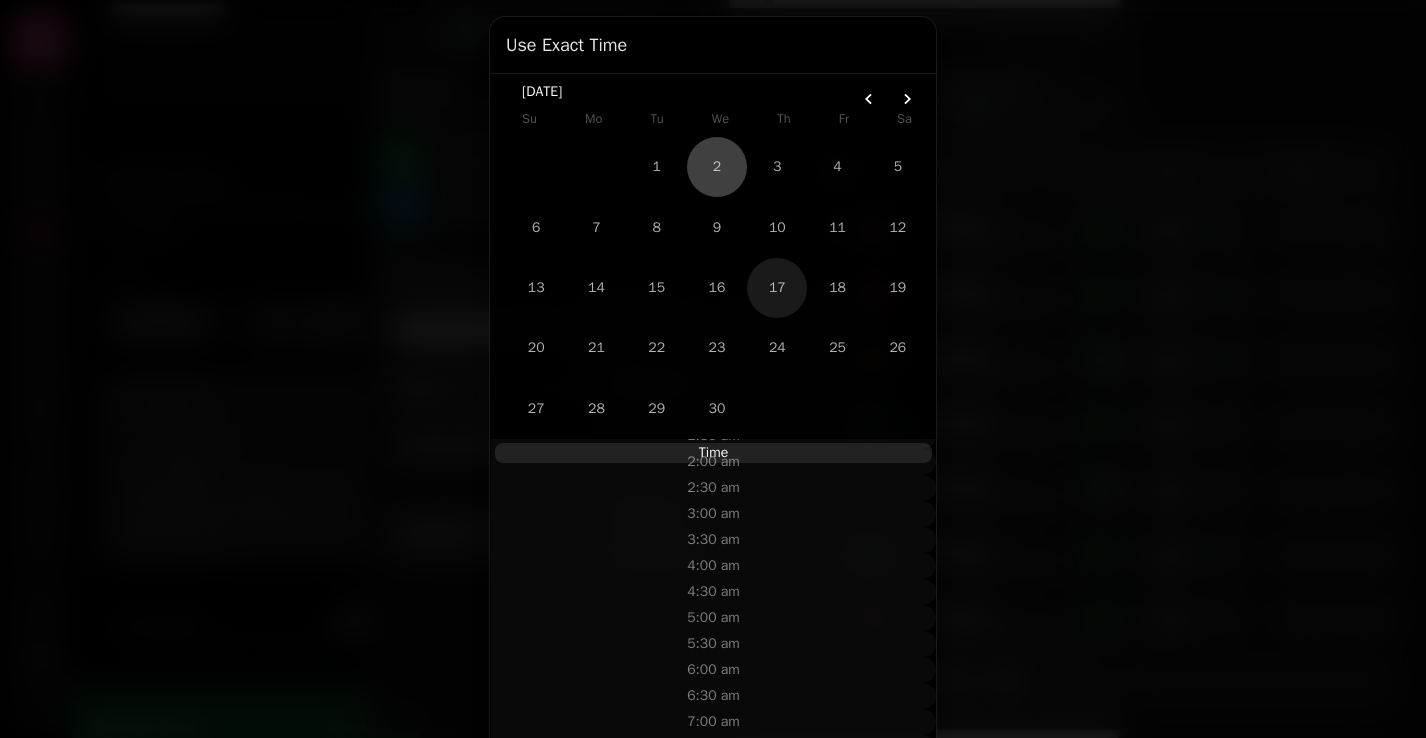 click on "17" at bounding box center (777, 288) 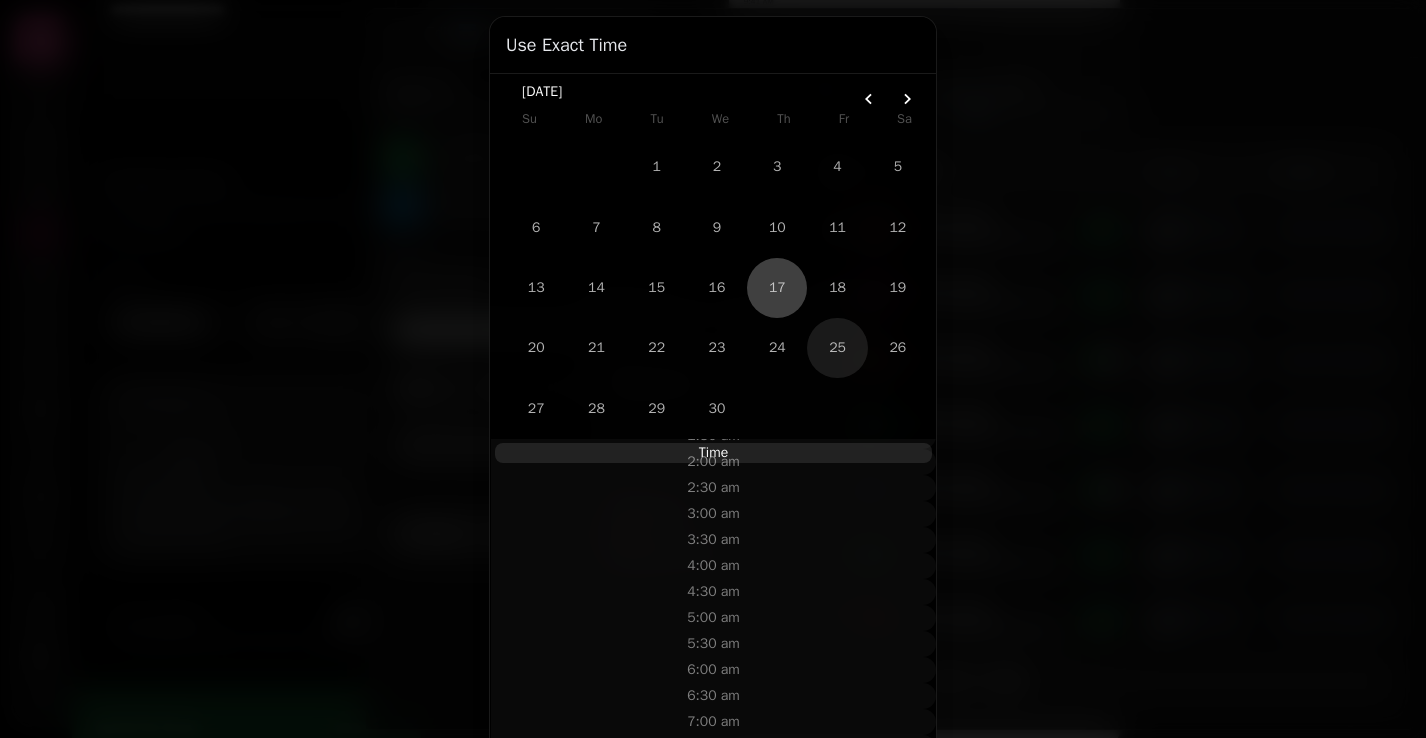 click on "25" at bounding box center (837, 348) 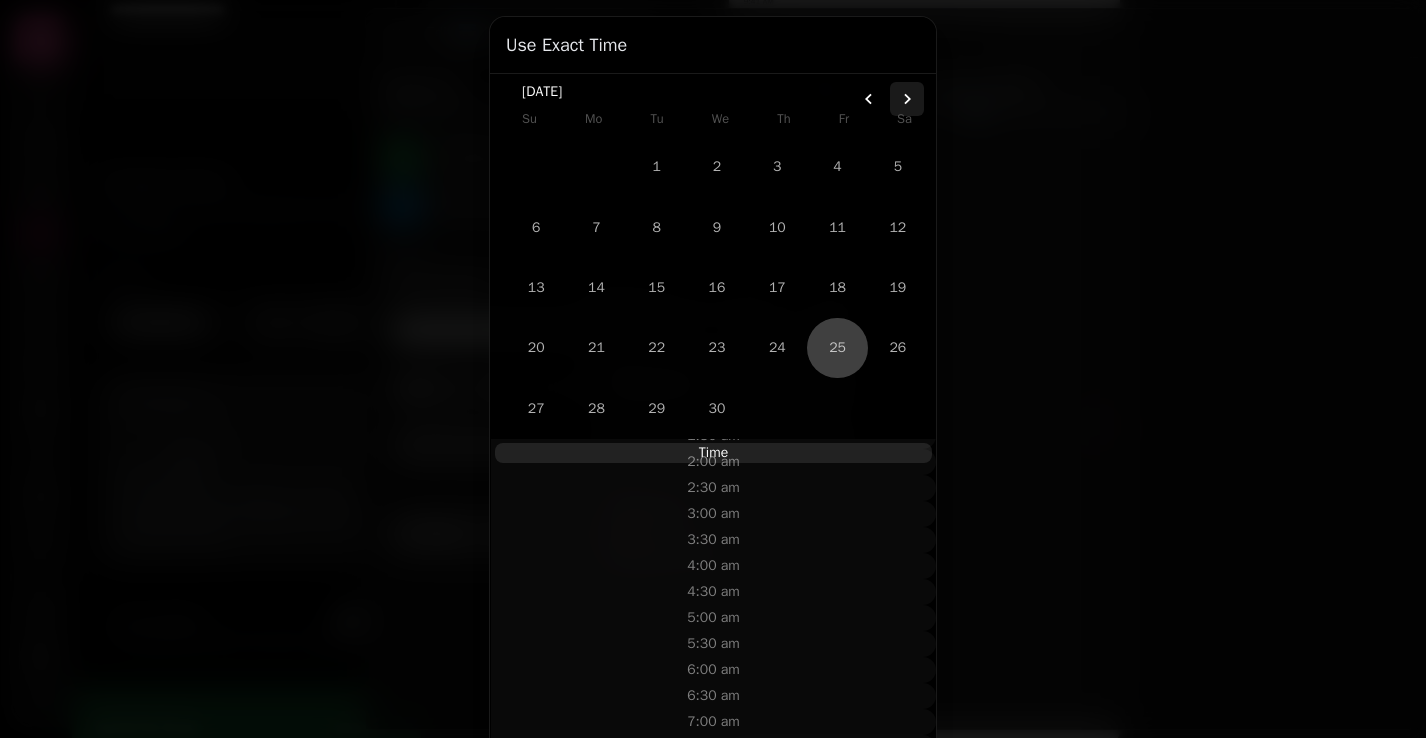 click 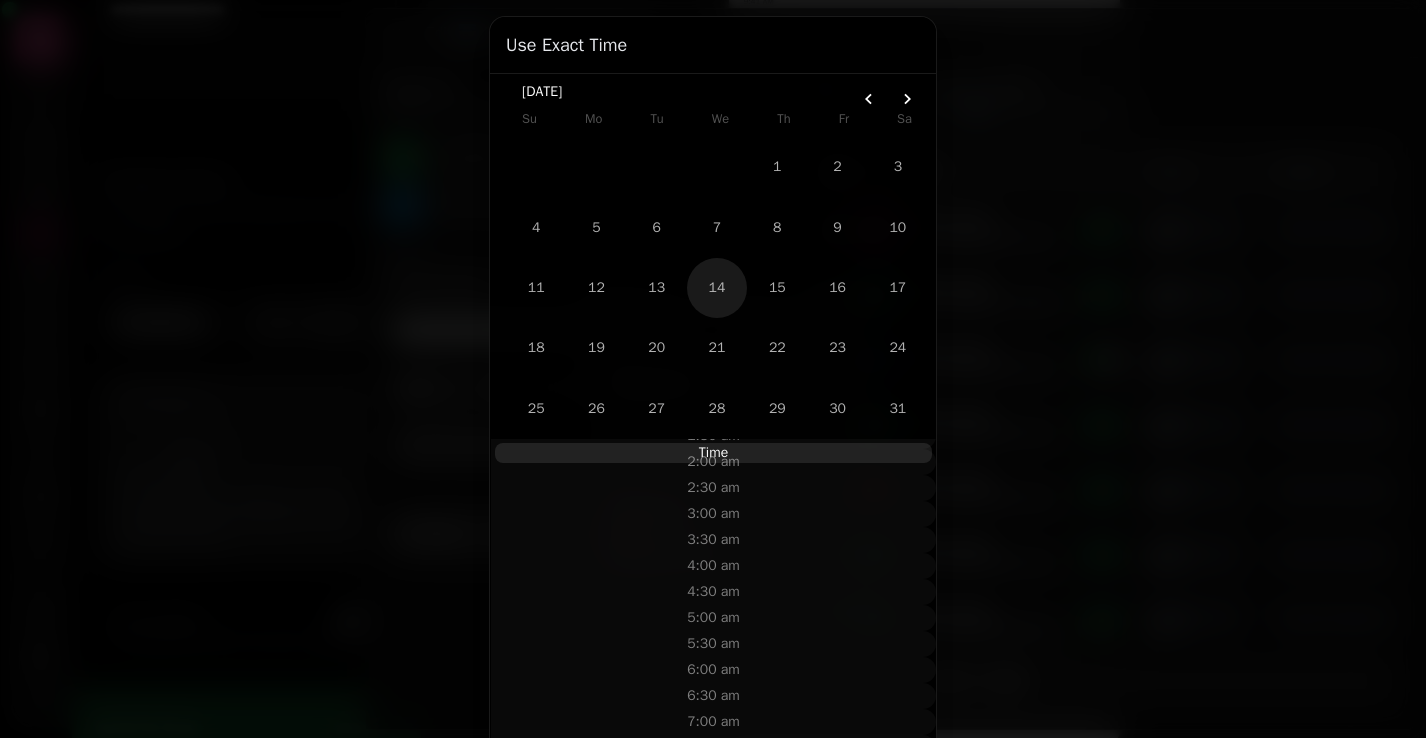 click on "14" at bounding box center (717, 288) 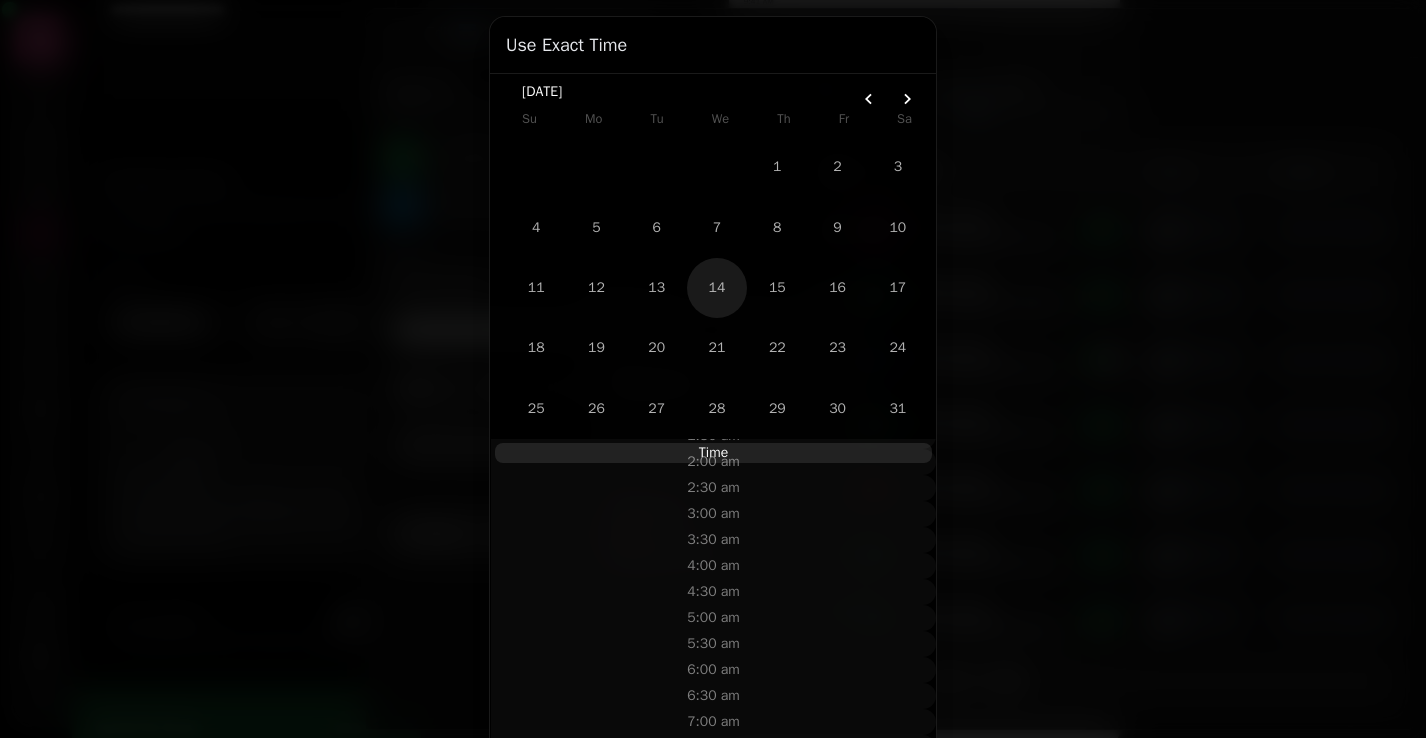 type on "**********" 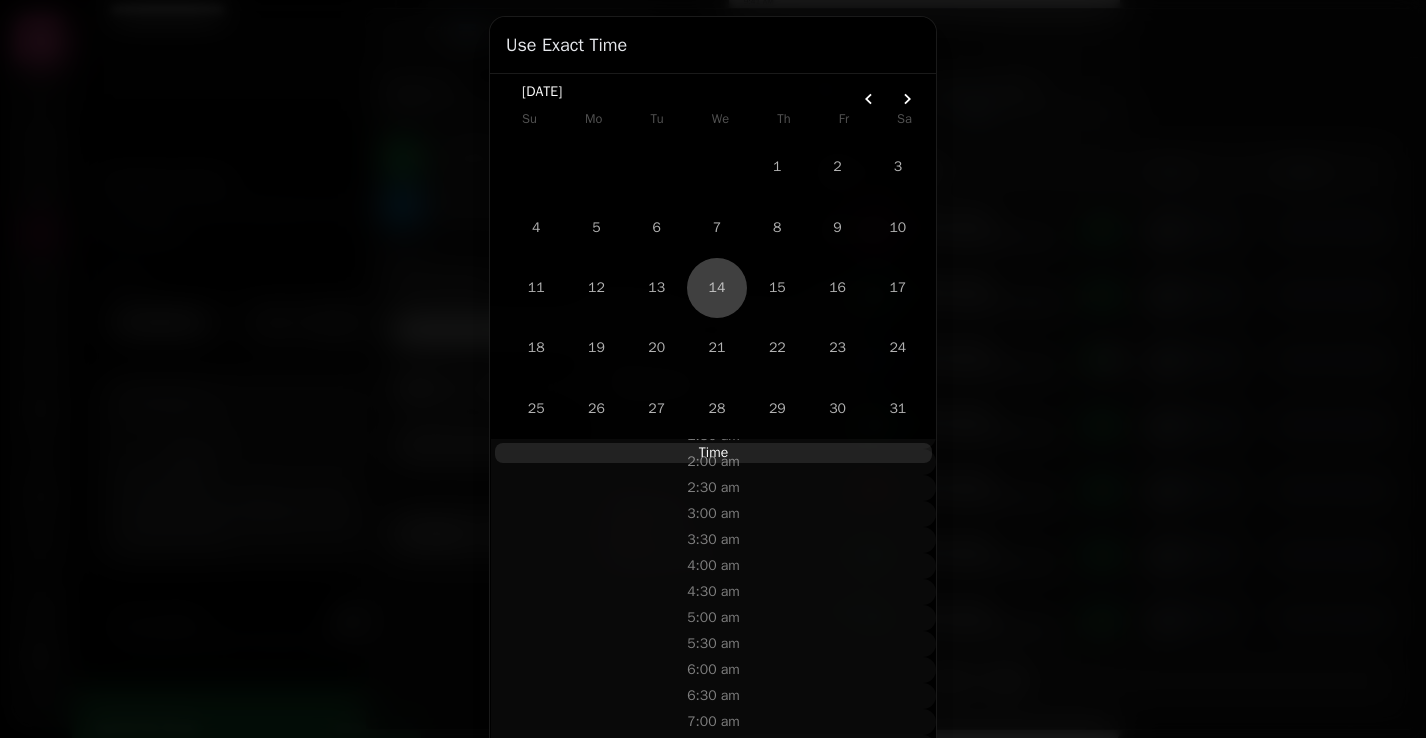 scroll, scrollTop: 249, scrollLeft: 0, axis: vertical 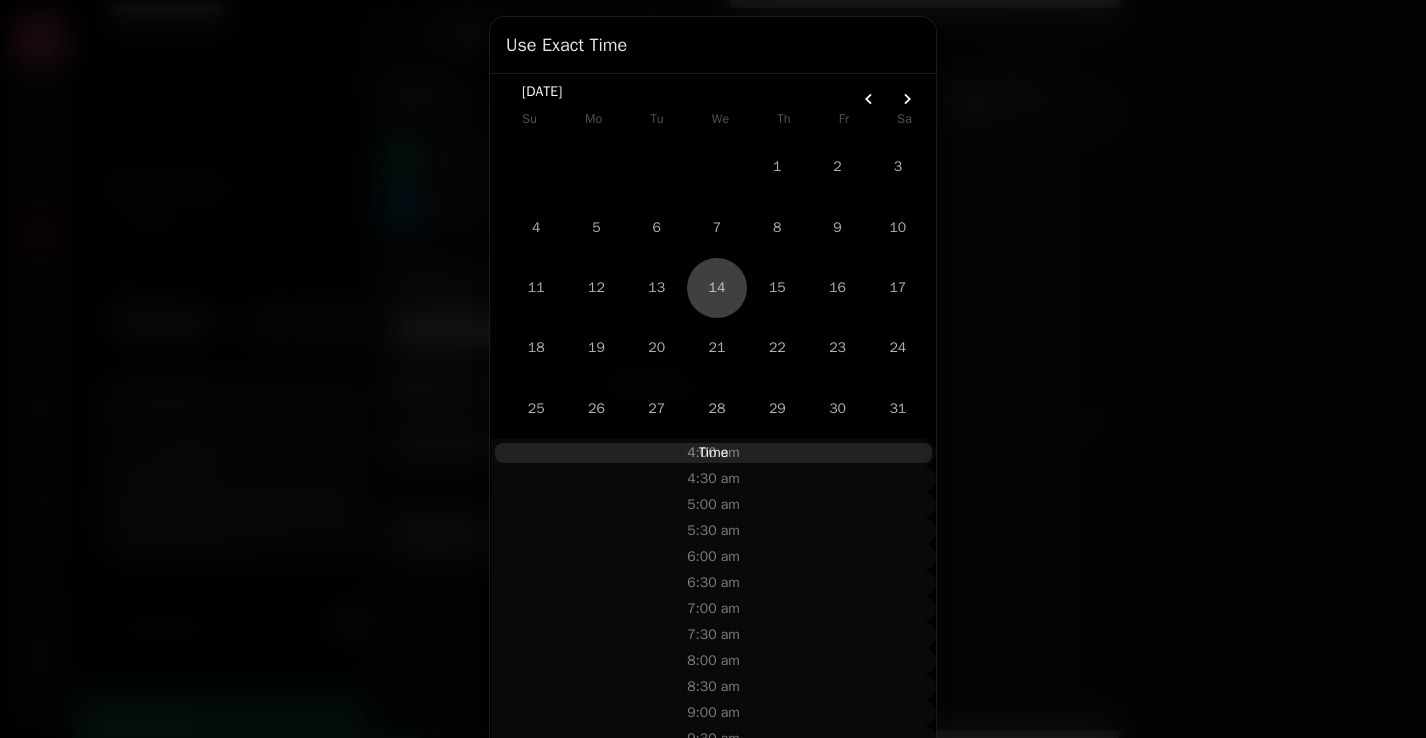 select on "**" 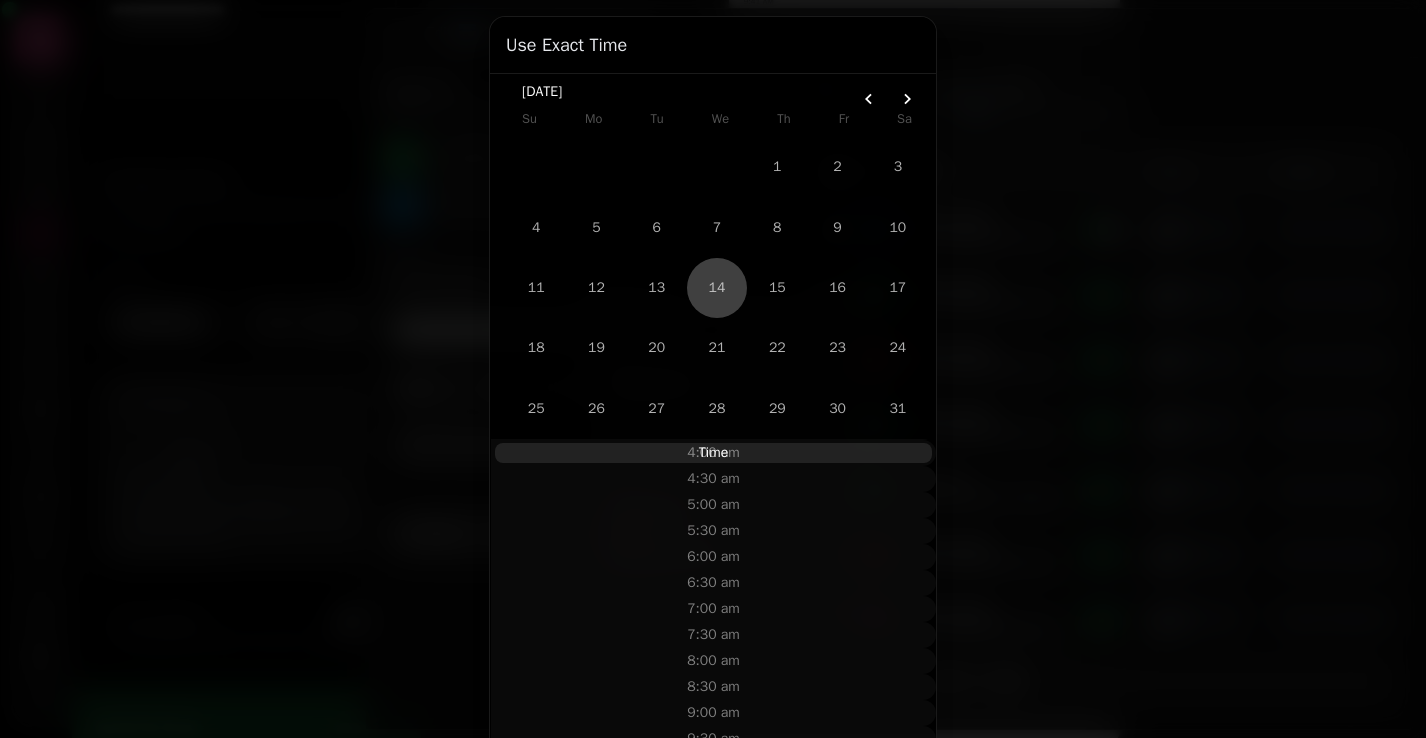 click at bounding box center (713, 369) 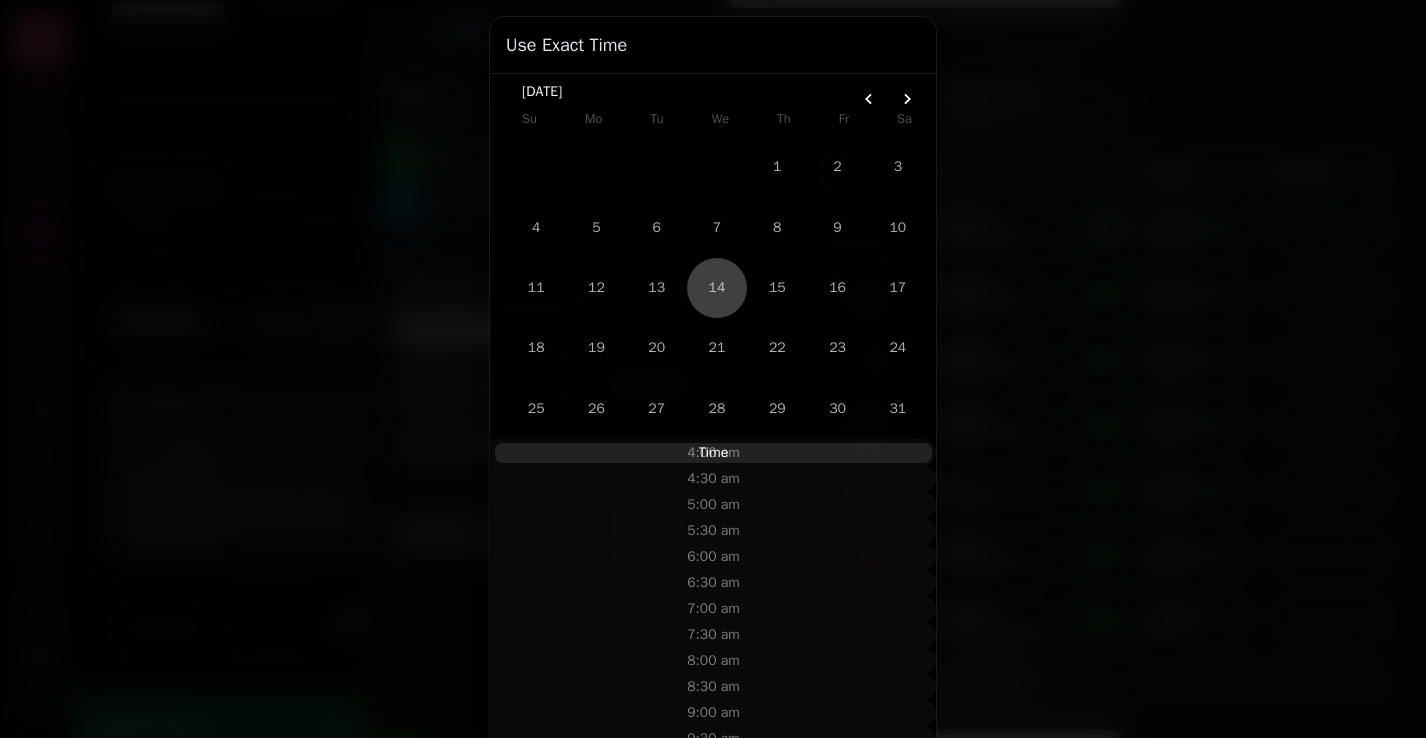 click at bounding box center [713, 369] 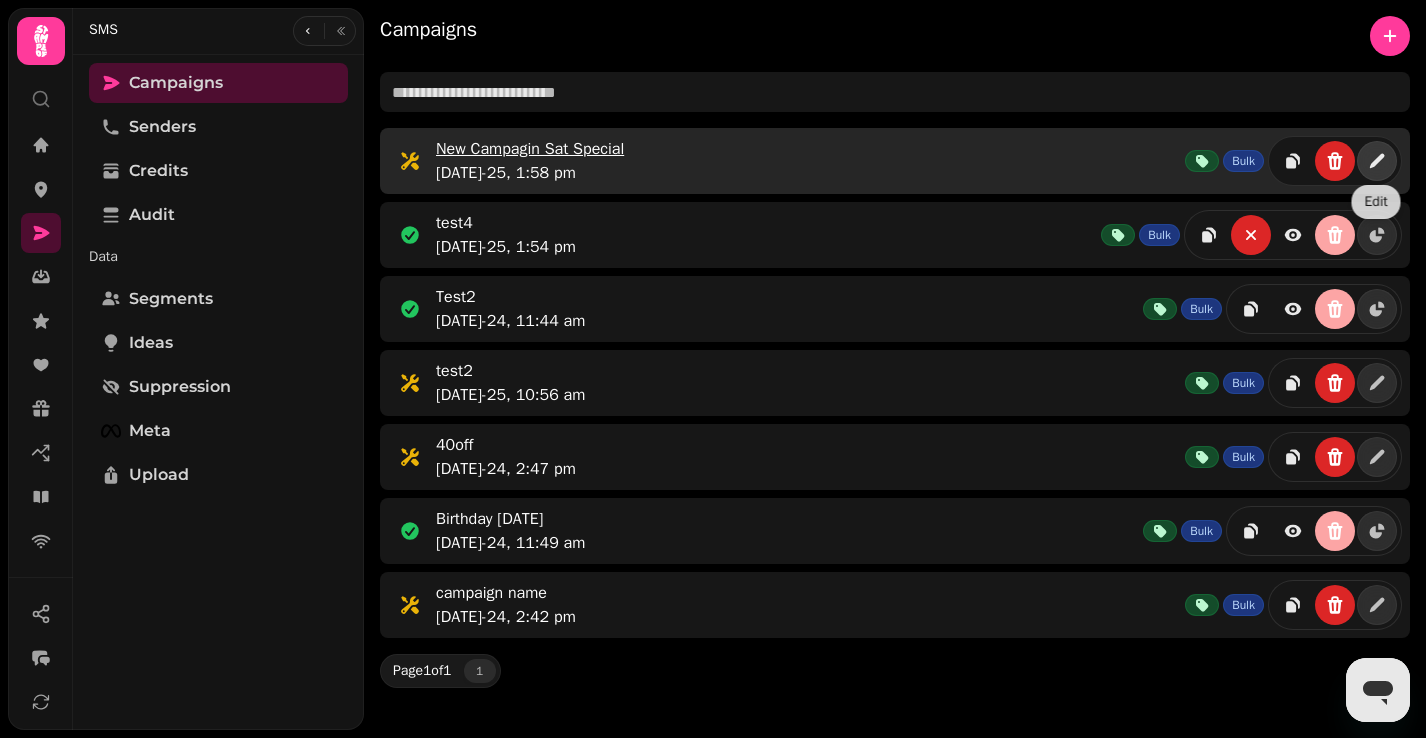 click 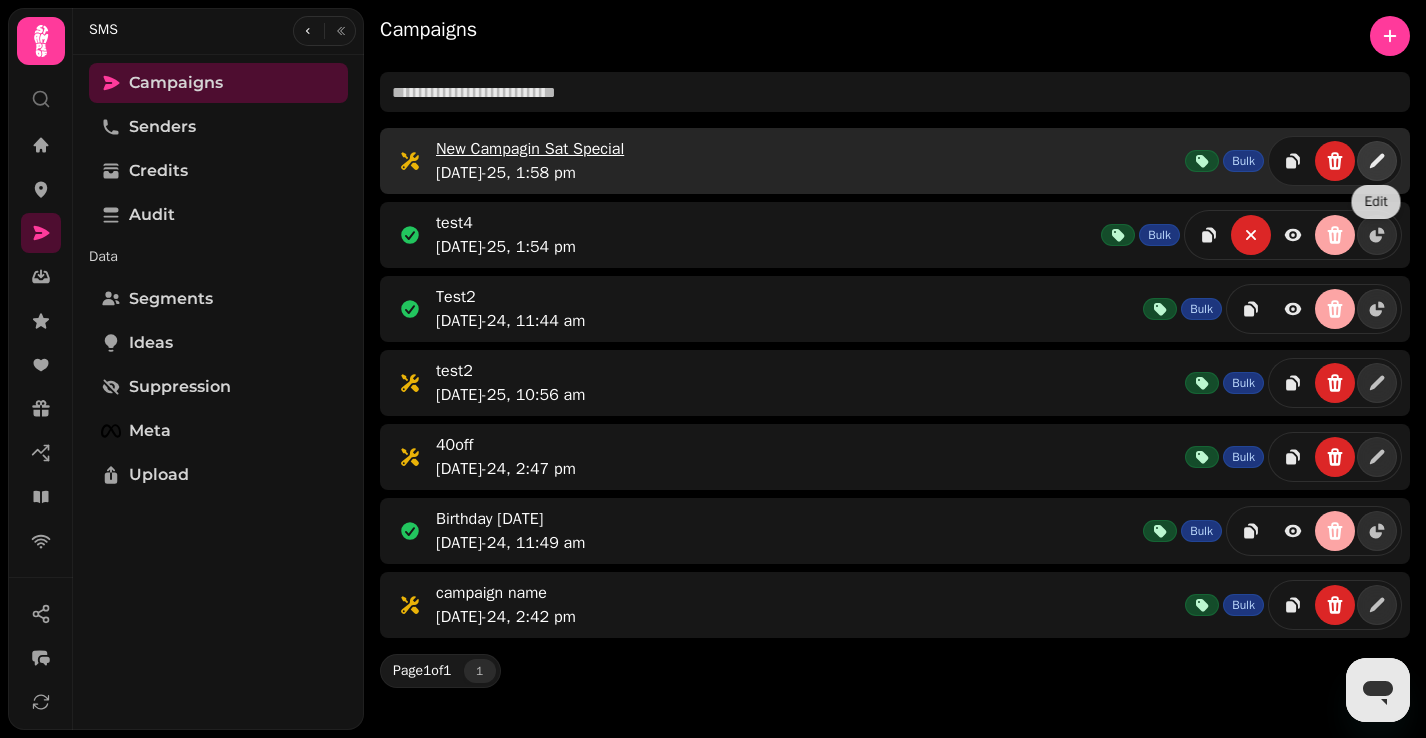 select on "**********" 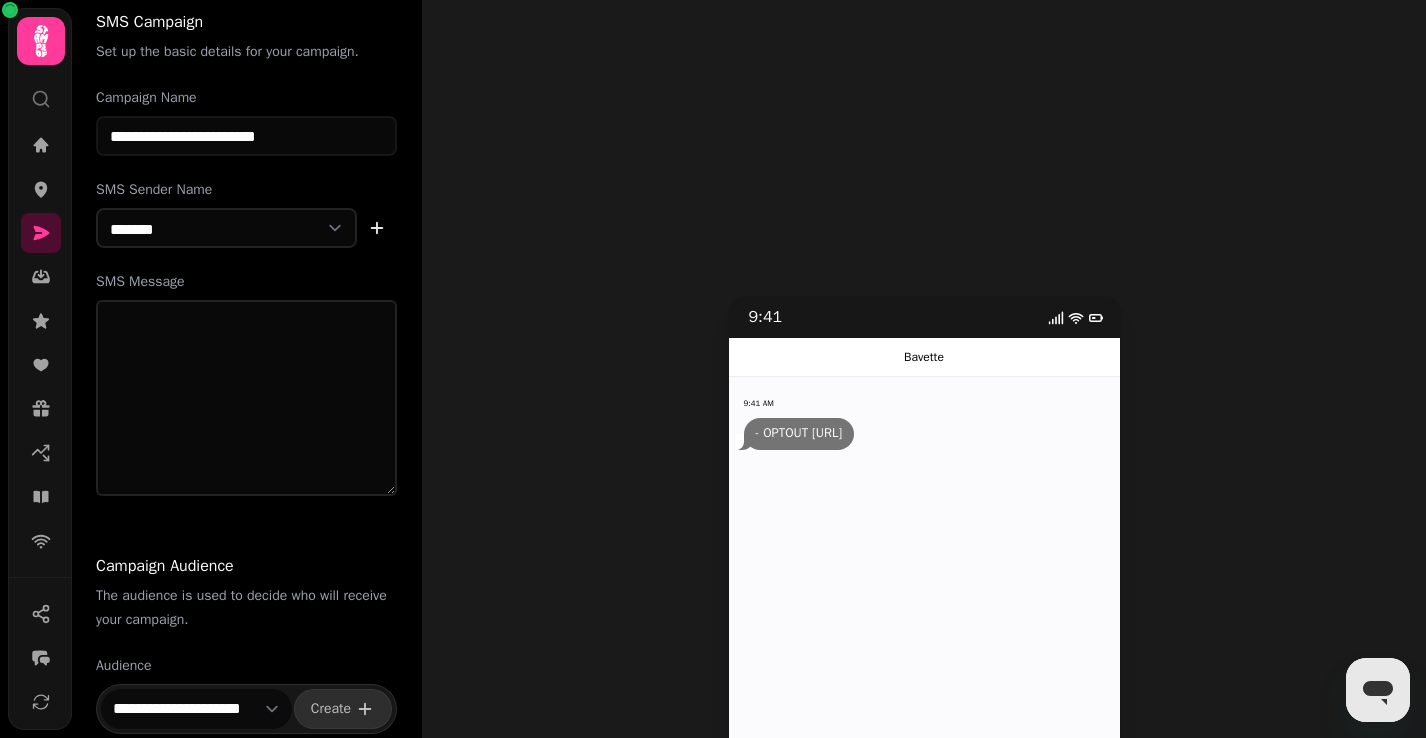 scroll, scrollTop: 151, scrollLeft: 0, axis: vertical 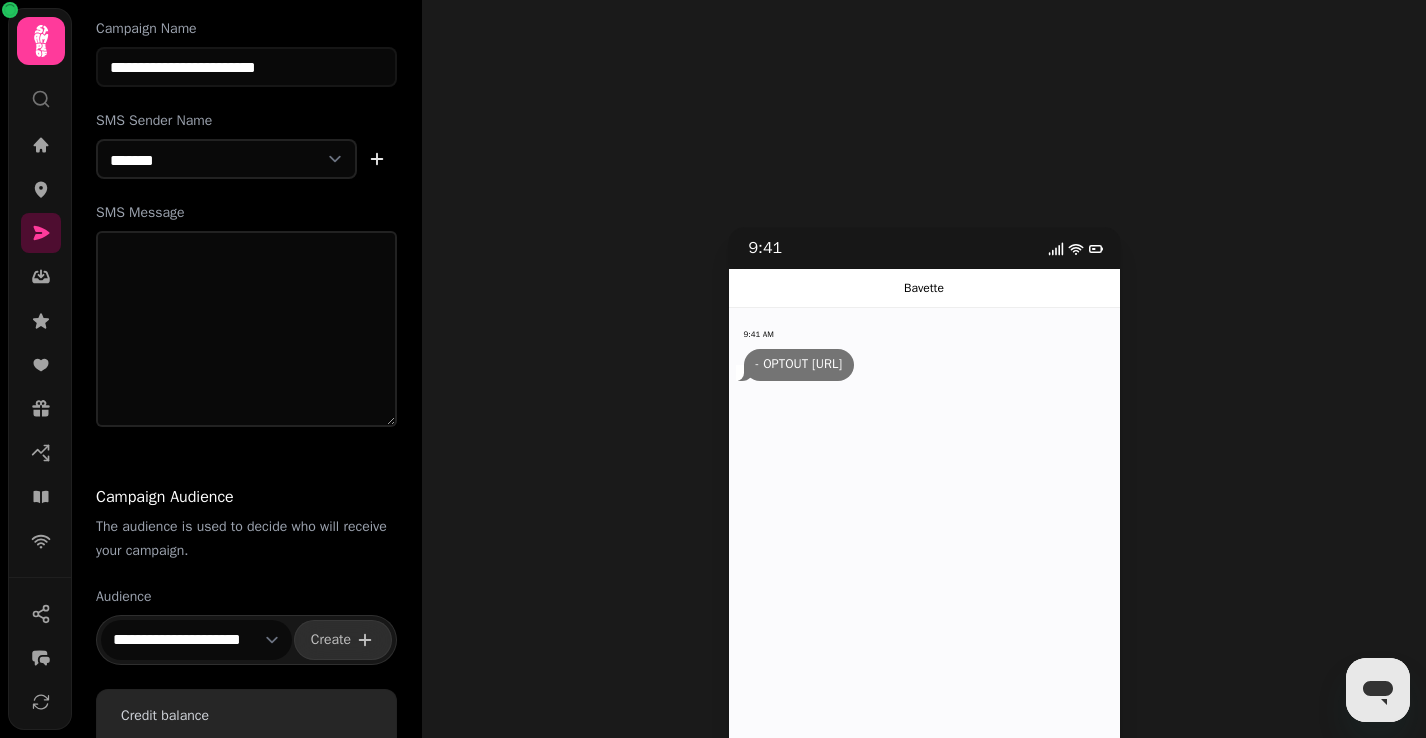 click on "**********" at bounding box center [196, 640] 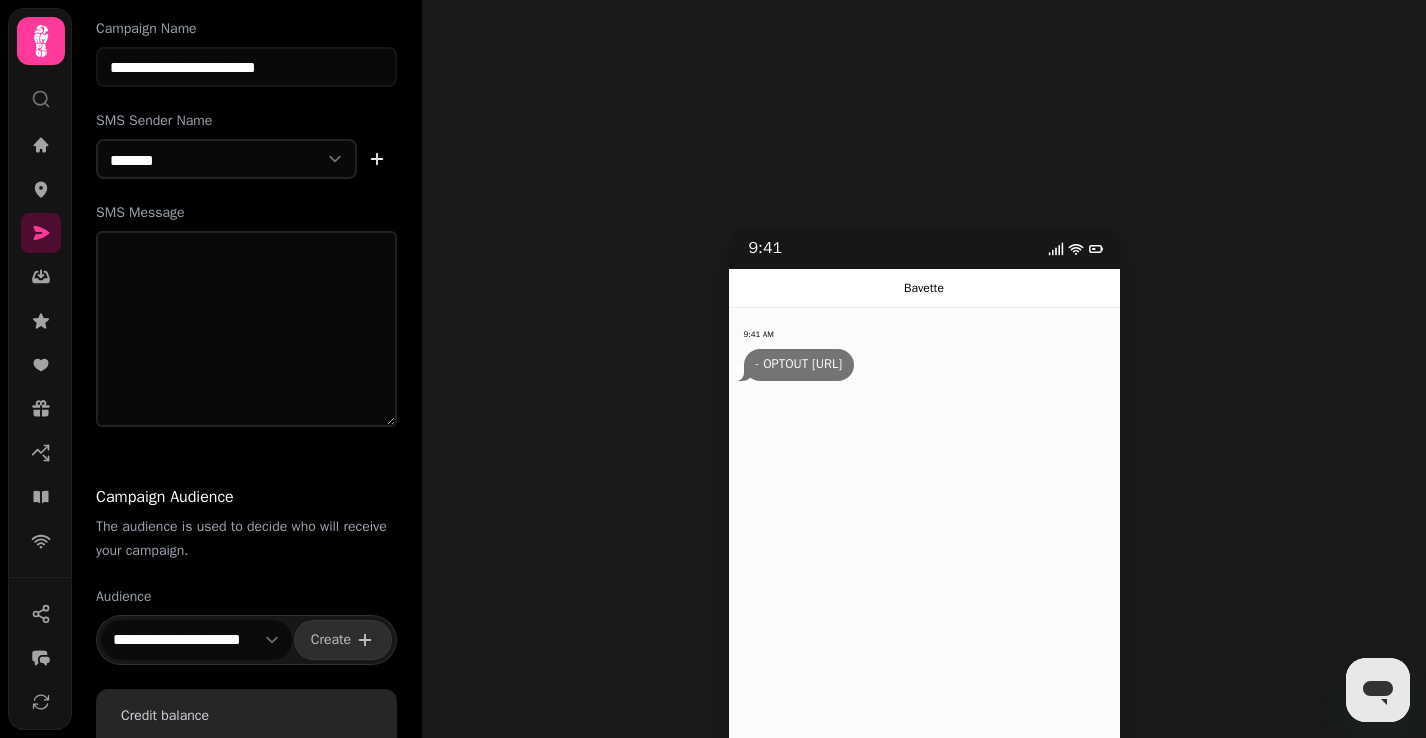 select on "**********" 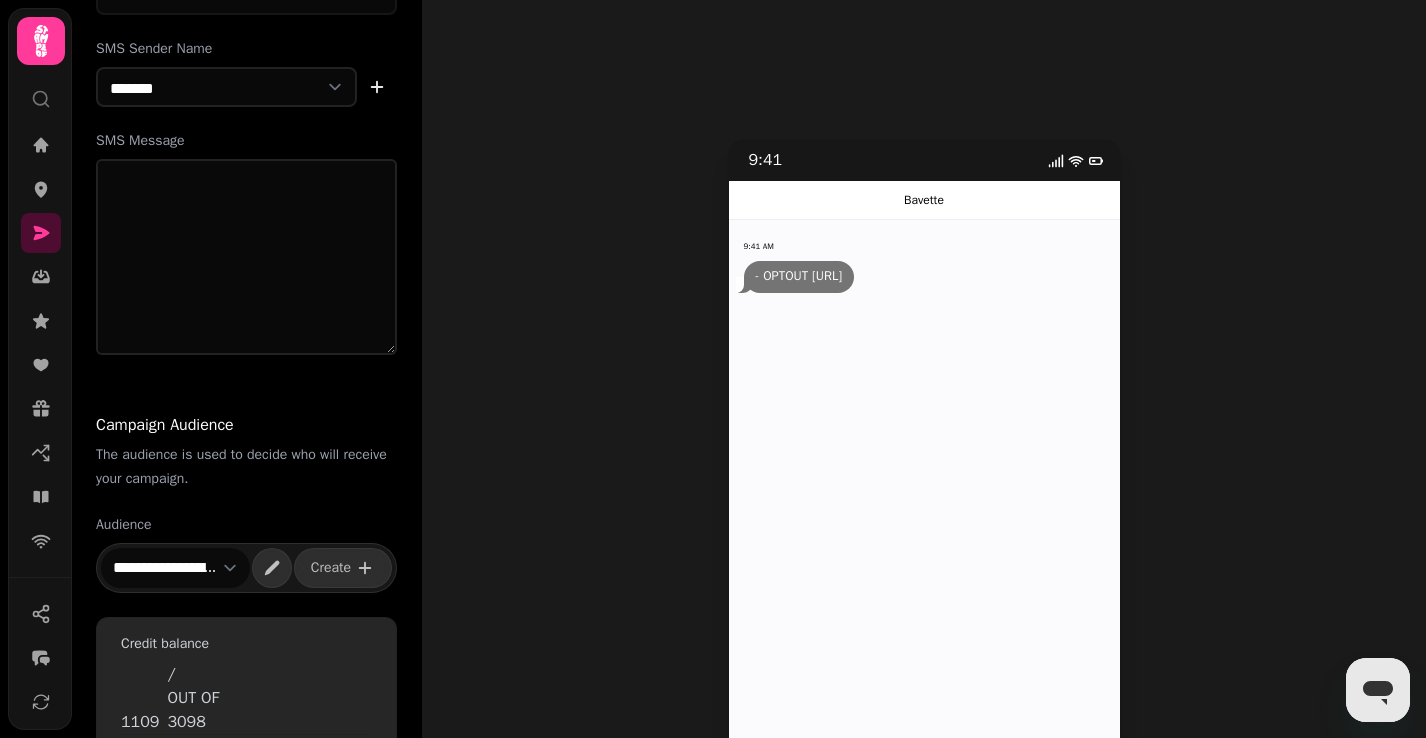 scroll, scrollTop: 227, scrollLeft: 0, axis: vertical 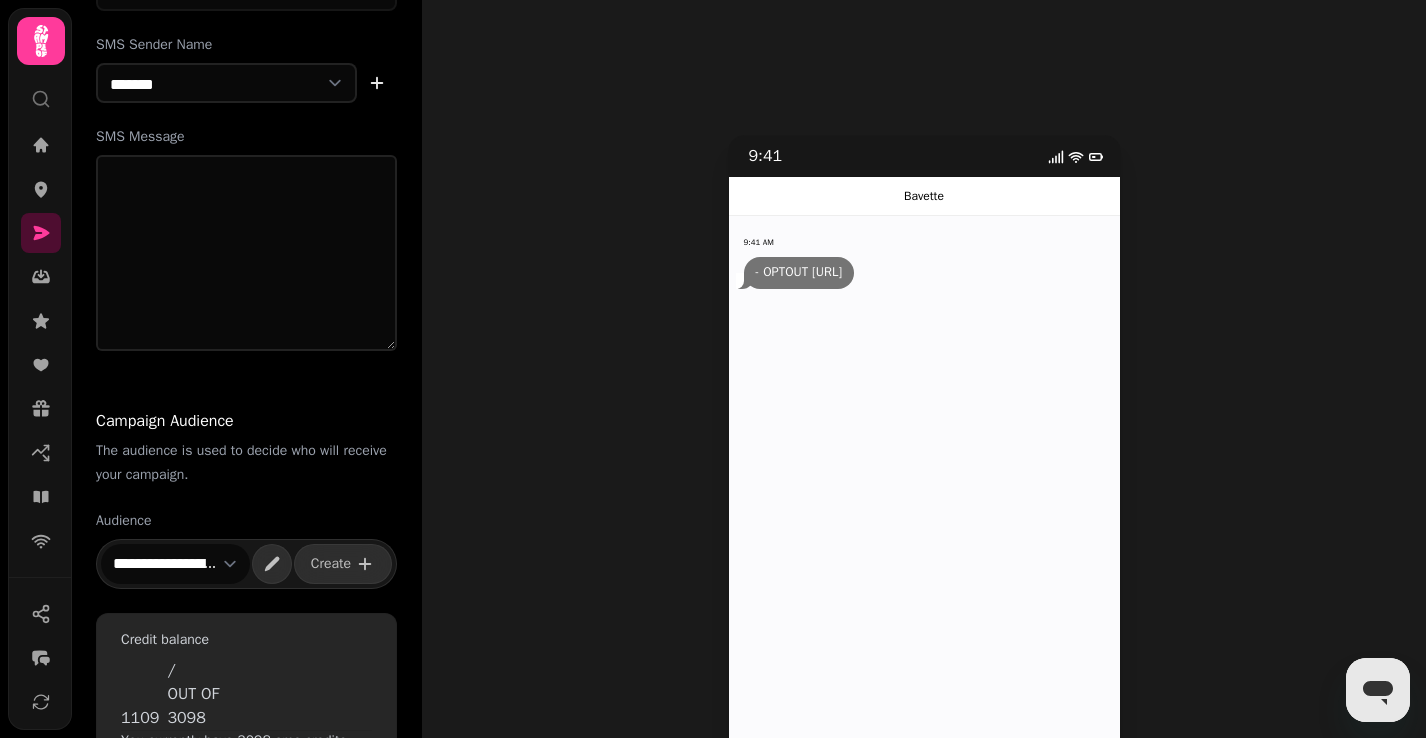 click on "**********" at bounding box center [175, 564] 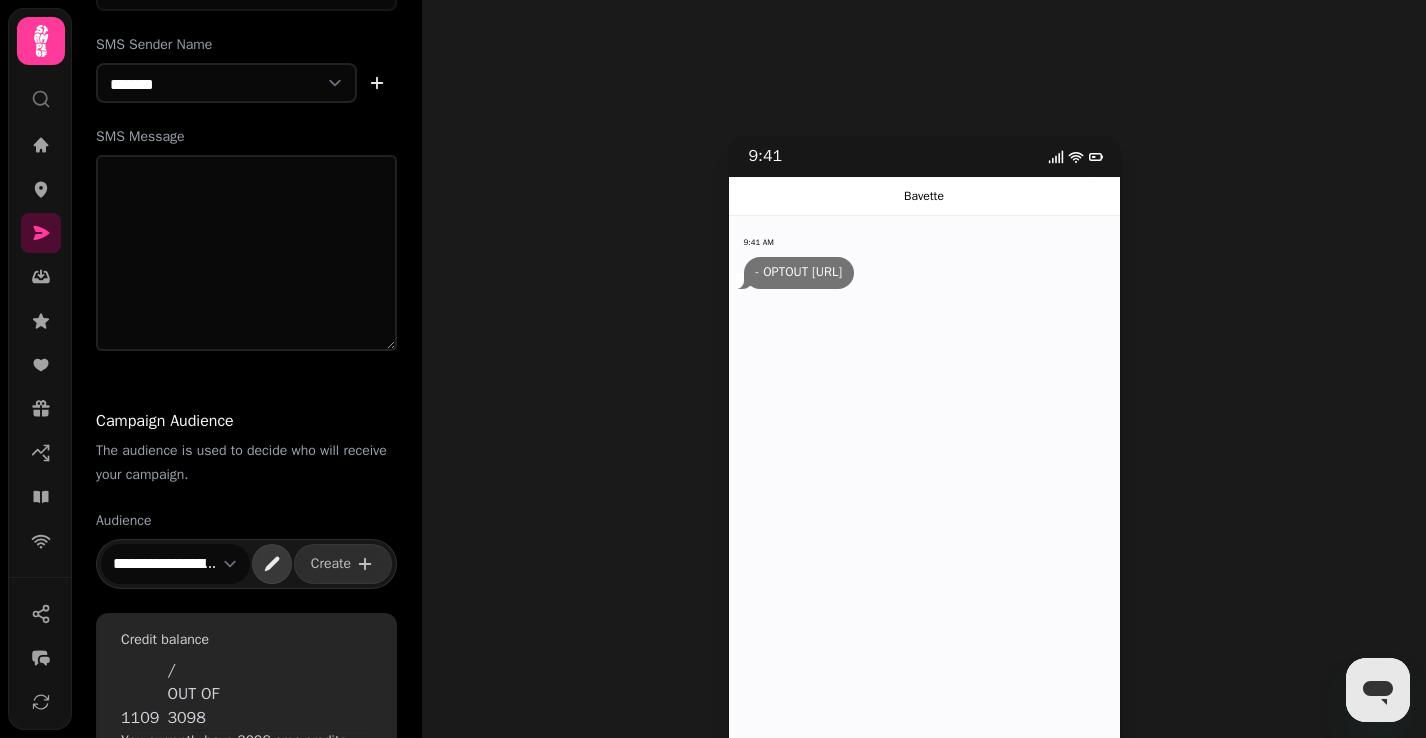 click 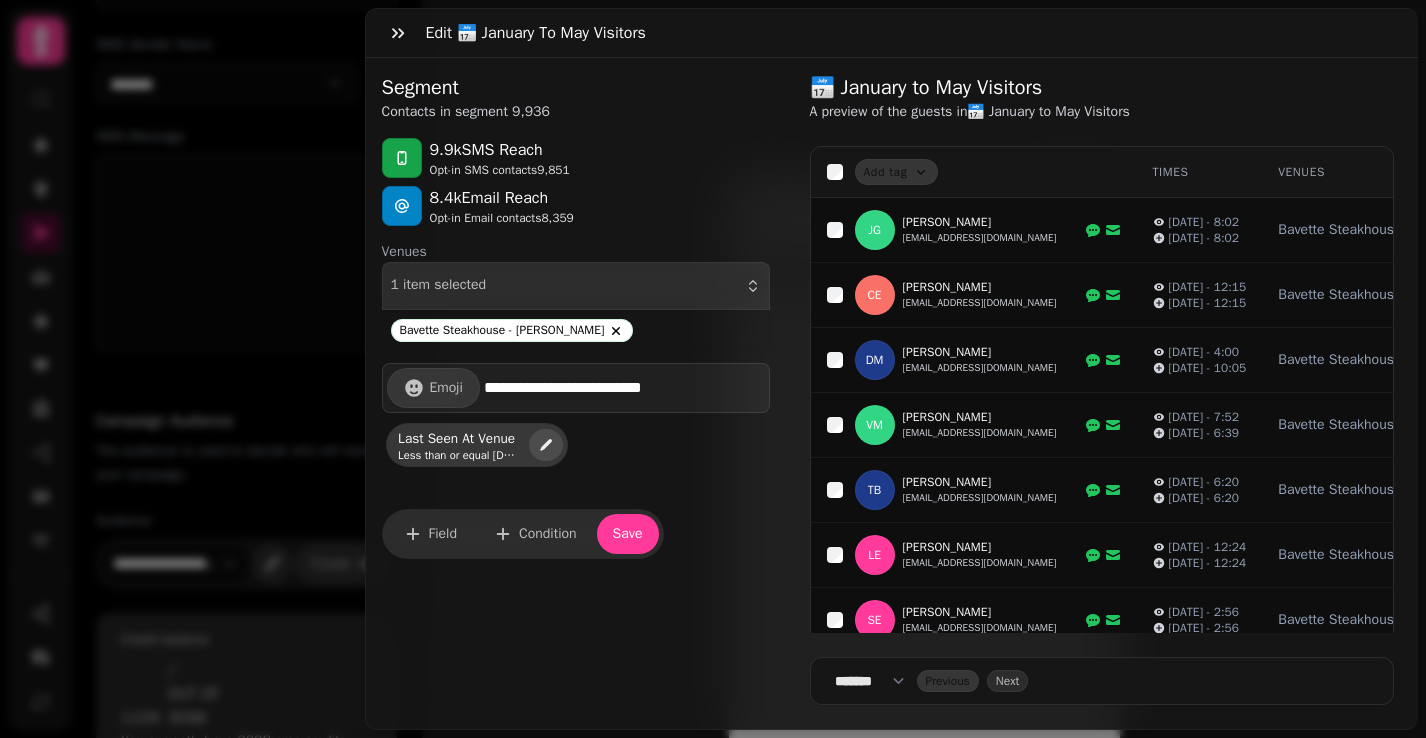 click 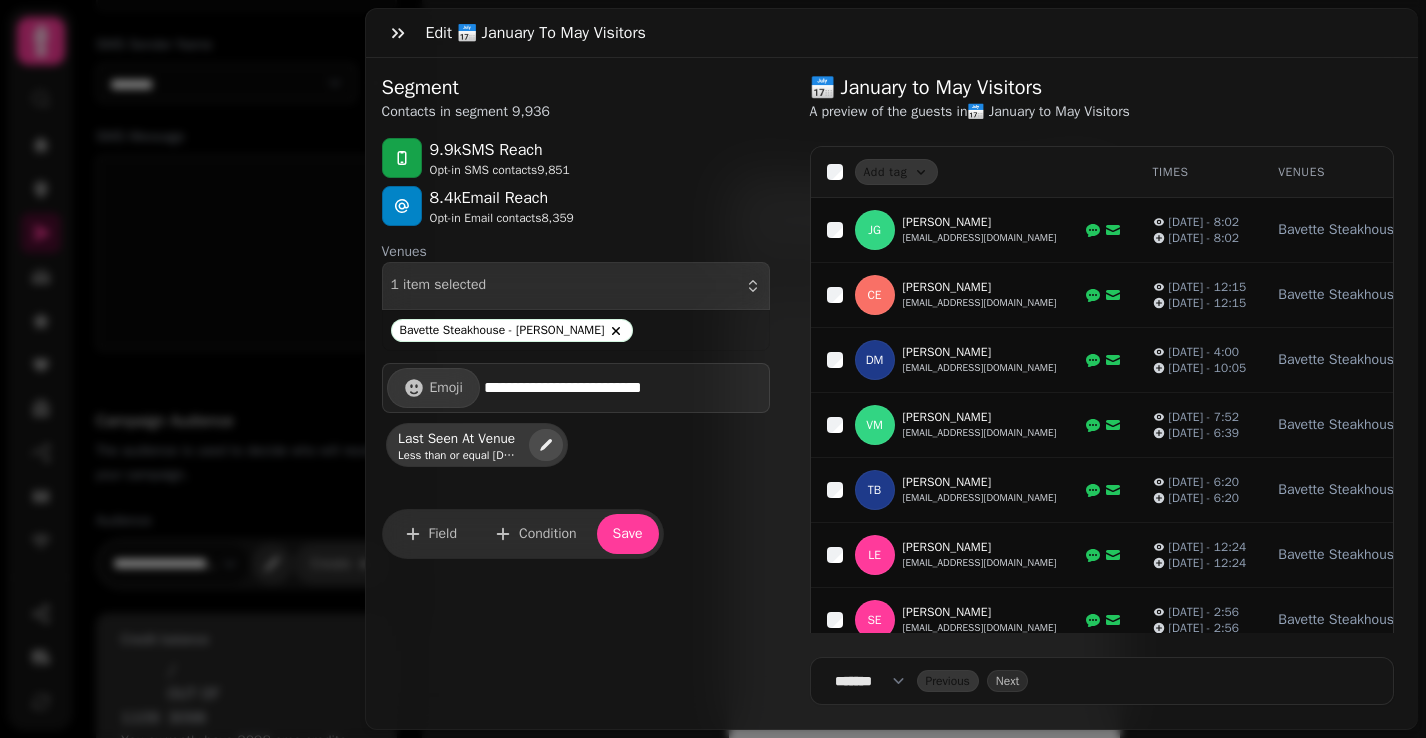 select on "**********" 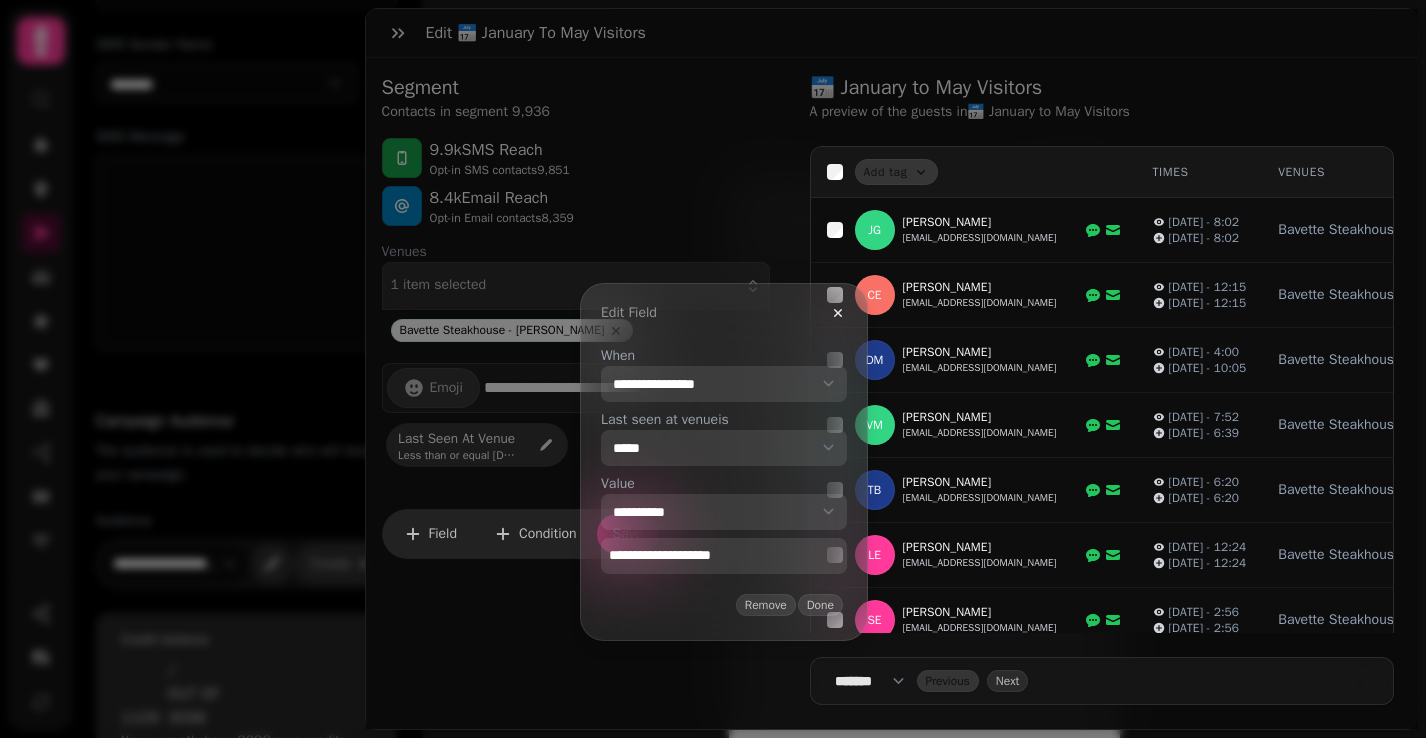 click on "**********" at bounding box center [724, 556] 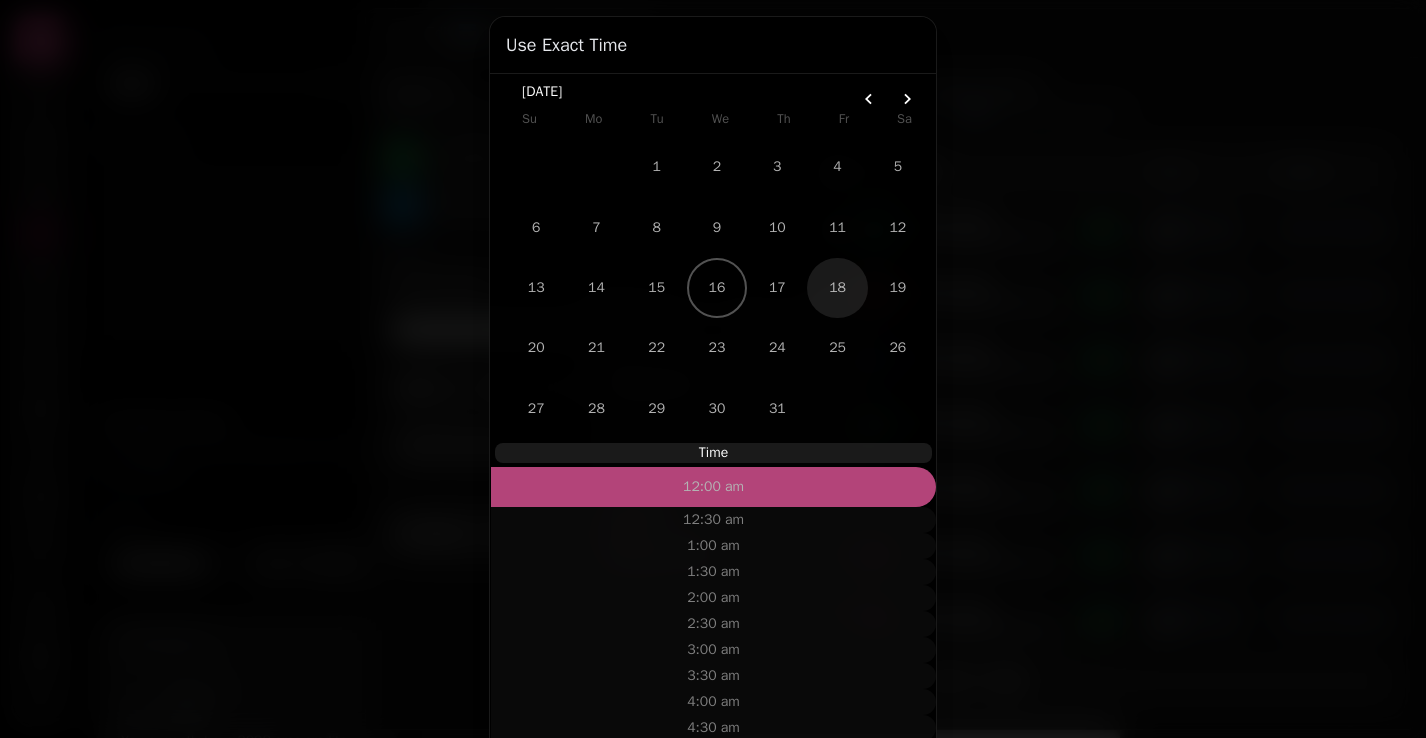 click on "18" at bounding box center (837, 288) 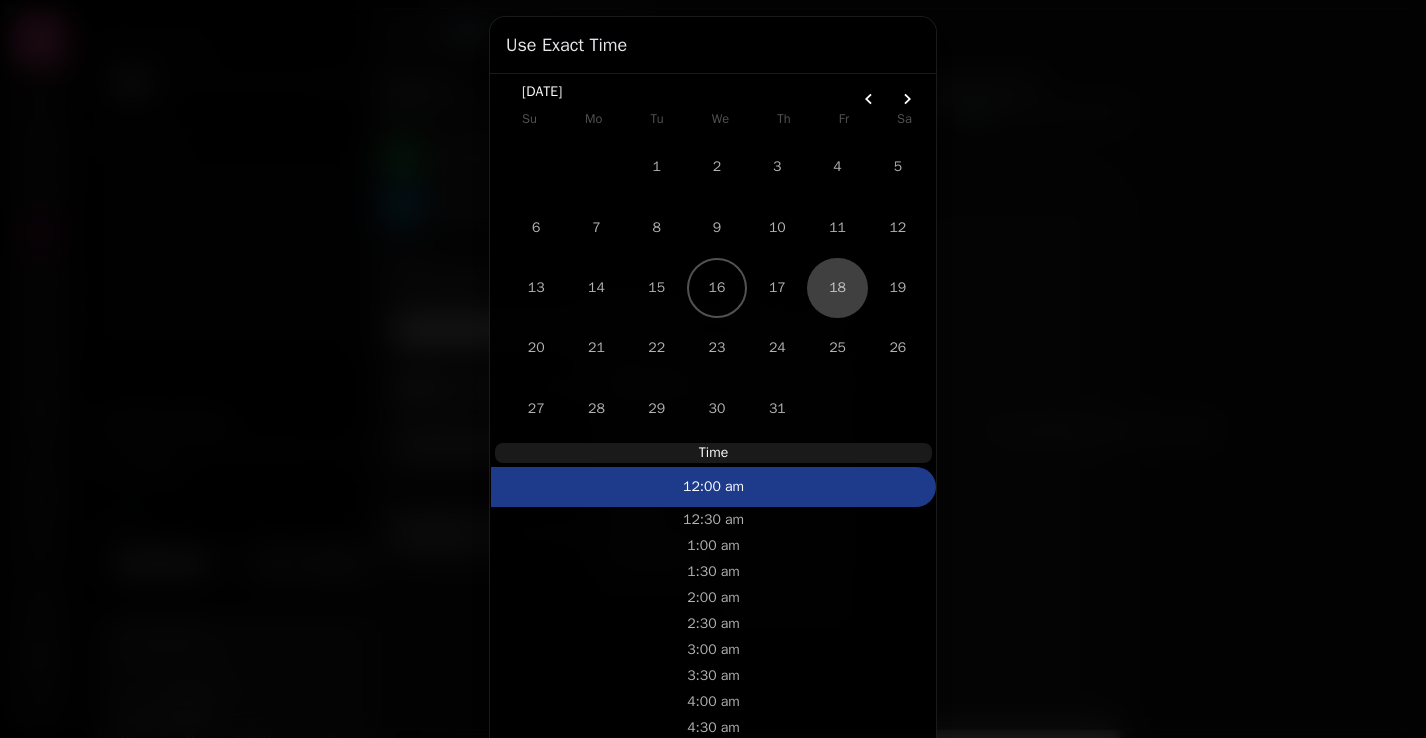 click on "Su Mo Tu We Th Fr Sa" at bounding box center [717, 119] 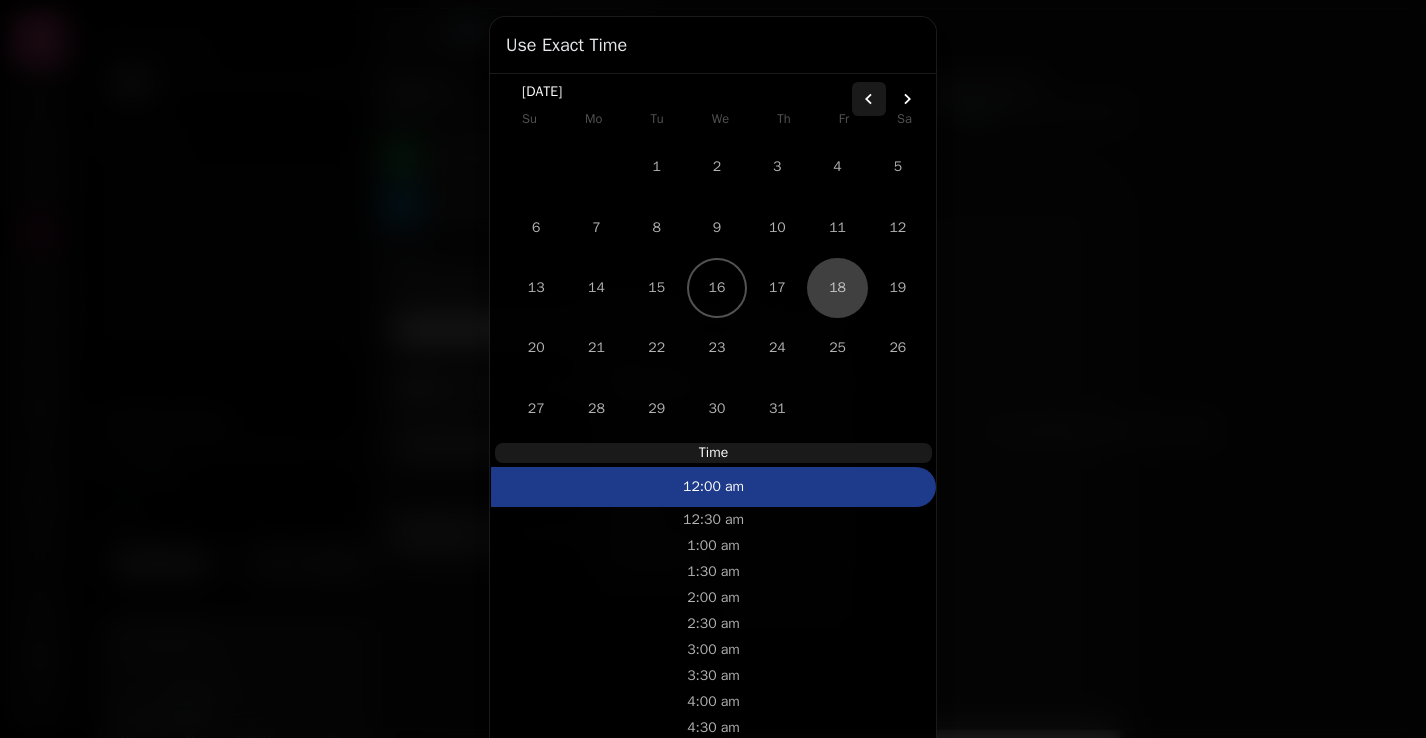 click 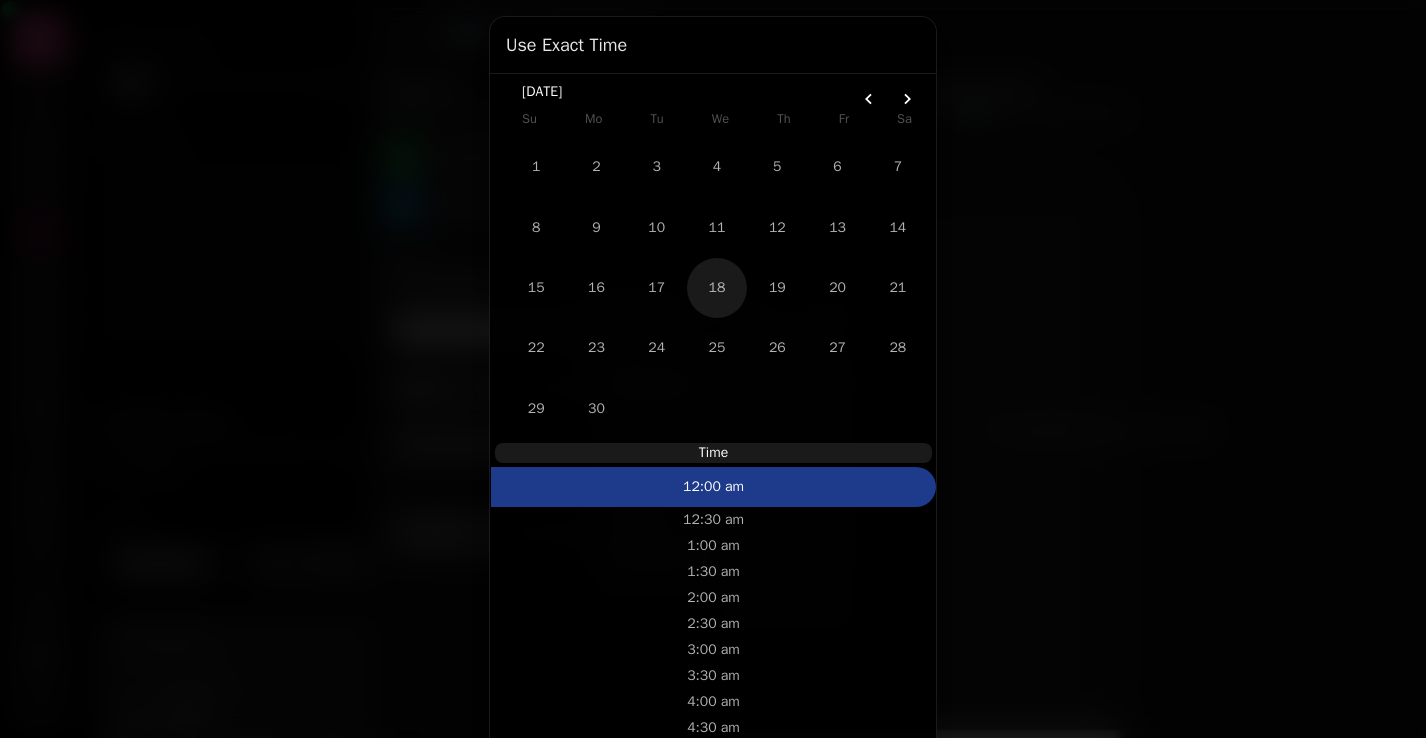 click on "18" at bounding box center [717, 288] 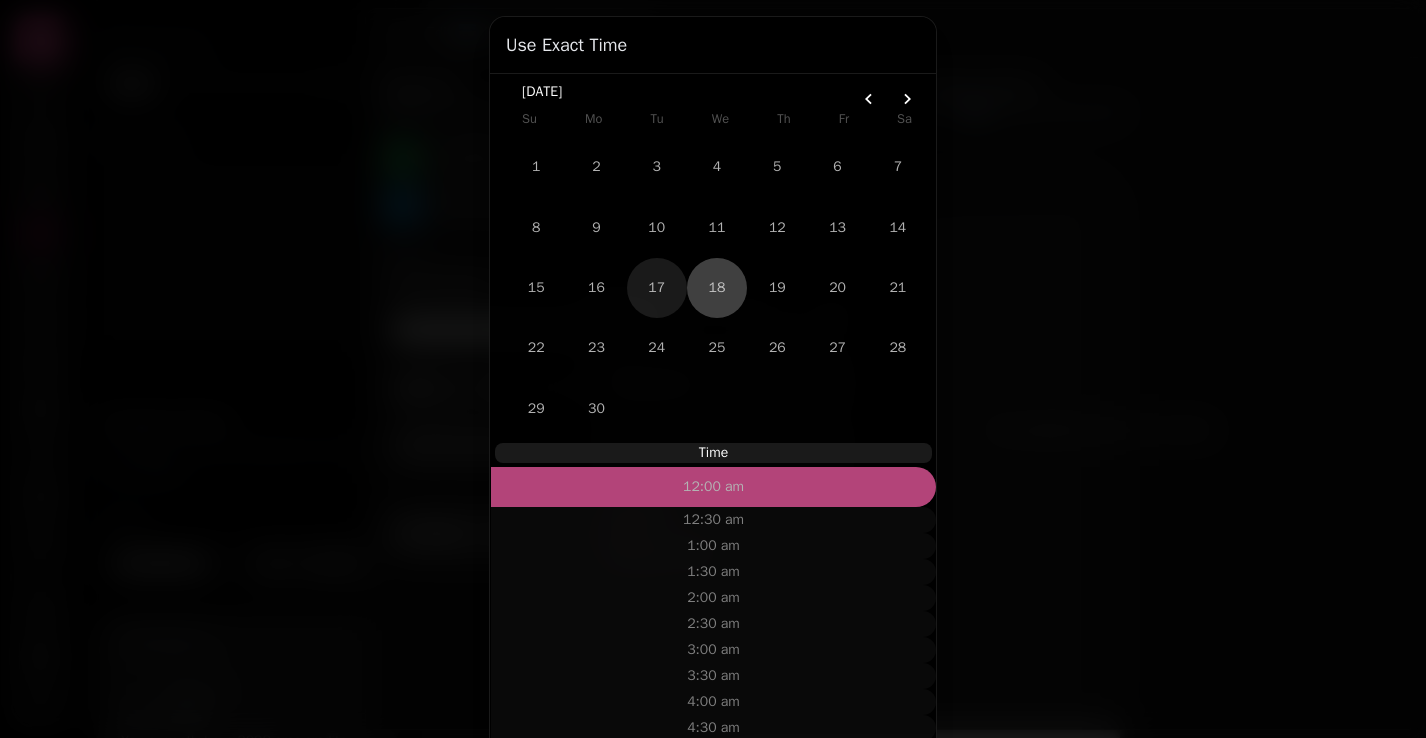 click on "17" at bounding box center [657, 288] 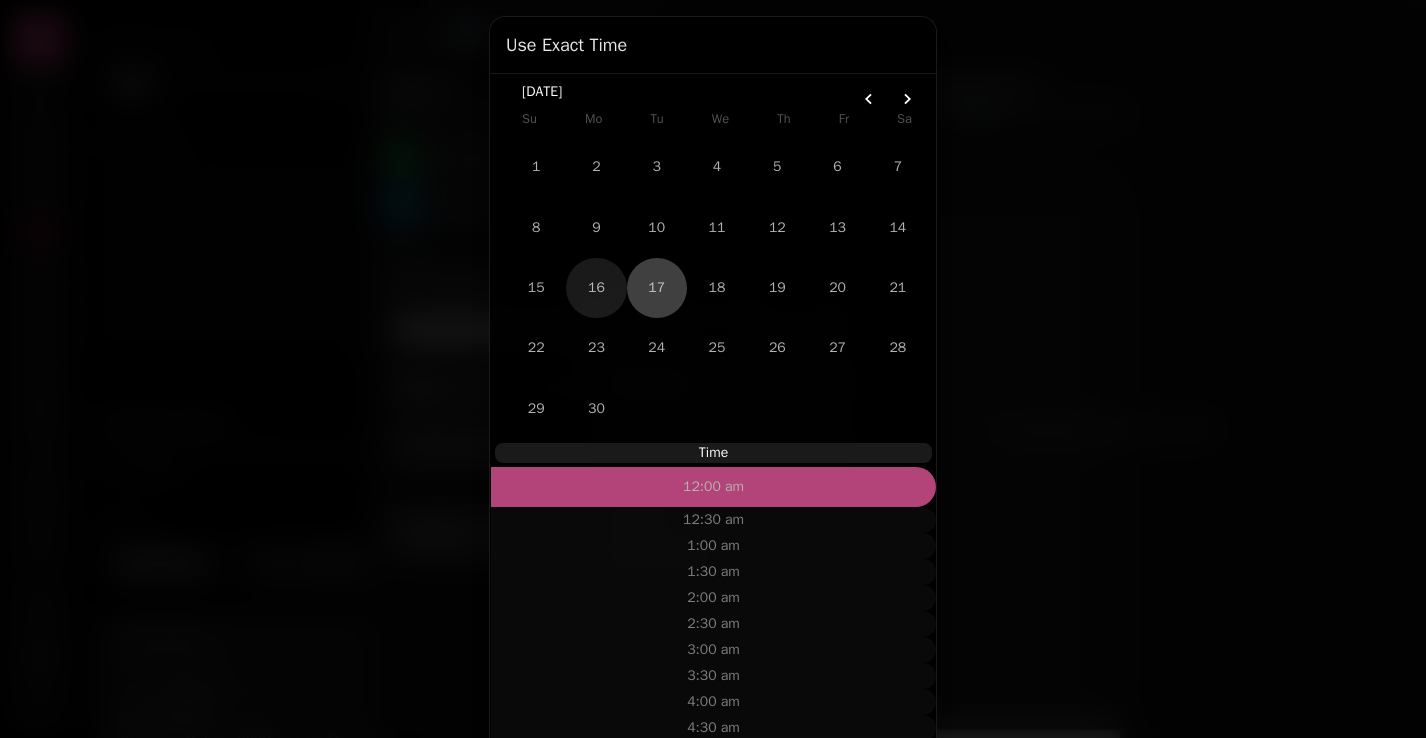 click on "16" at bounding box center (596, 288) 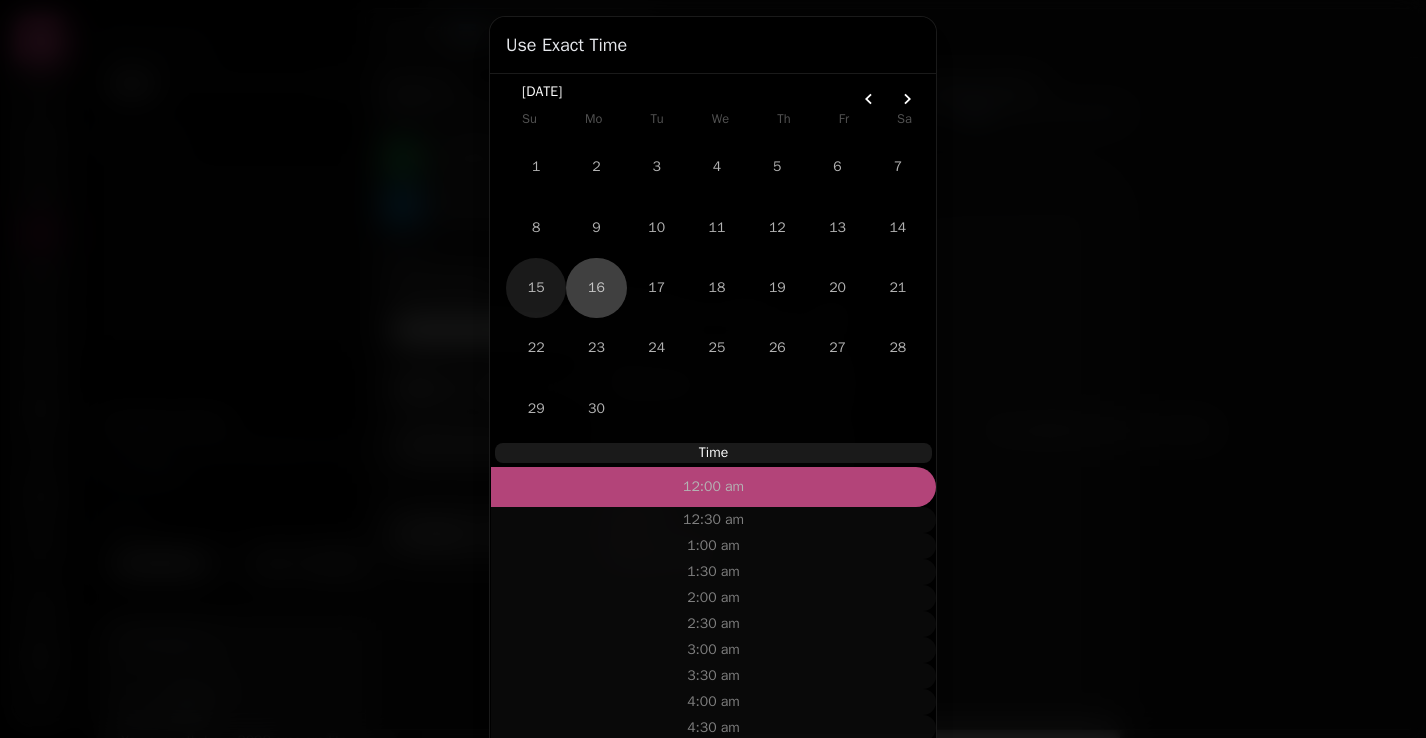 click on "15" at bounding box center (536, 288) 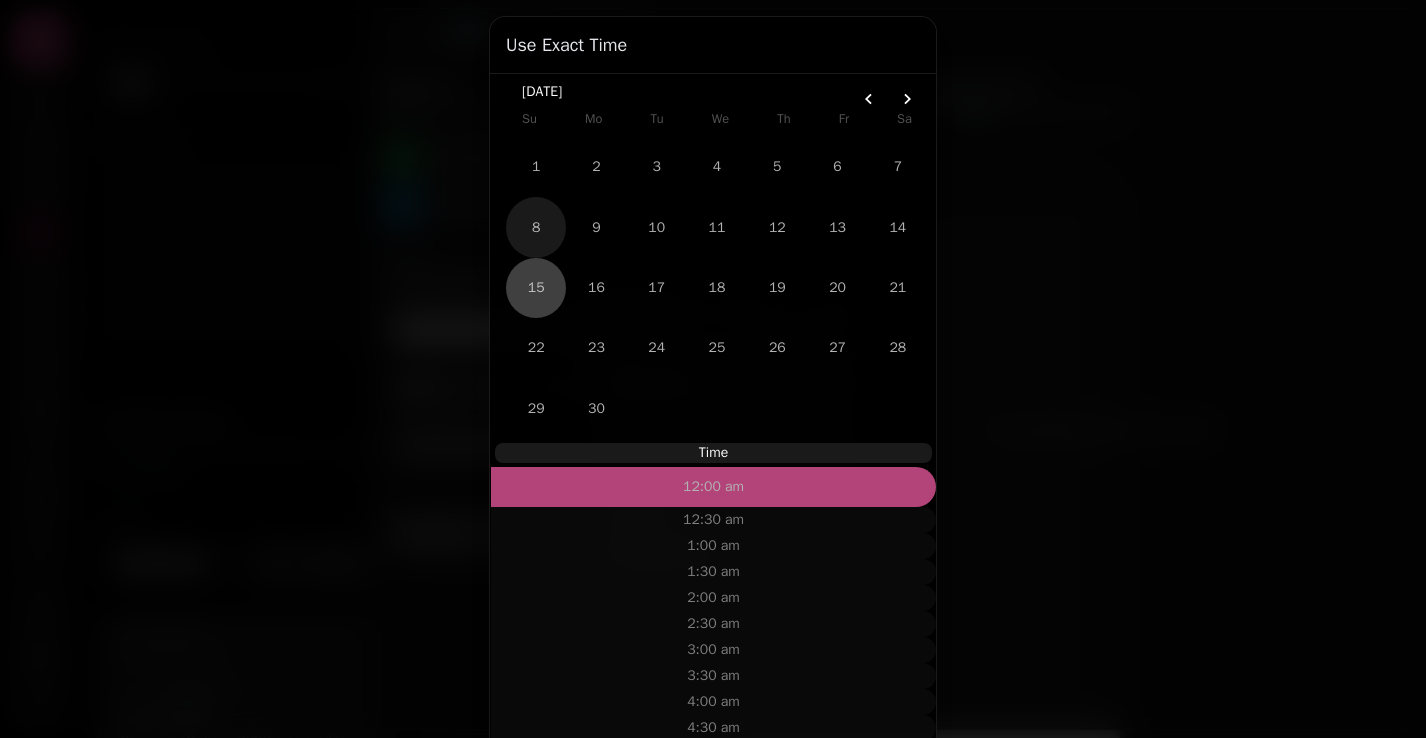 click on "8" at bounding box center [536, 227] 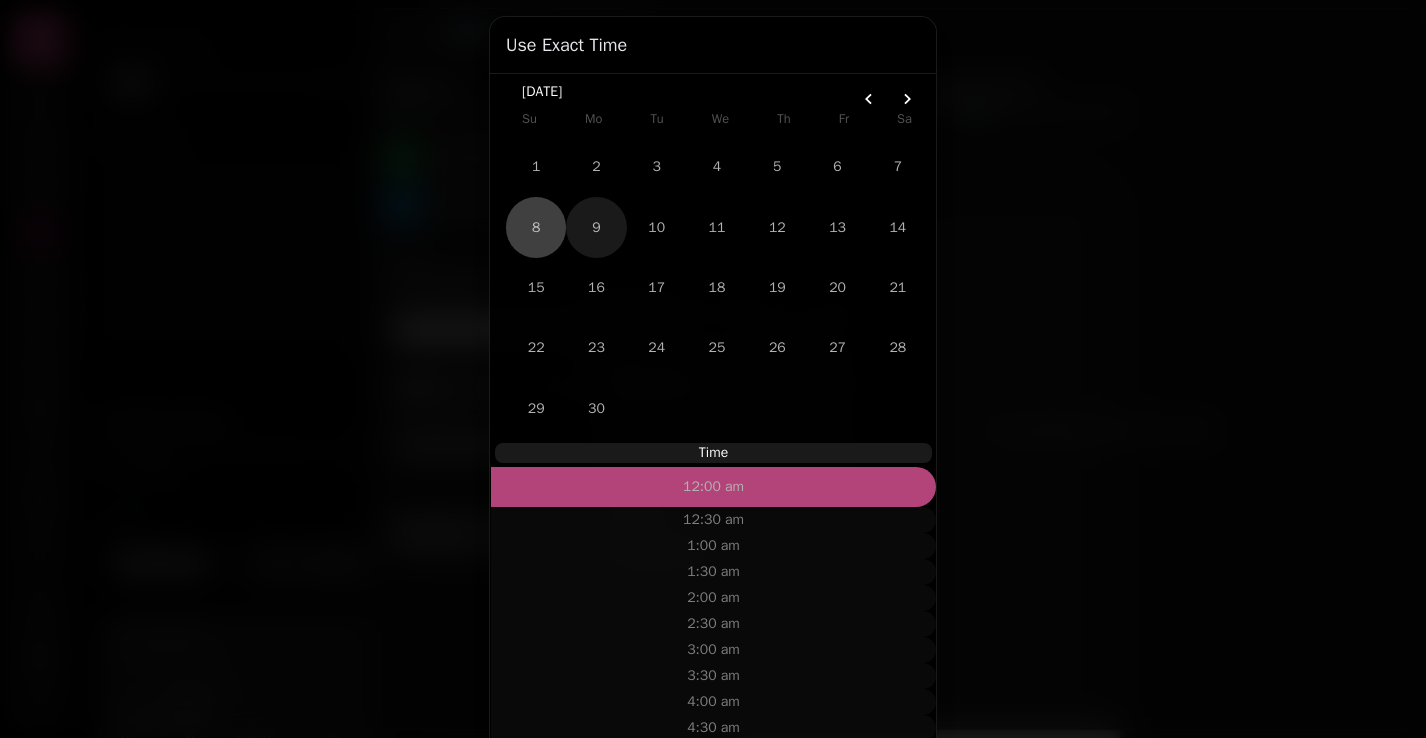 click on "9" at bounding box center [596, 227] 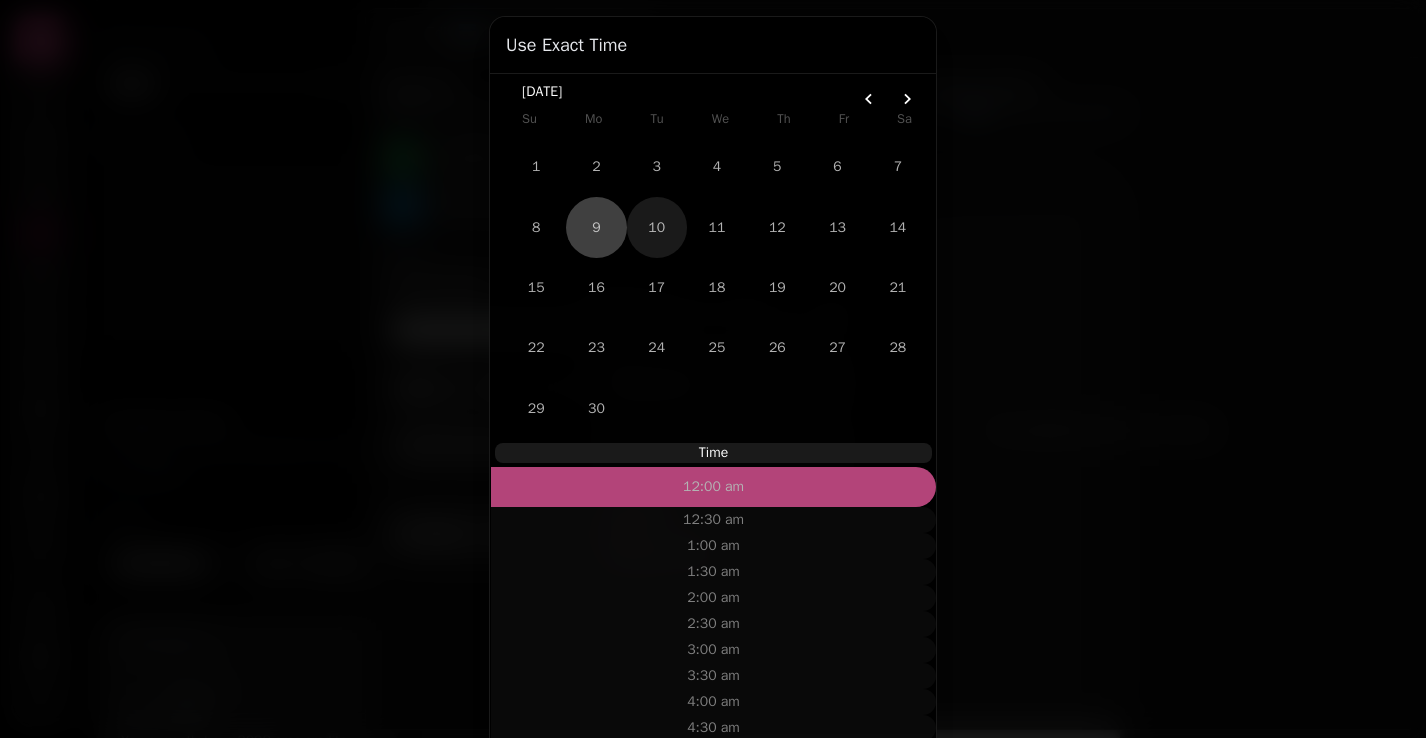 click on "10" at bounding box center [657, 227] 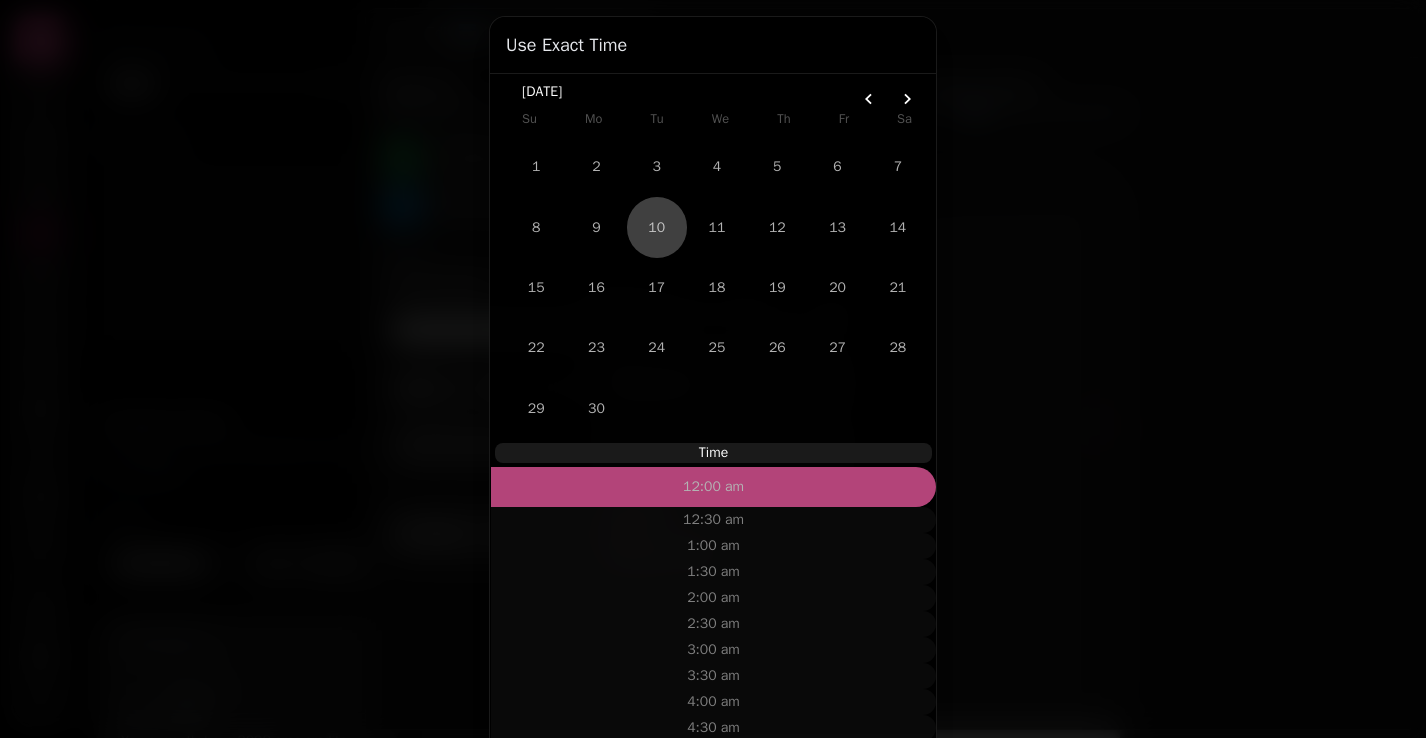 click at bounding box center [713, 369] 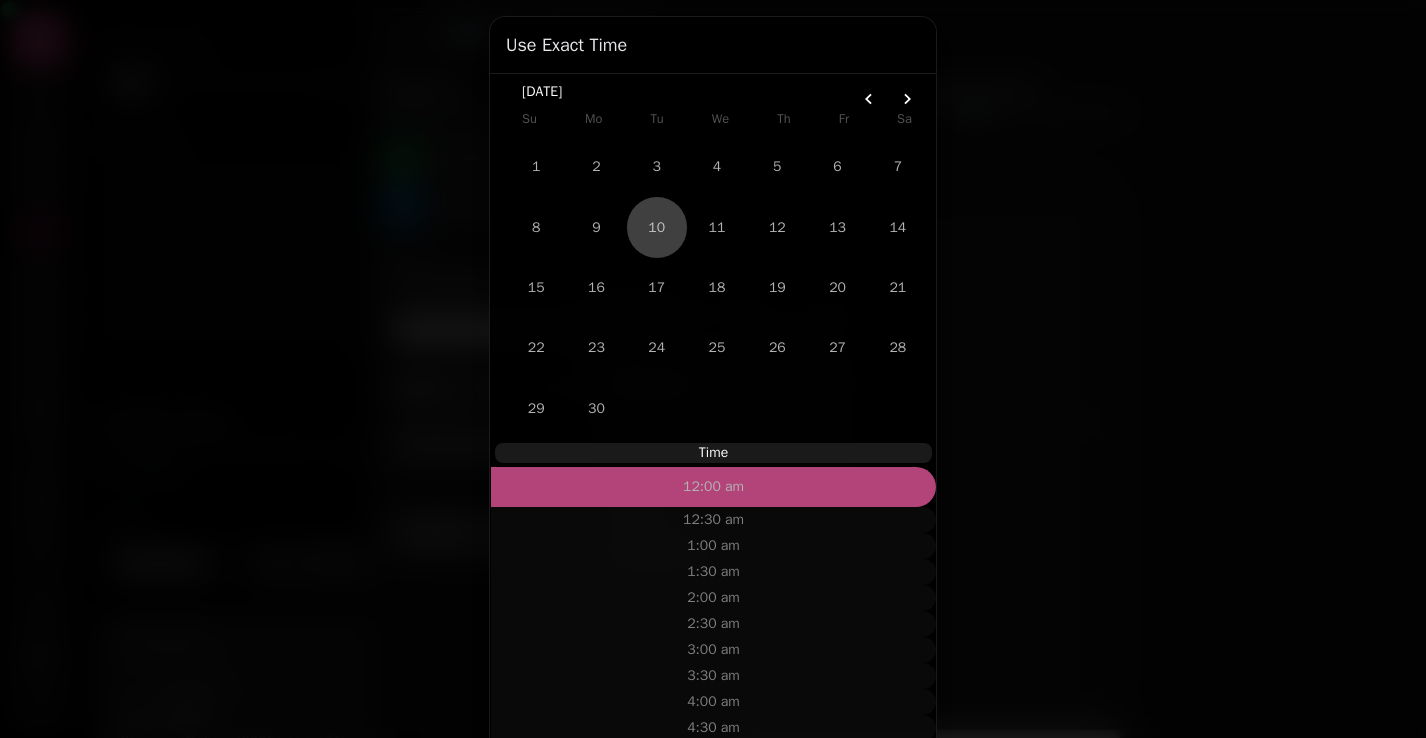 select on "**" 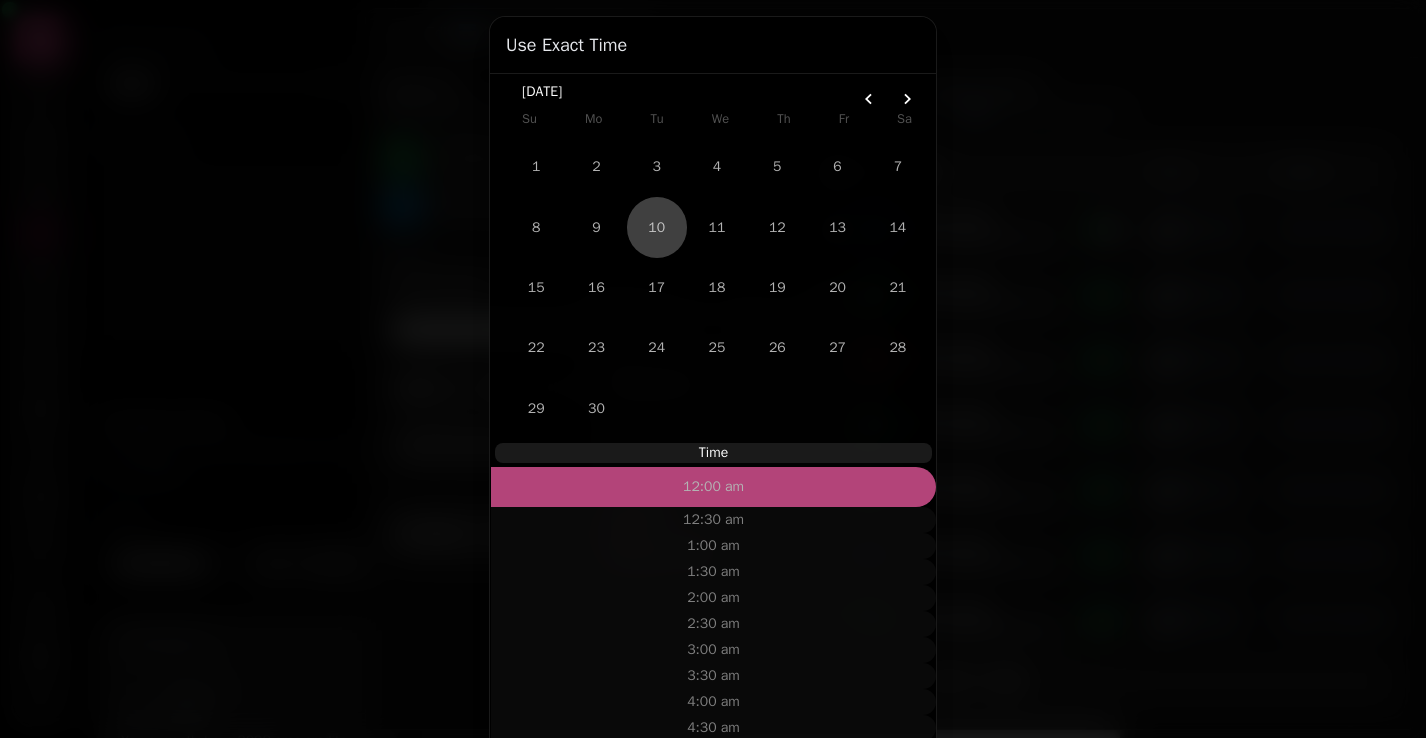 click at bounding box center (713, 369) 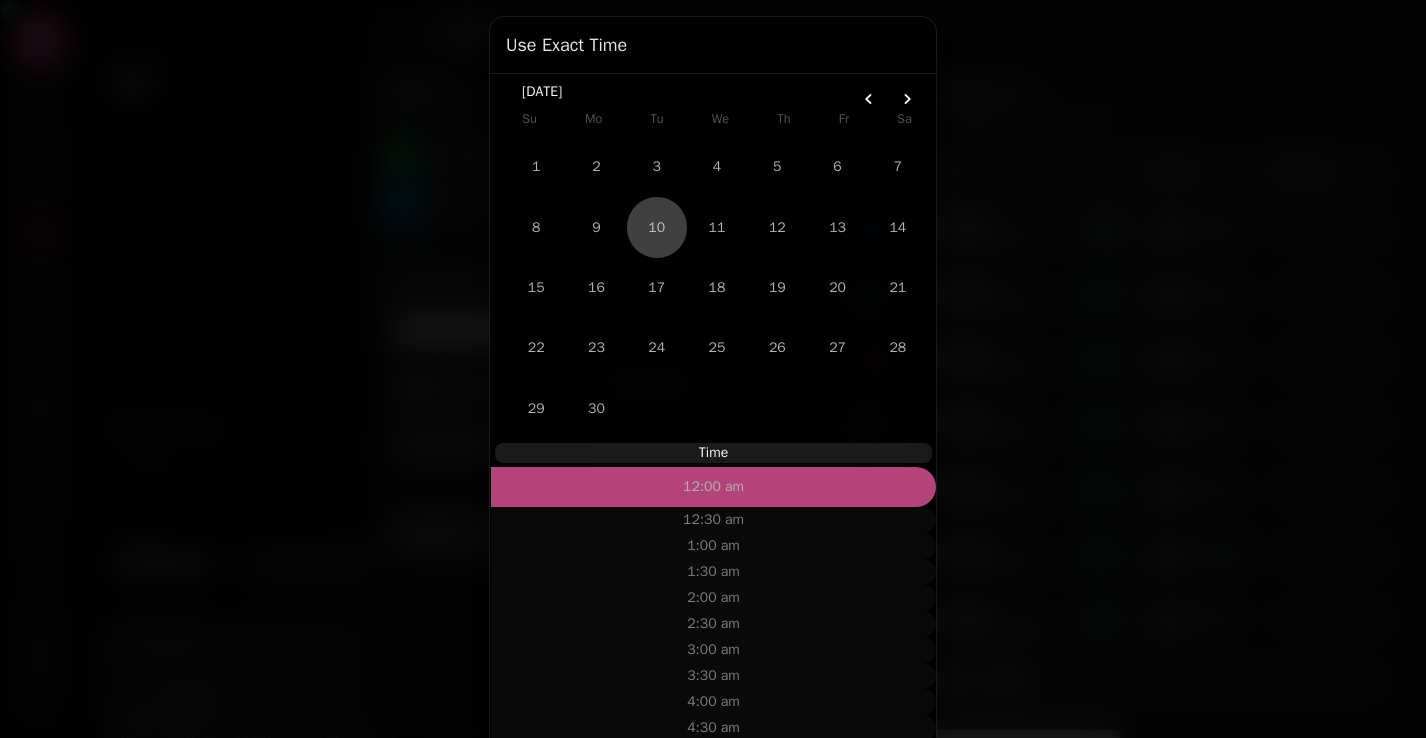 click at bounding box center [713, 369] 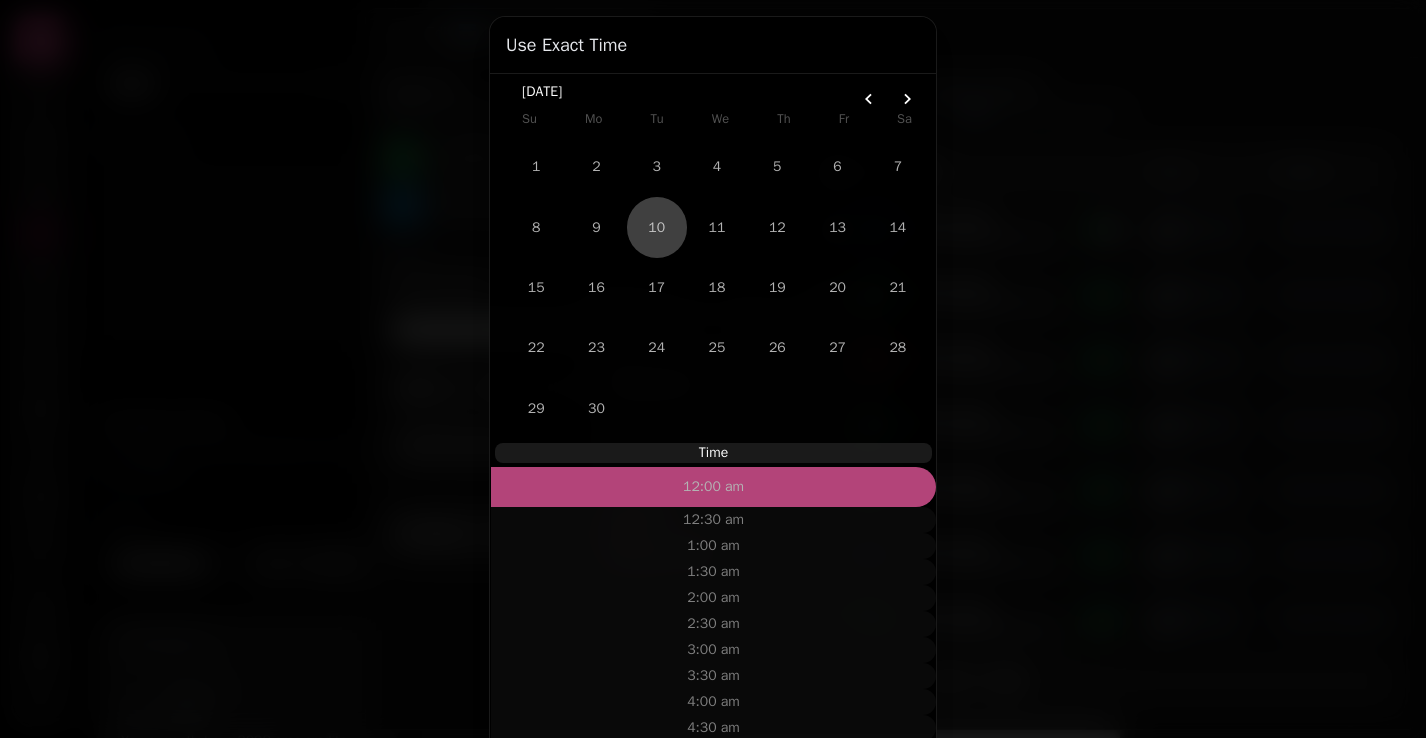 click on "Sa" at bounding box center [904, 119] 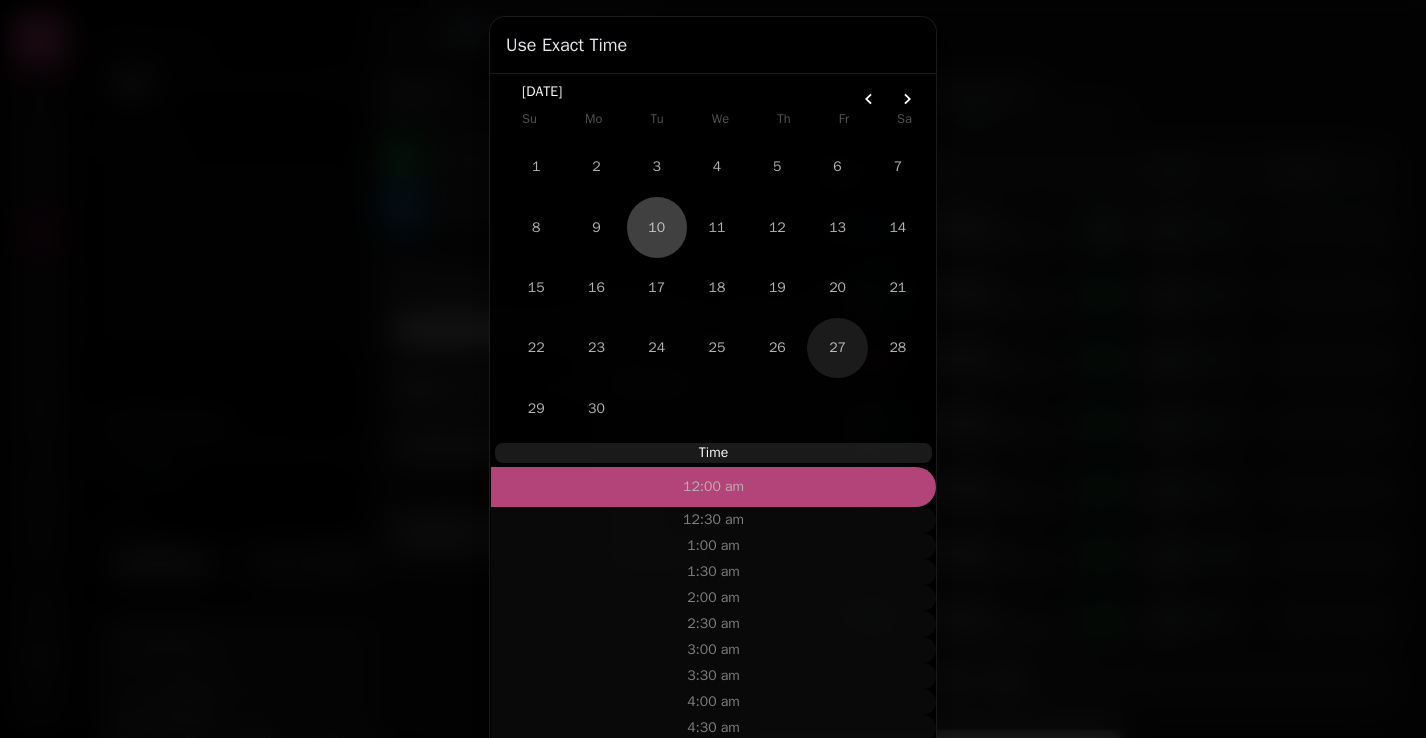 click on "27" at bounding box center (837, 348) 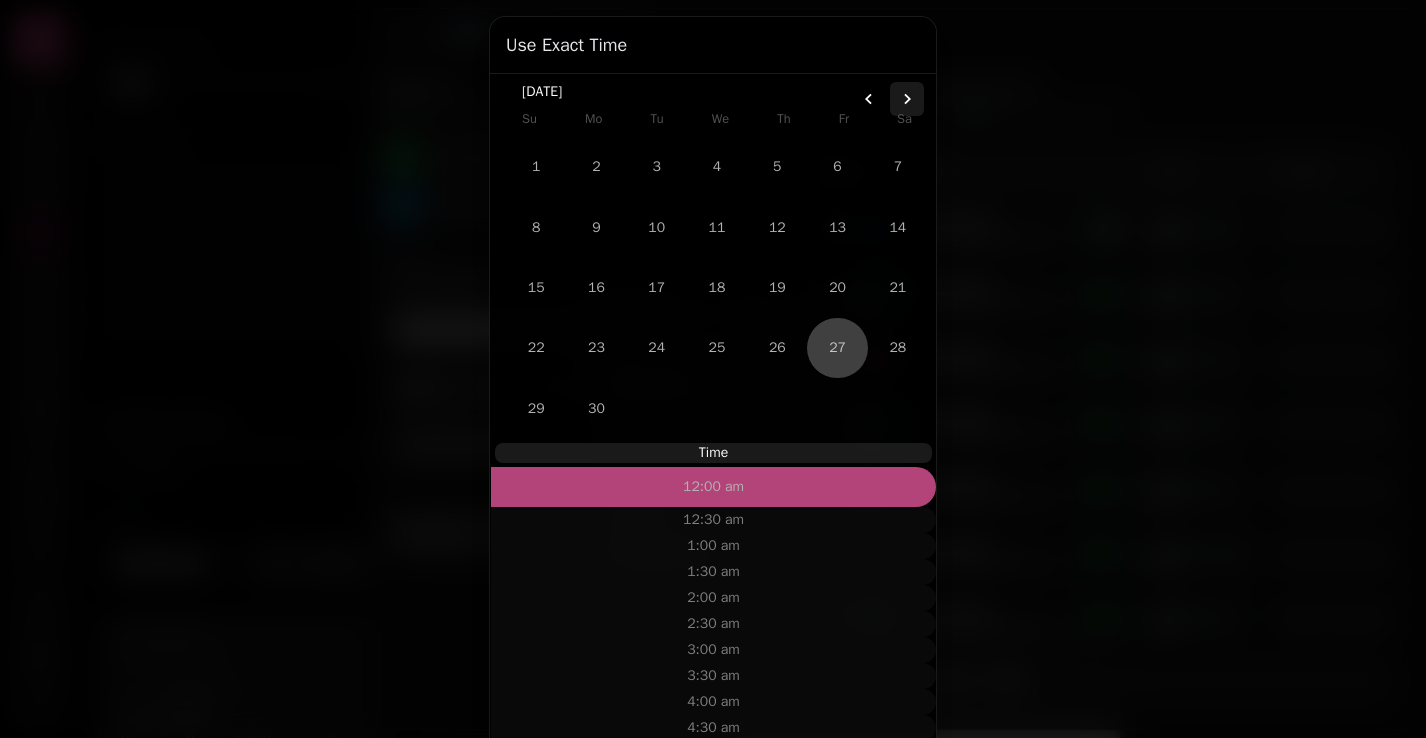 click 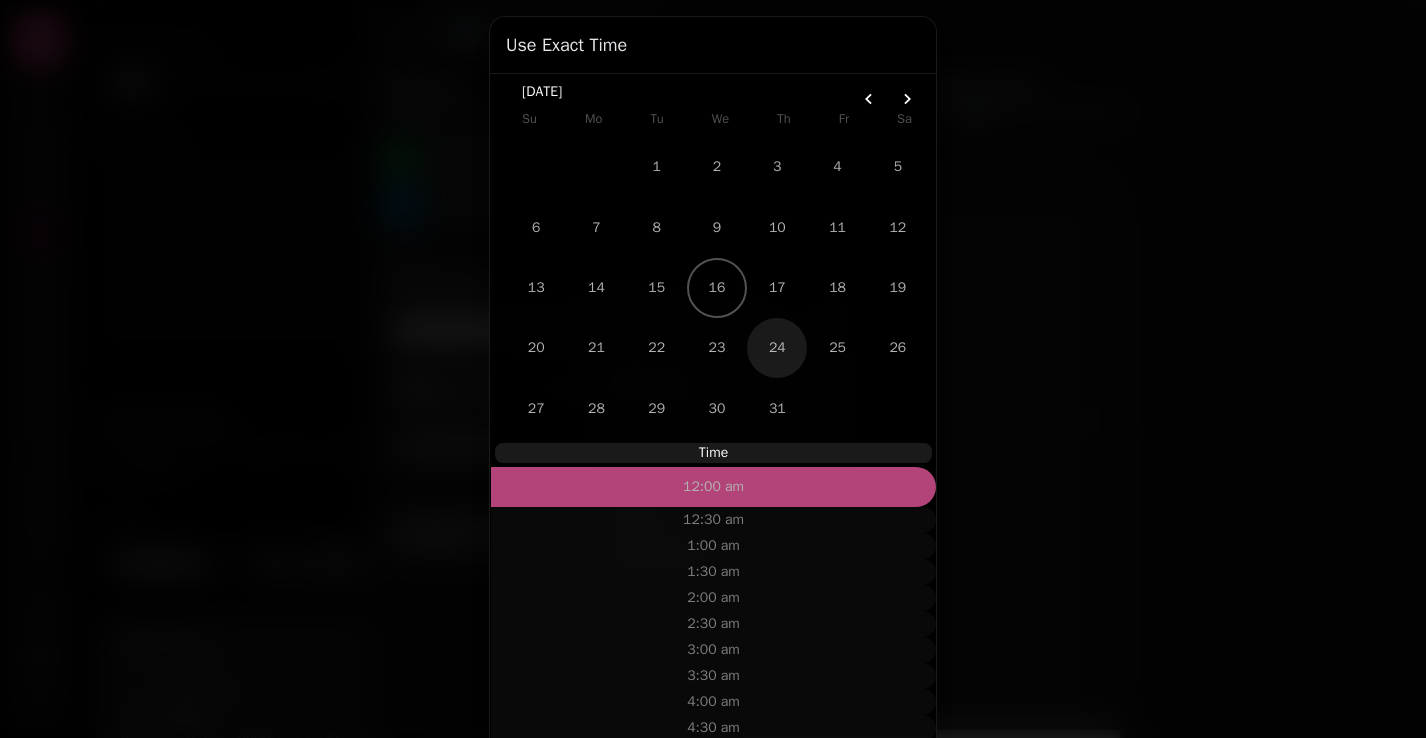 click on "24" at bounding box center [777, 348] 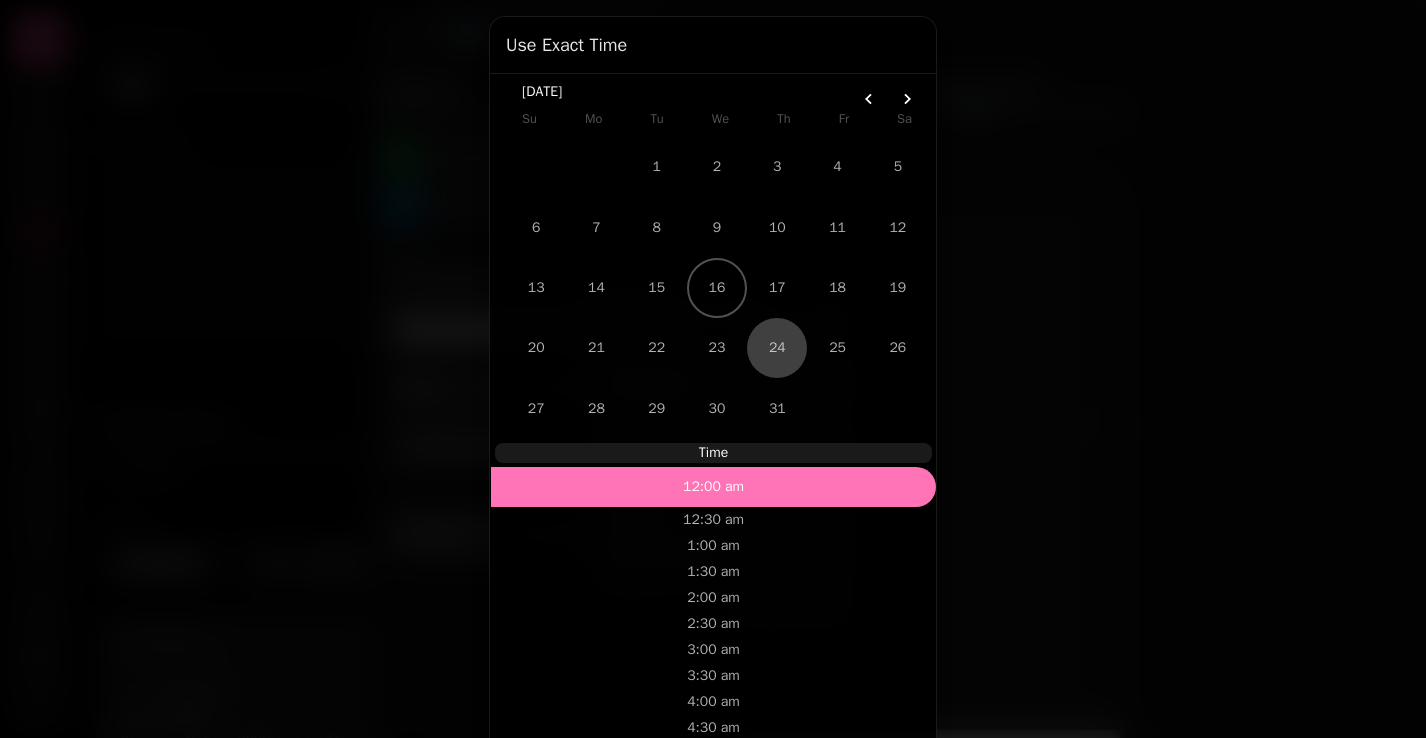 click on "12:00 am" at bounding box center [713, 487] 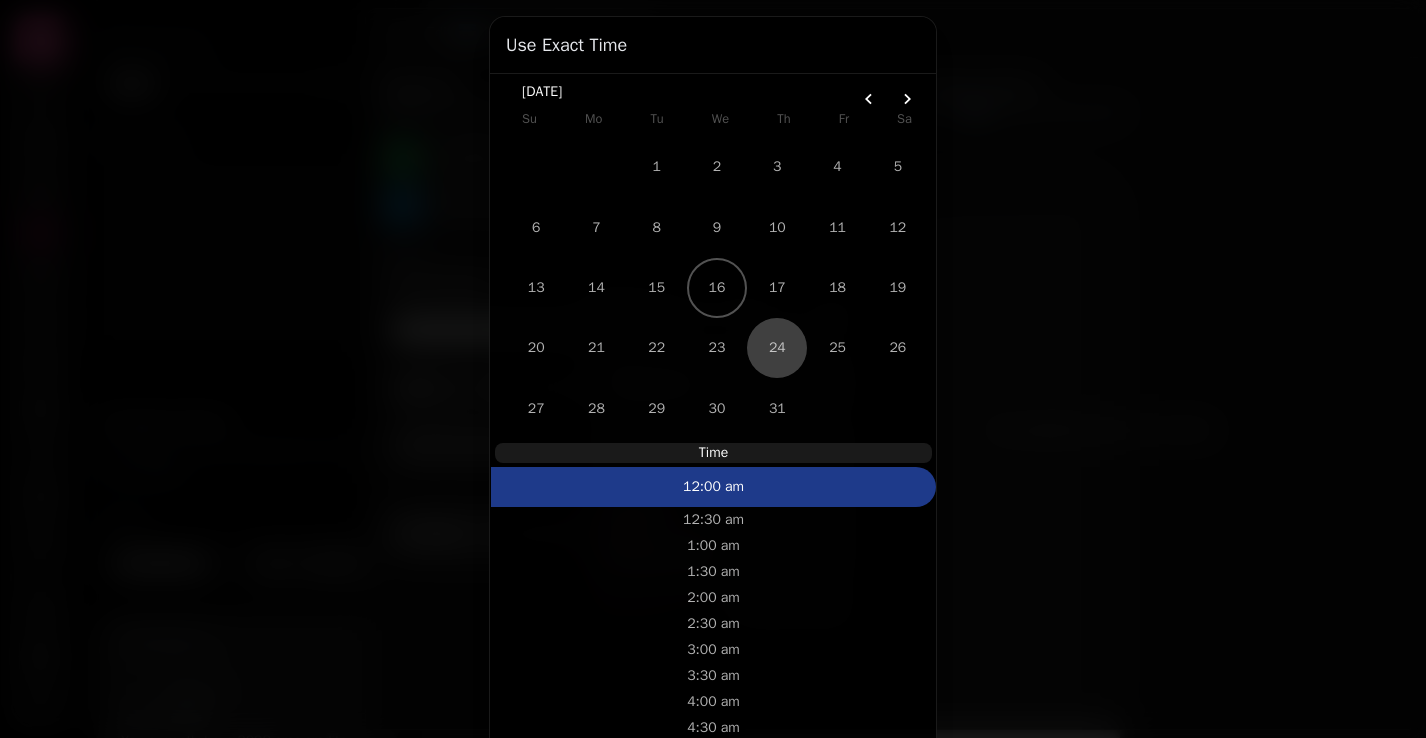 click at bounding box center (713, 369) 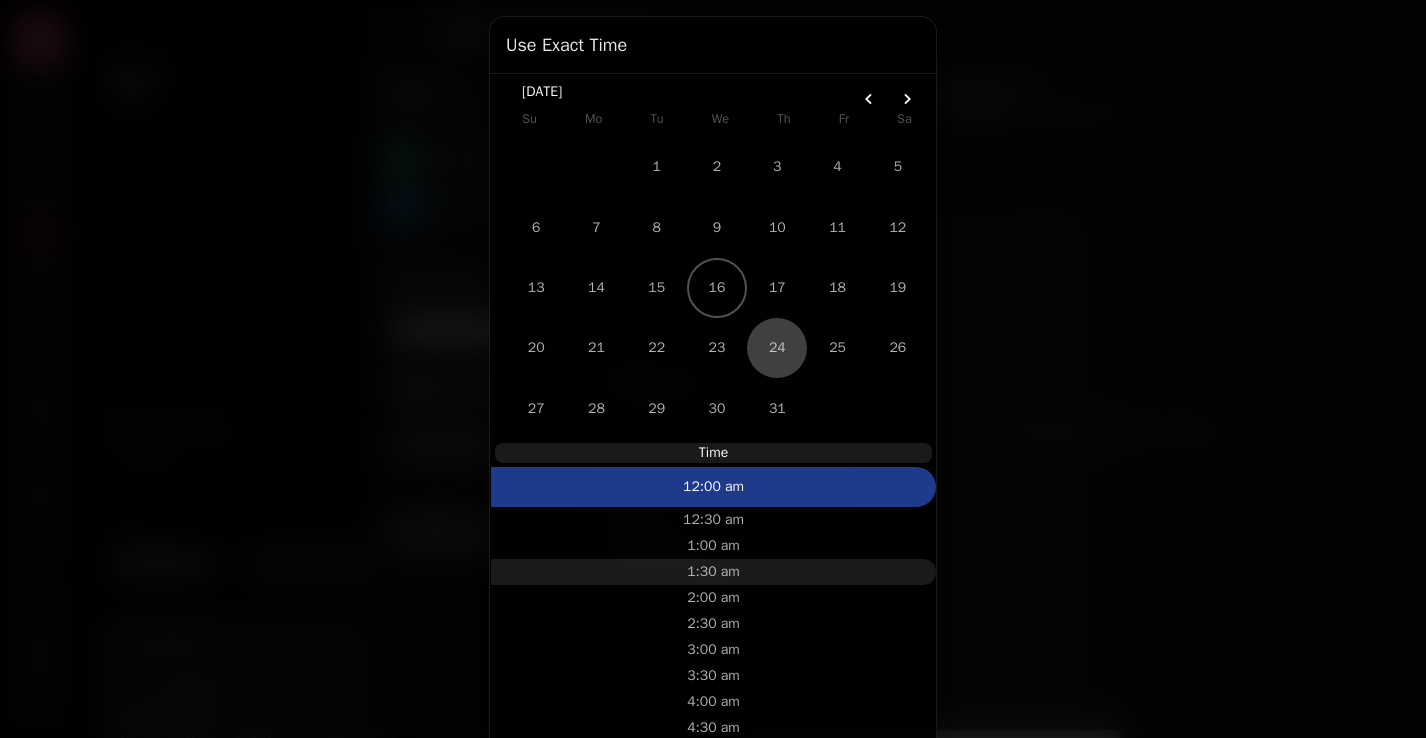 click on "1:30 am" at bounding box center [713, 572] 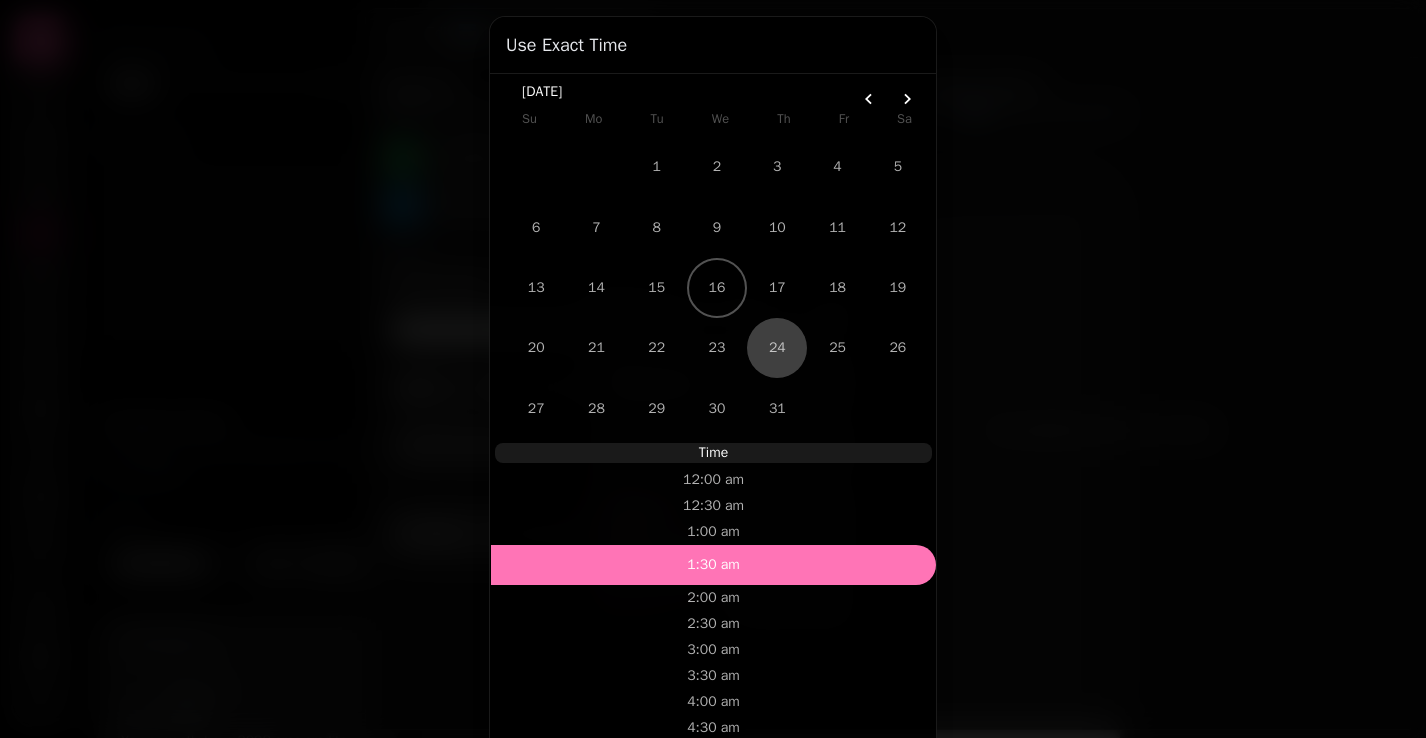 click on "1:30 am" at bounding box center (713, 565) 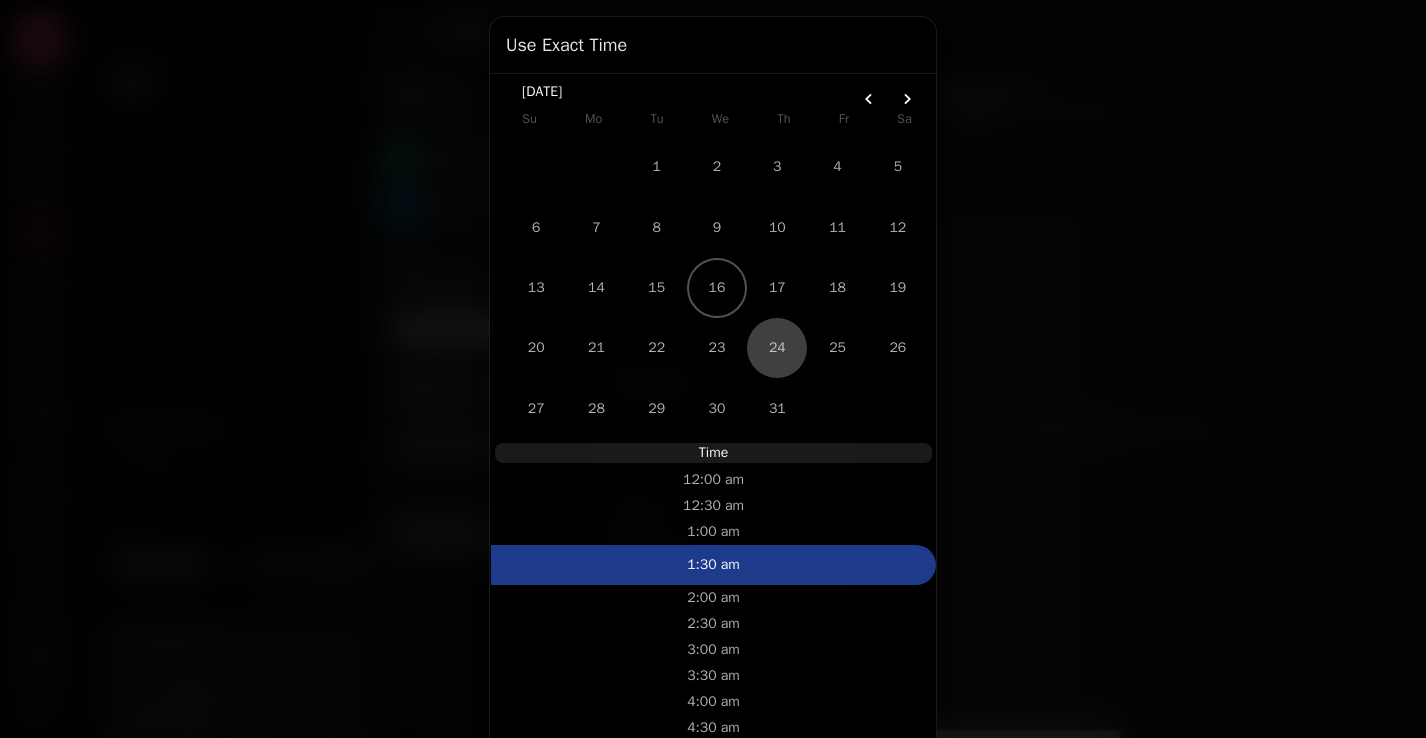 click at bounding box center (713, 369) 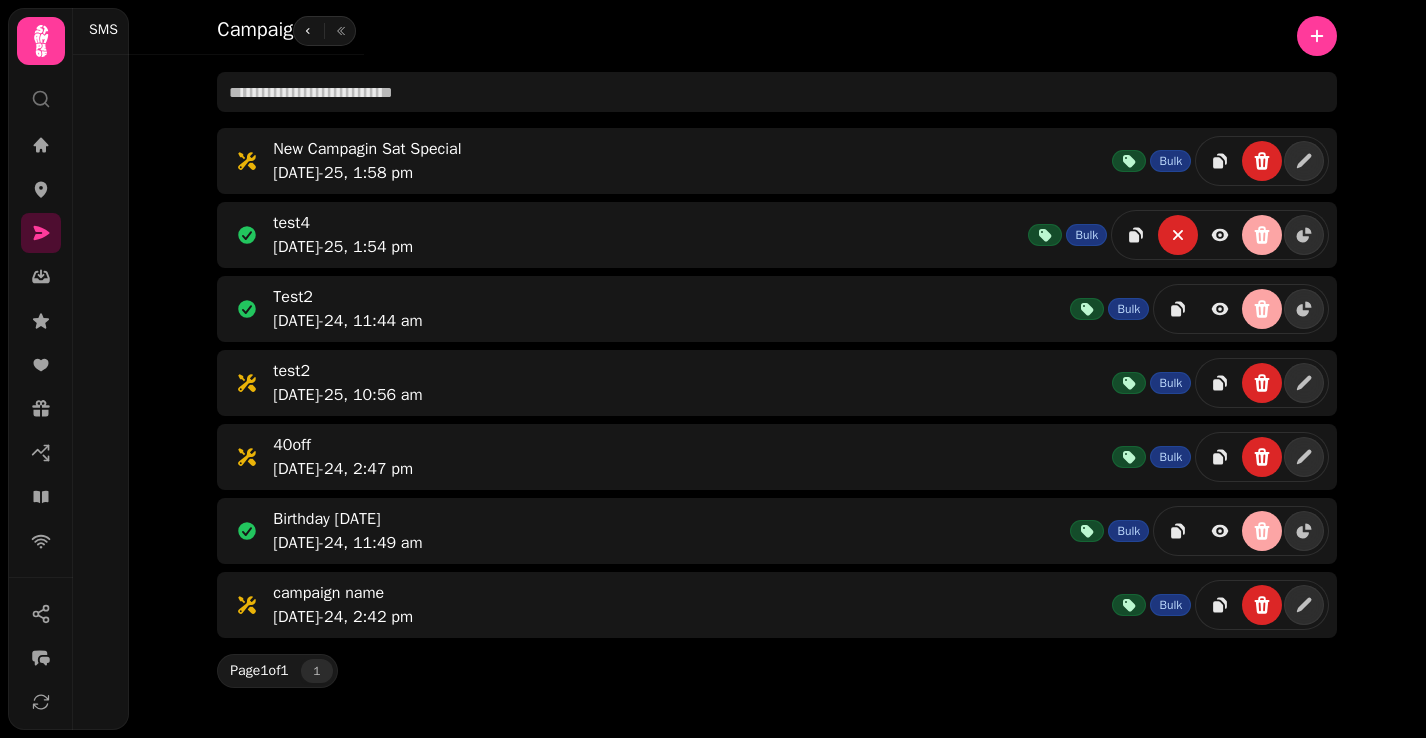 scroll, scrollTop: 0, scrollLeft: 0, axis: both 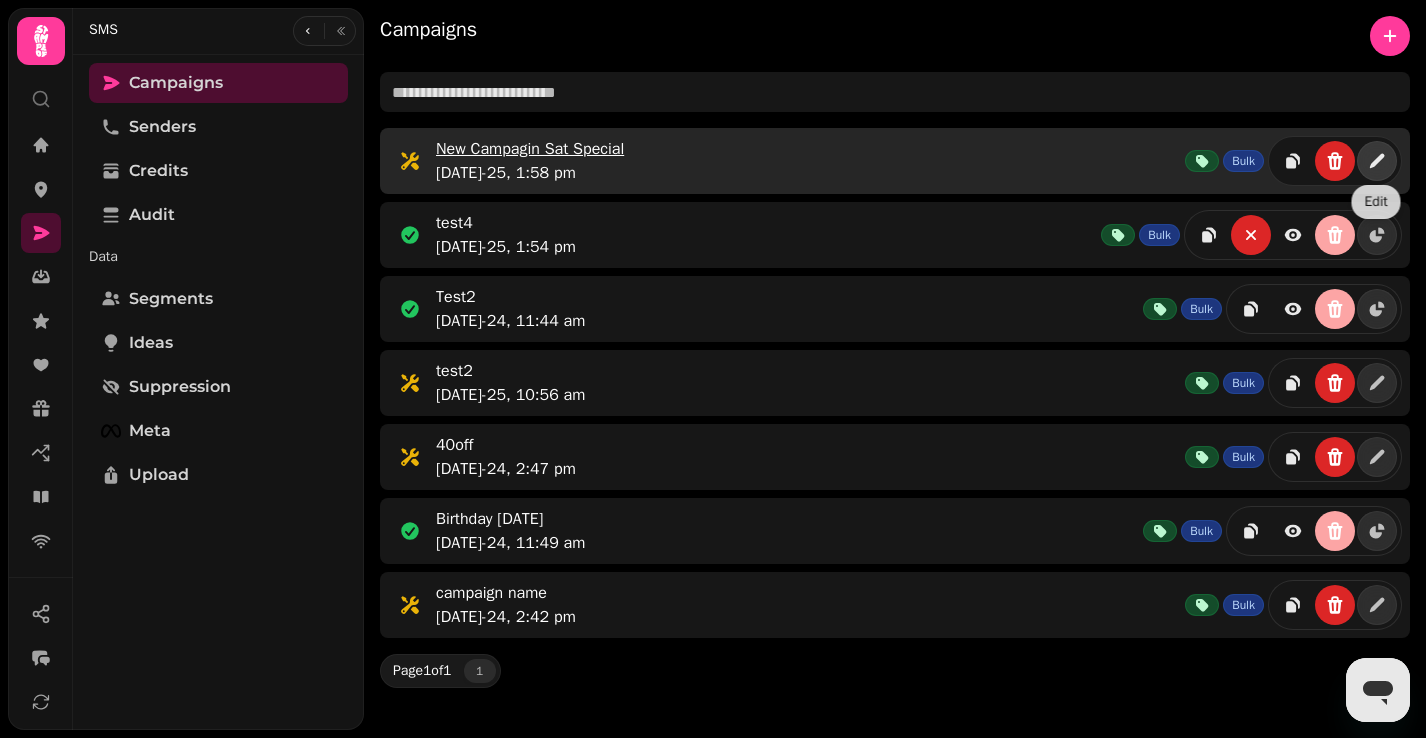 click 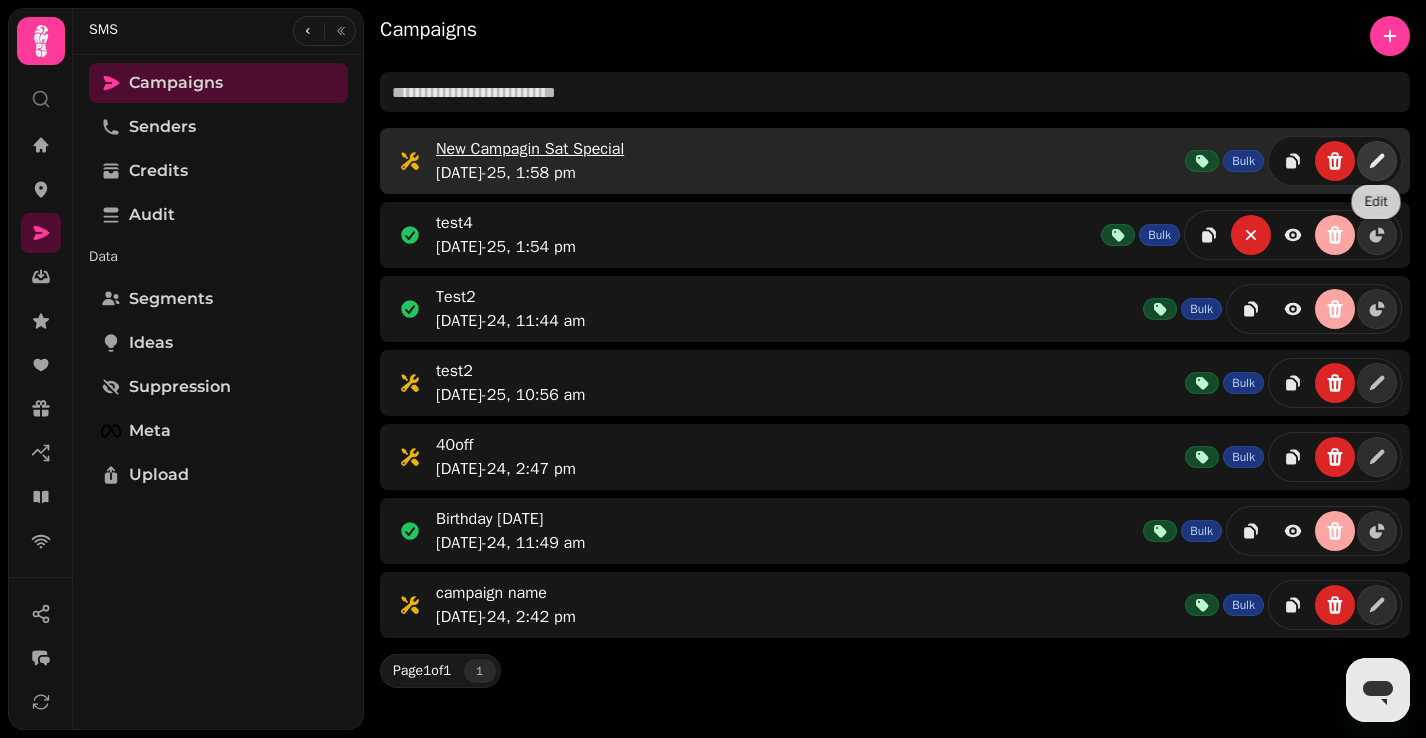 select on "**********" 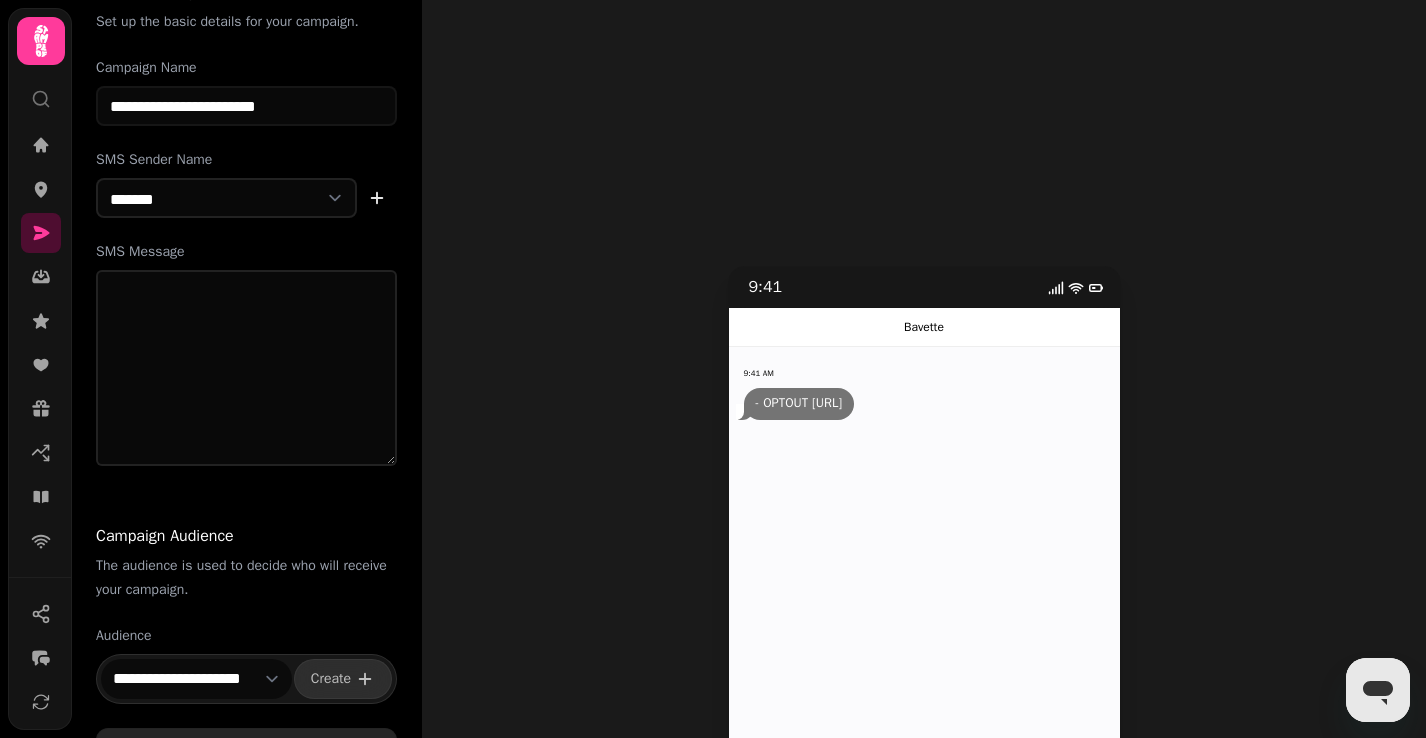 scroll, scrollTop: 116, scrollLeft: 0, axis: vertical 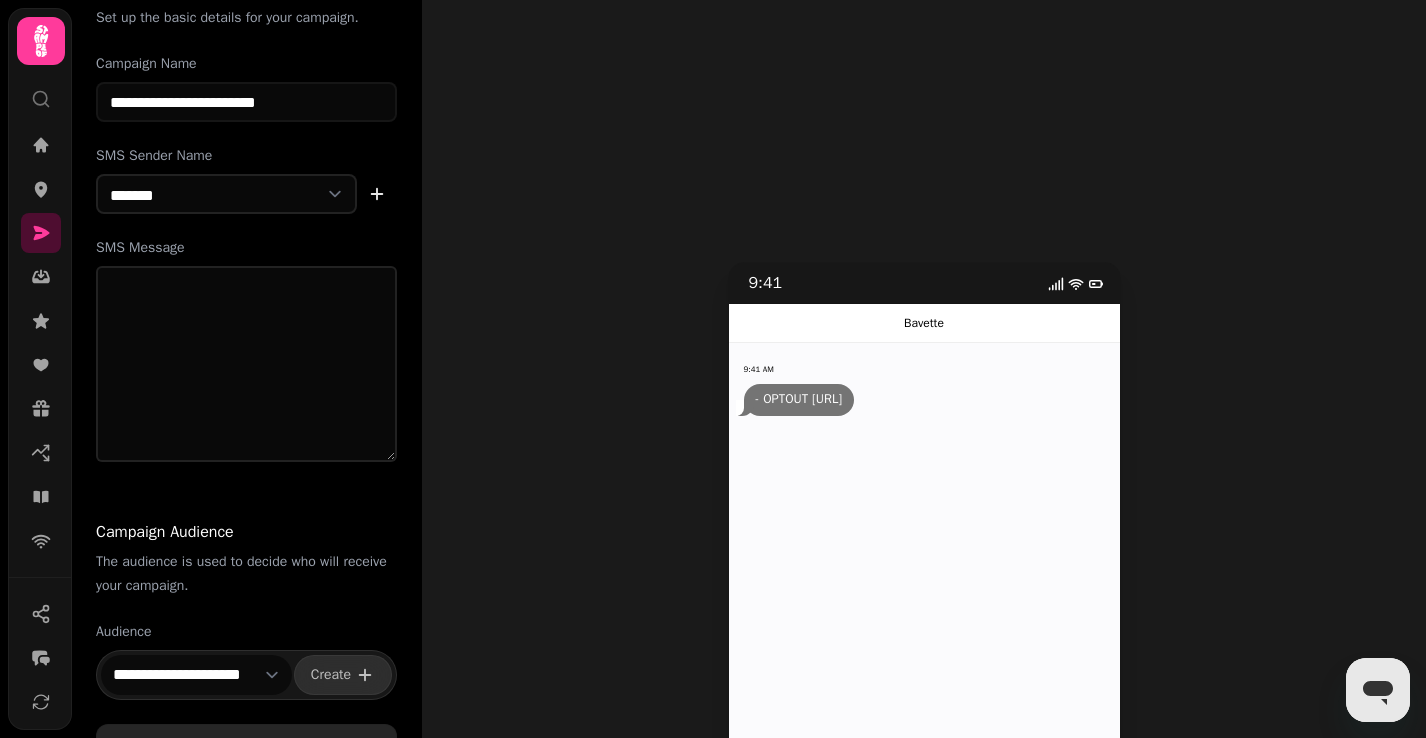 click on "**********" at bounding box center (196, 675) 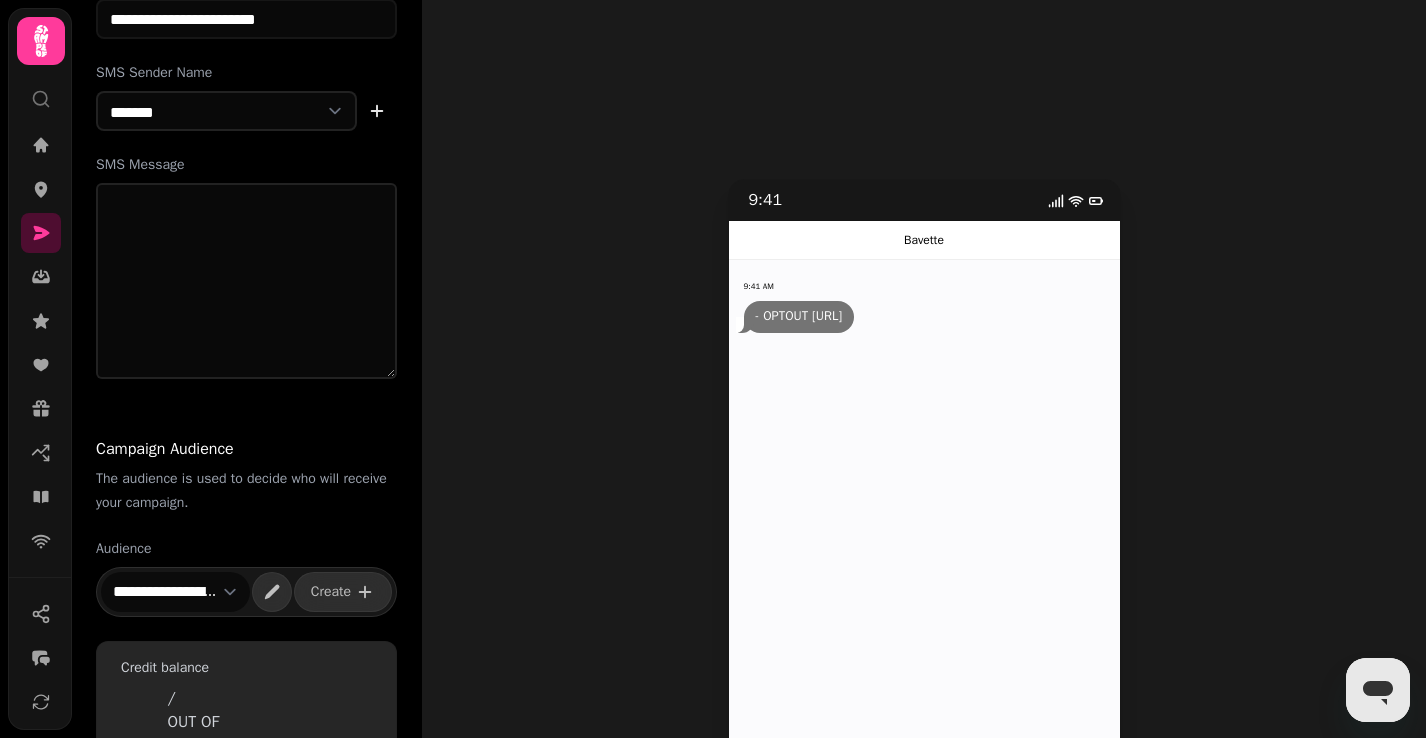 scroll, scrollTop: 260, scrollLeft: 0, axis: vertical 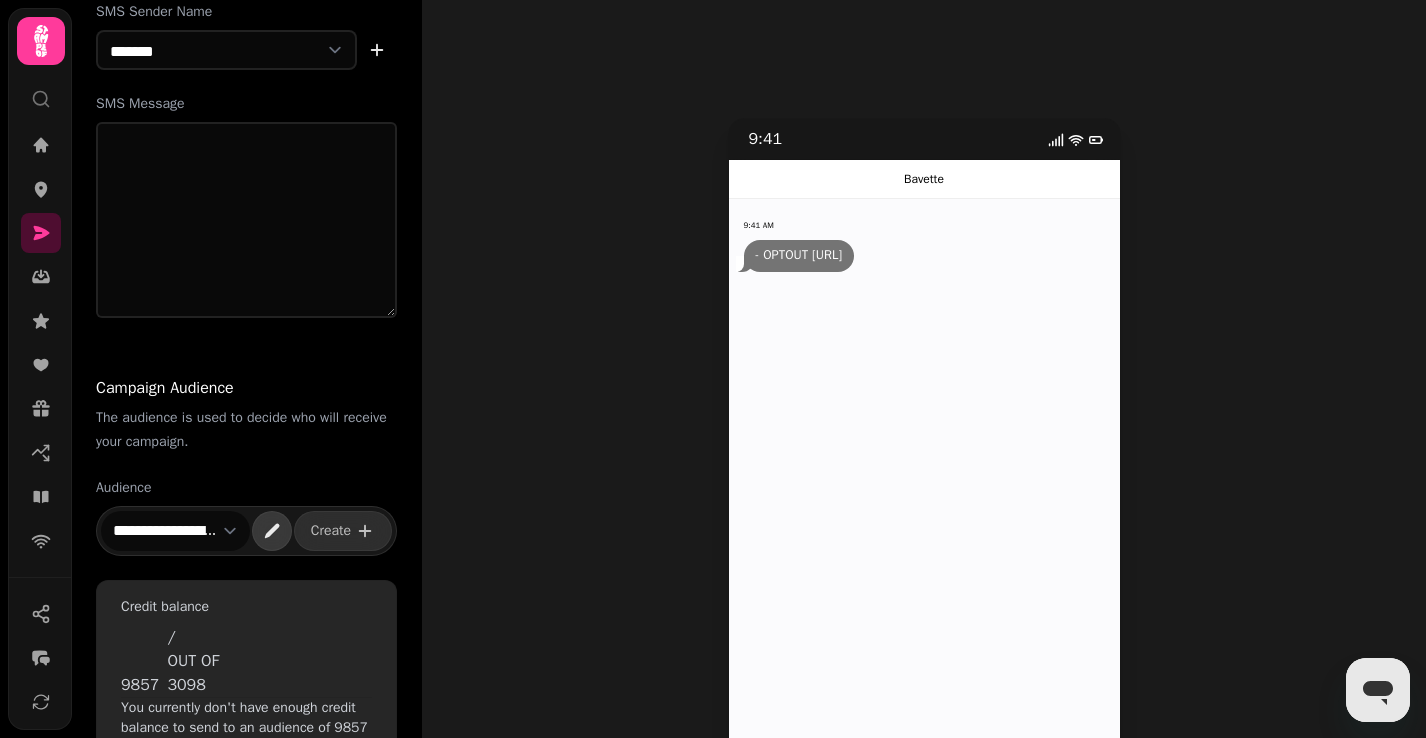 click 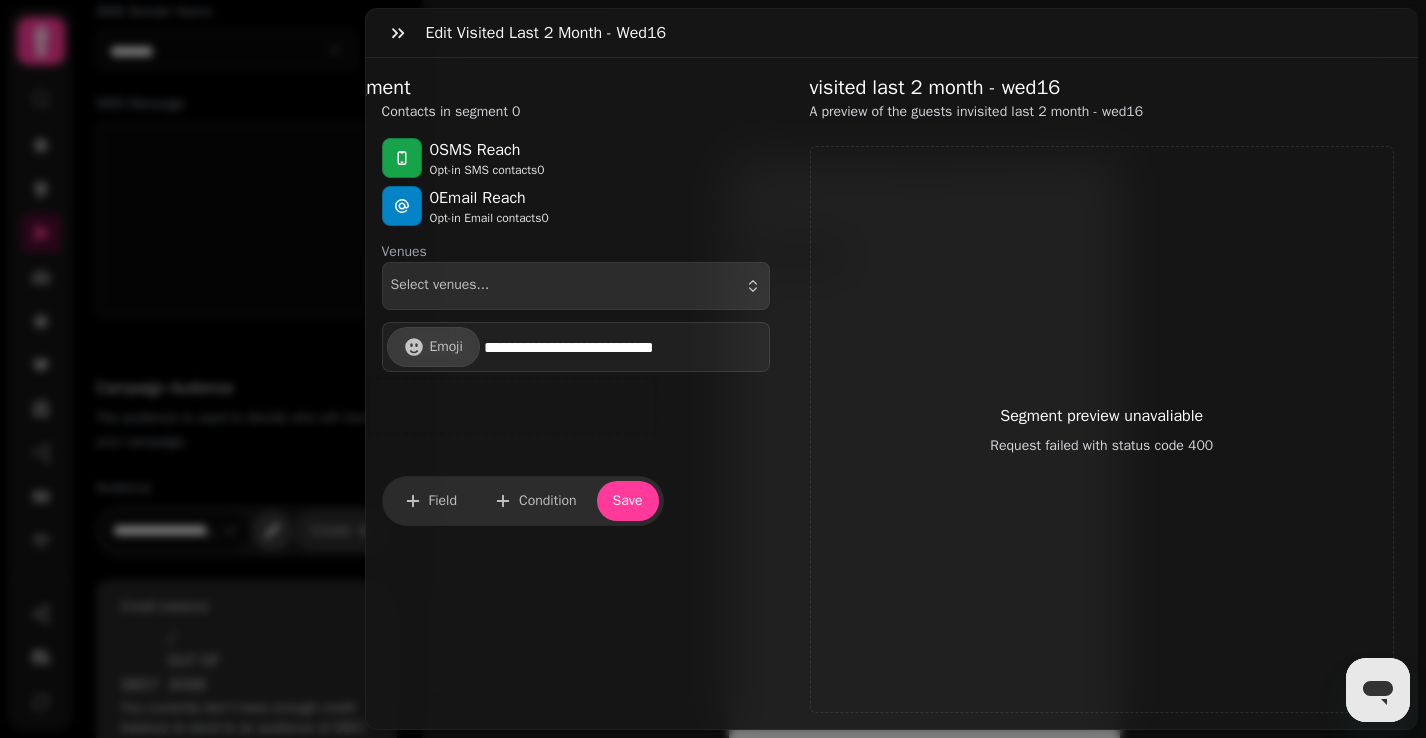 select on "**" 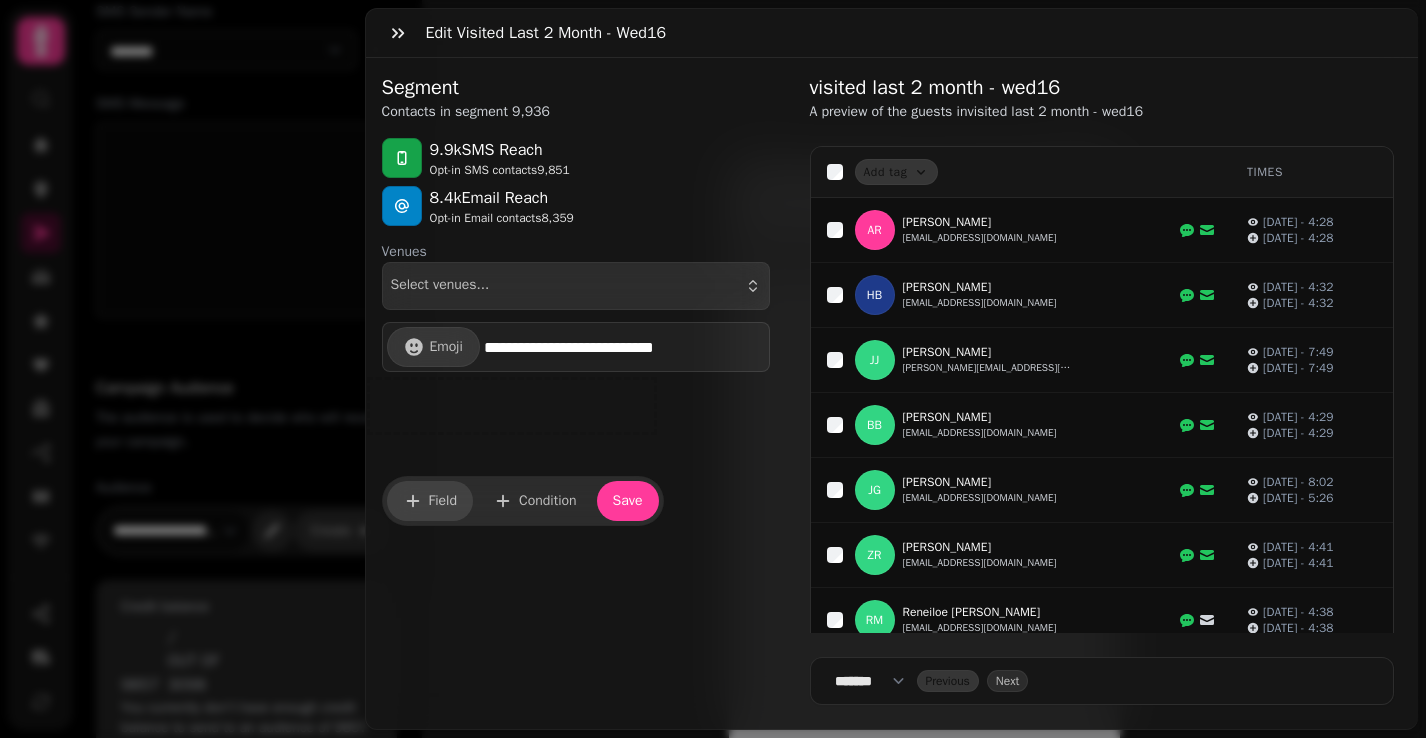 click on "Field" at bounding box center (443, 501) 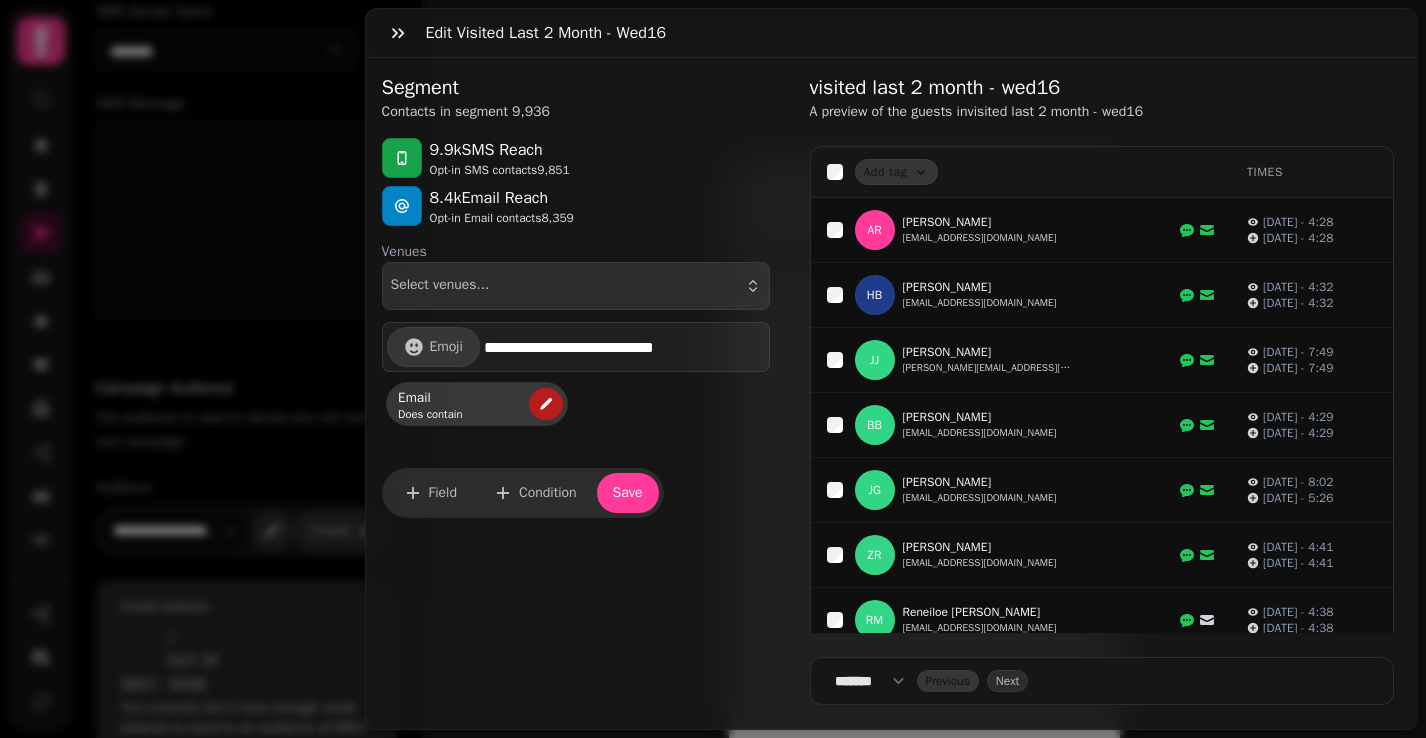 click 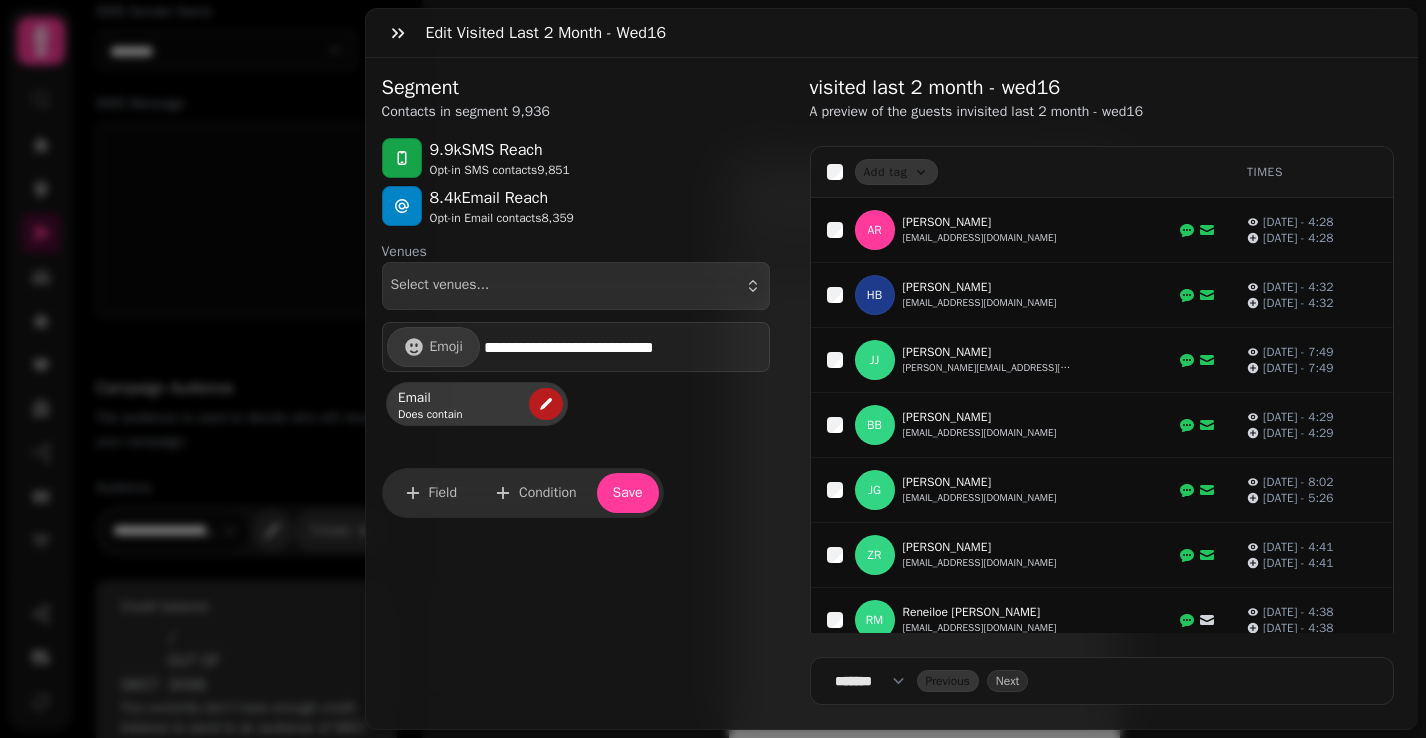 select on "*****" 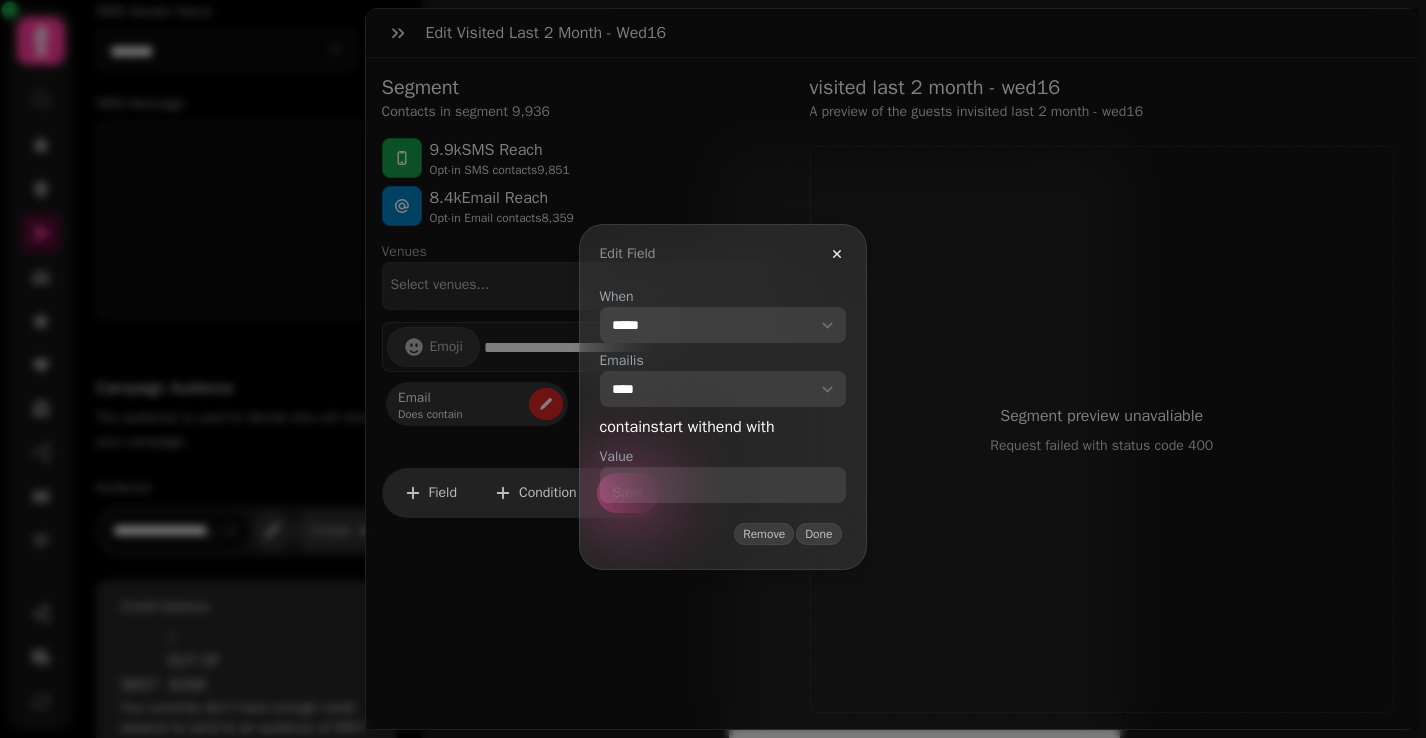 click on "**********" at bounding box center (723, 325) 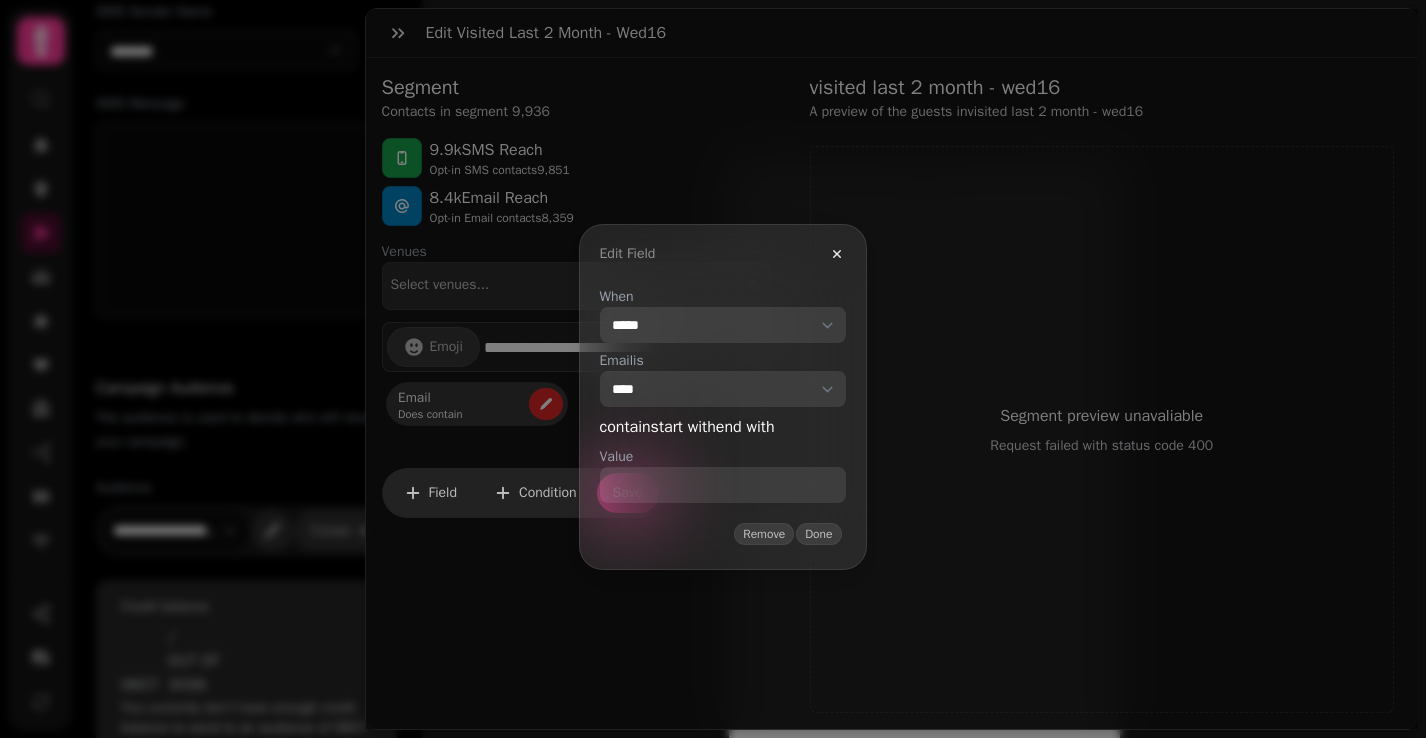select on "**********" 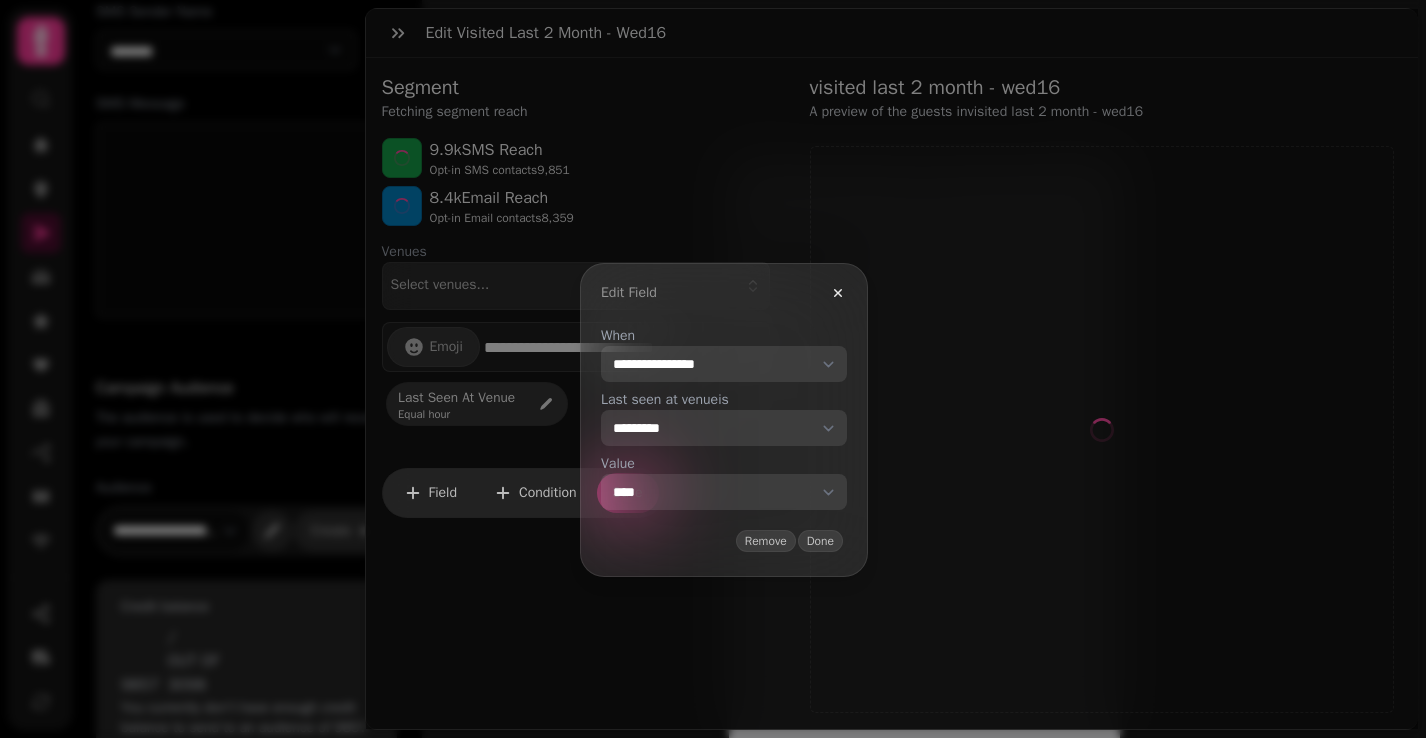 click on "**********" at bounding box center (724, 492) 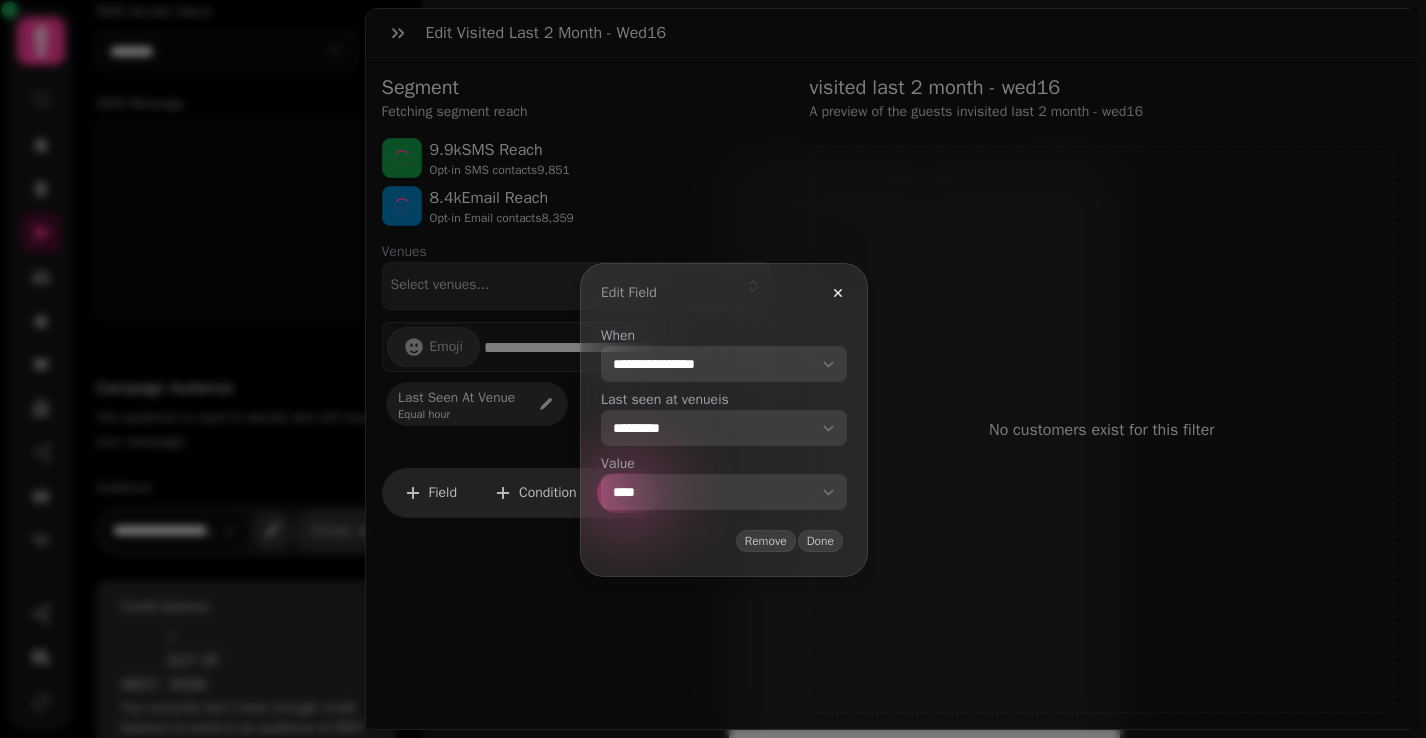 select on "******" 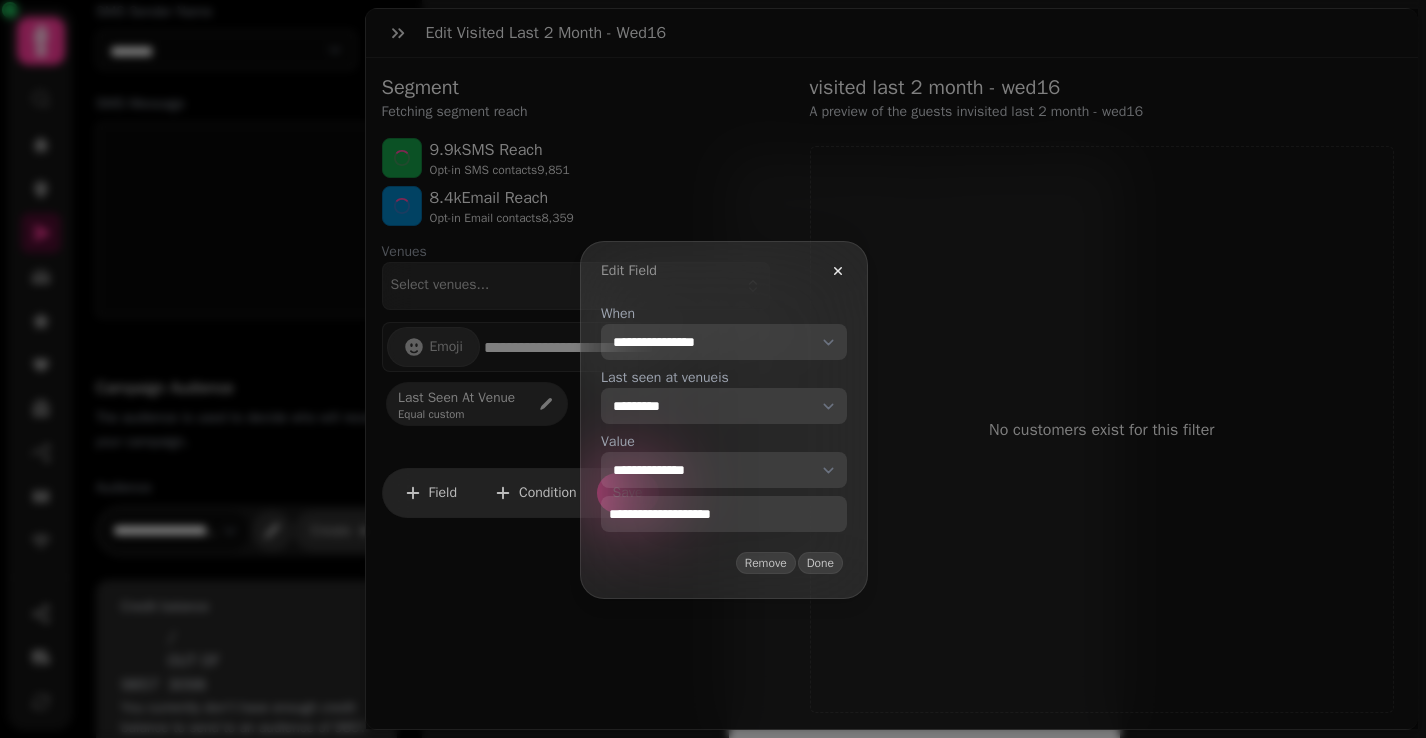 click on "**********" at bounding box center (724, 514) 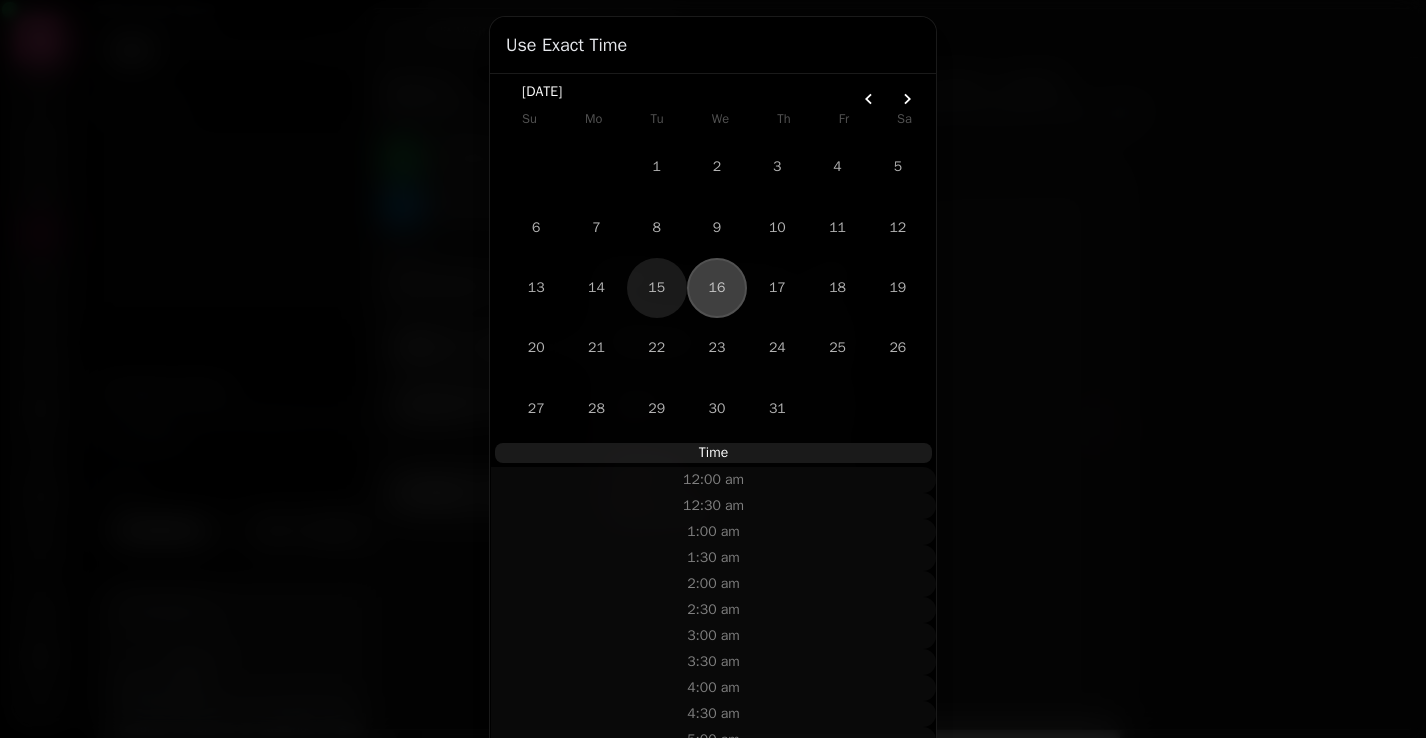 click on "15" at bounding box center (657, 288) 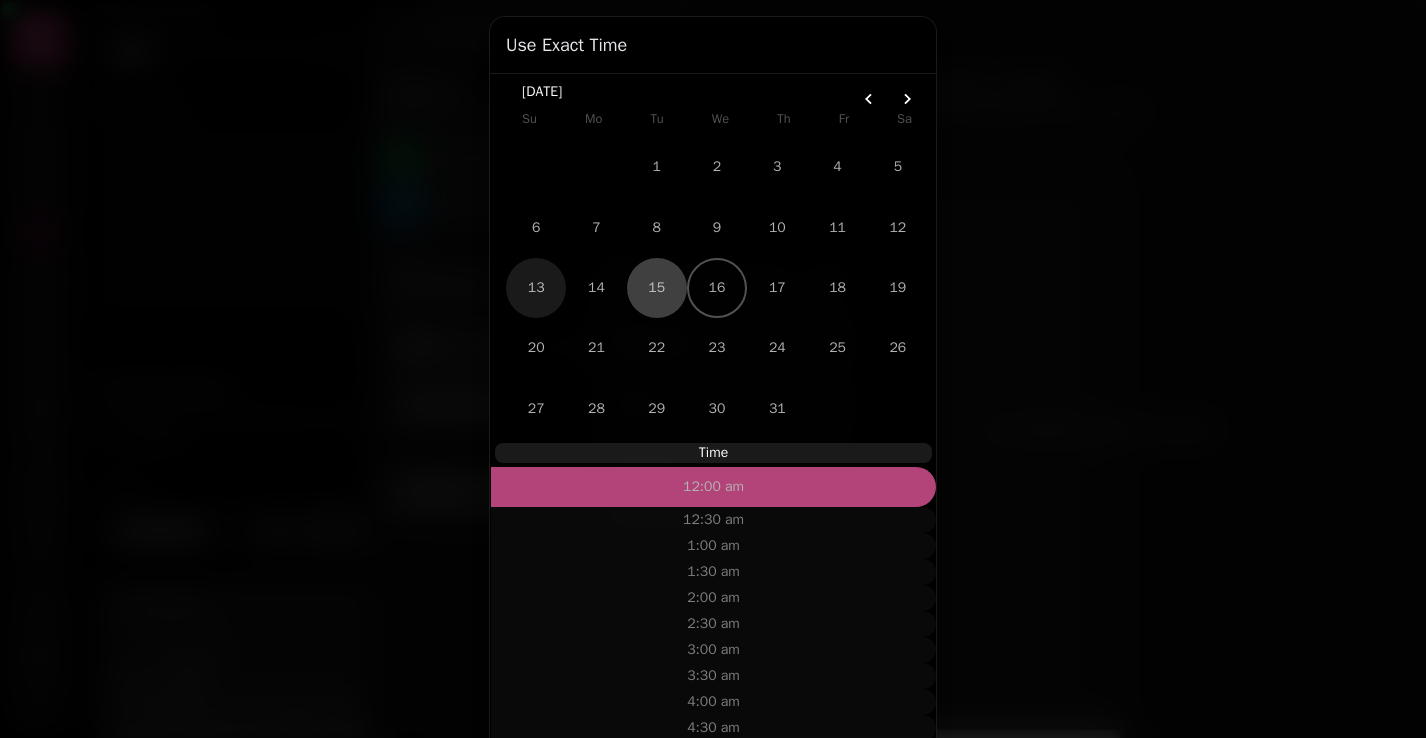 click on "13" at bounding box center [536, 288] 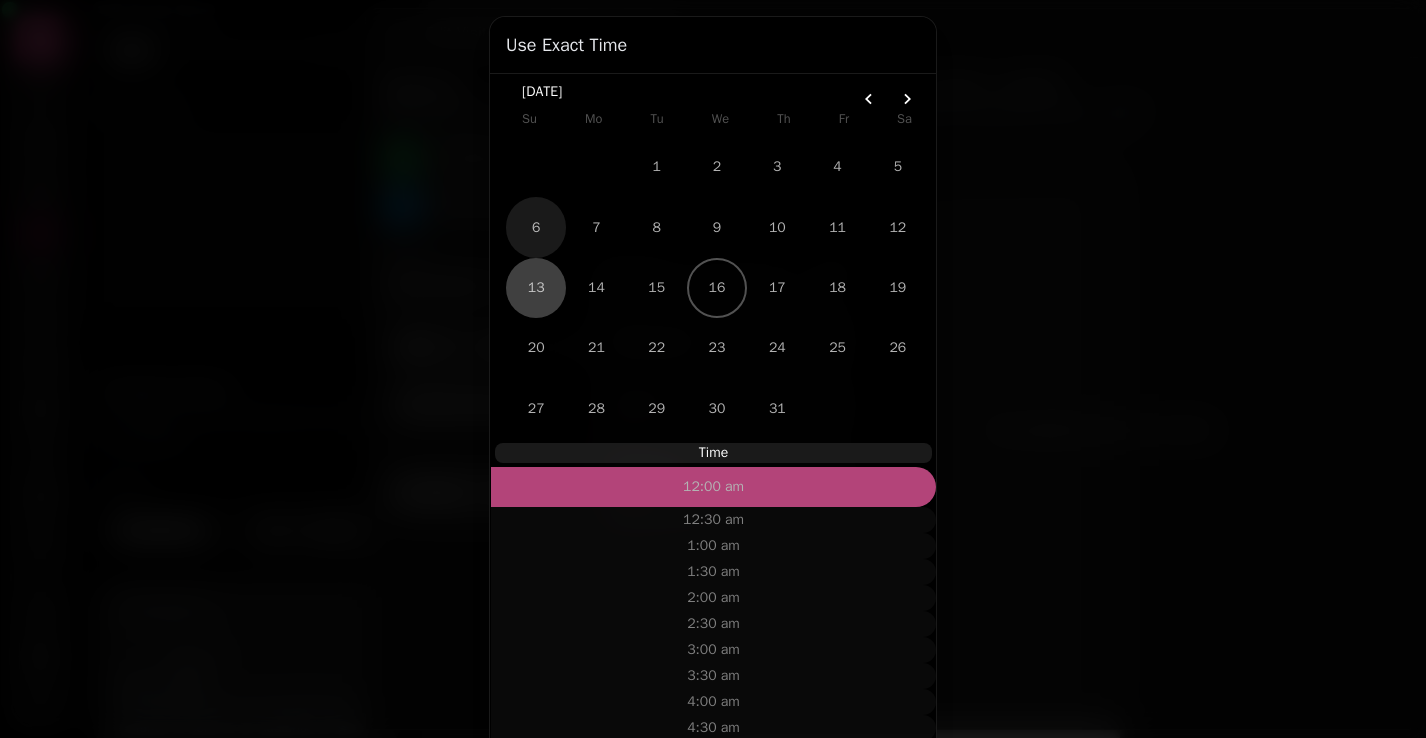 click on "6" at bounding box center [536, 227] 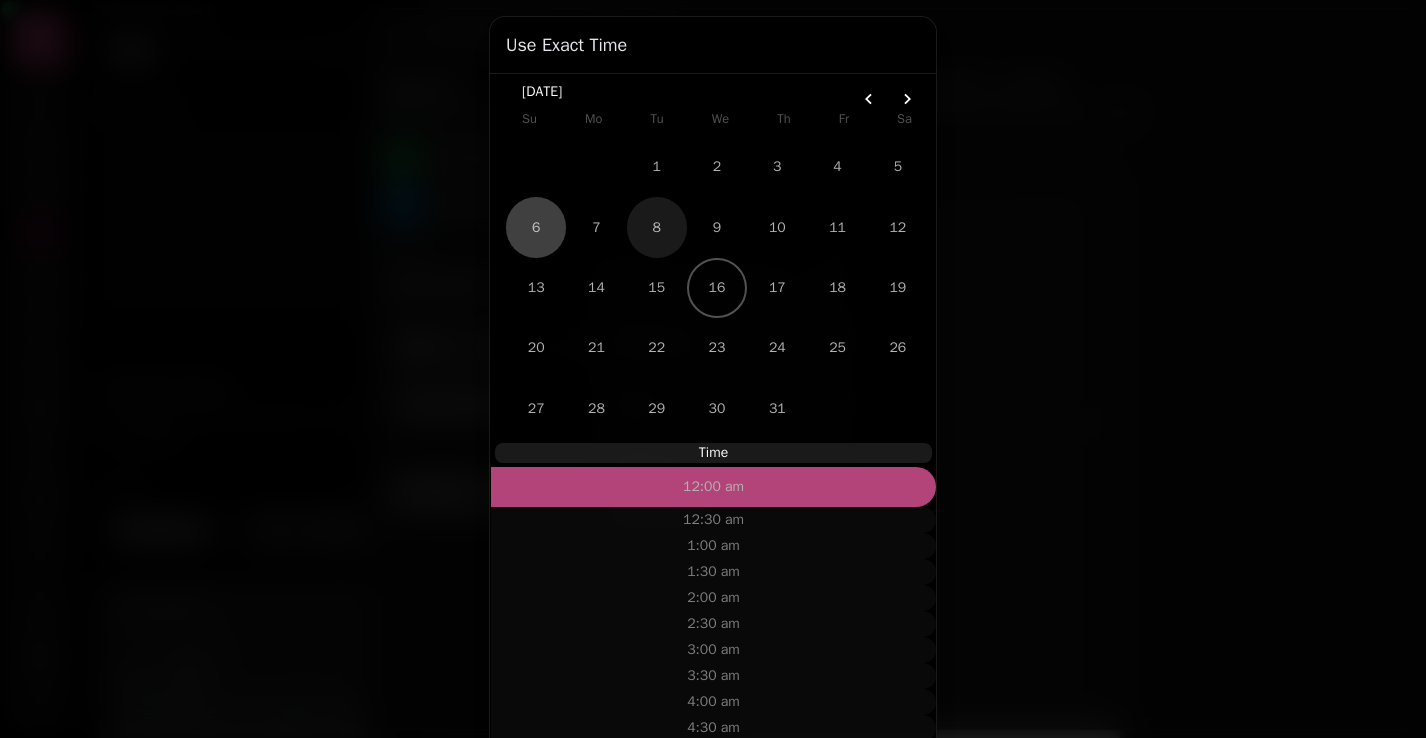 click on "8" at bounding box center (657, 227) 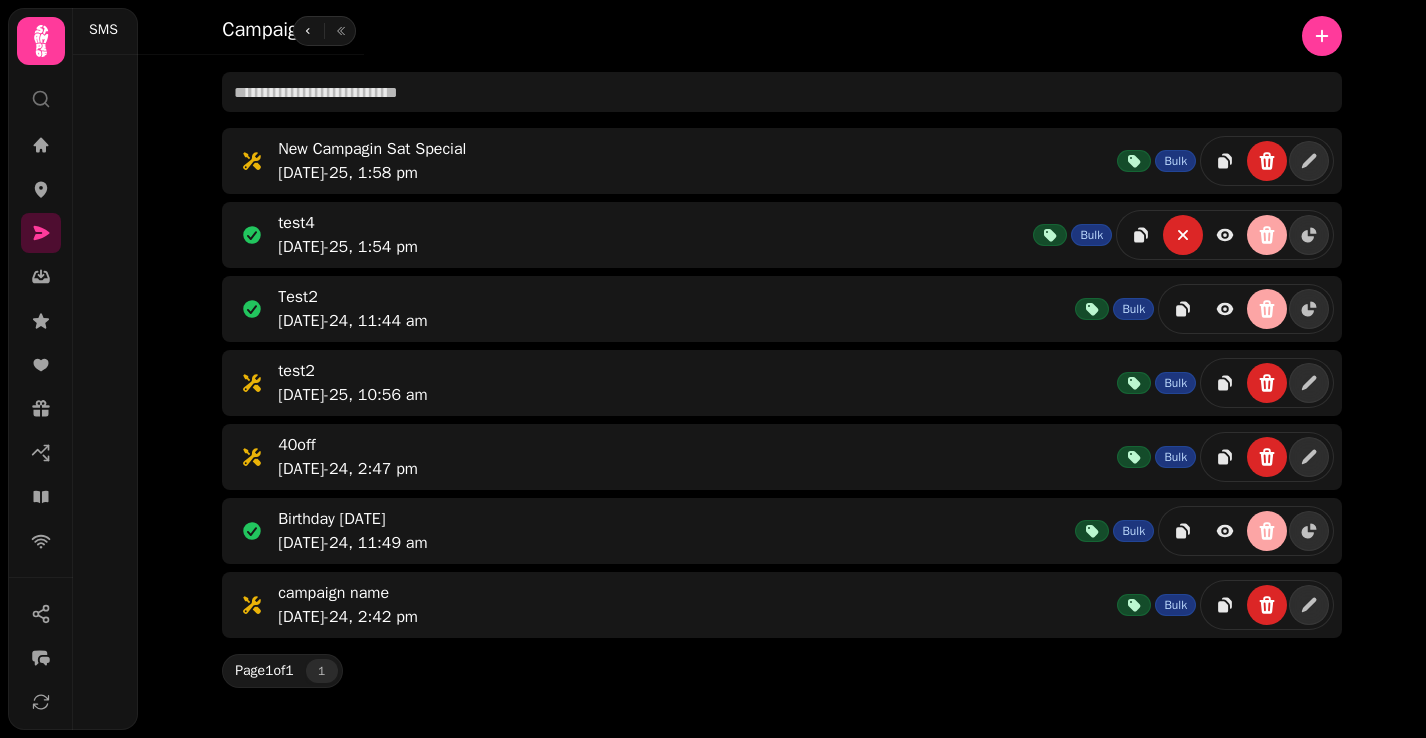 scroll, scrollTop: 0, scrollLeft: 0, axis: both 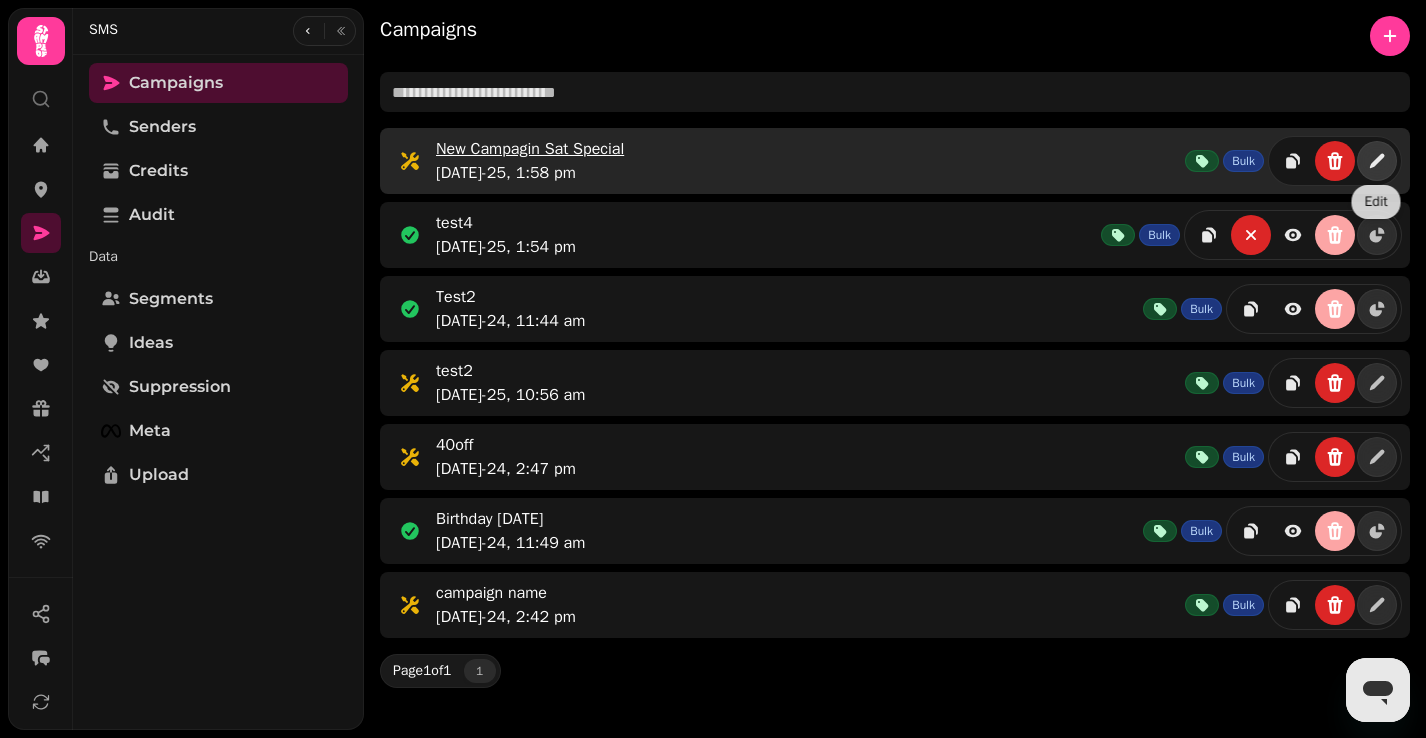 click 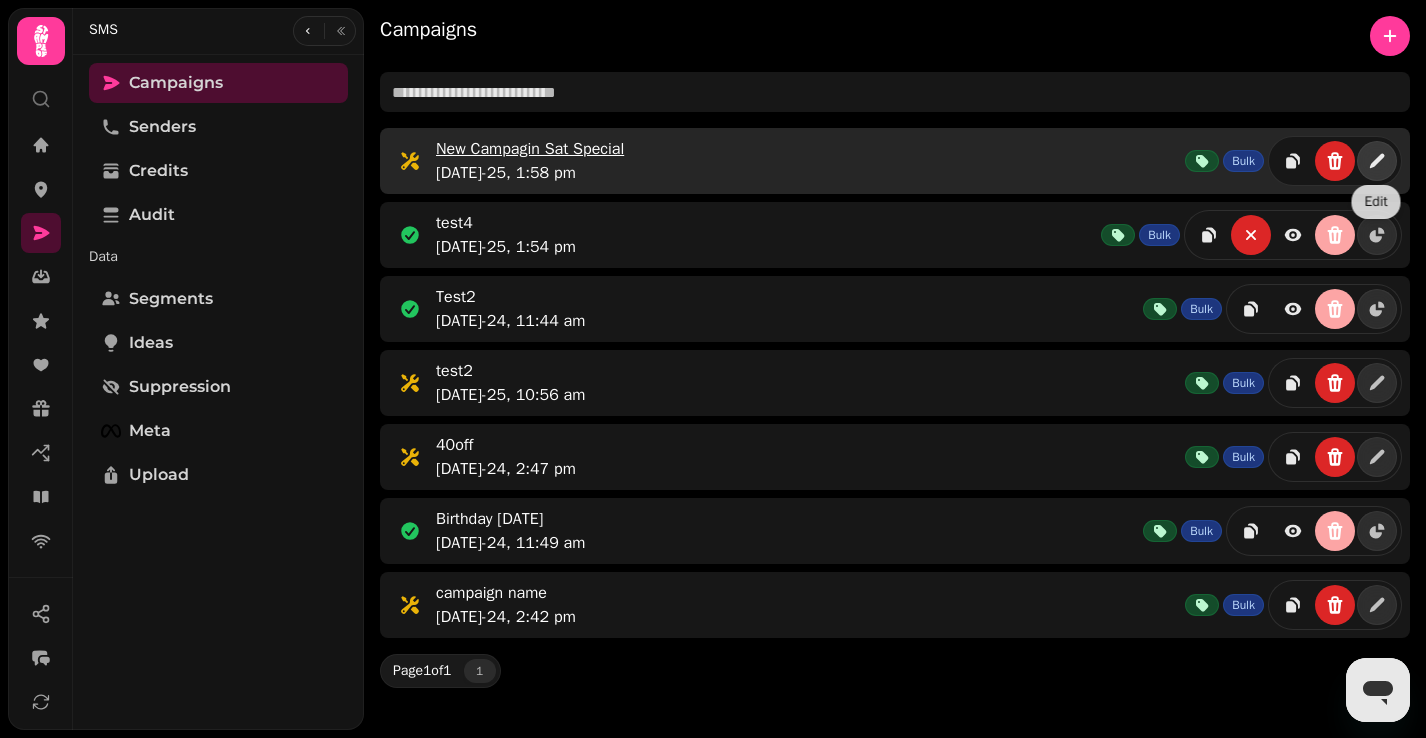 select on "**********" 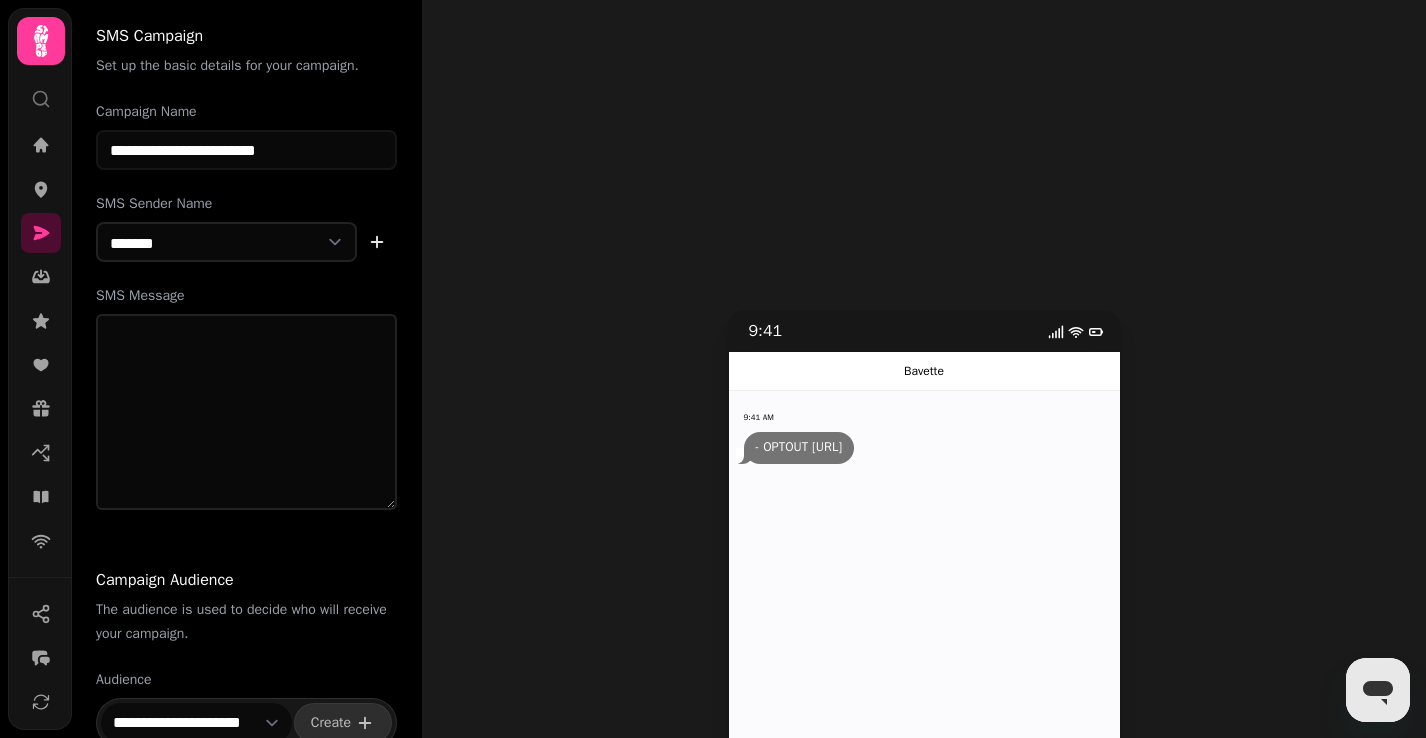 scroll, scrollTop: 86, scrollLeft: 0, axis: vertical 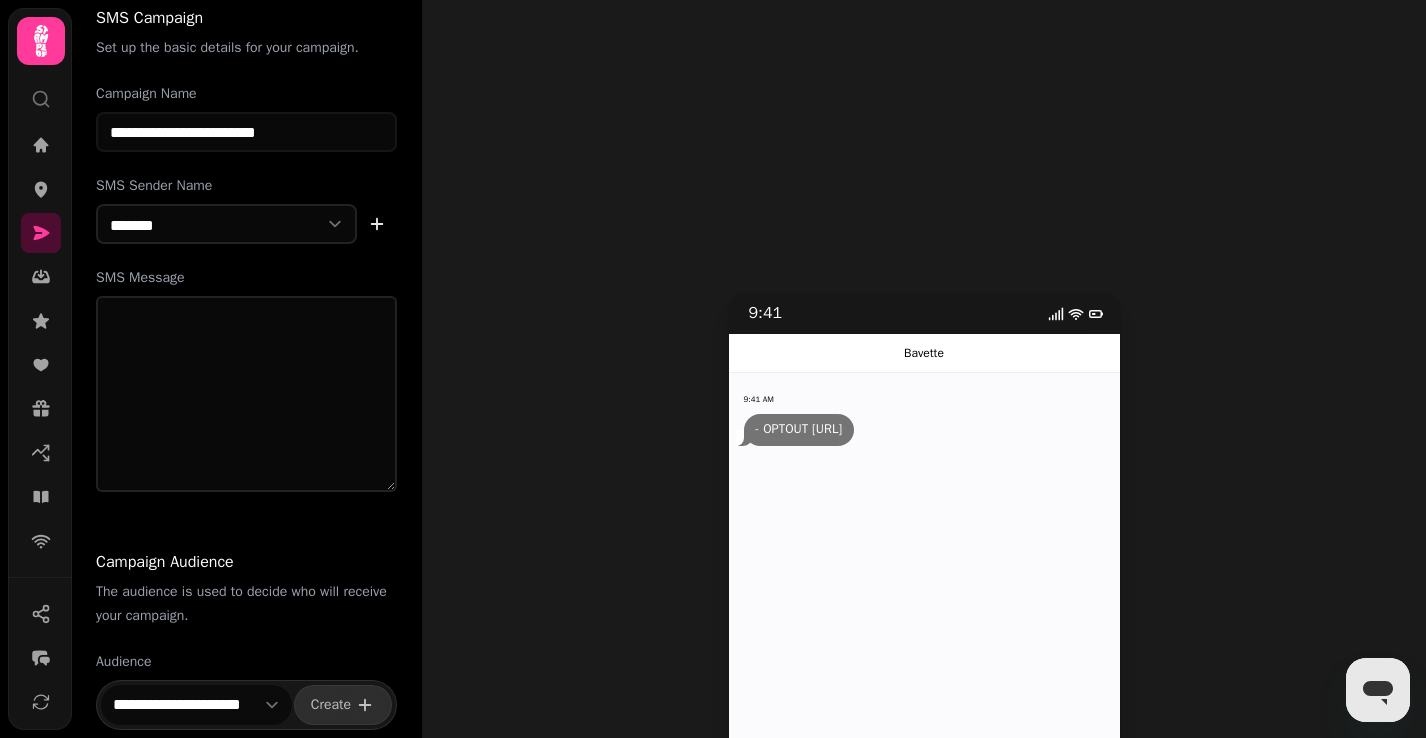 click on "**********" at bounding box center (196, 705) 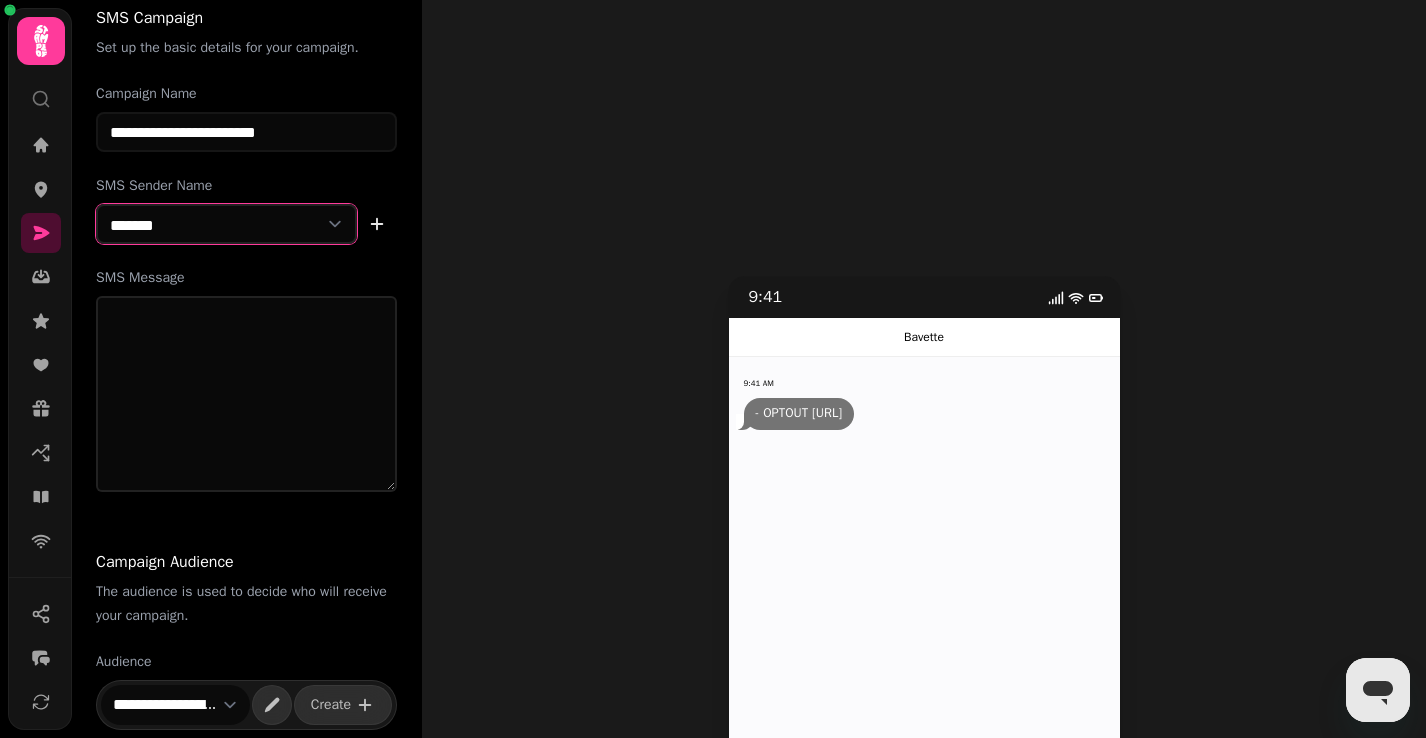 click on "**********" at bounding box center [226, 224] 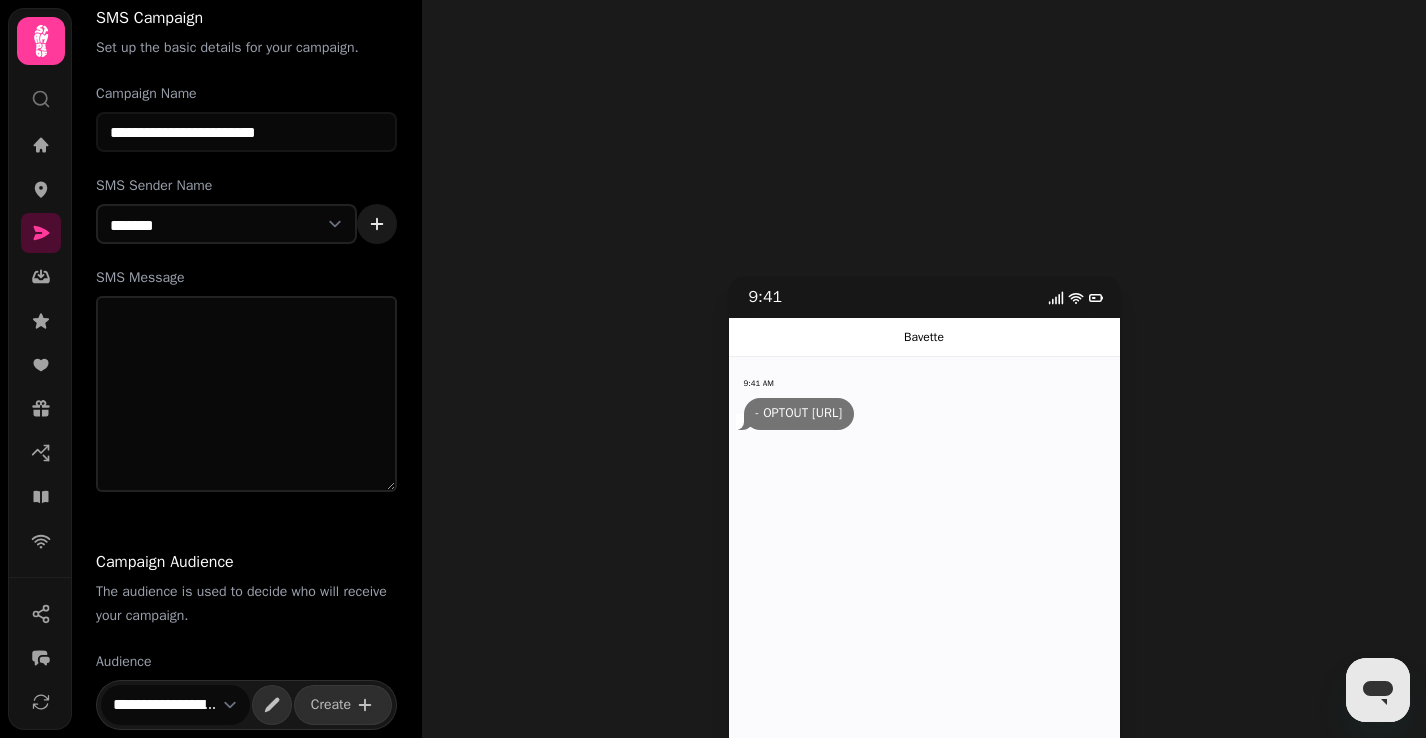 click 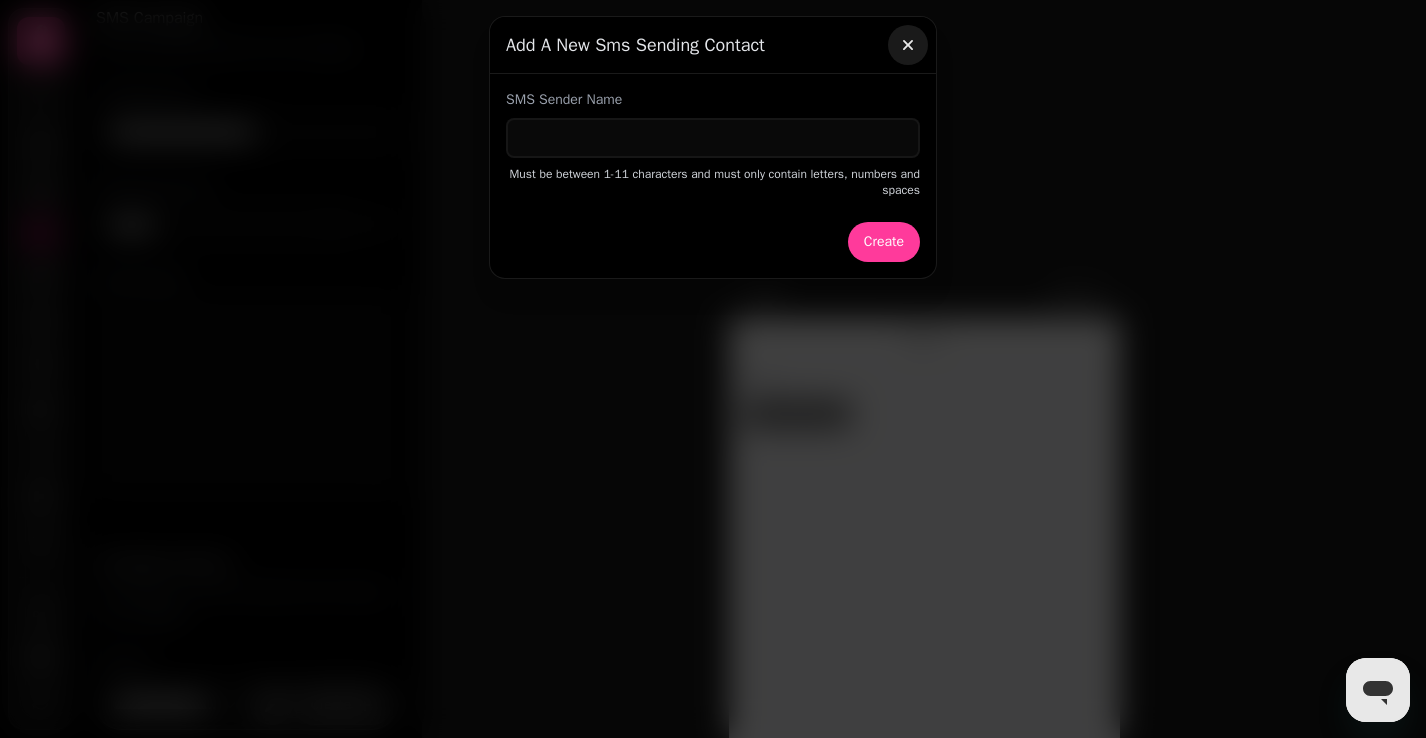 click 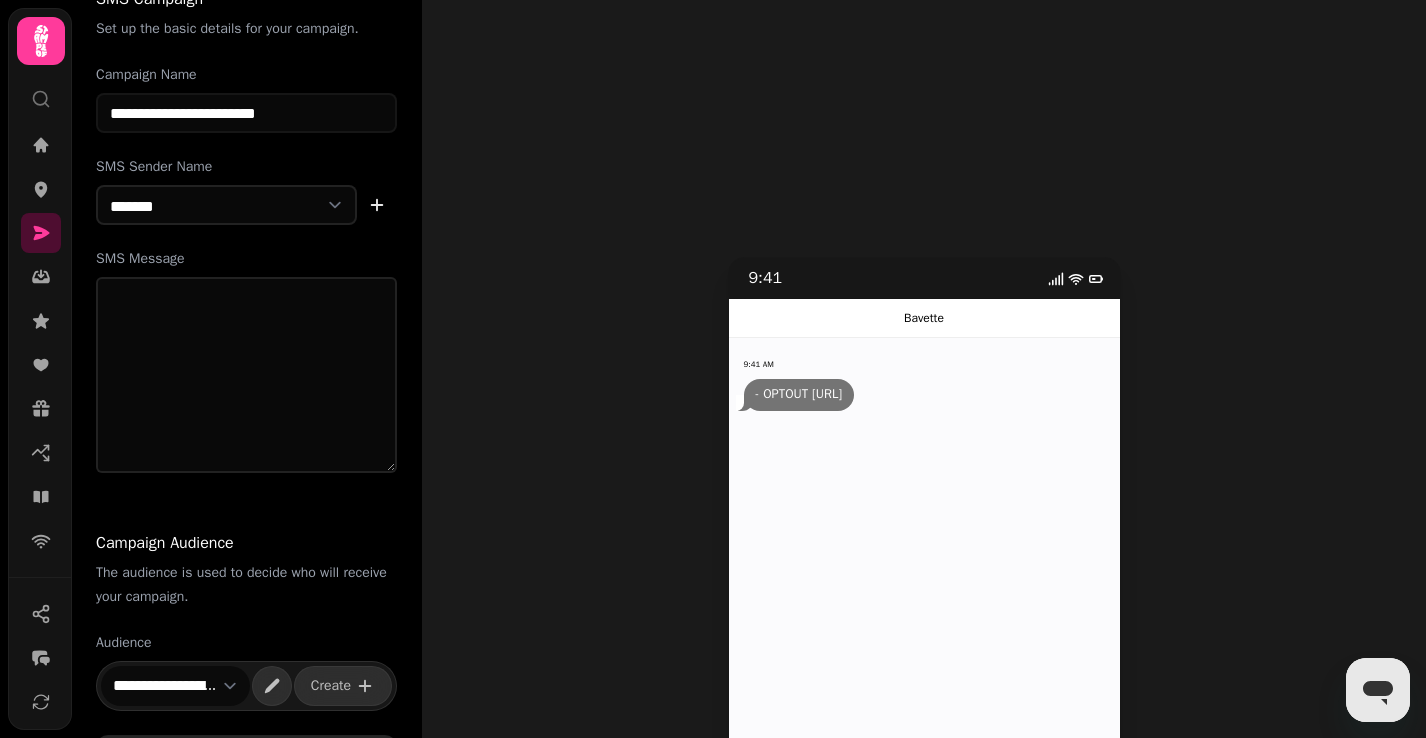 scroll, scrollTop: 114, scrollLeft: 0, axis: vertical 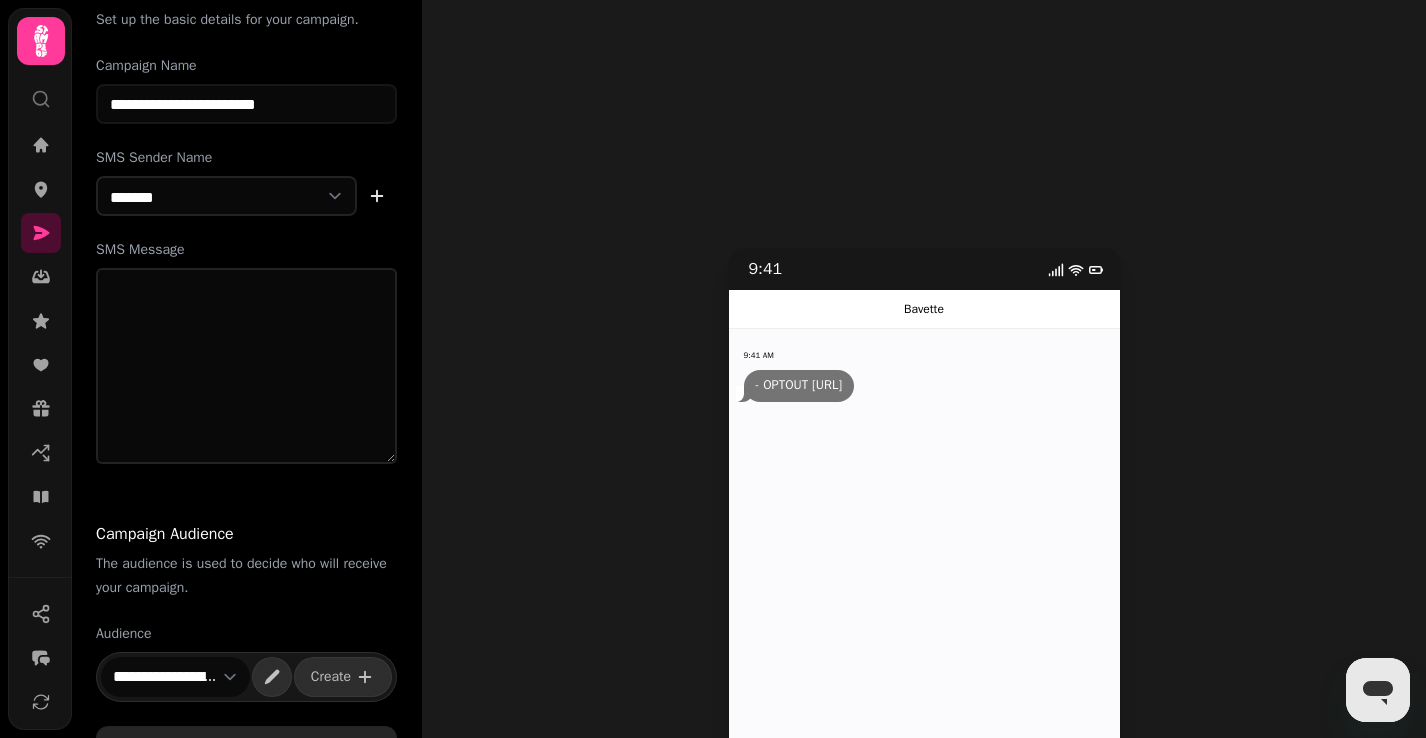 click on "**********" at bounding box center (175, 677) 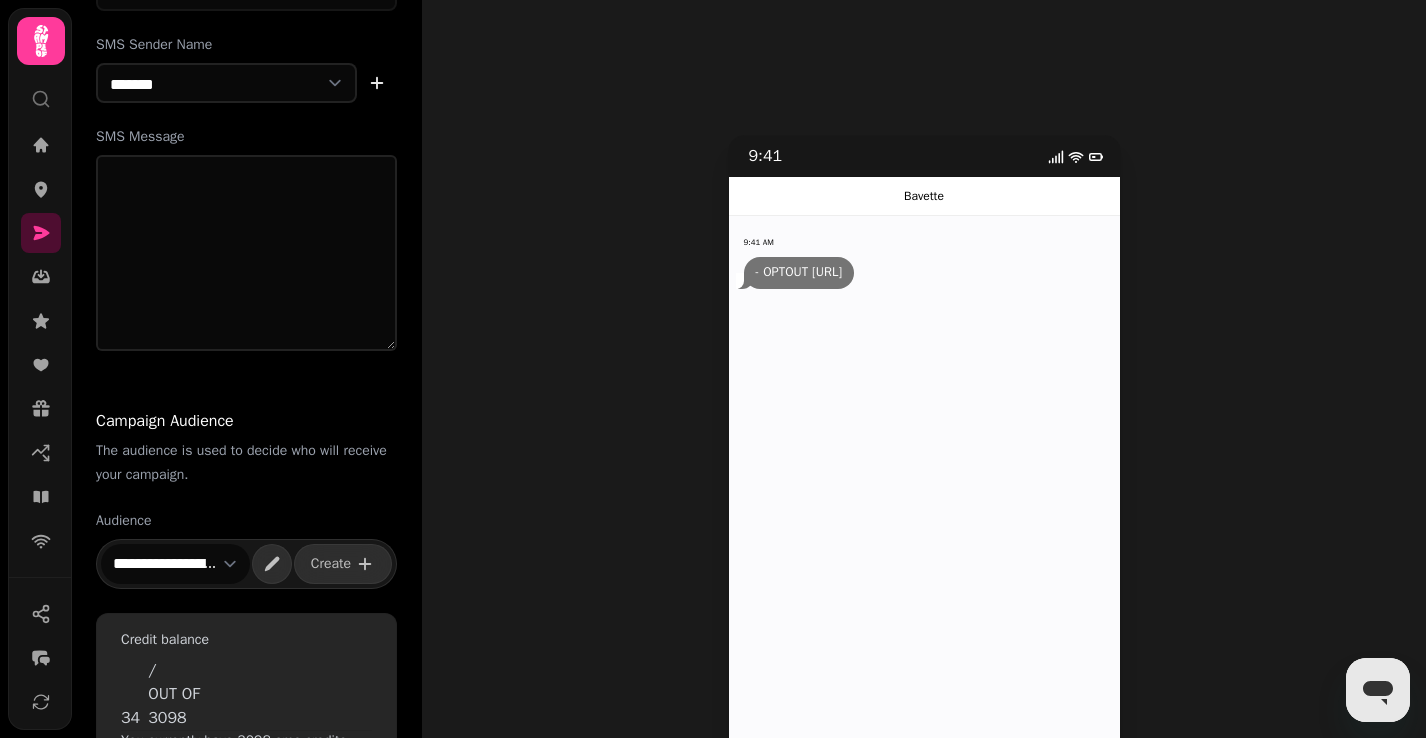 scroll, scrollTop: 357, scrollLeft: 0, axis: vertical 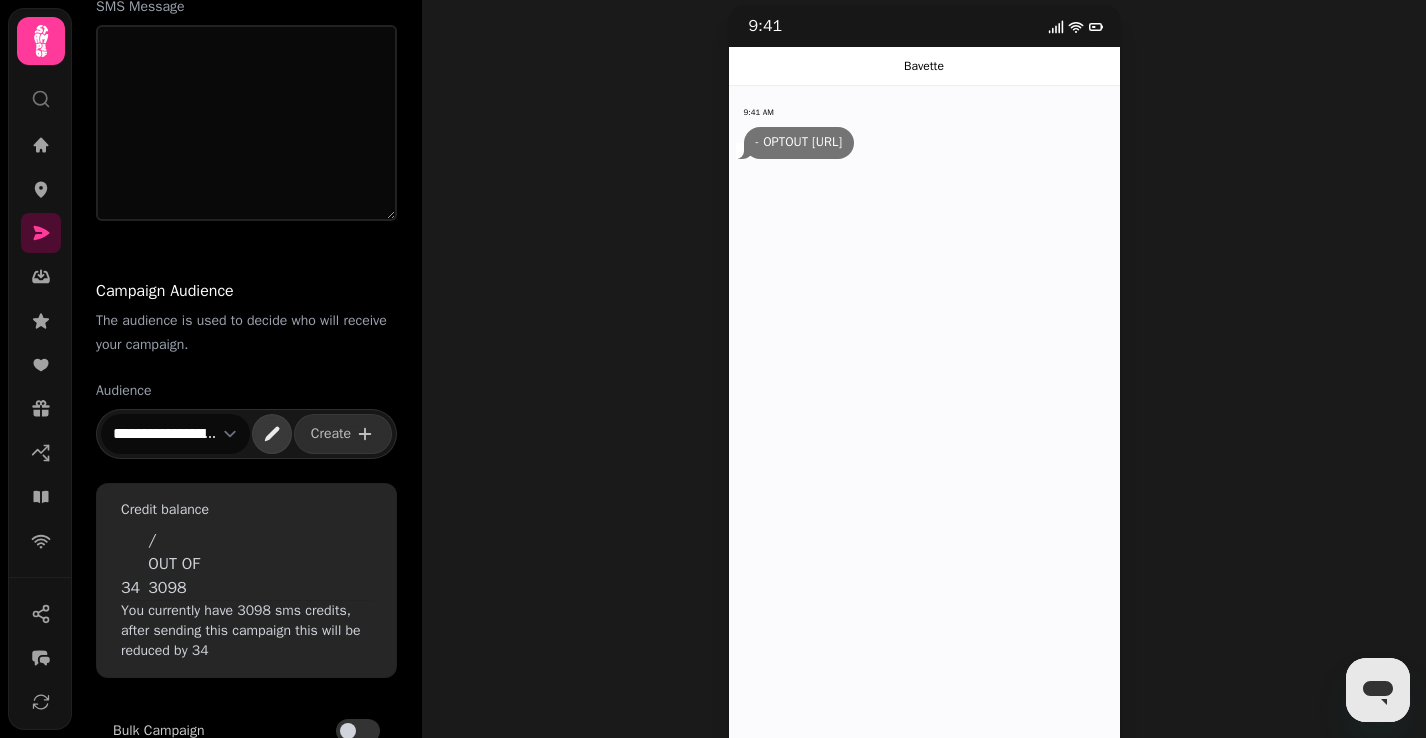 click at bounding box center (272, 434) 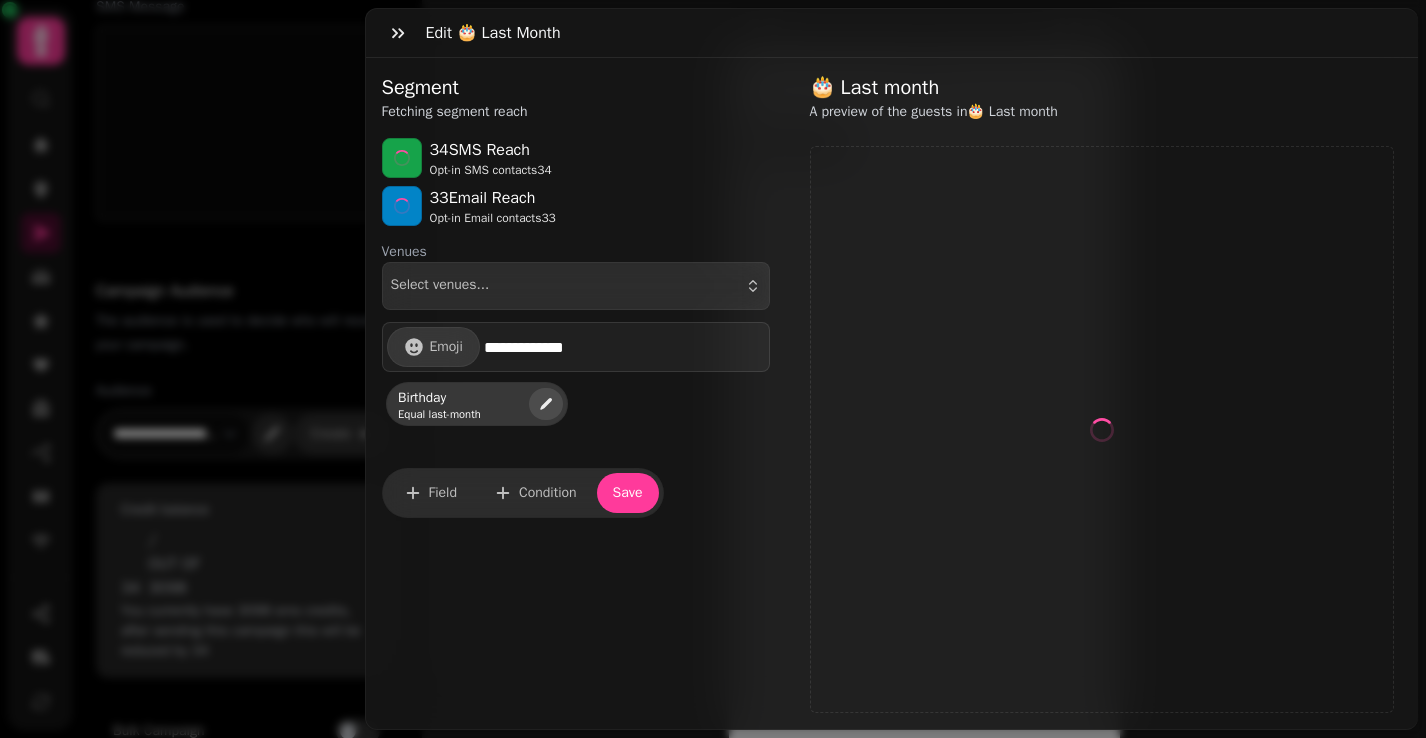 select on "**" 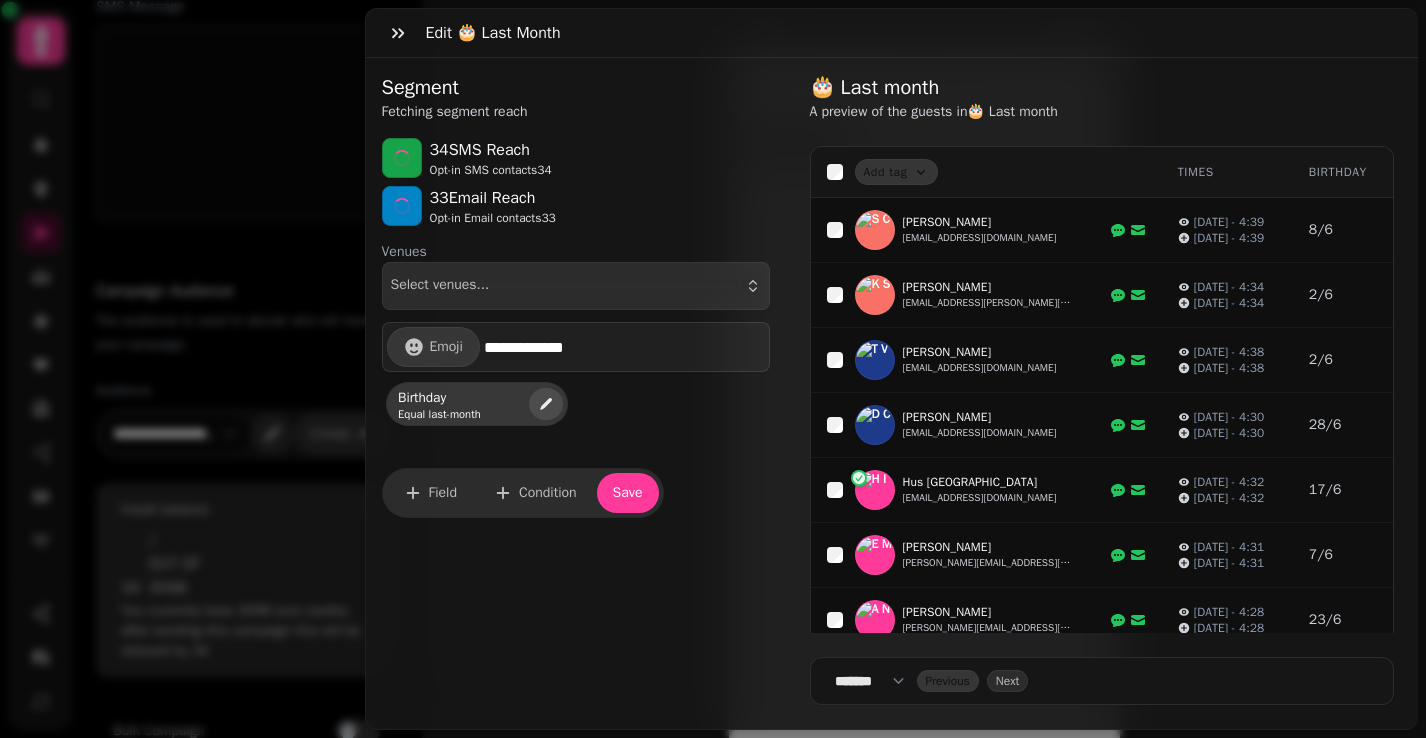 click 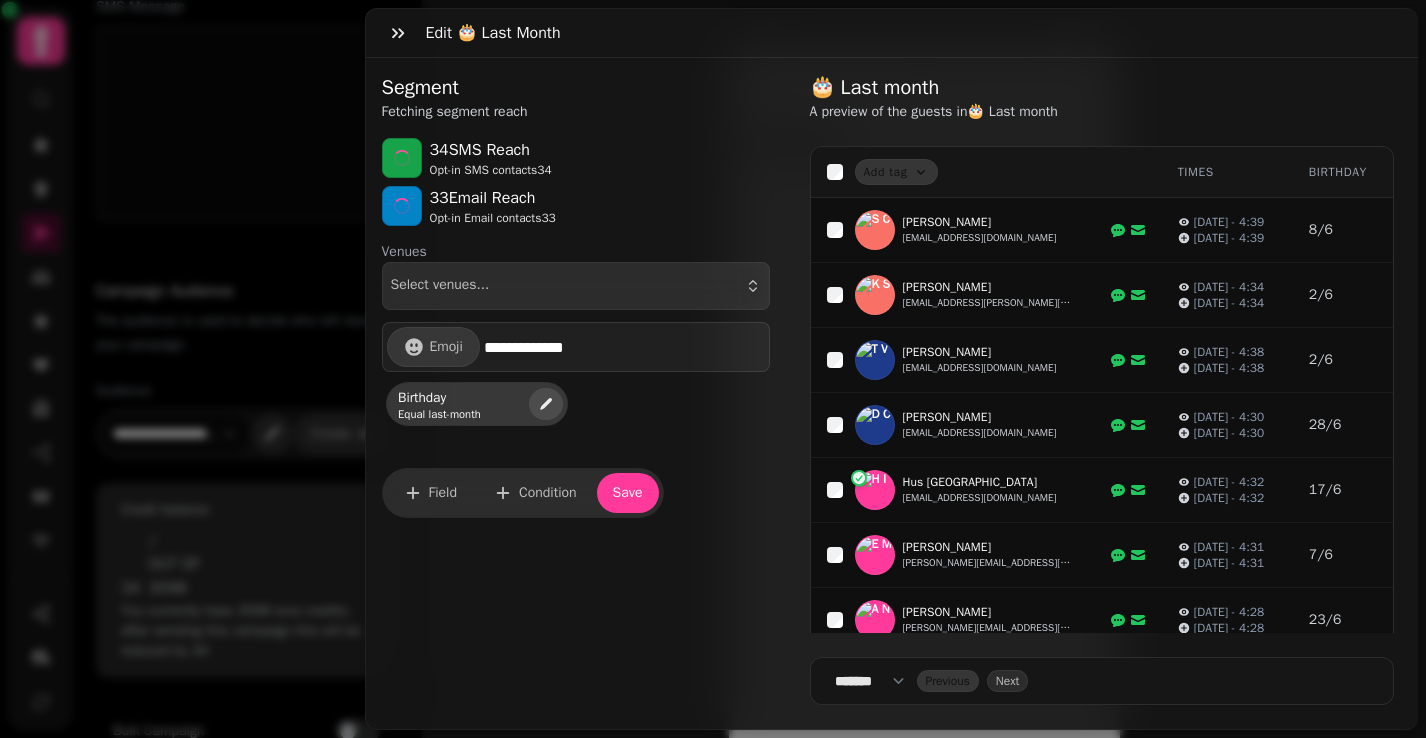 select on "********" 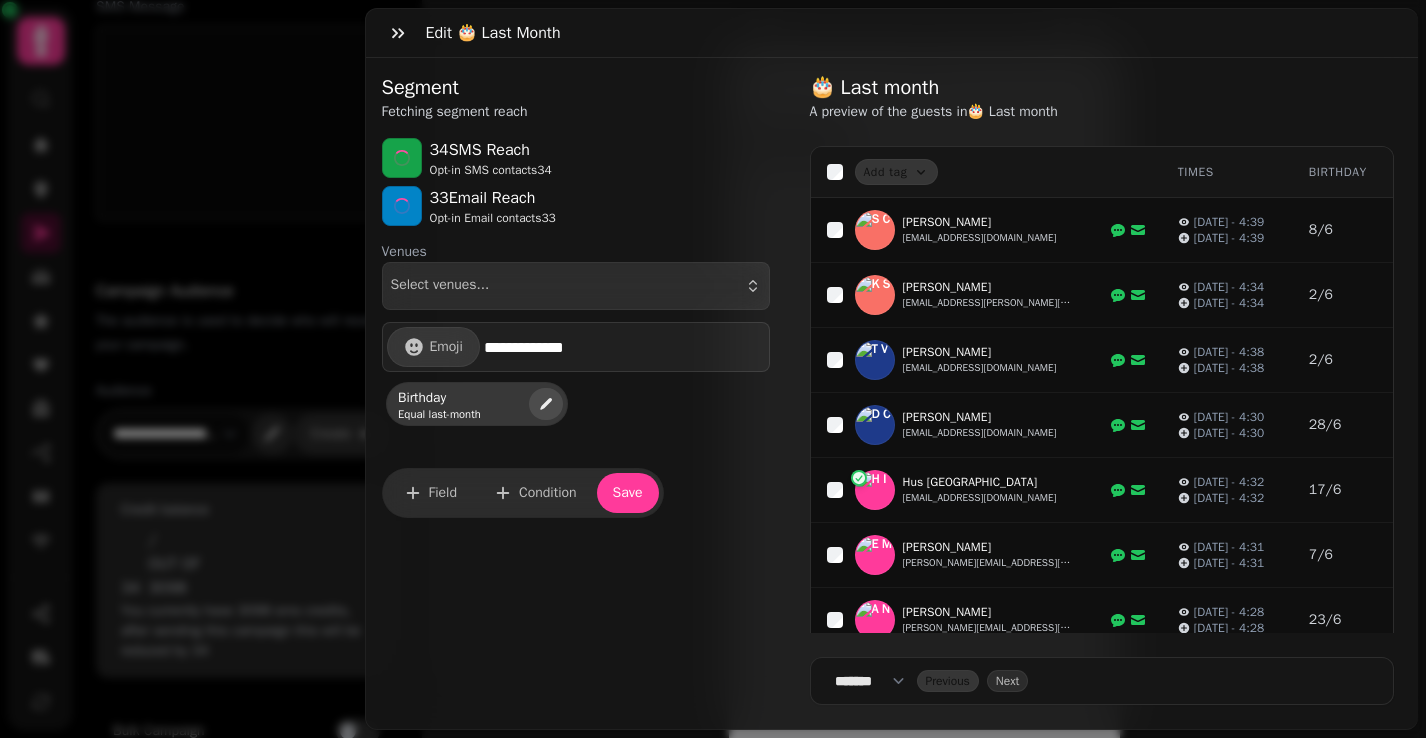 select on "**" 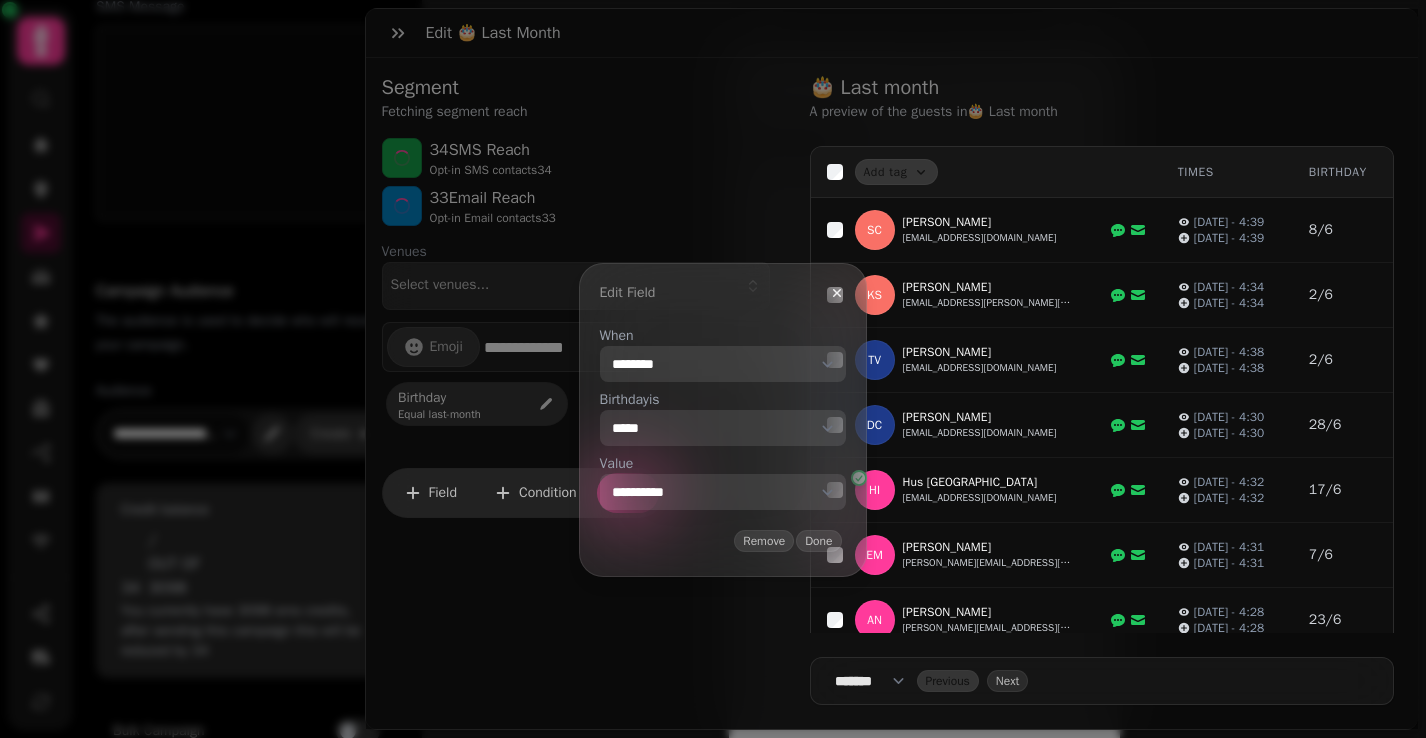 click on "**********" at bounding box center (723, 364) 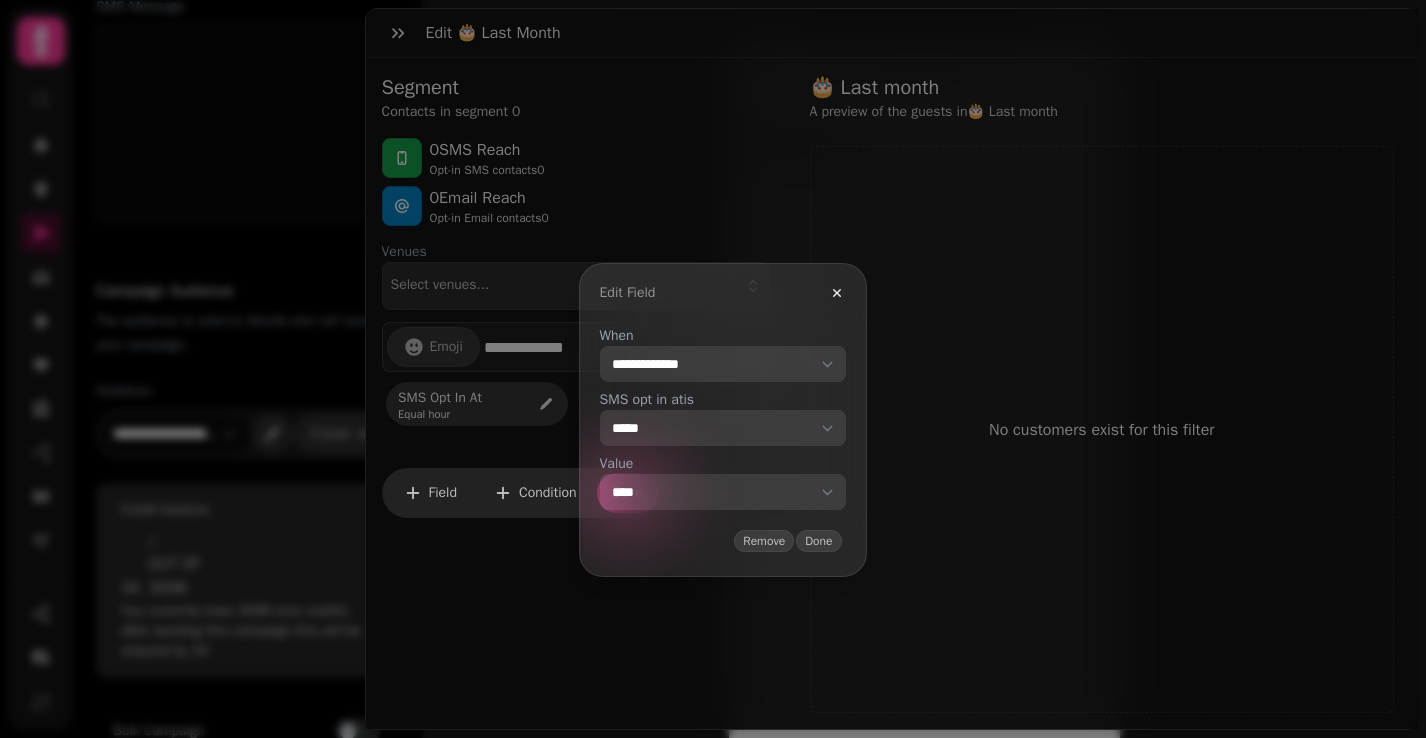 click on "**********" at bounding box center (723, 364) 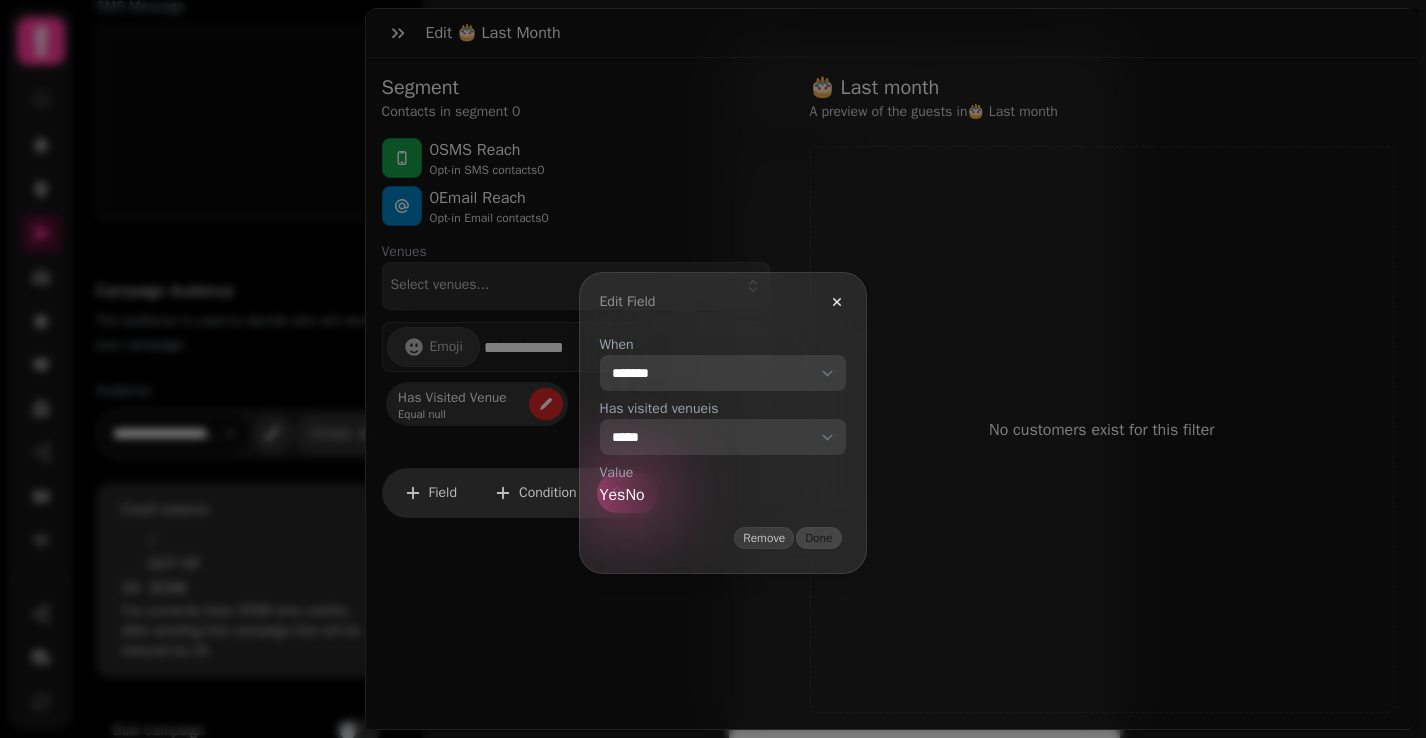 click on "**********" at bounding box center [723, 373] 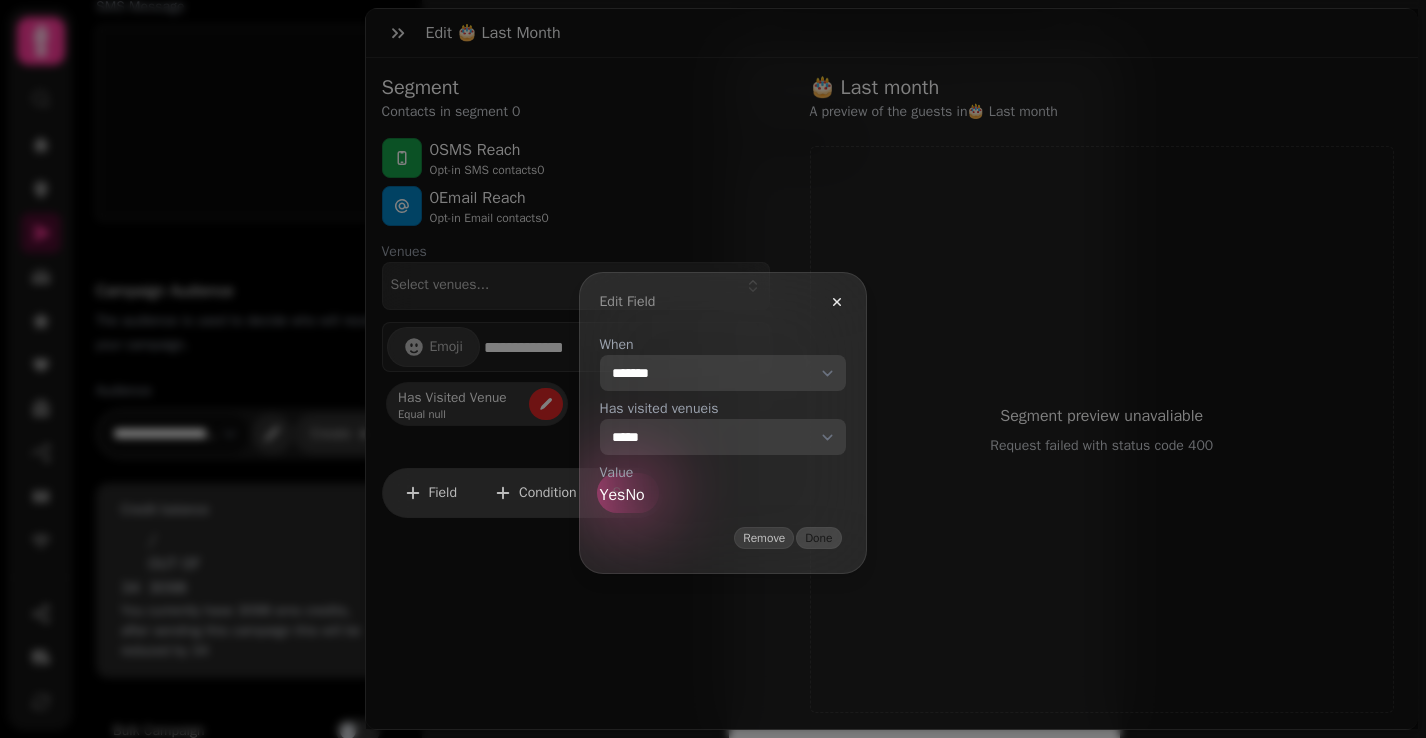 click on "**********" at bounding box center [723, 373] 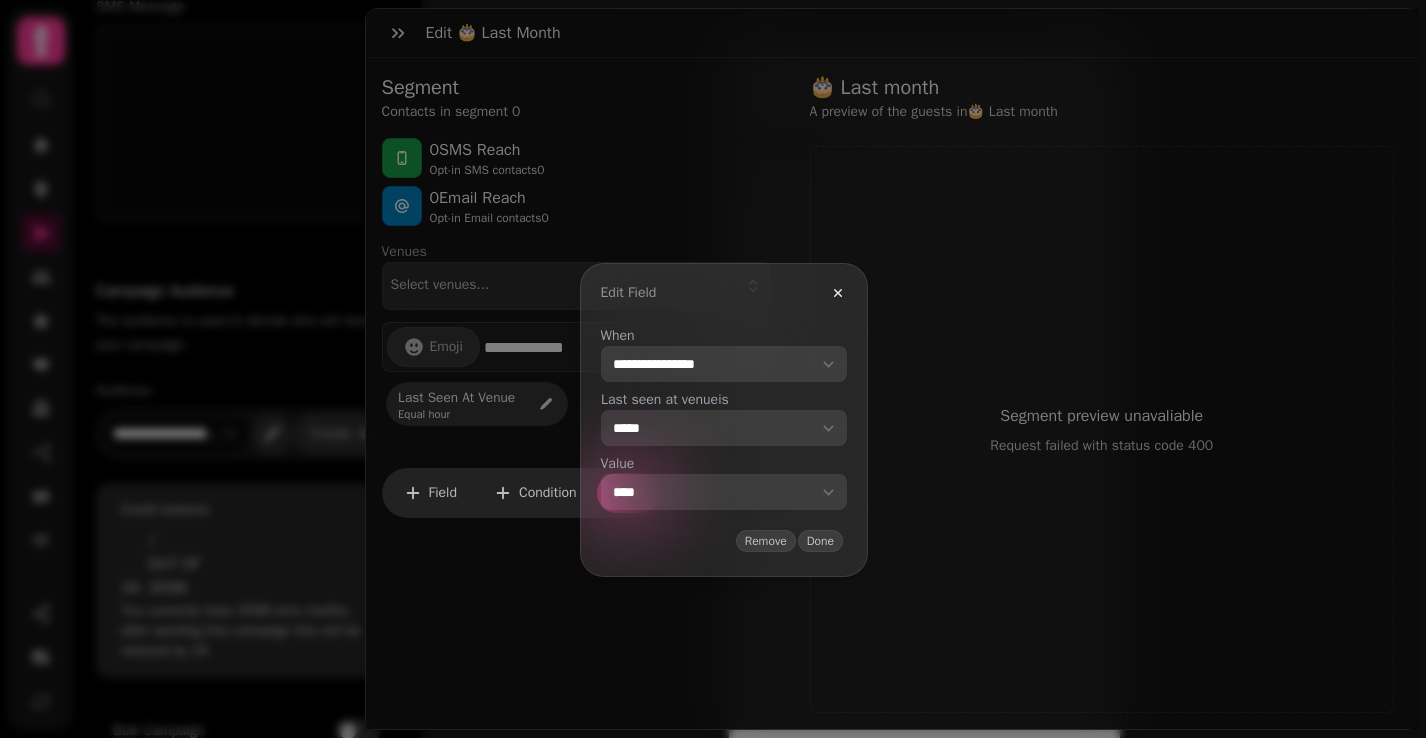click on "**********" at bounding box center (724, 492) 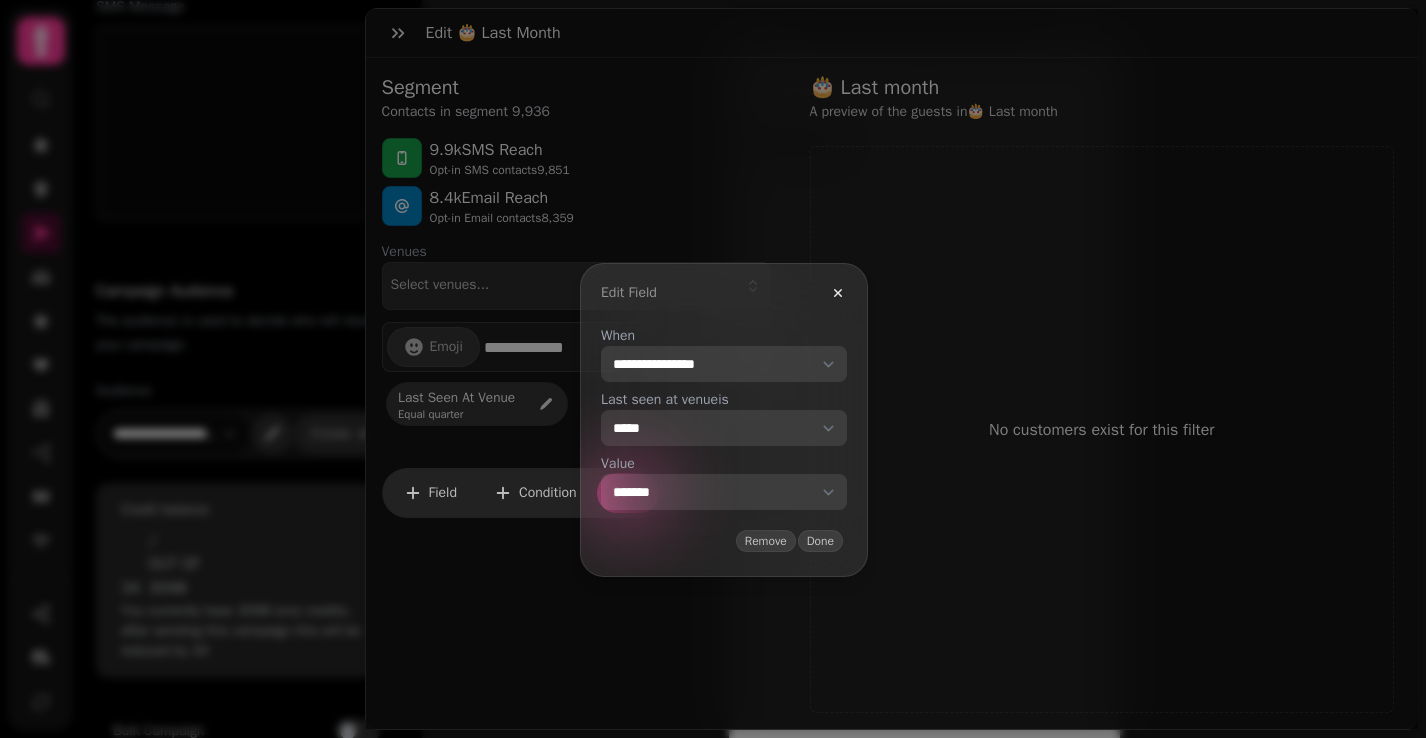 click on "**********" at bounding box center (724, 492) 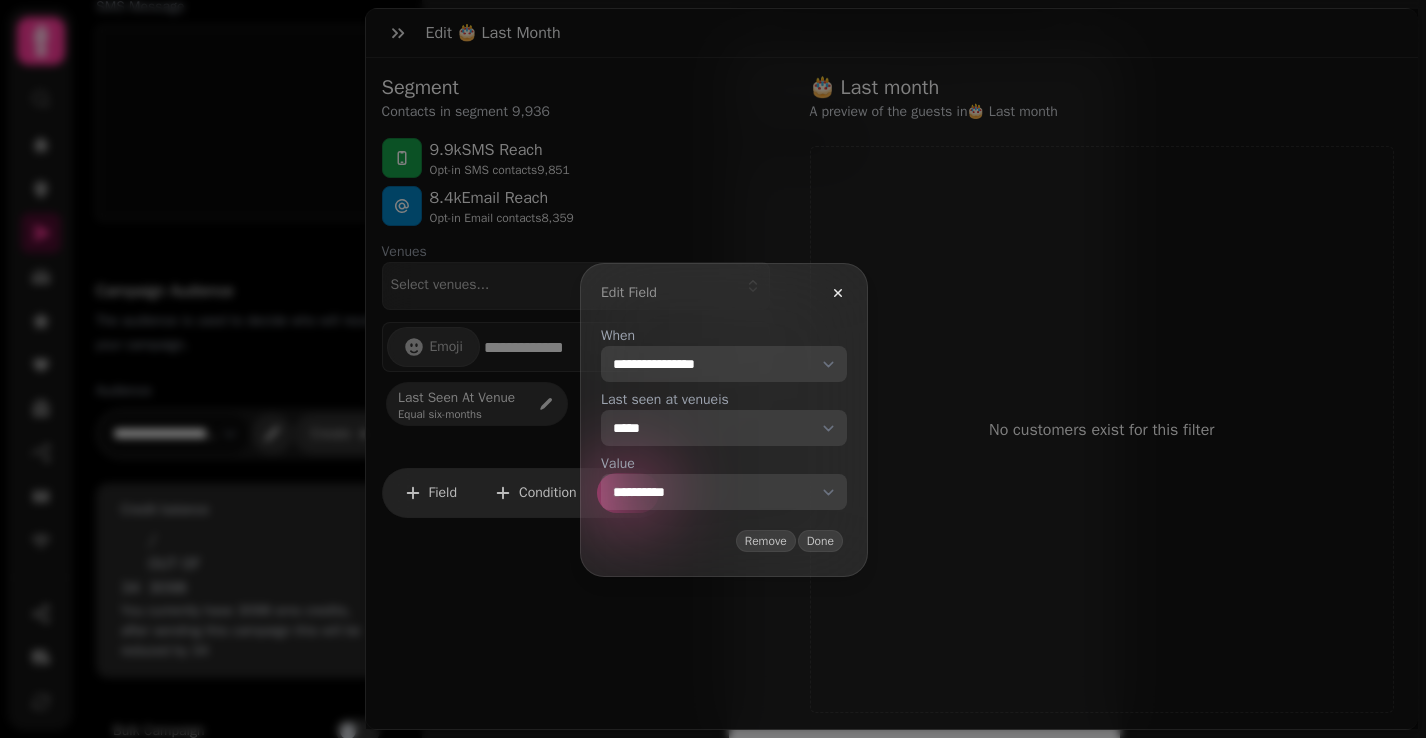 click on "**********" at bounding box center [724, 364] 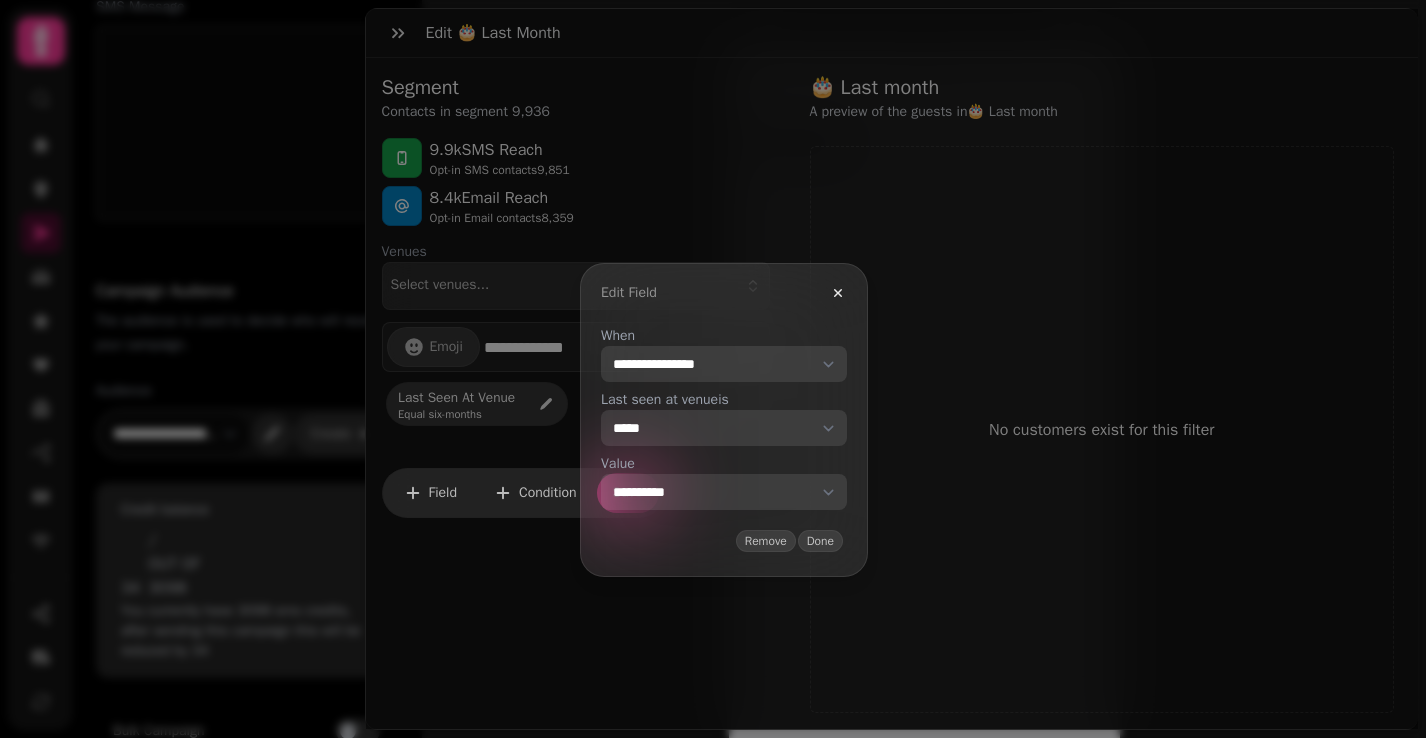 select on "*" 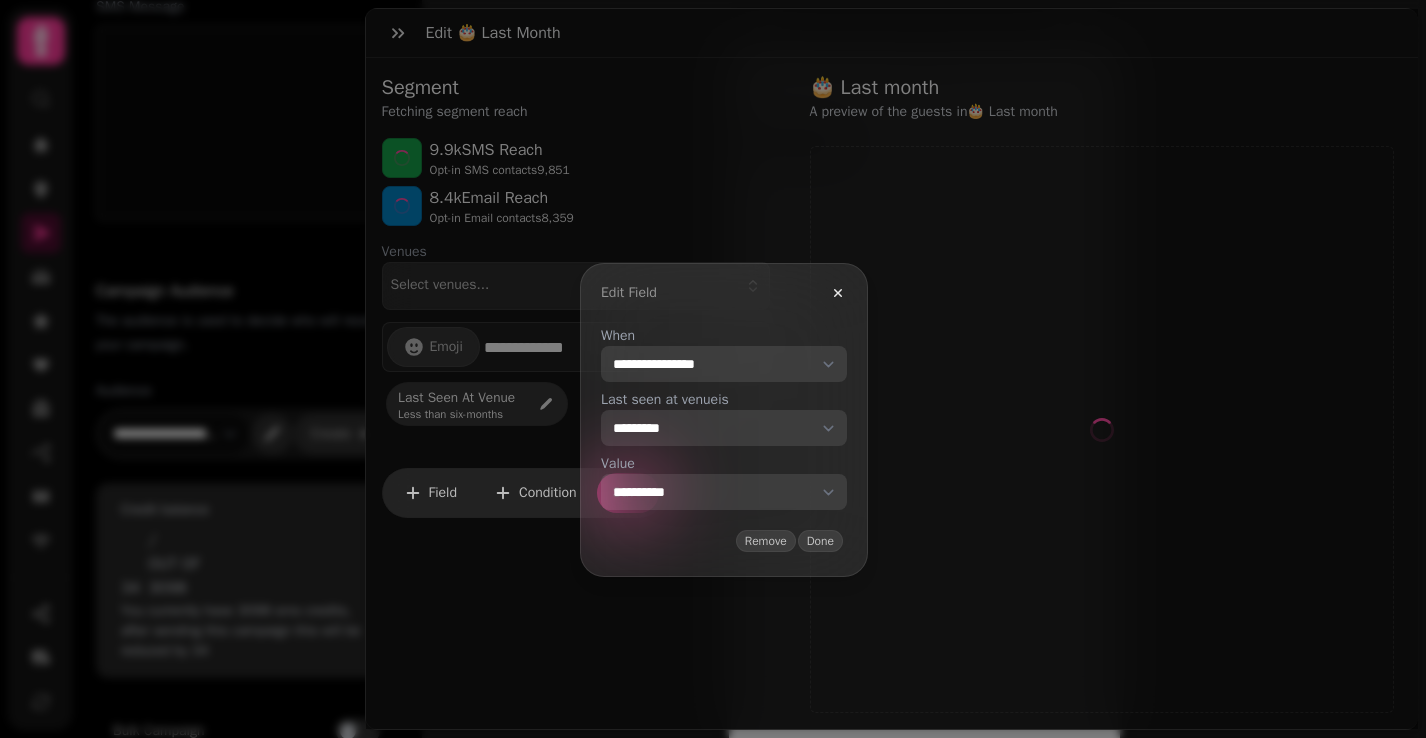 select on "**" 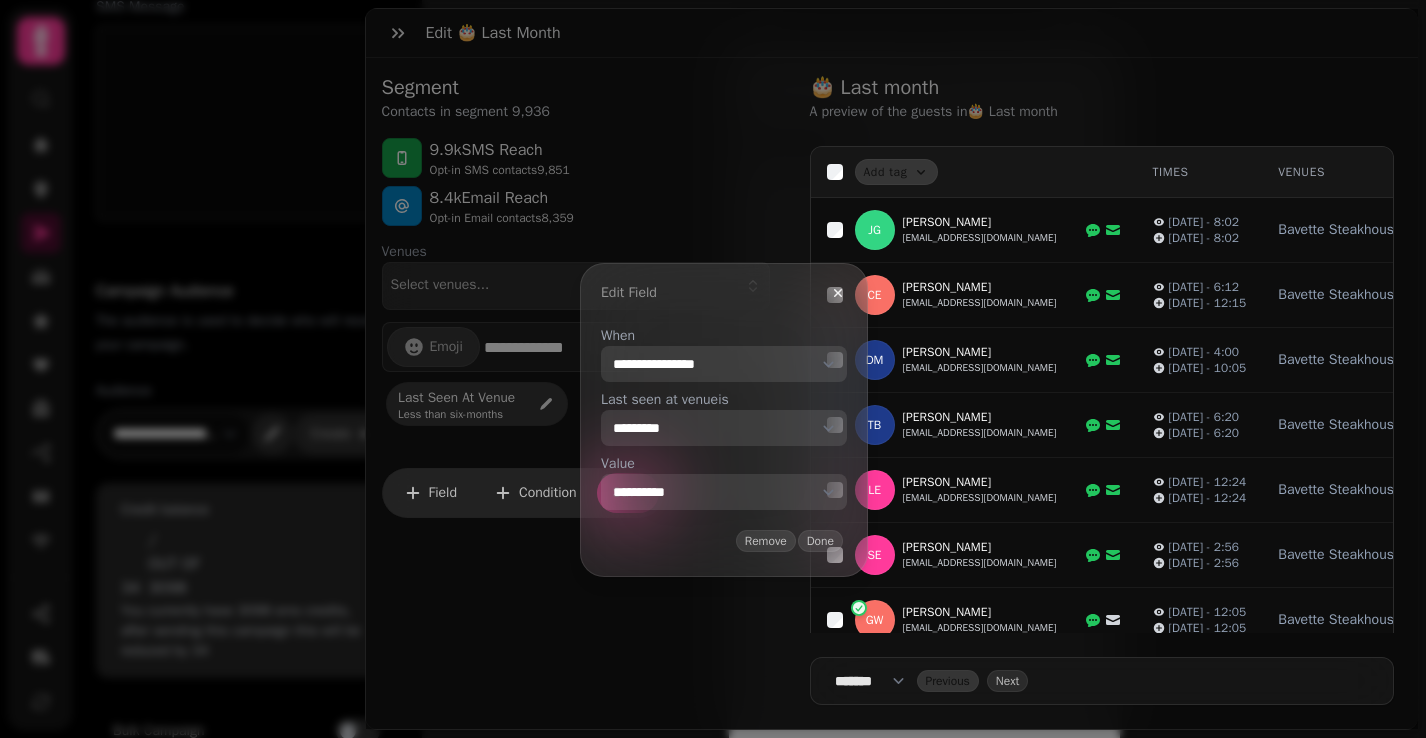 click on "**********" at bounding box center (724, 492) 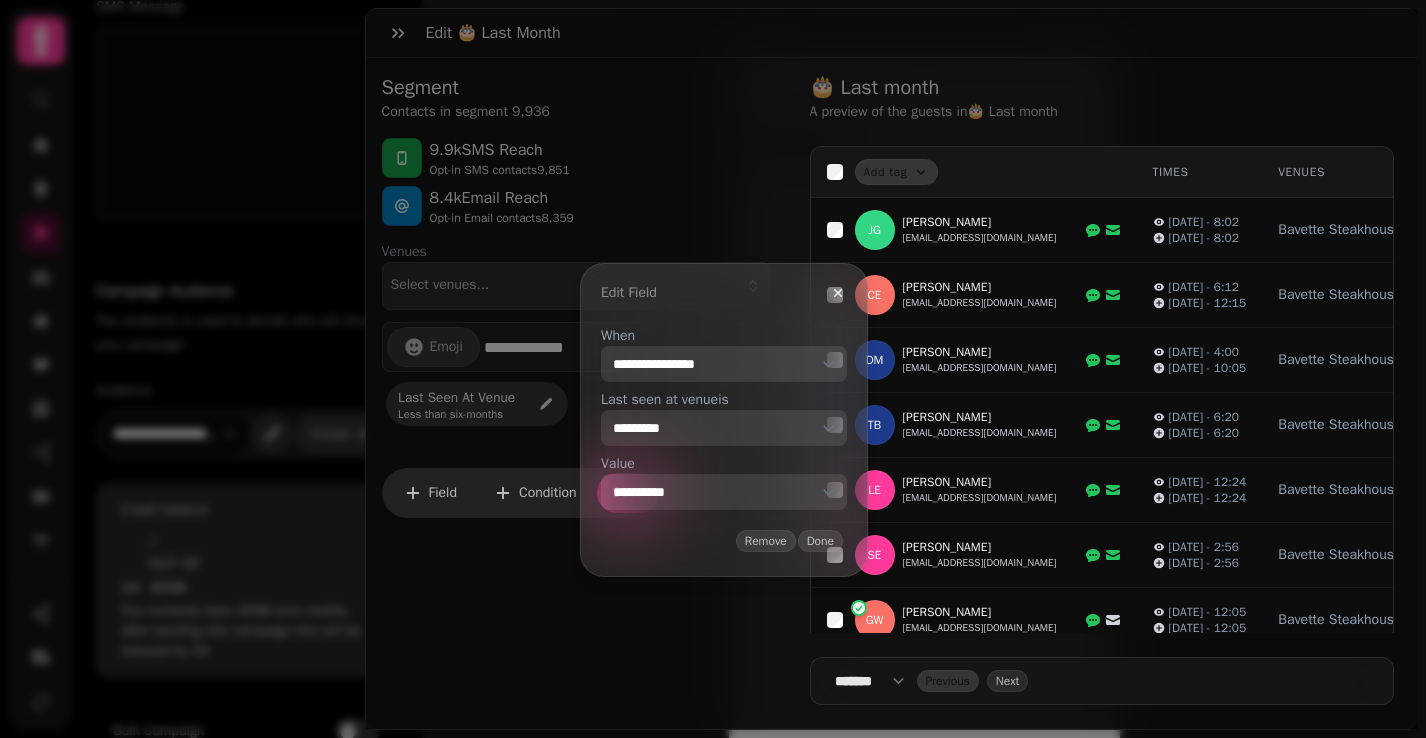 select on "*******" 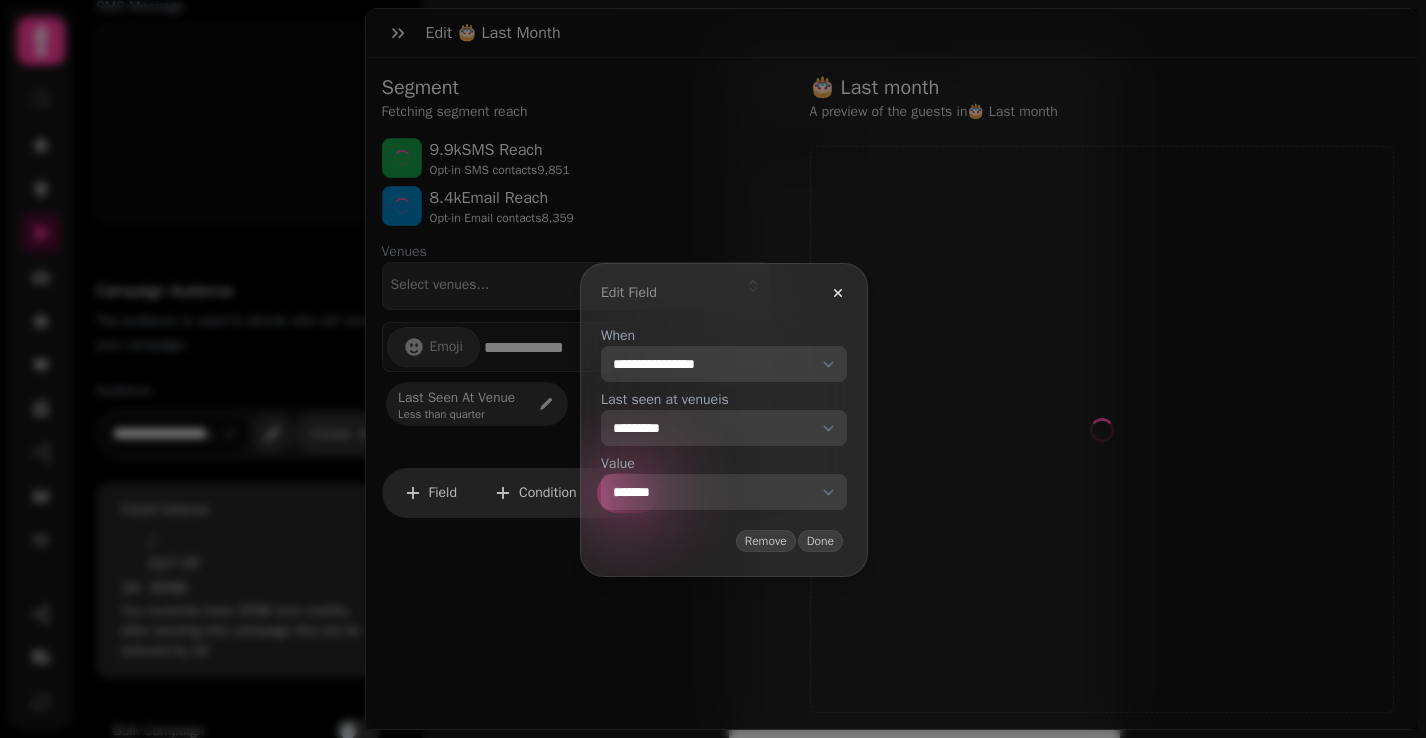 select on "**" 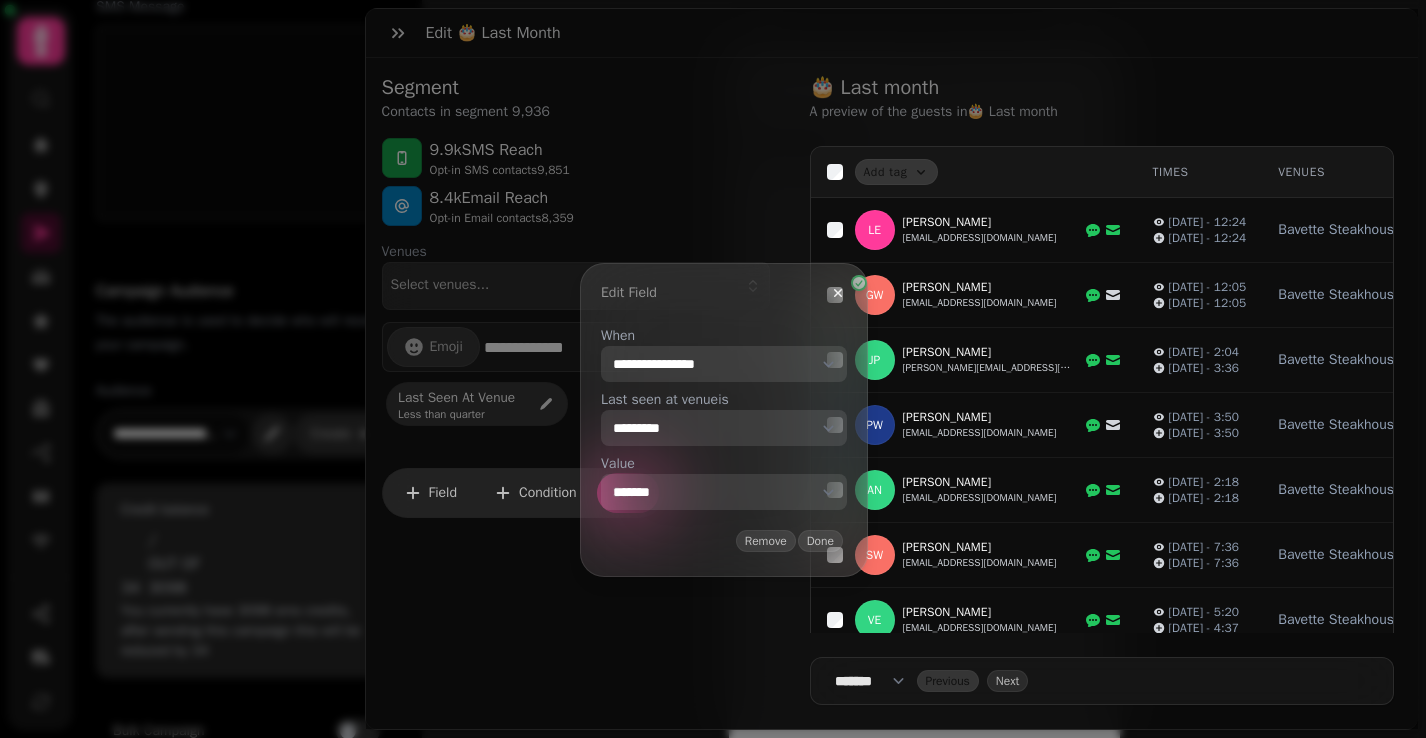 click on "**********" at bounding box center (724, 364) 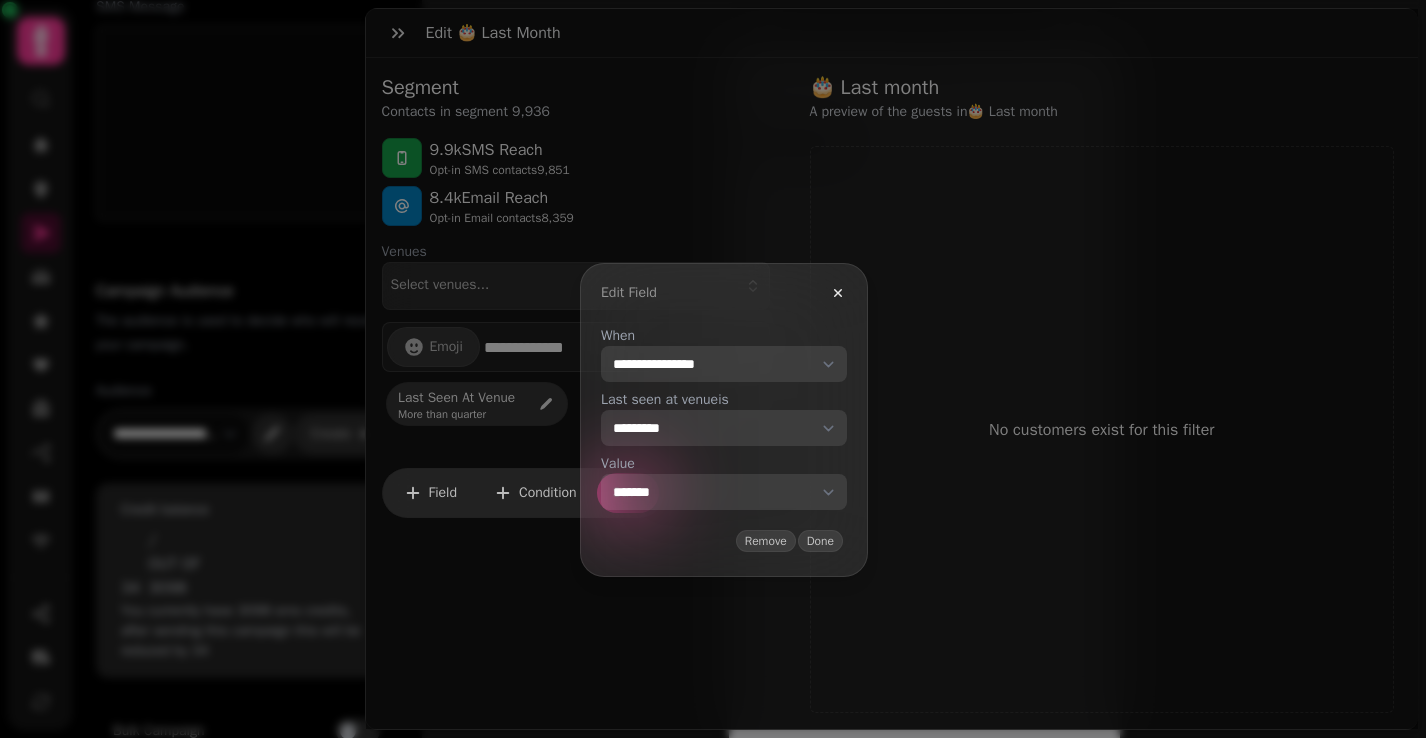 click on "**********" at bounding box center (724, 364) 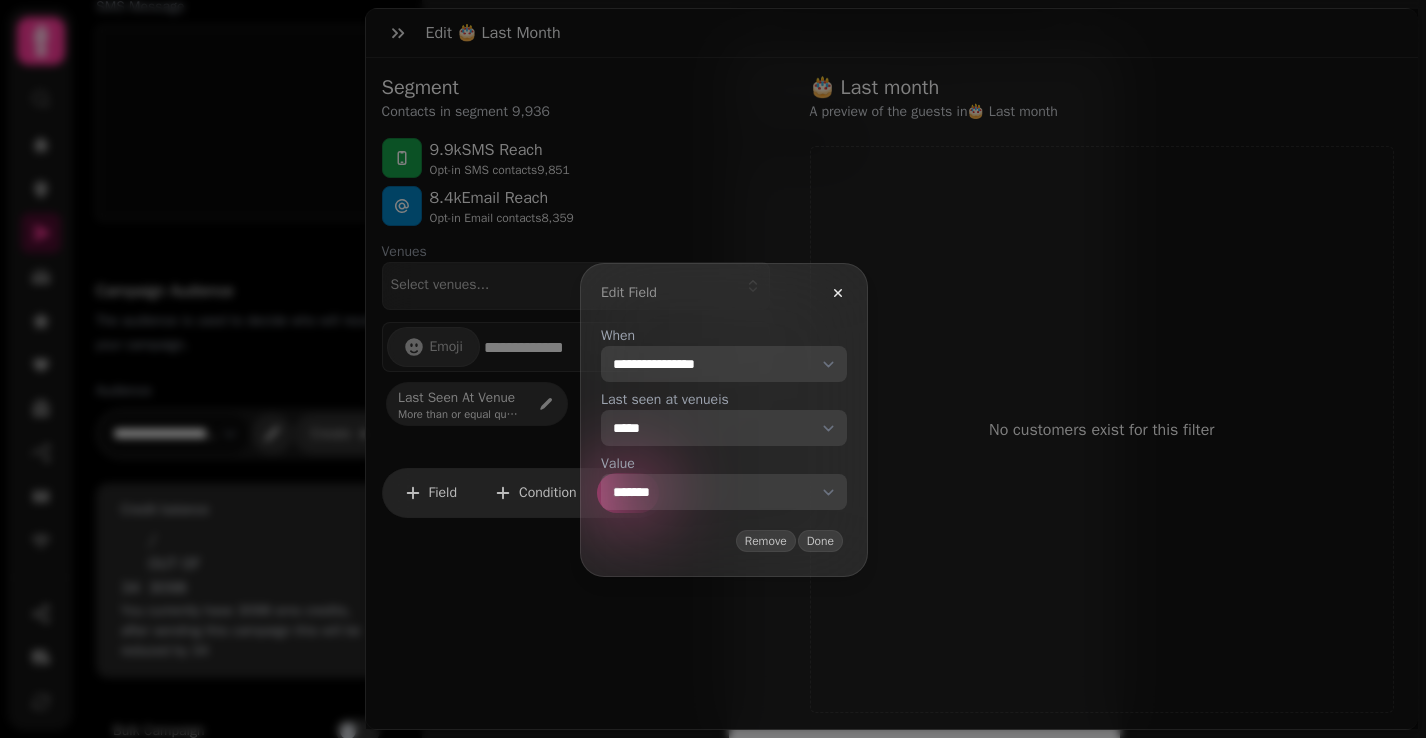 click on "**********" at bounding box center (724, 364) 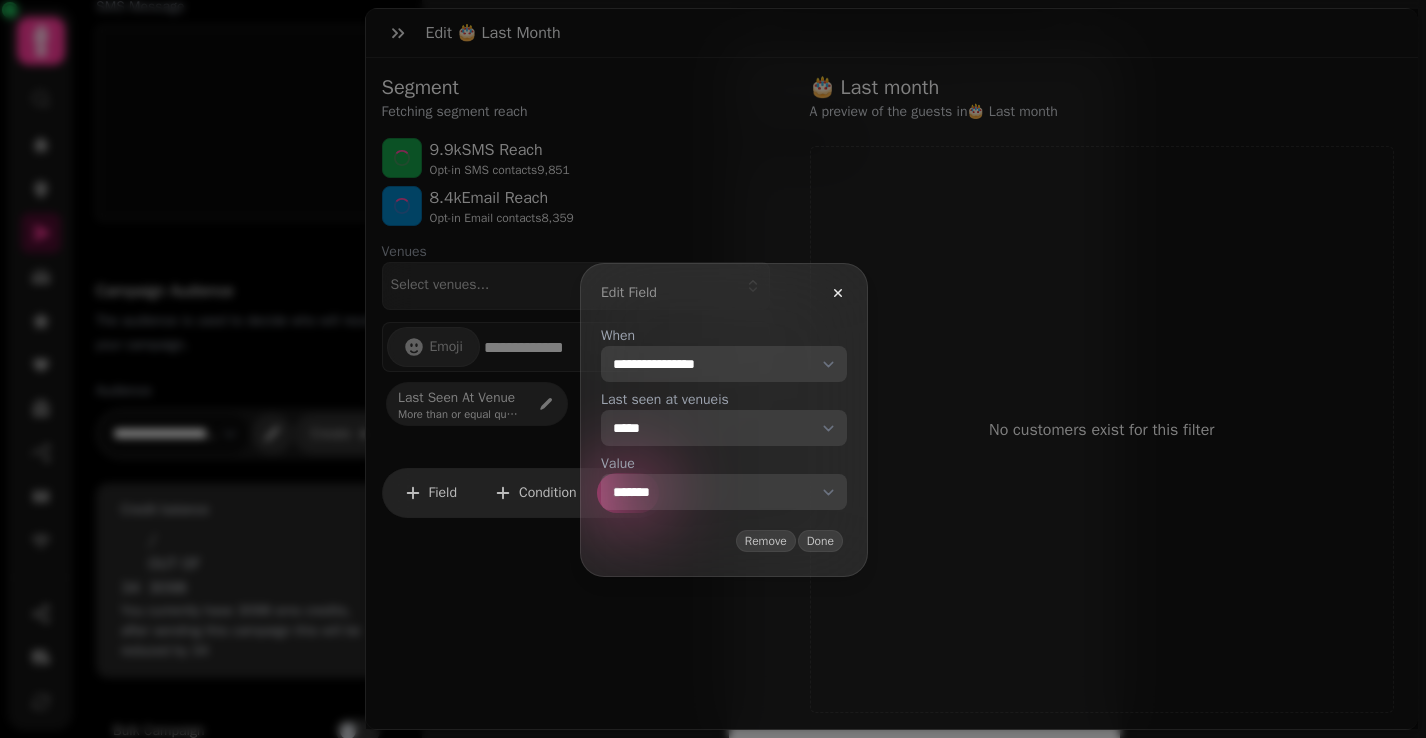 select on "**" 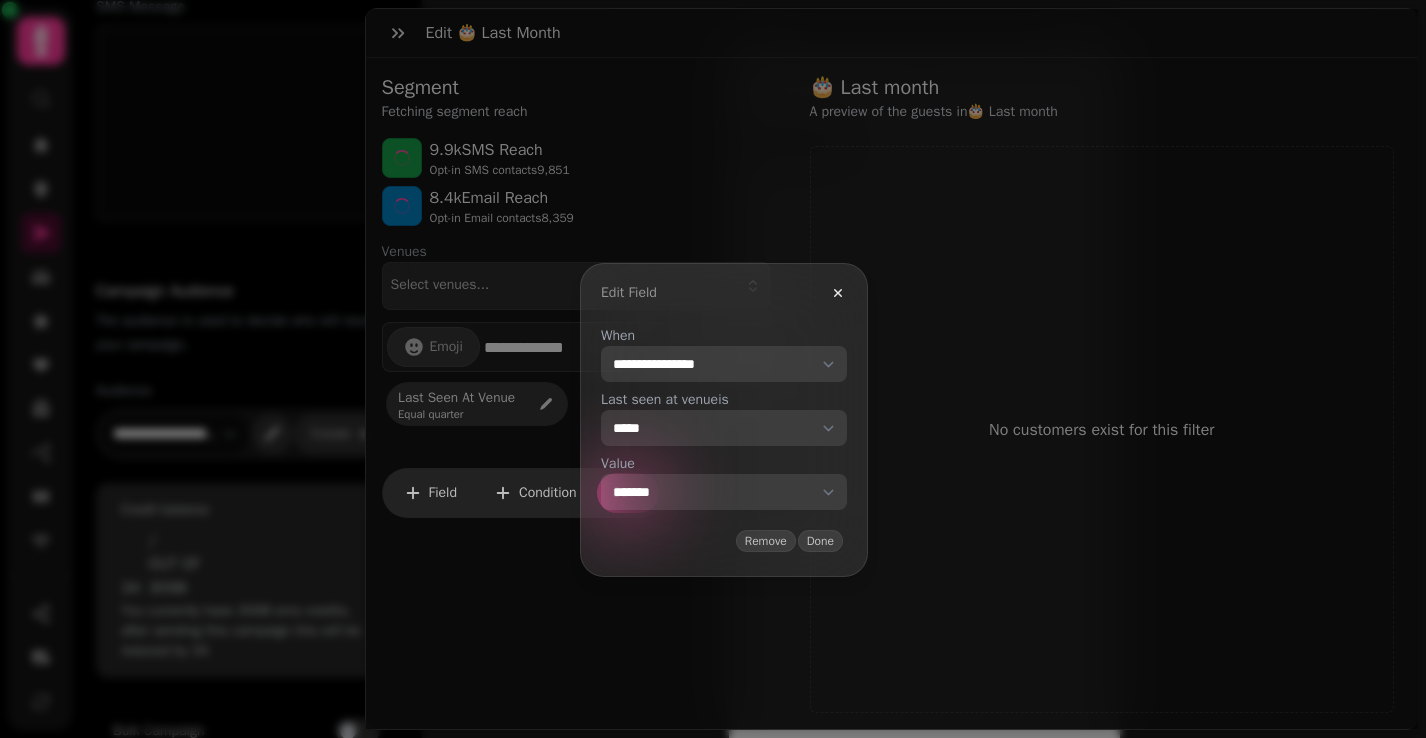 click on "**********" at bounding box center (724, 492) 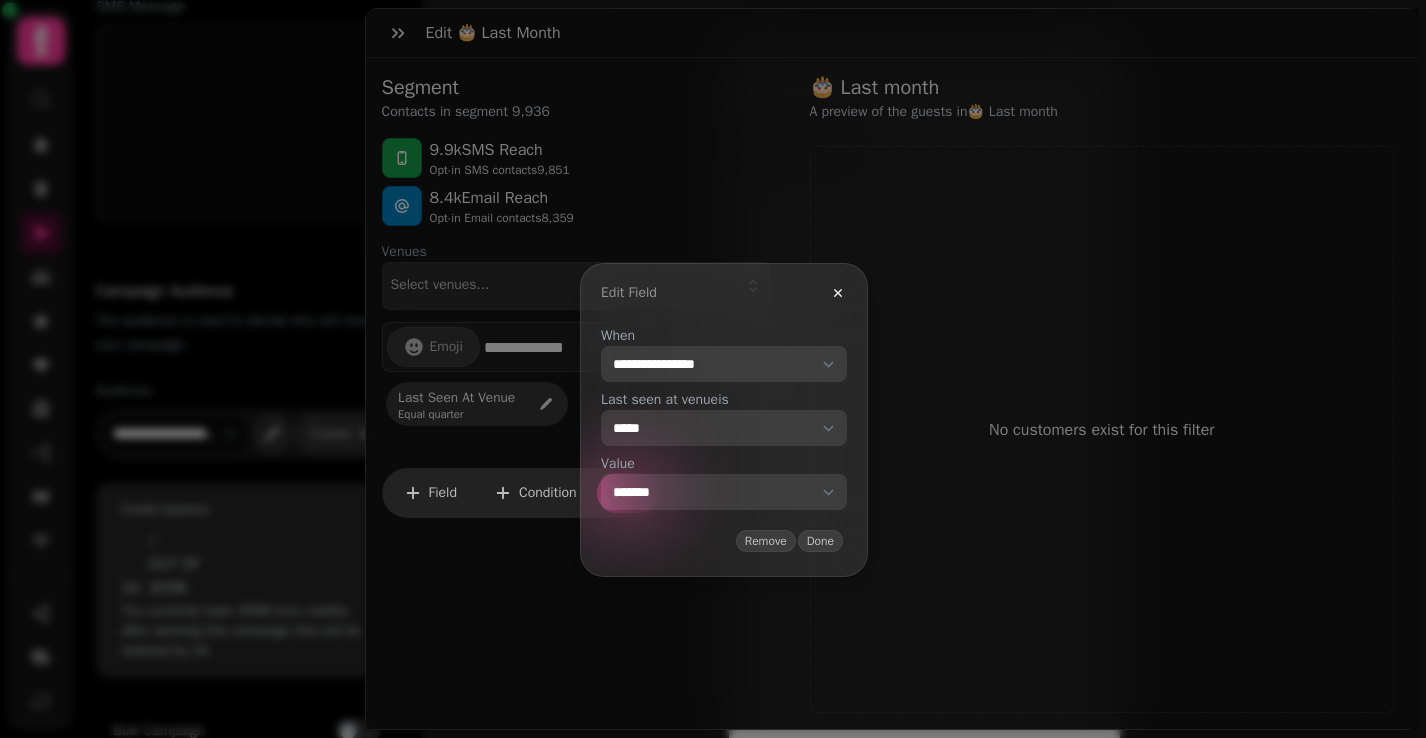 select on "******" 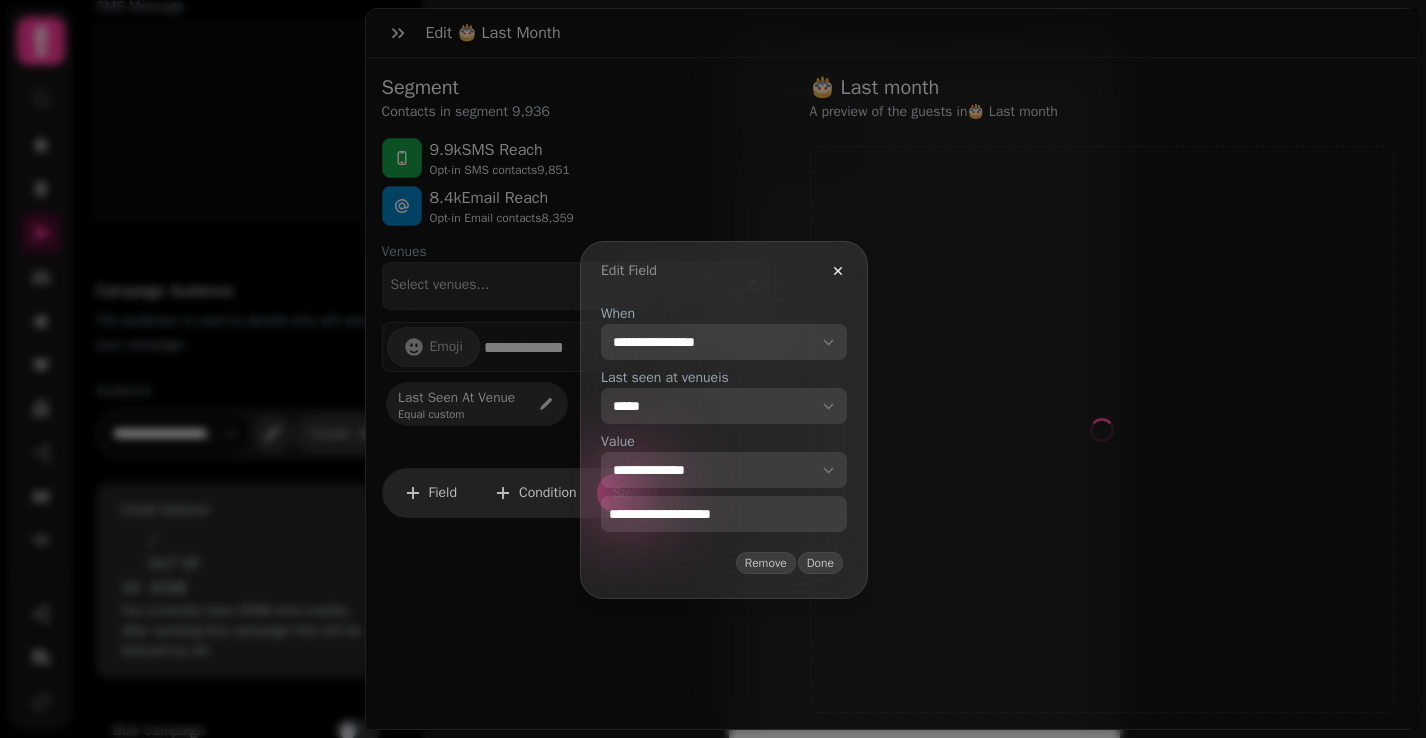 click on "**********" at bounding box center [724, 514] 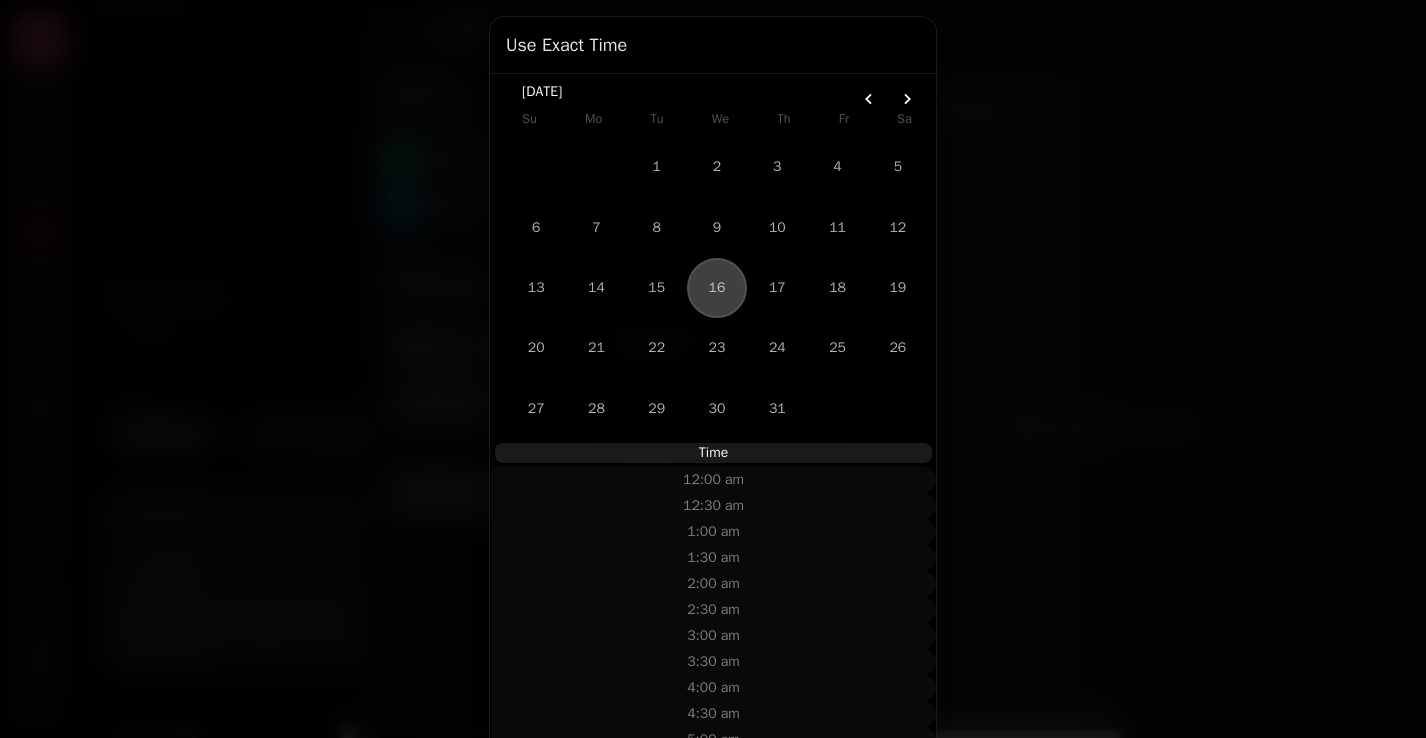 click on "Su Mo Tu We Th Fr Sa" at bounding box center [717, 119] 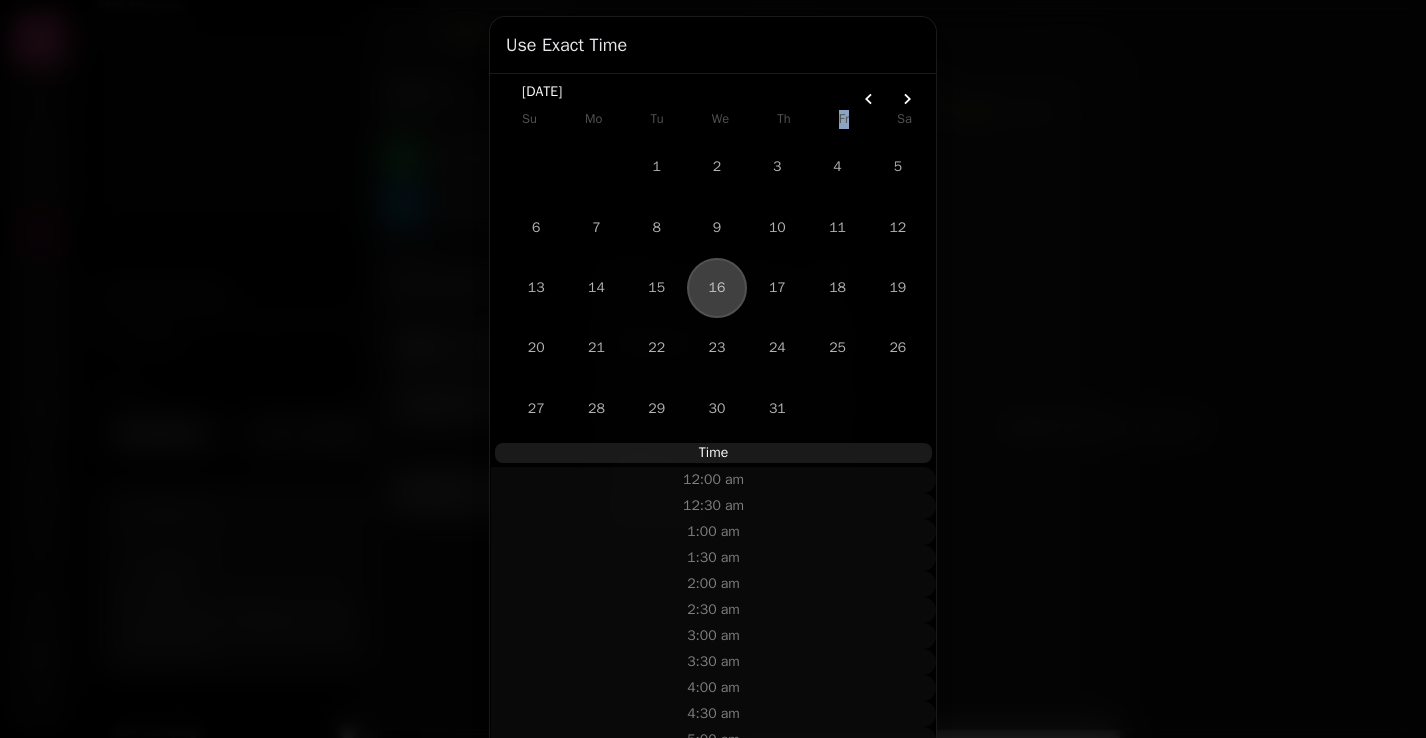 click on "Su Mo Tu We Th Fr Sa" at bounding box center (717, 119) 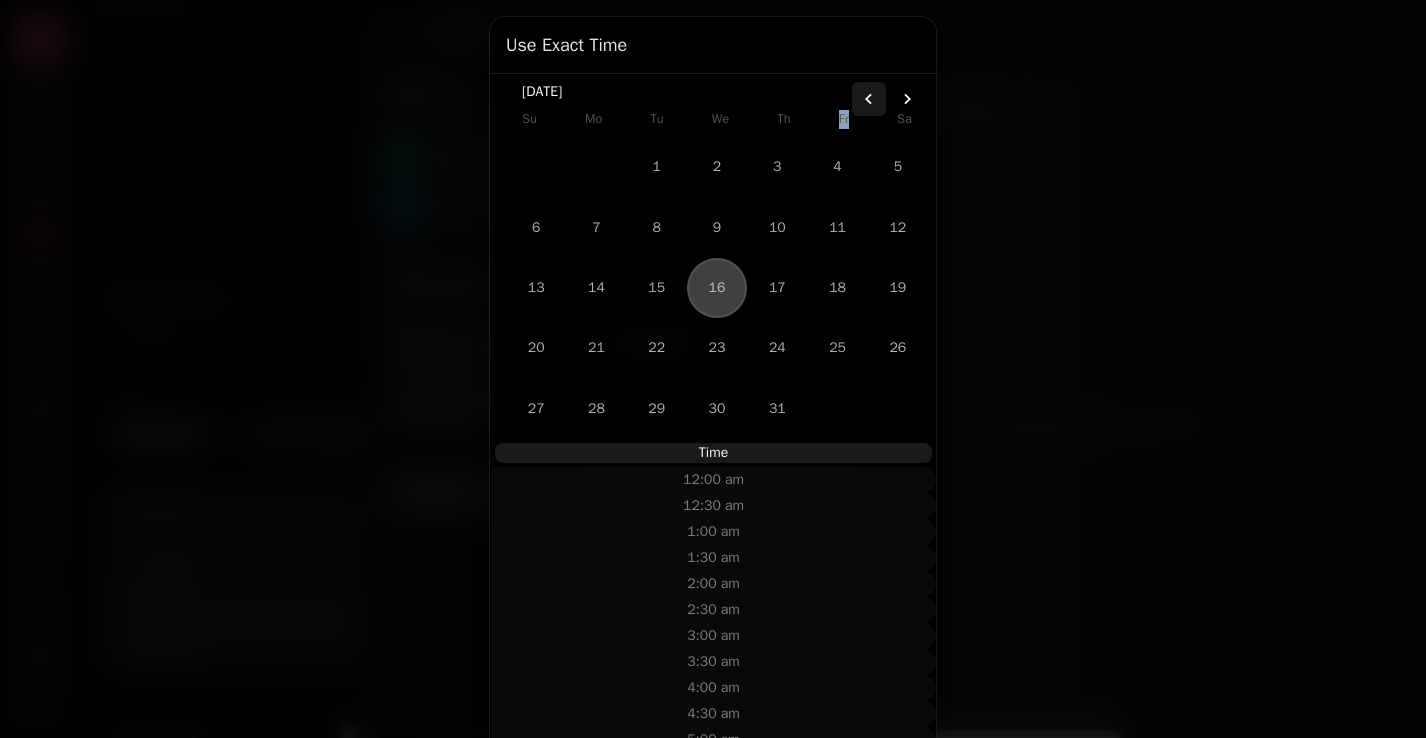 click 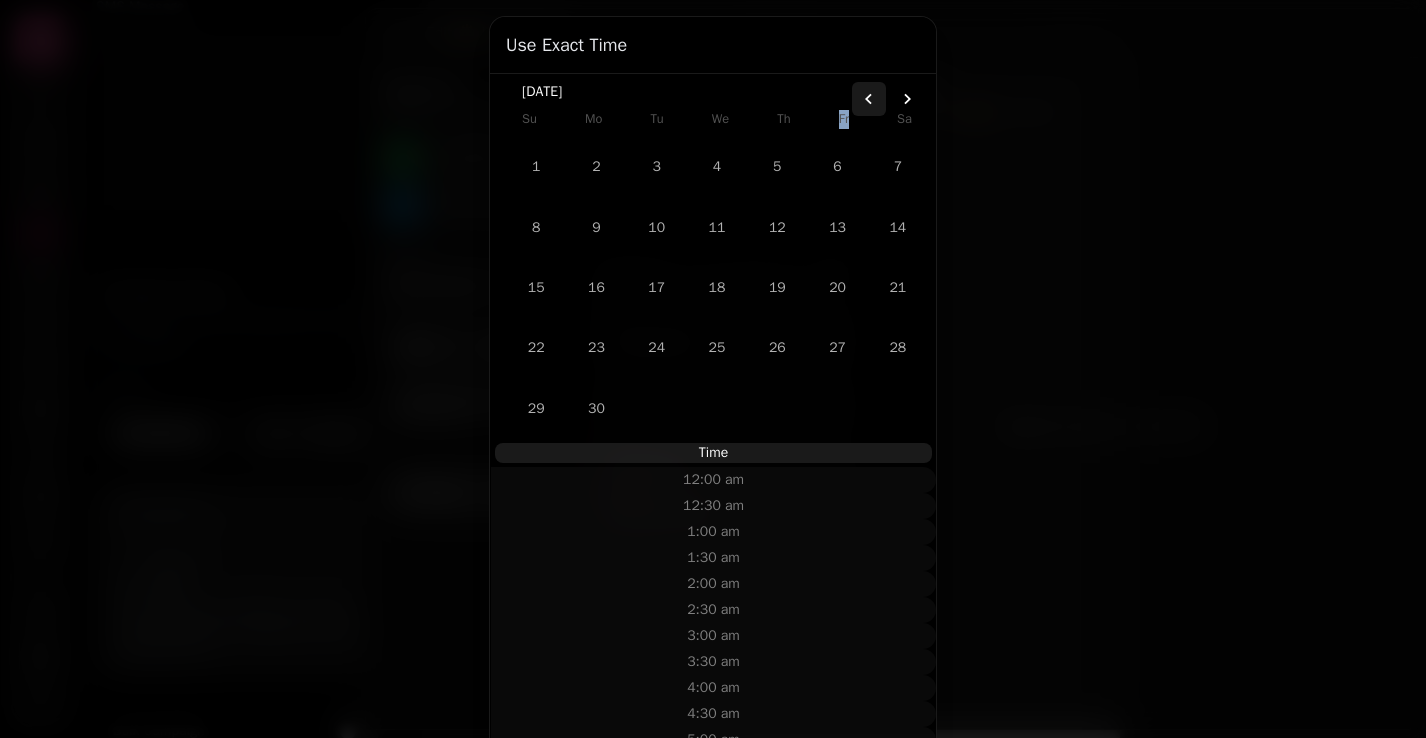 click 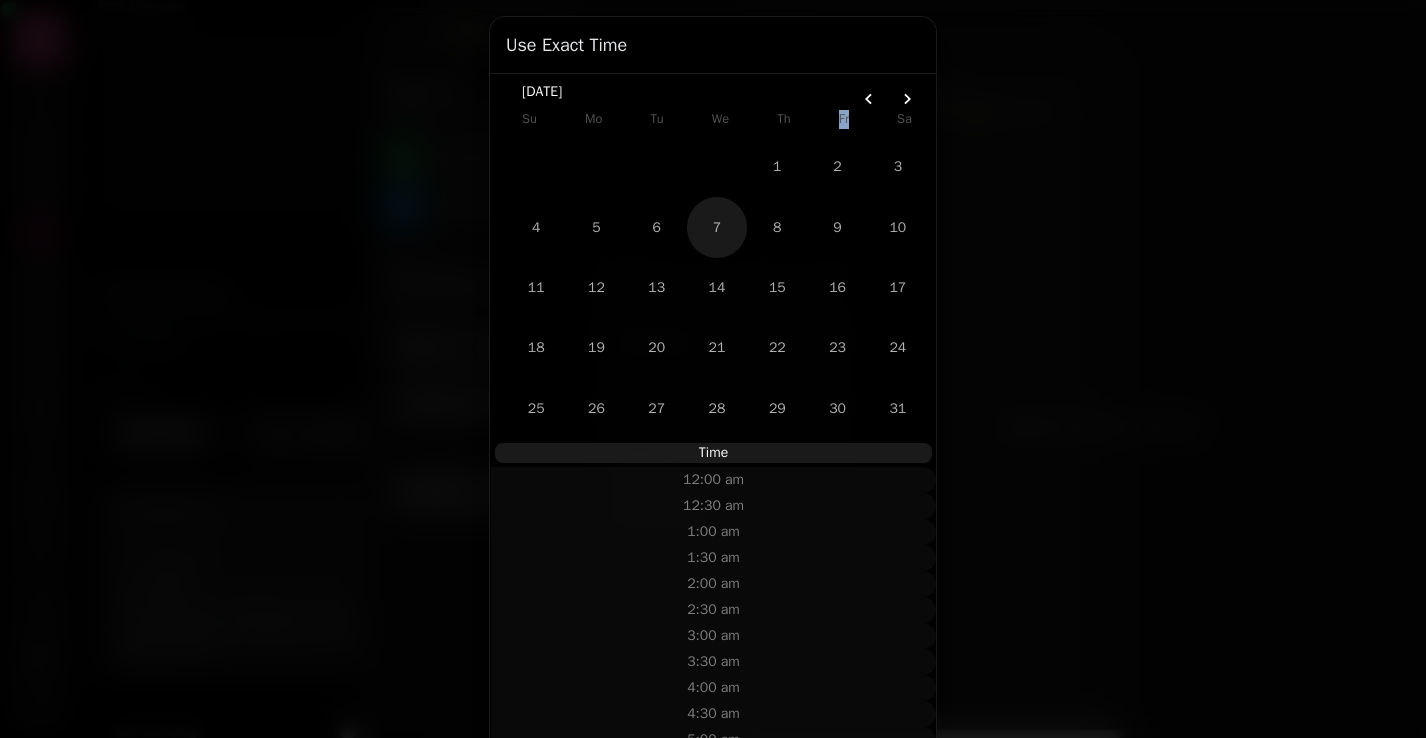 click on "7" at bounding box center (717, 227) 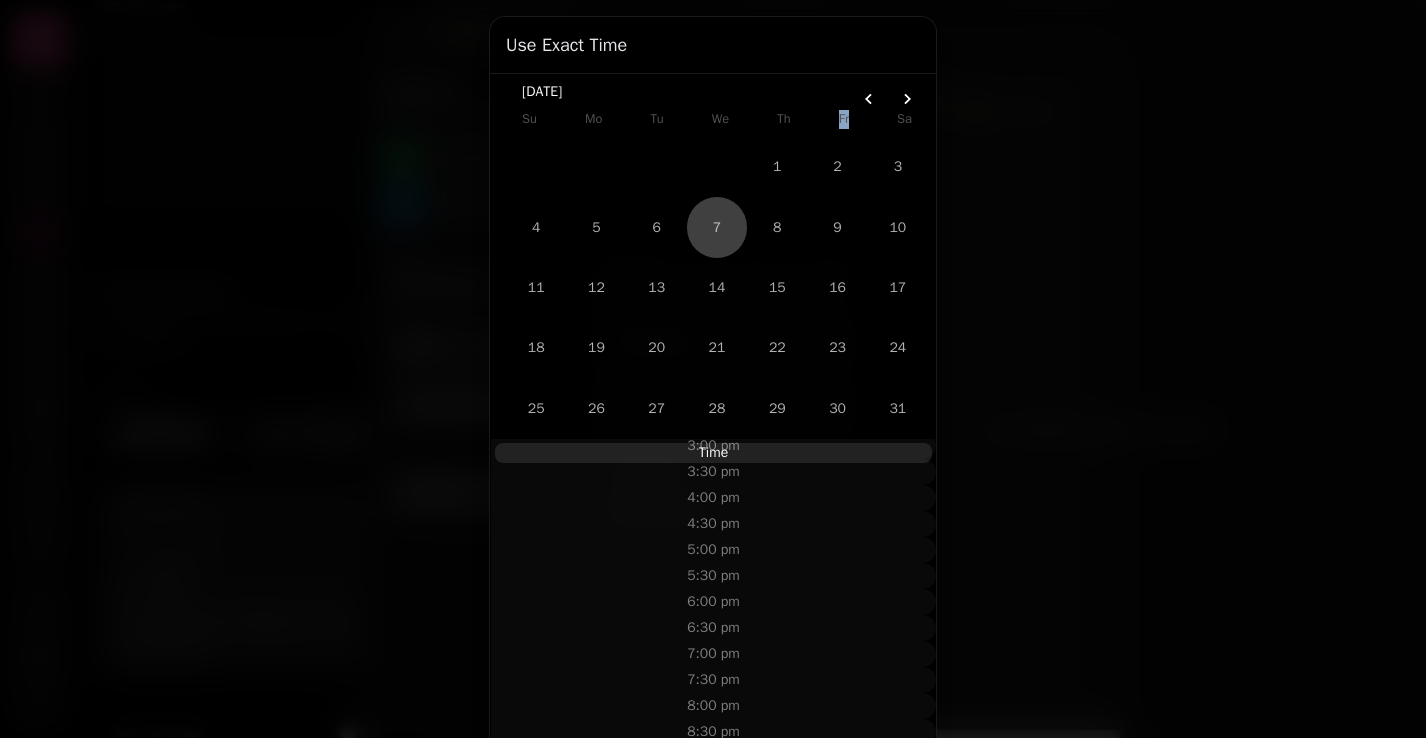 scroll, scrollTop: 906, scrollLeft: 0, axis: vertical 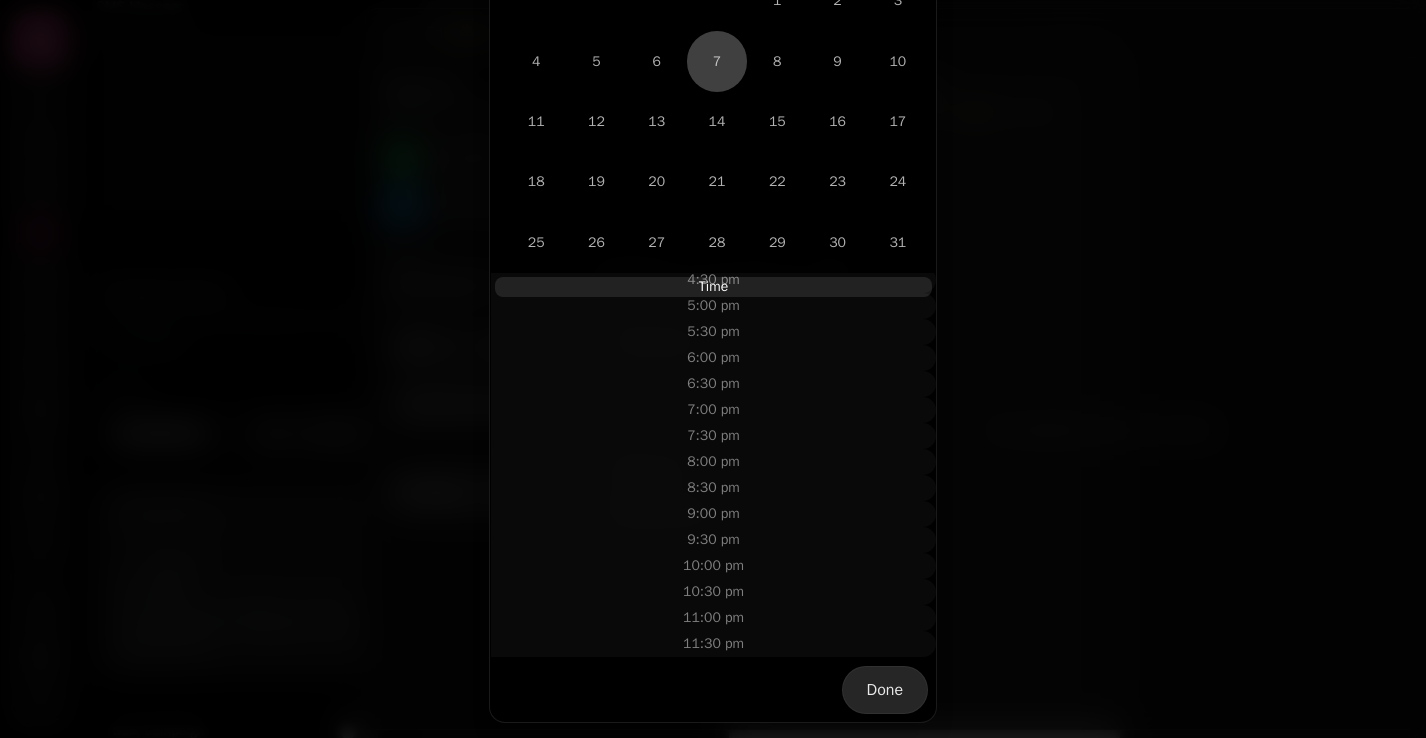 click on "Done" at bounding box center [885, 690] 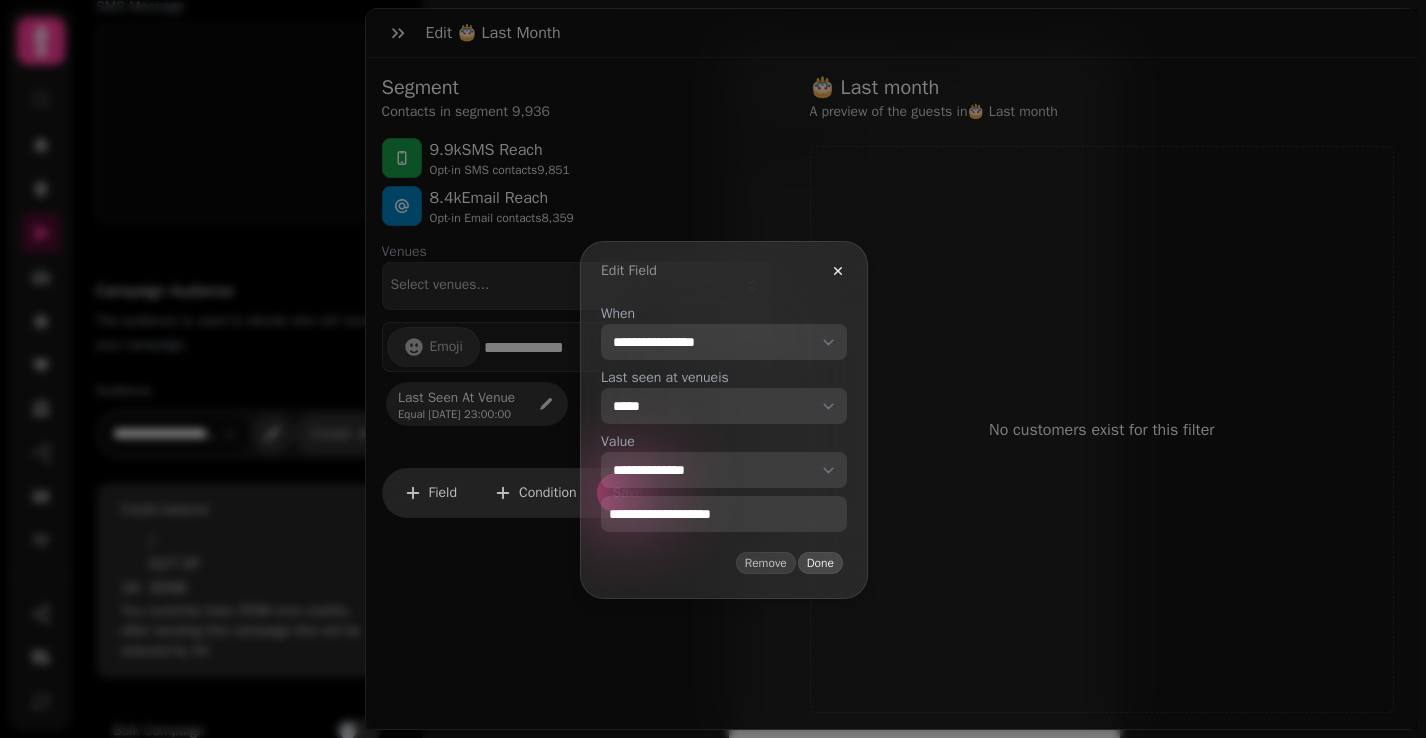 click on "Done" at bounding box center [820, 563] 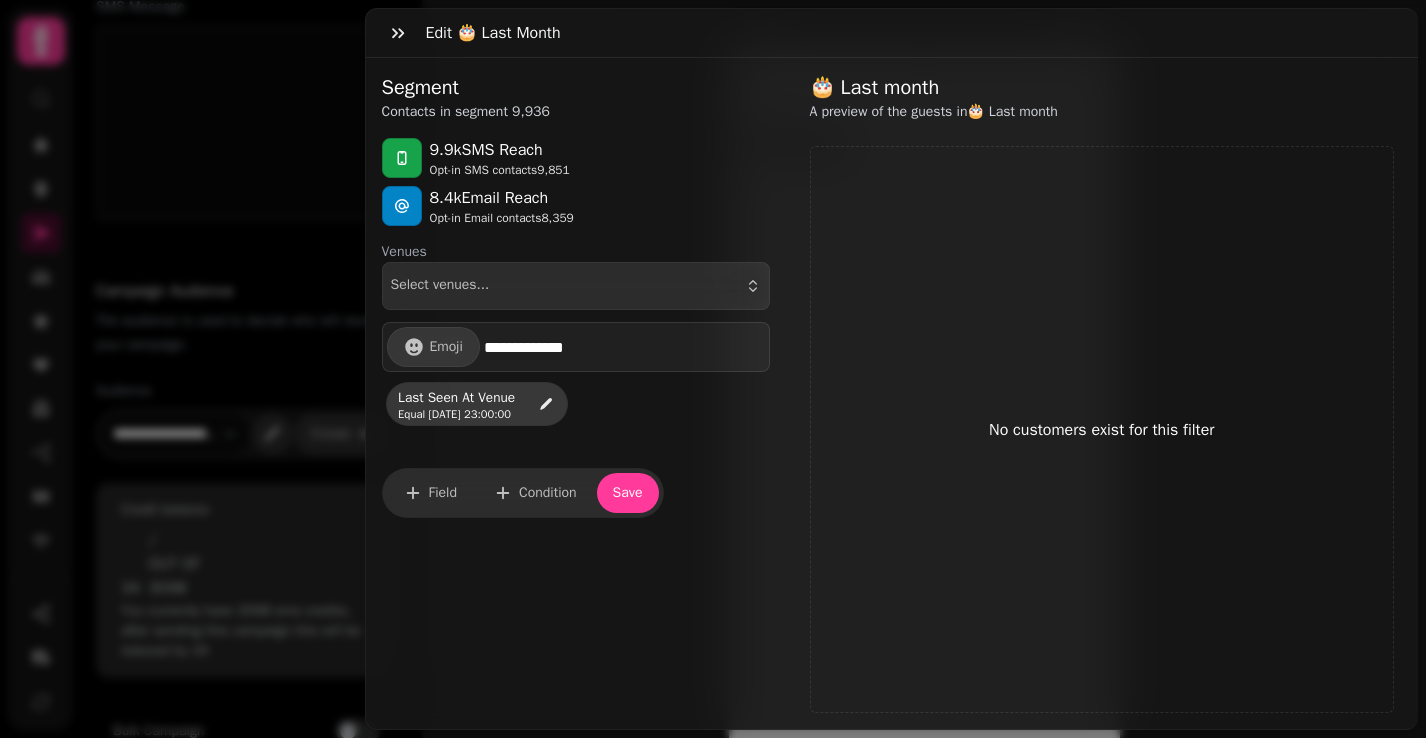 click on "**********" at bounding box center (624, 347) 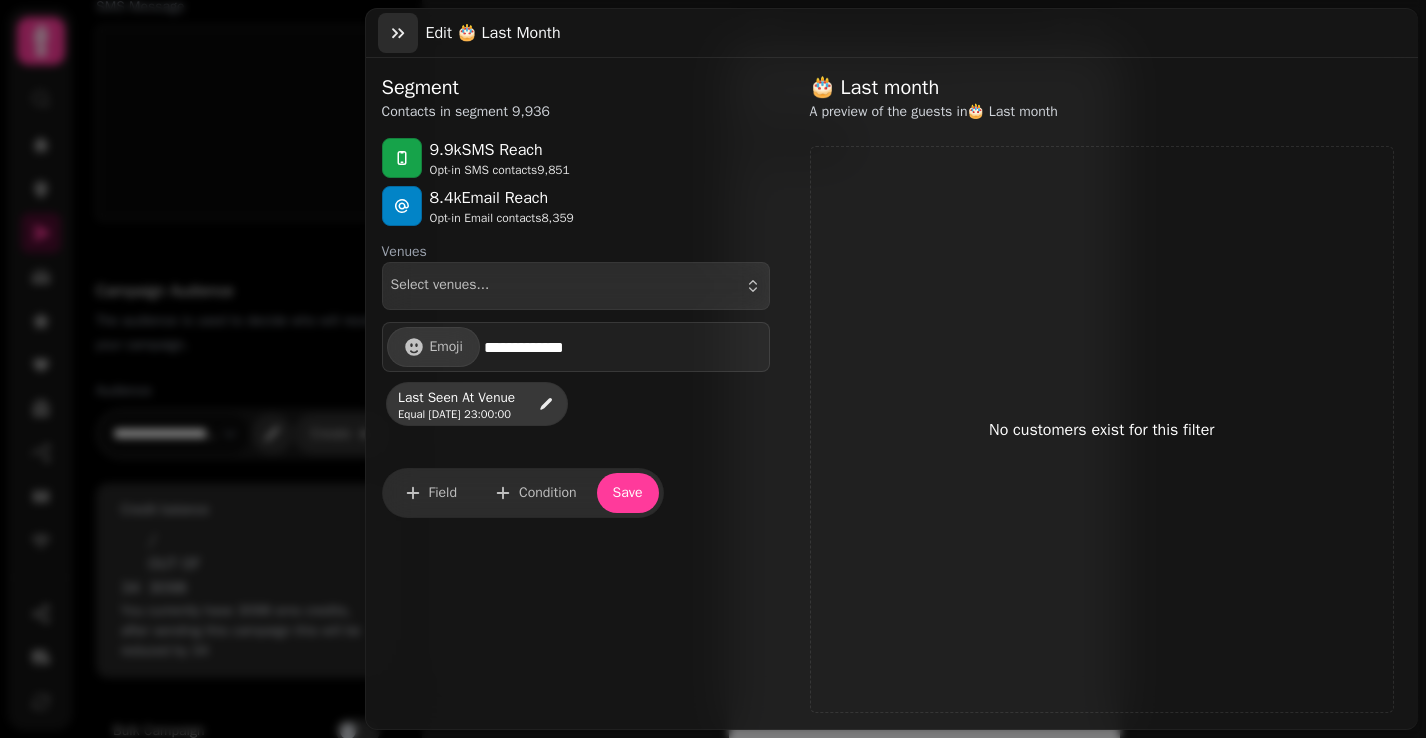 click 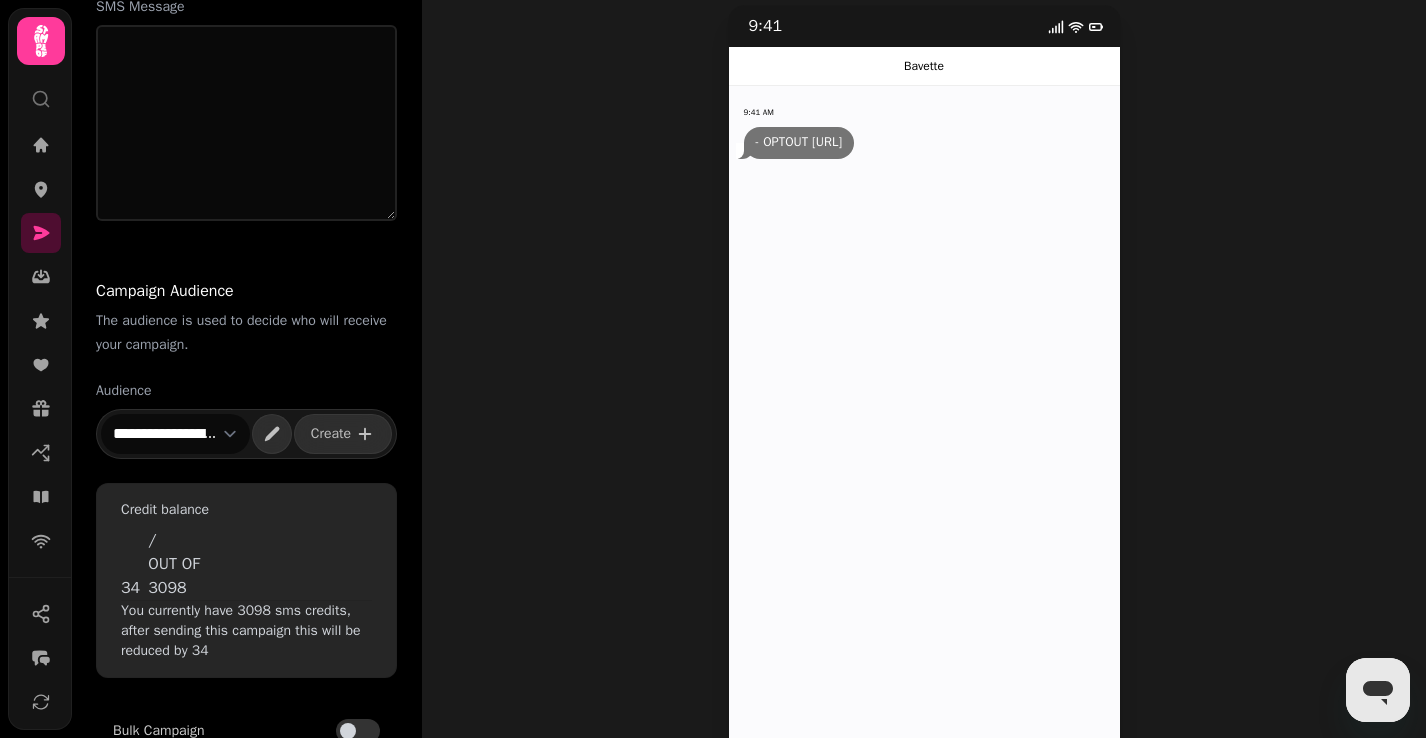 click on "**********" at bounding box center (175, 434) 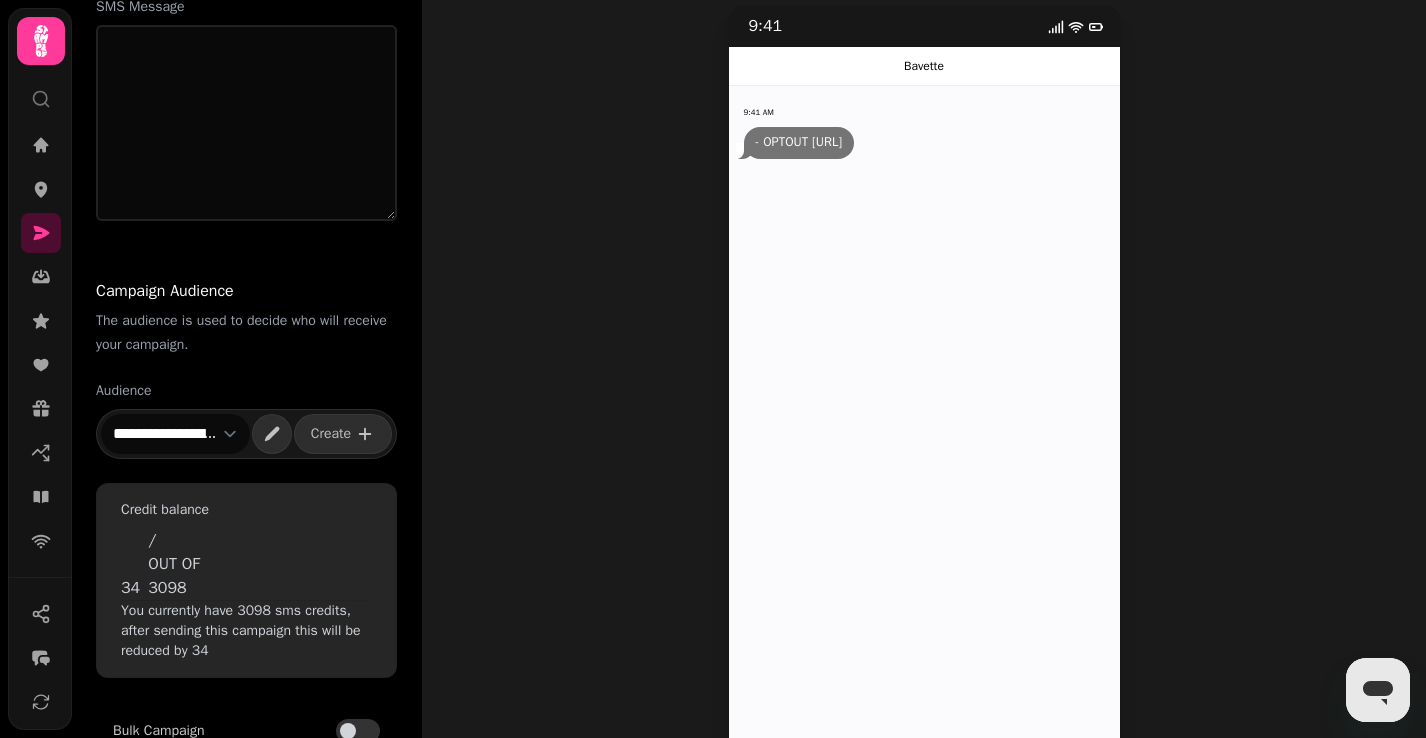 select on "**********" 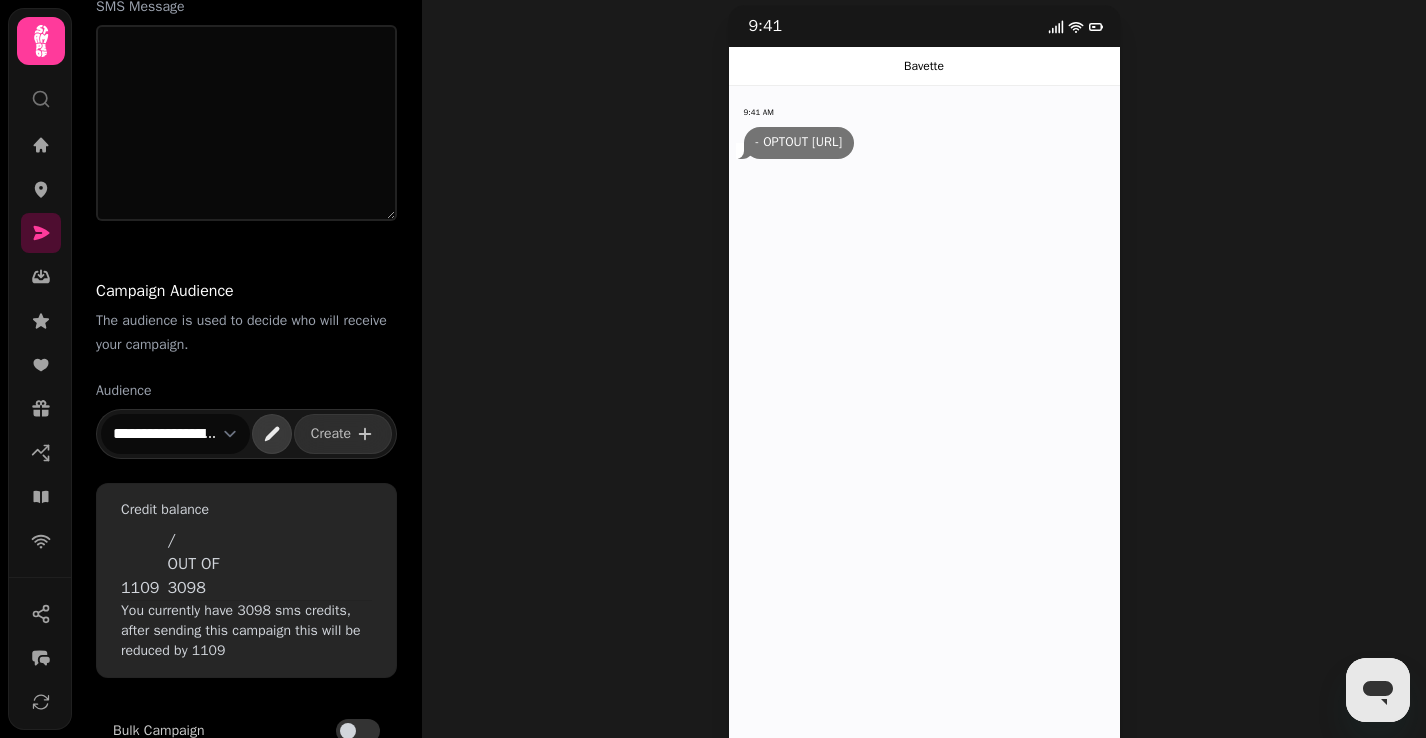 click 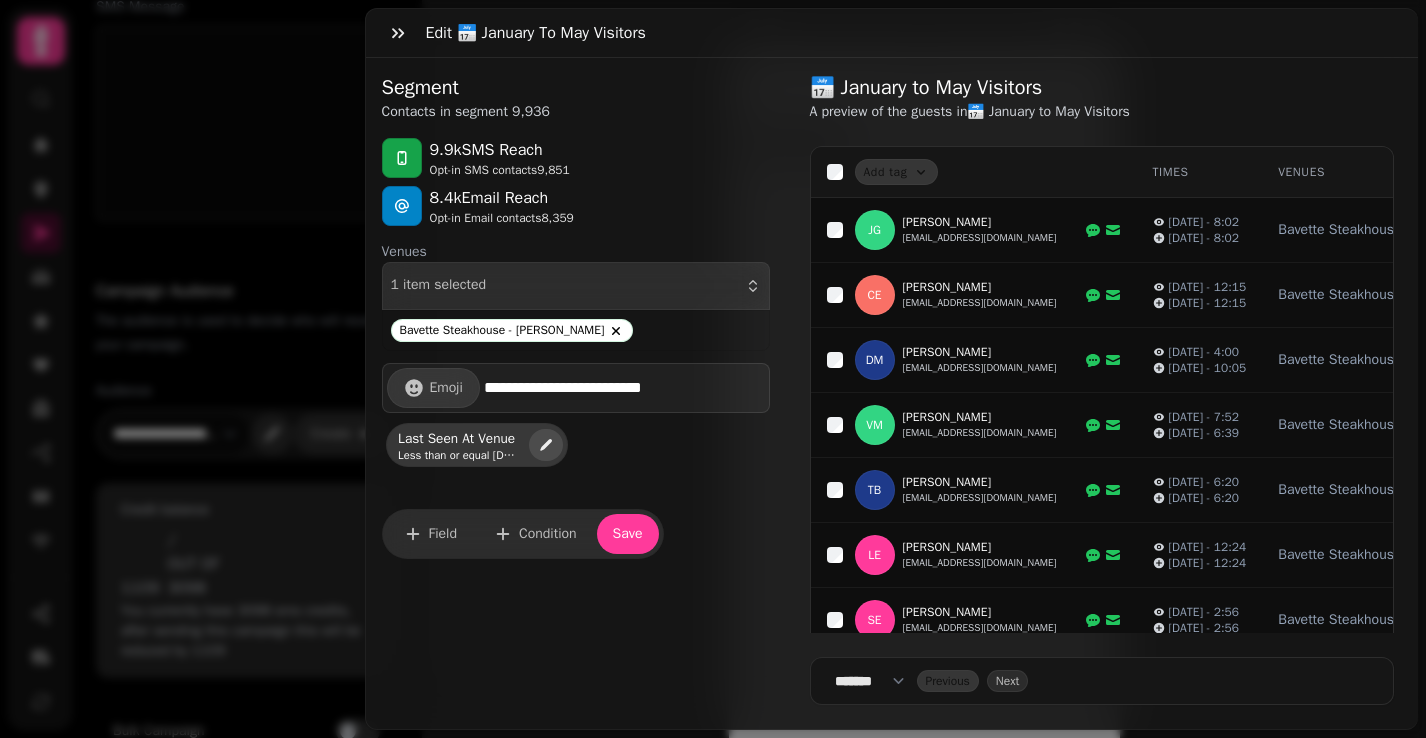 click at bounding box center (546, 445) 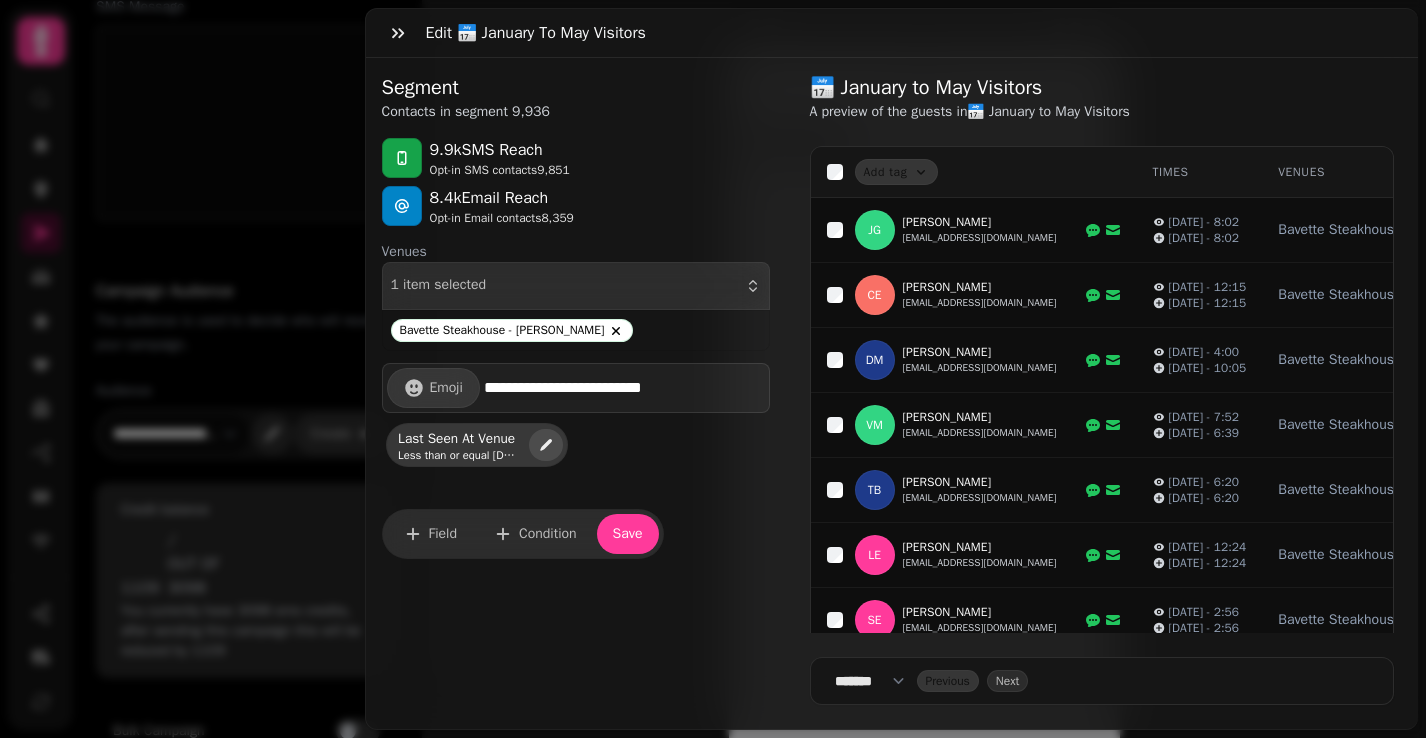 select on "**********" 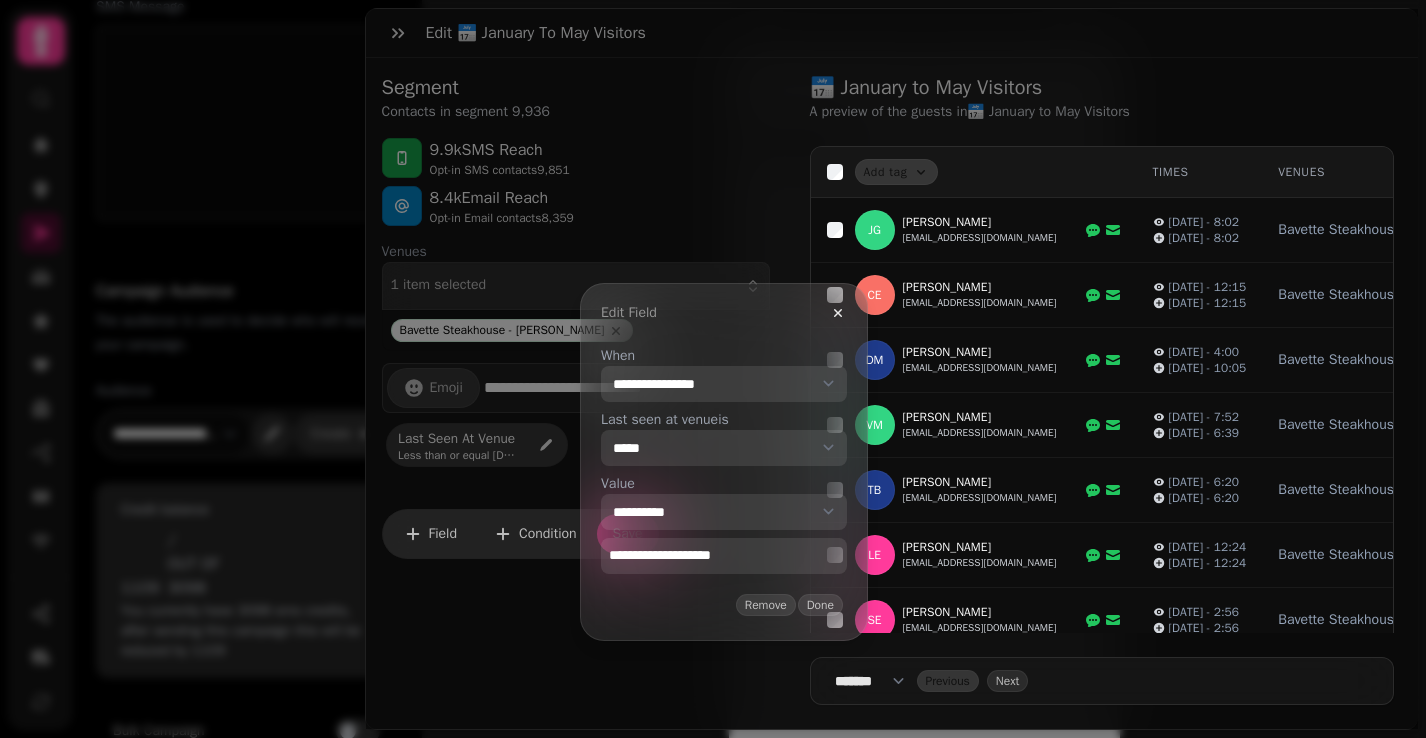 click on "**********" at bounding box center (724, 556) 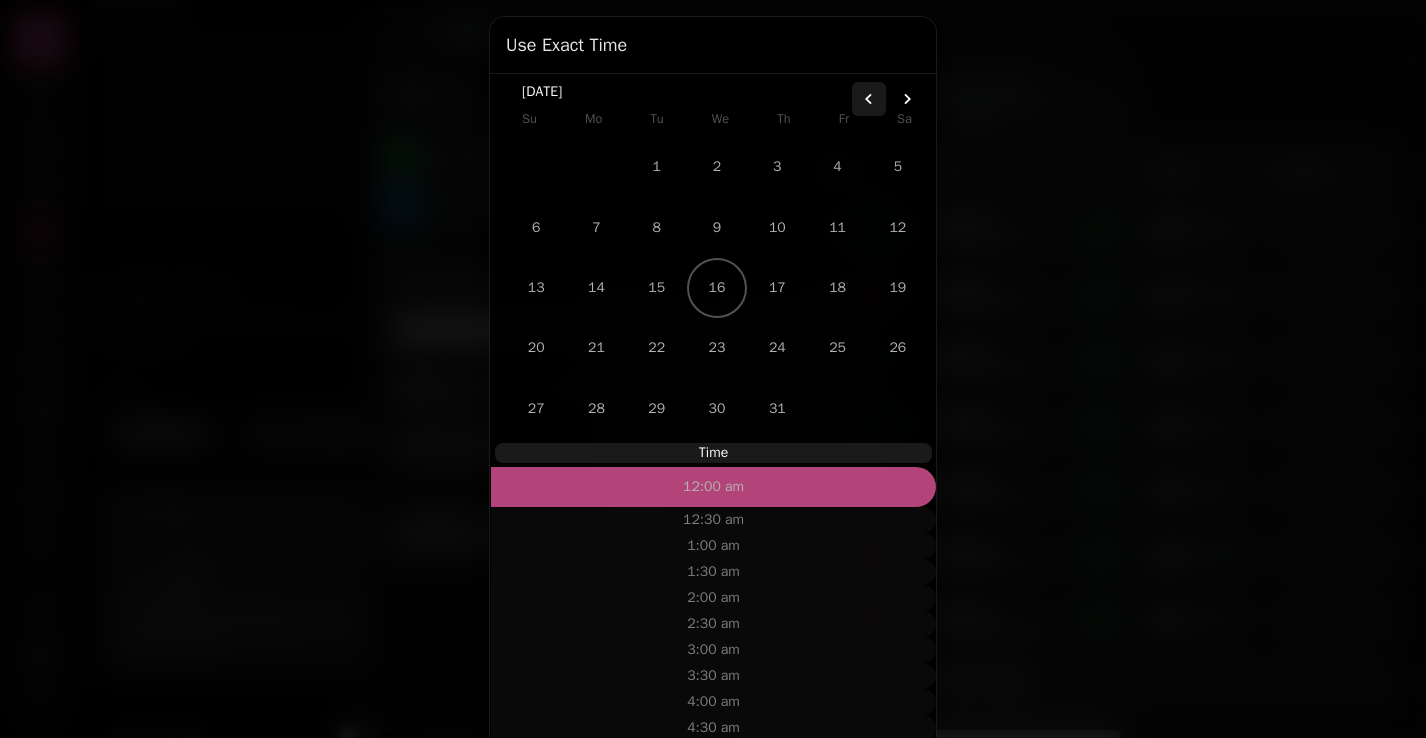 click at bounding box center (869, 99) 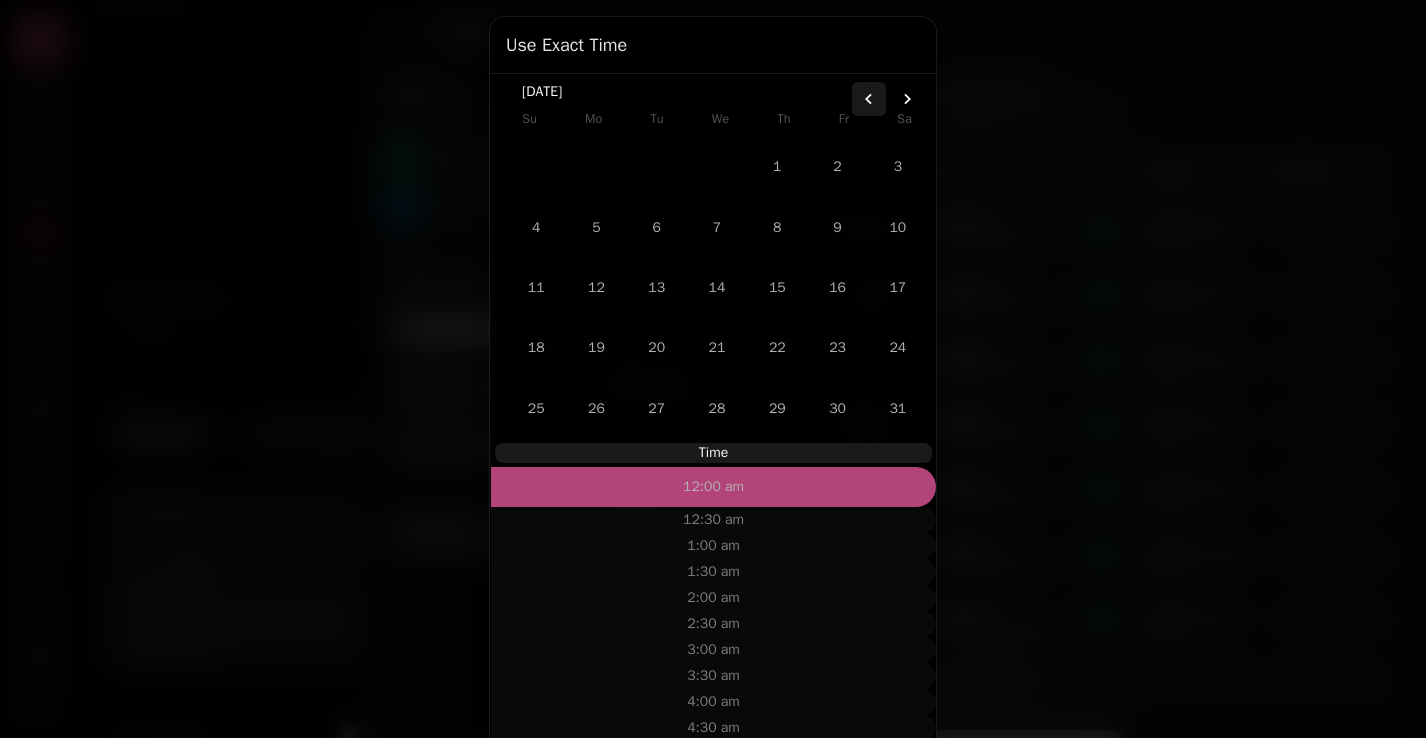 click at bounding box center [869, 99] 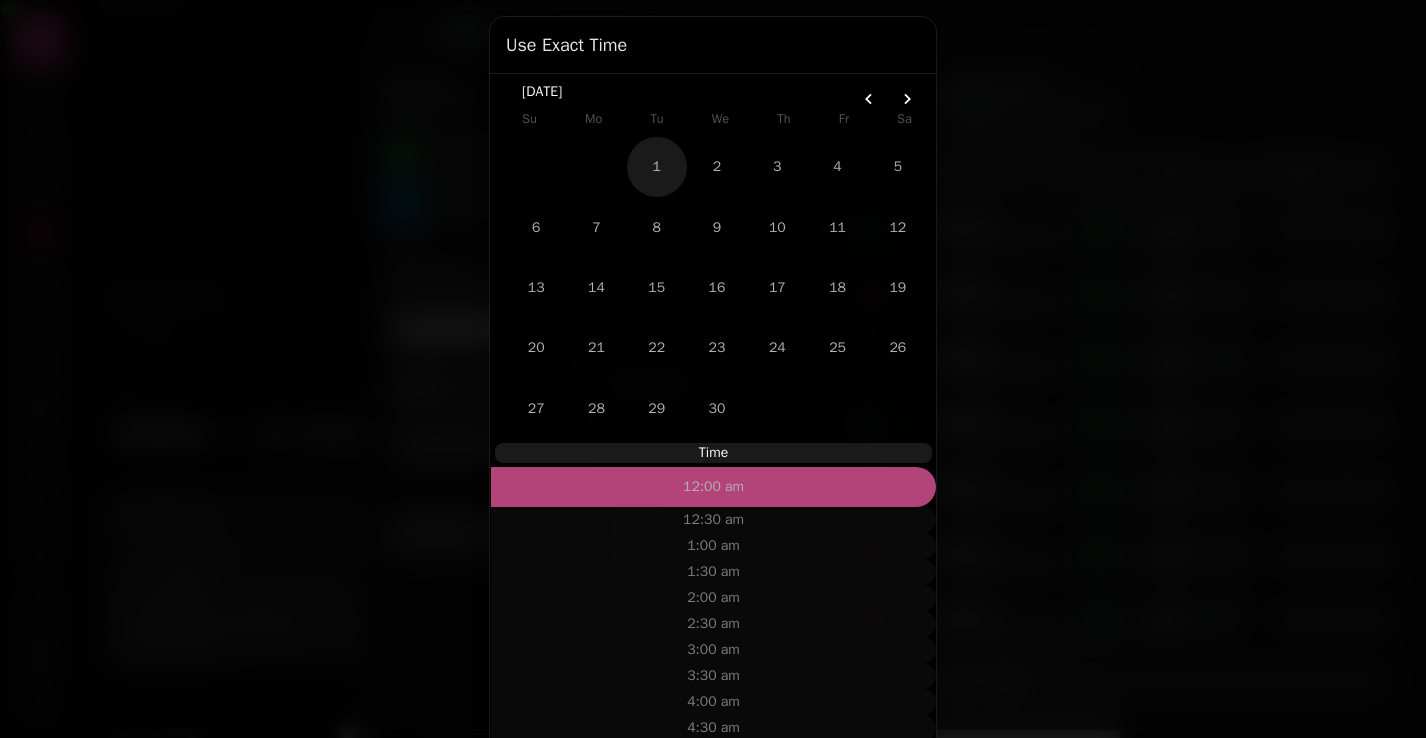click on "1" at bounding box center (657, 167) 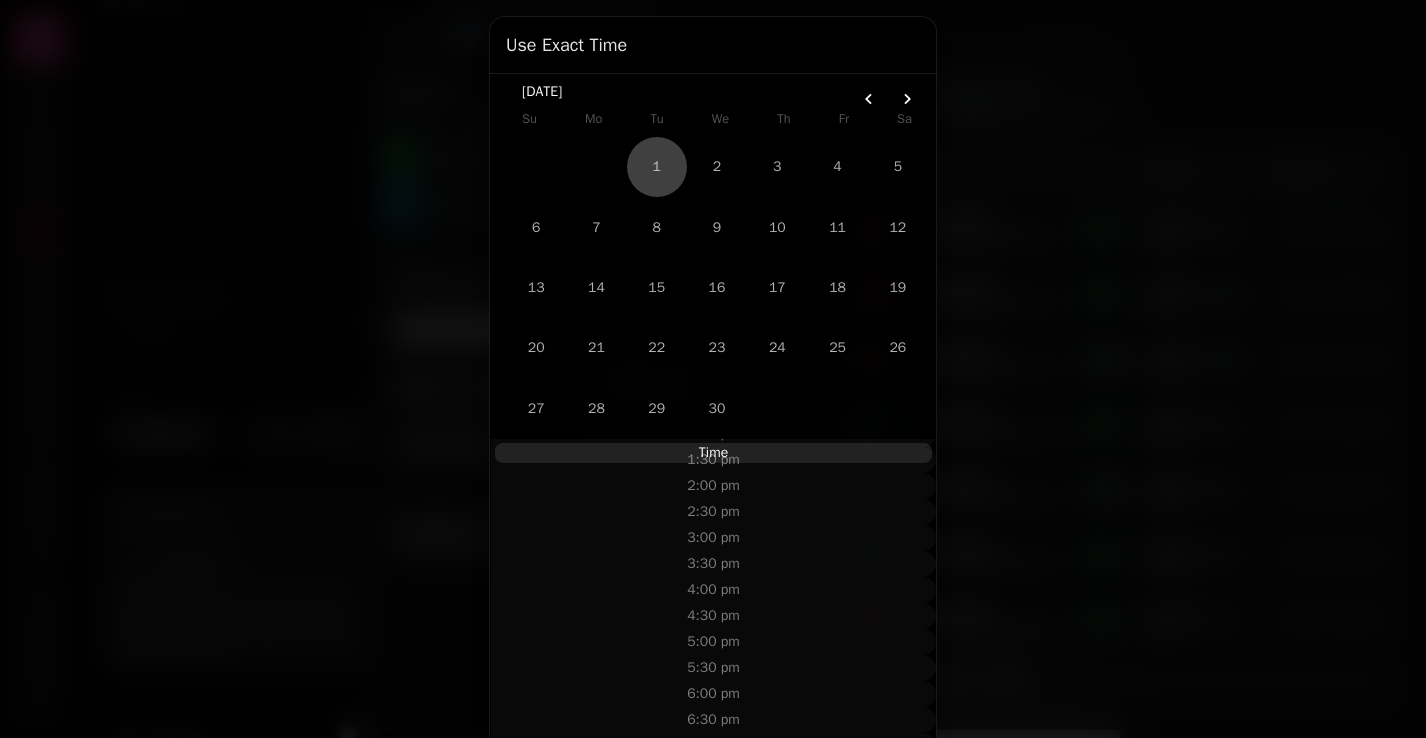 scroll, scrollTop: 906, scrollLeft: 0, axis: vertical 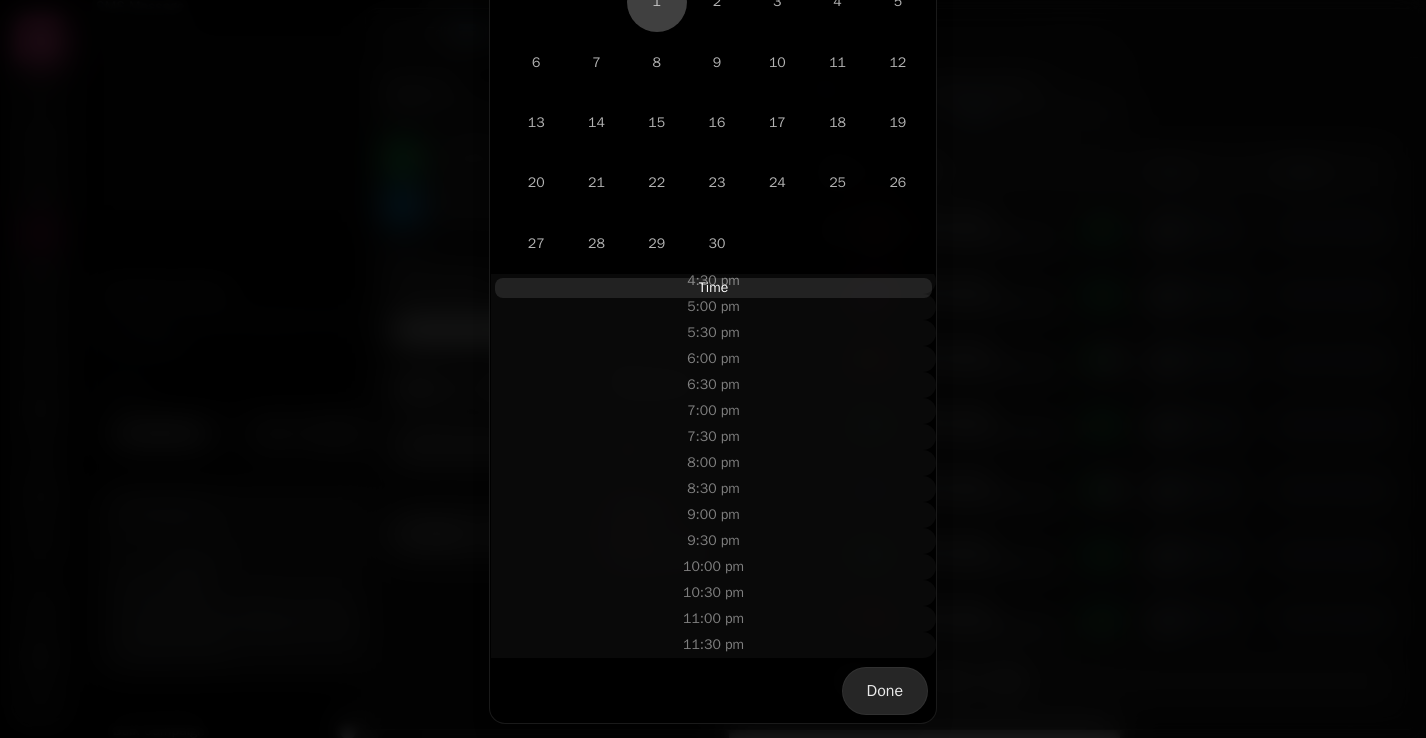 click on "Done" at bounding box center (885, 691) 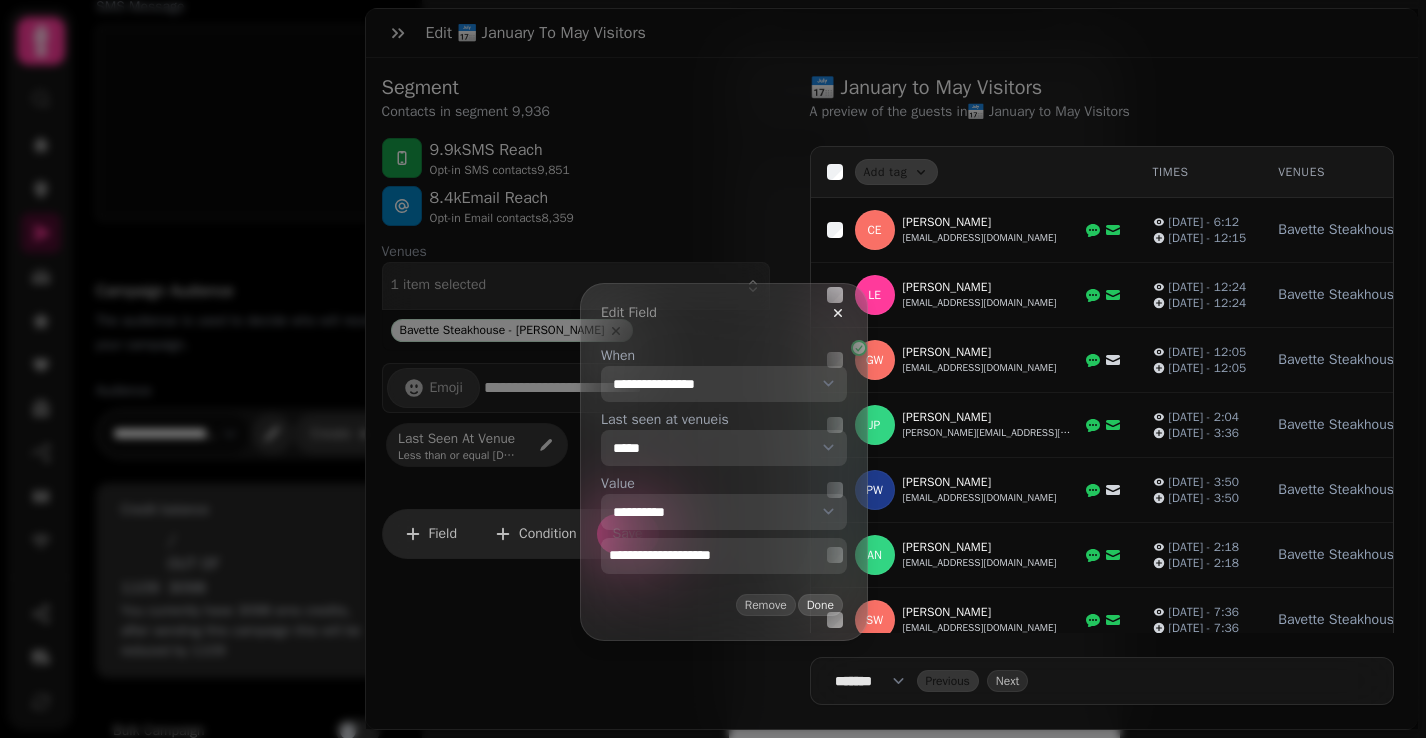 click on "Done" at bounding box center (820, 605) 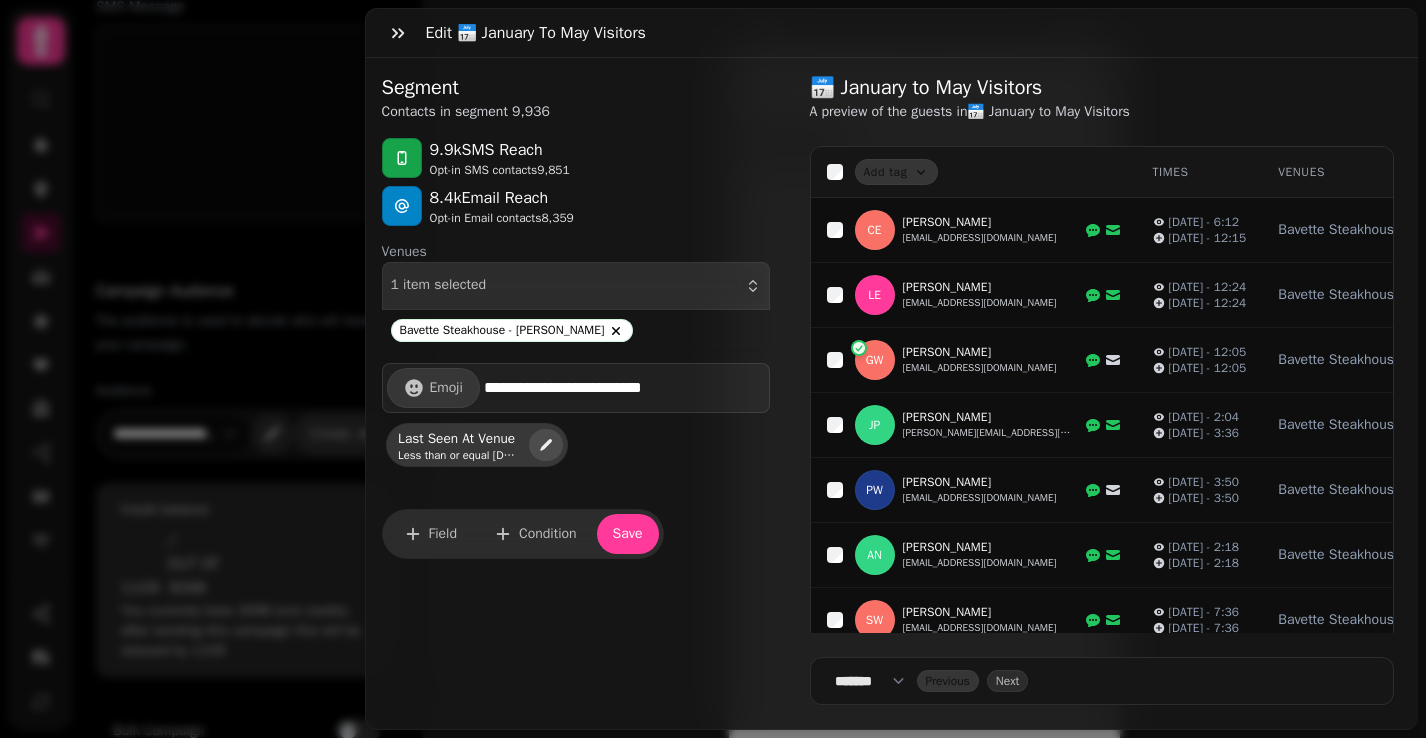 click 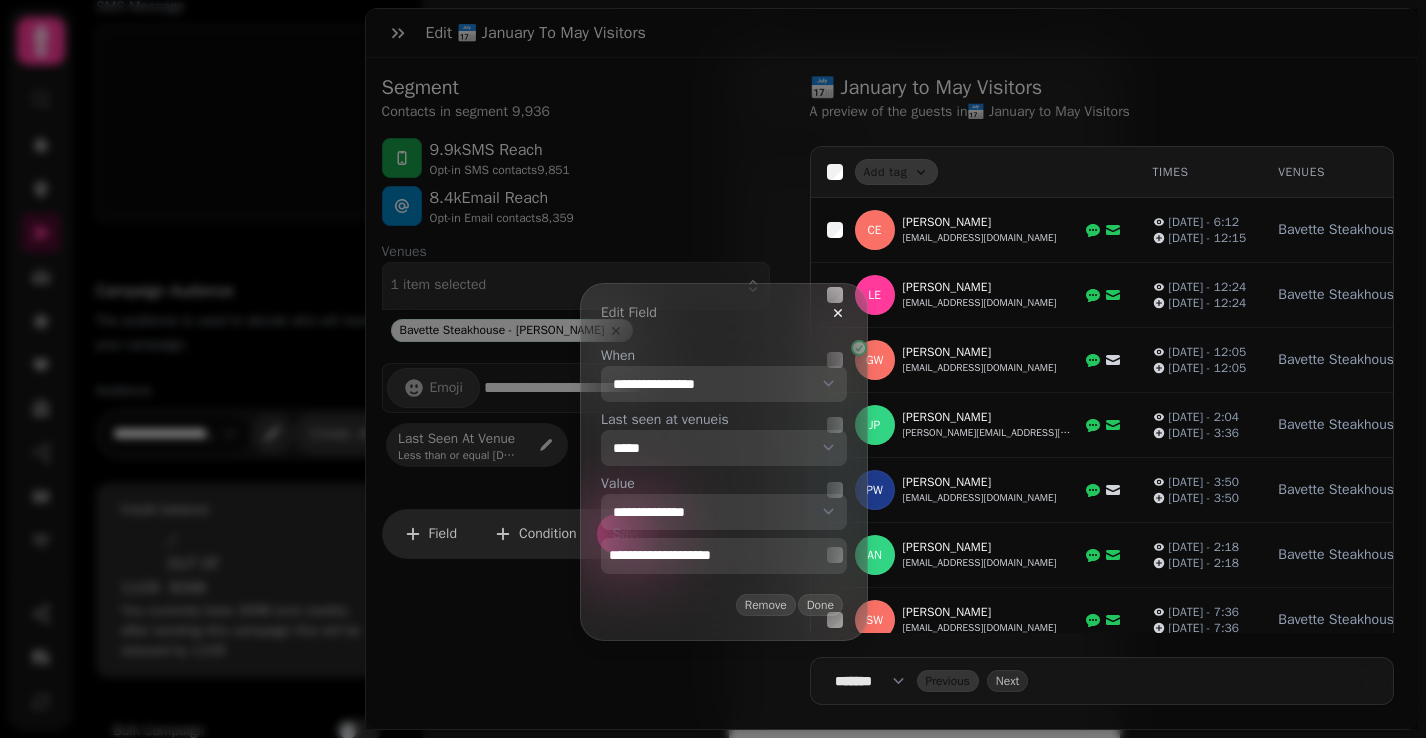 click on "**********" at bounding box center [724, 384] 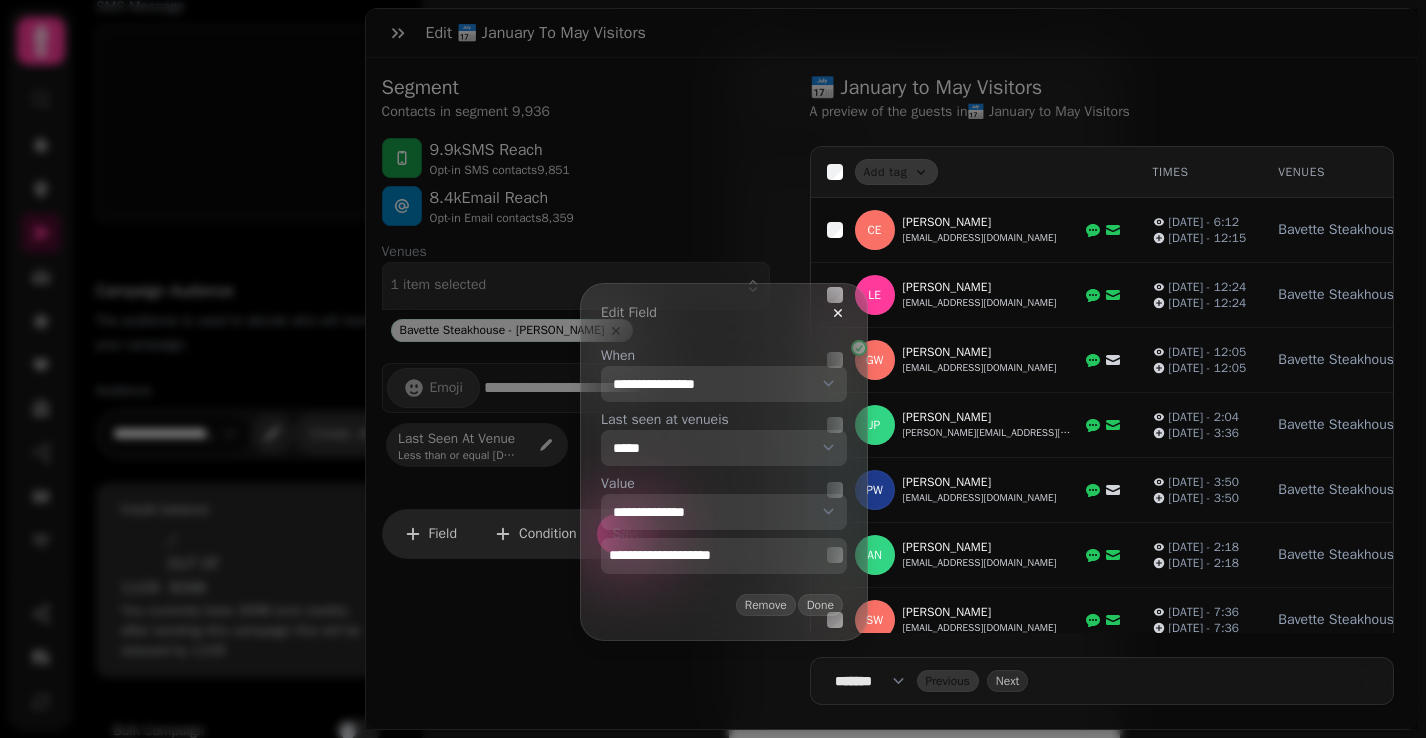 select on "*" 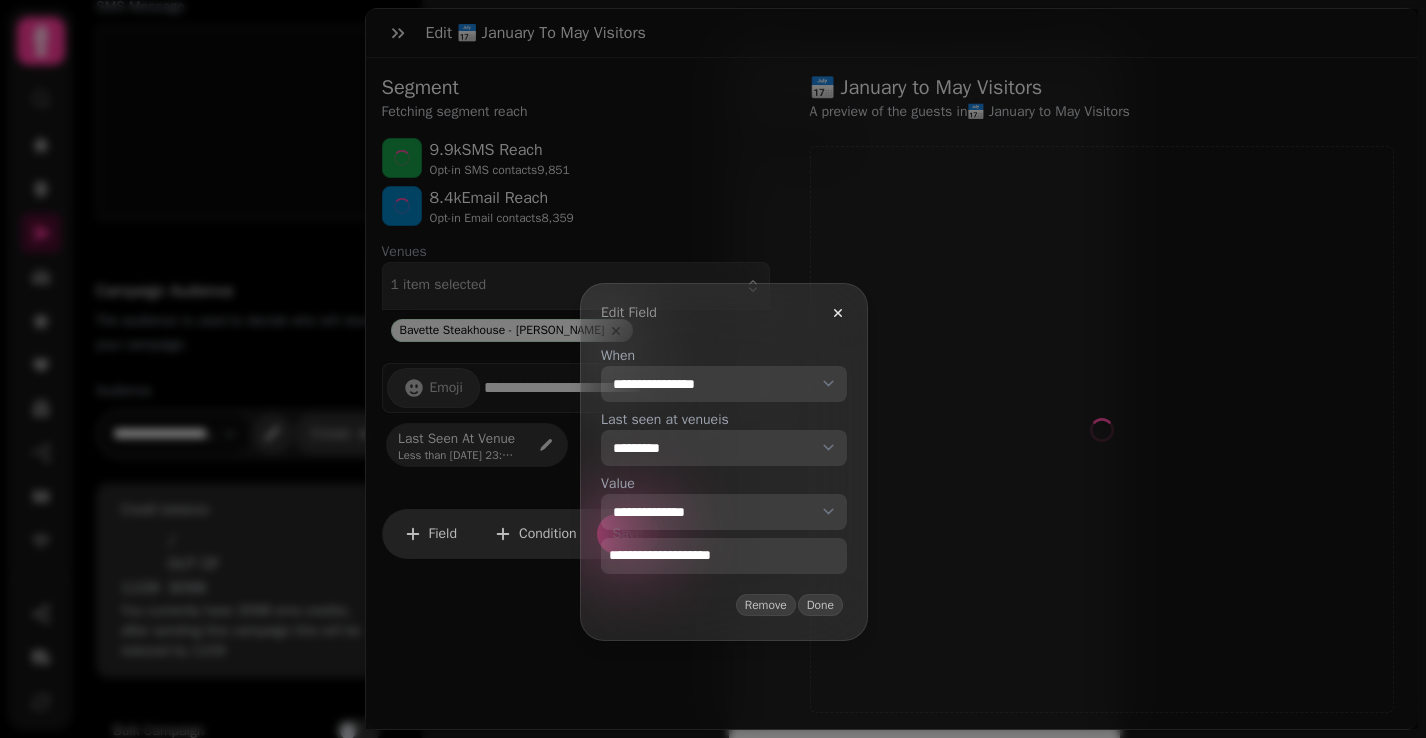 select on "**" 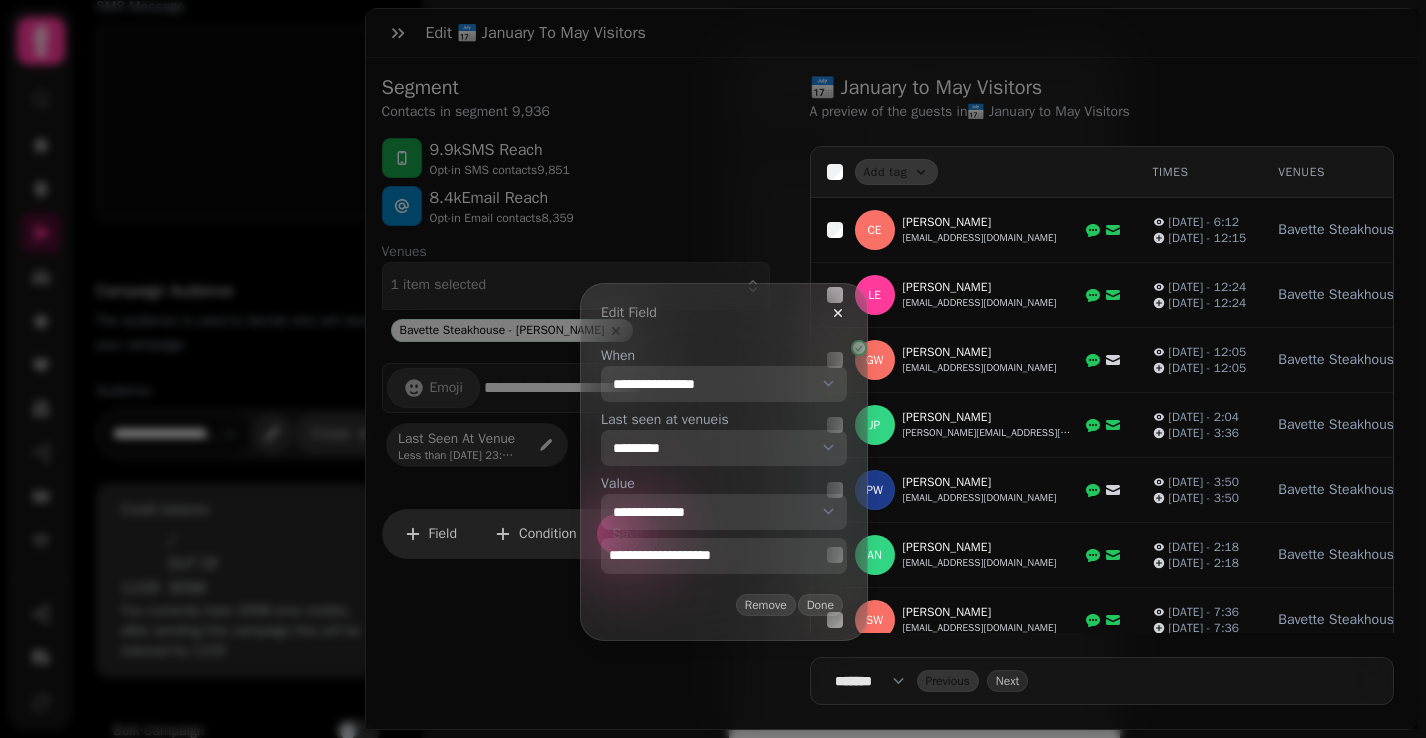 click on "**********" at bounding box center (724, 384) 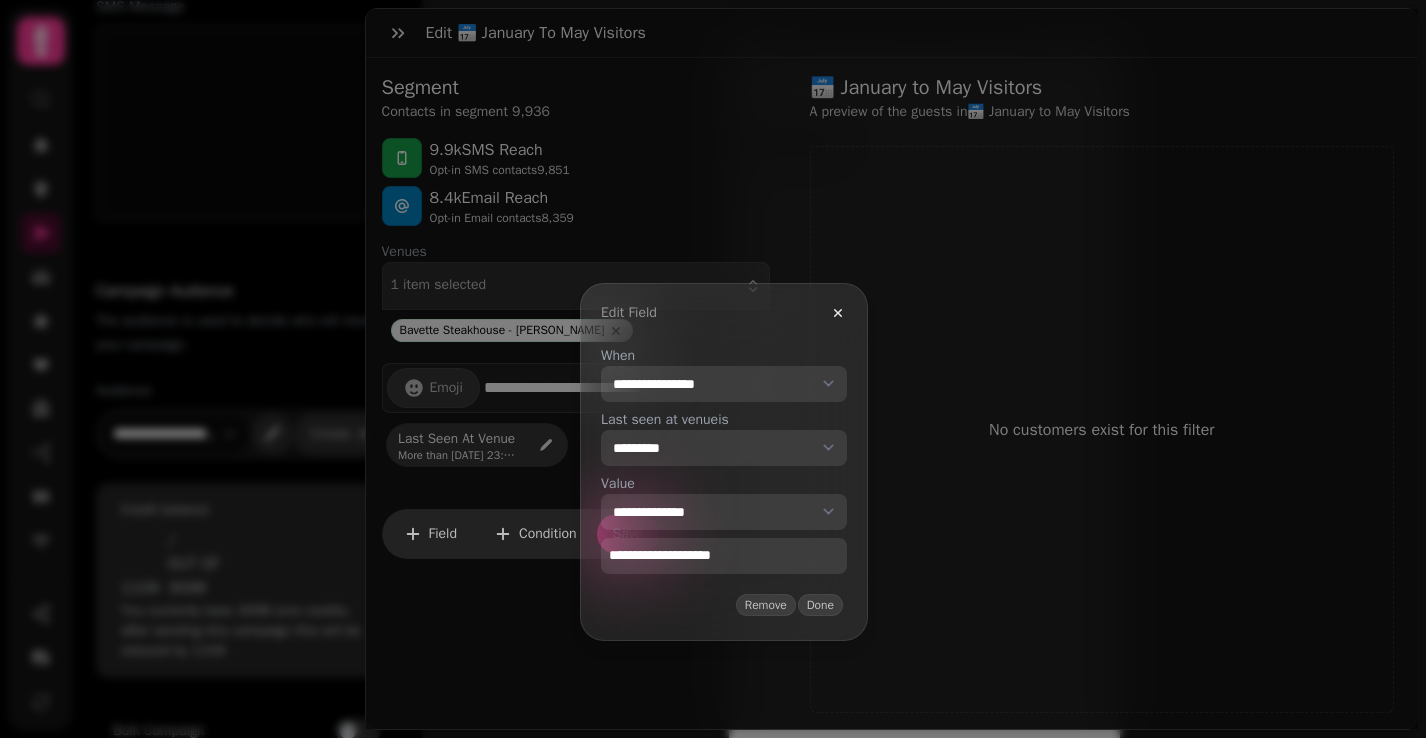 click on "**********" at bounding box center (724, 384) 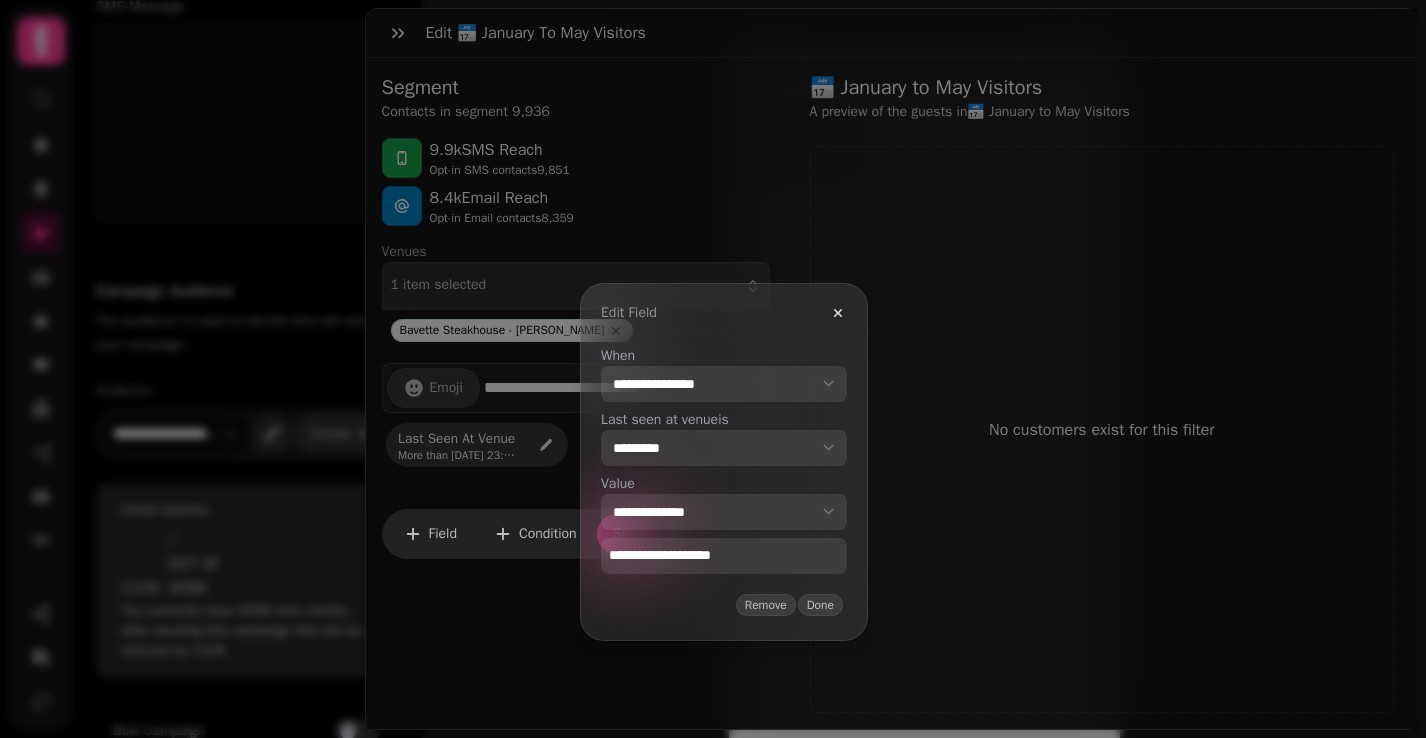 select on "**" 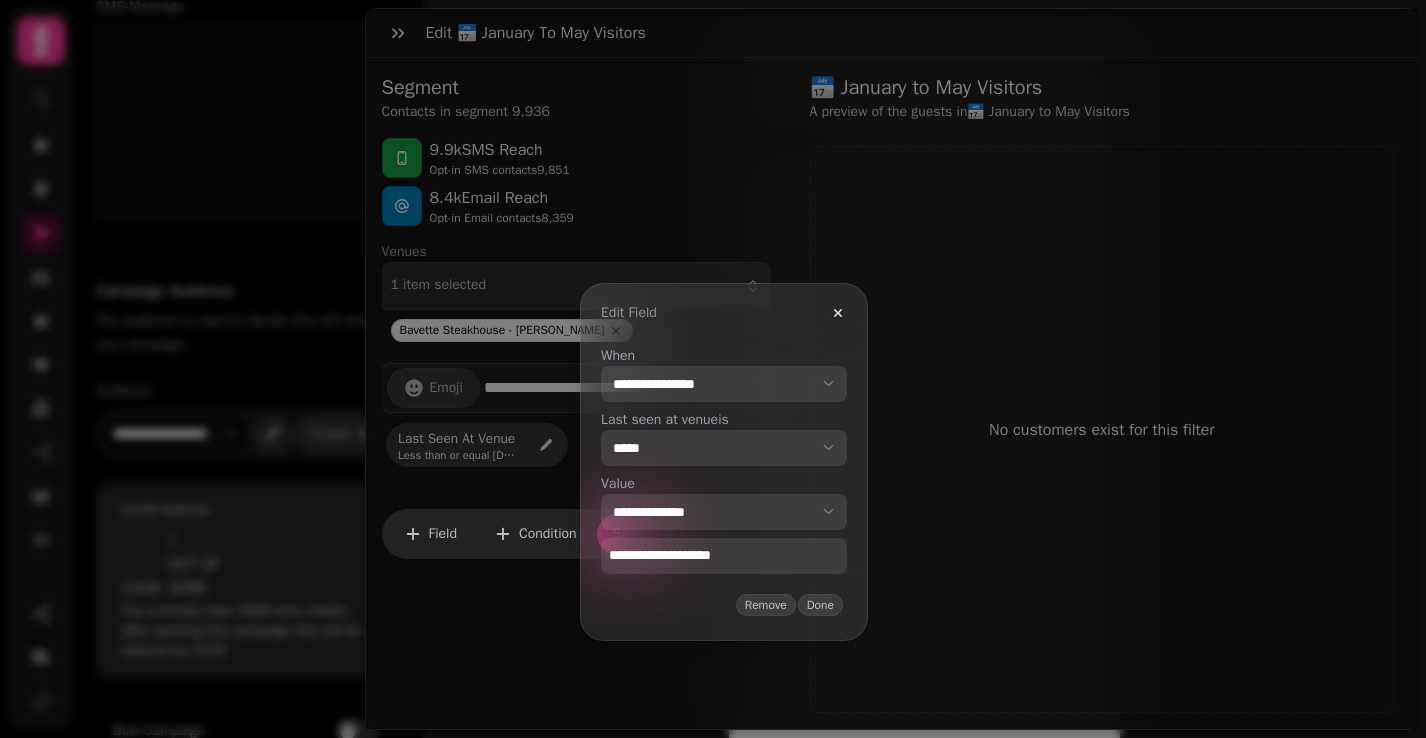 select on "**" 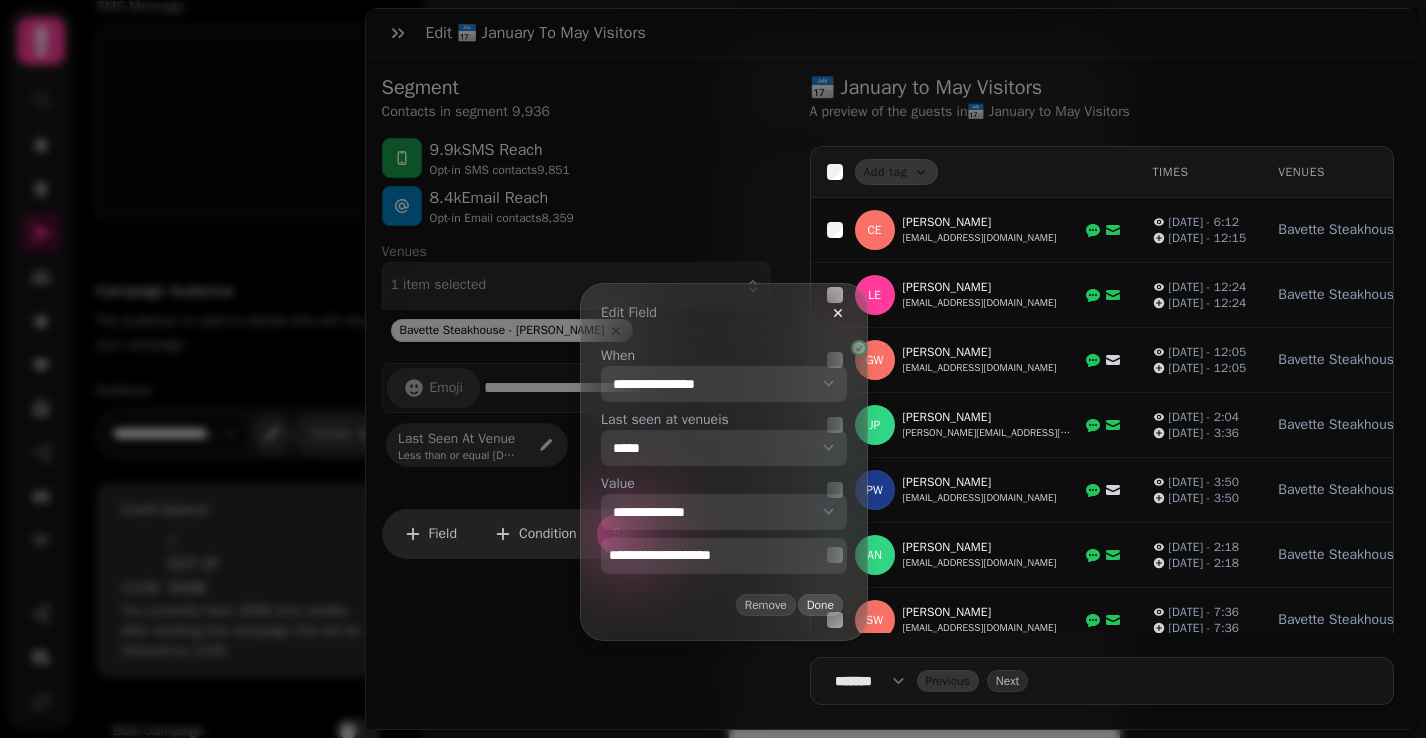click on "Done" at bounding box center [820, 605] 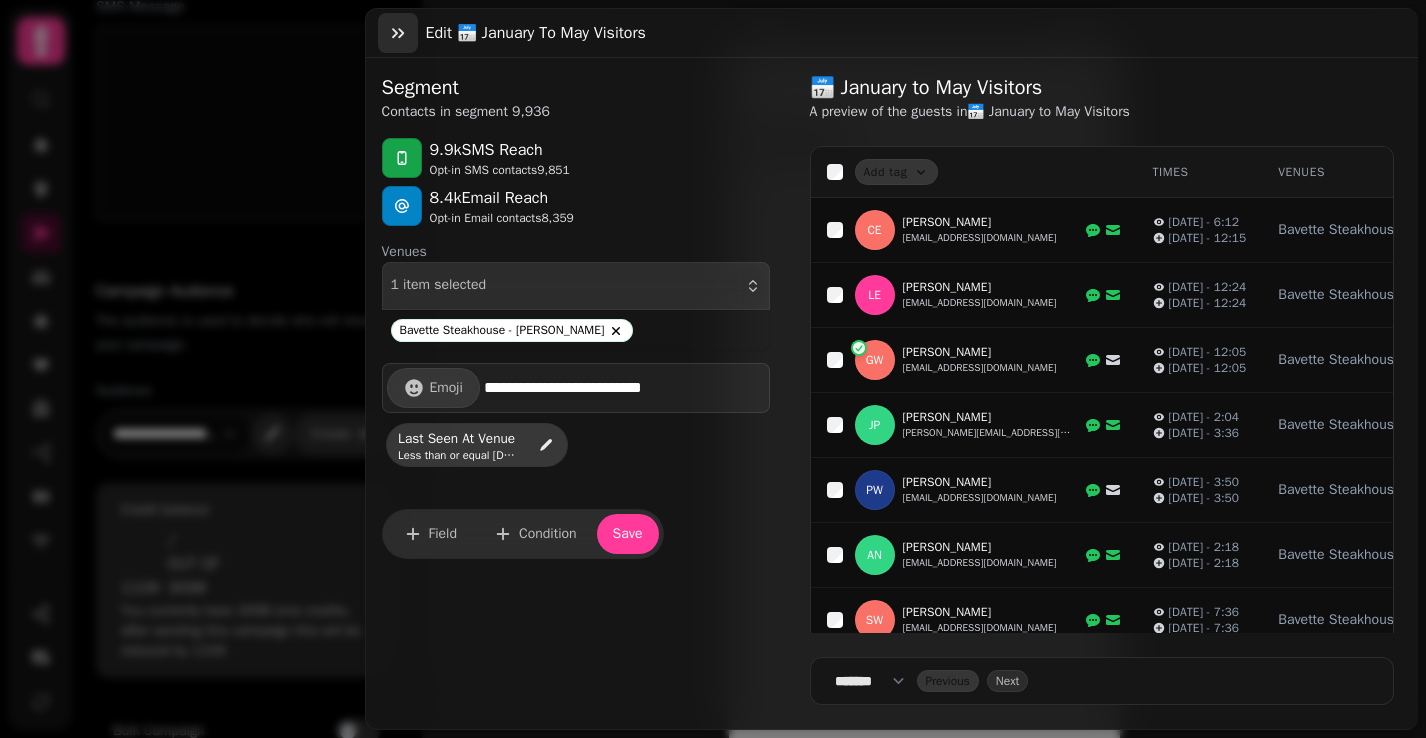 click 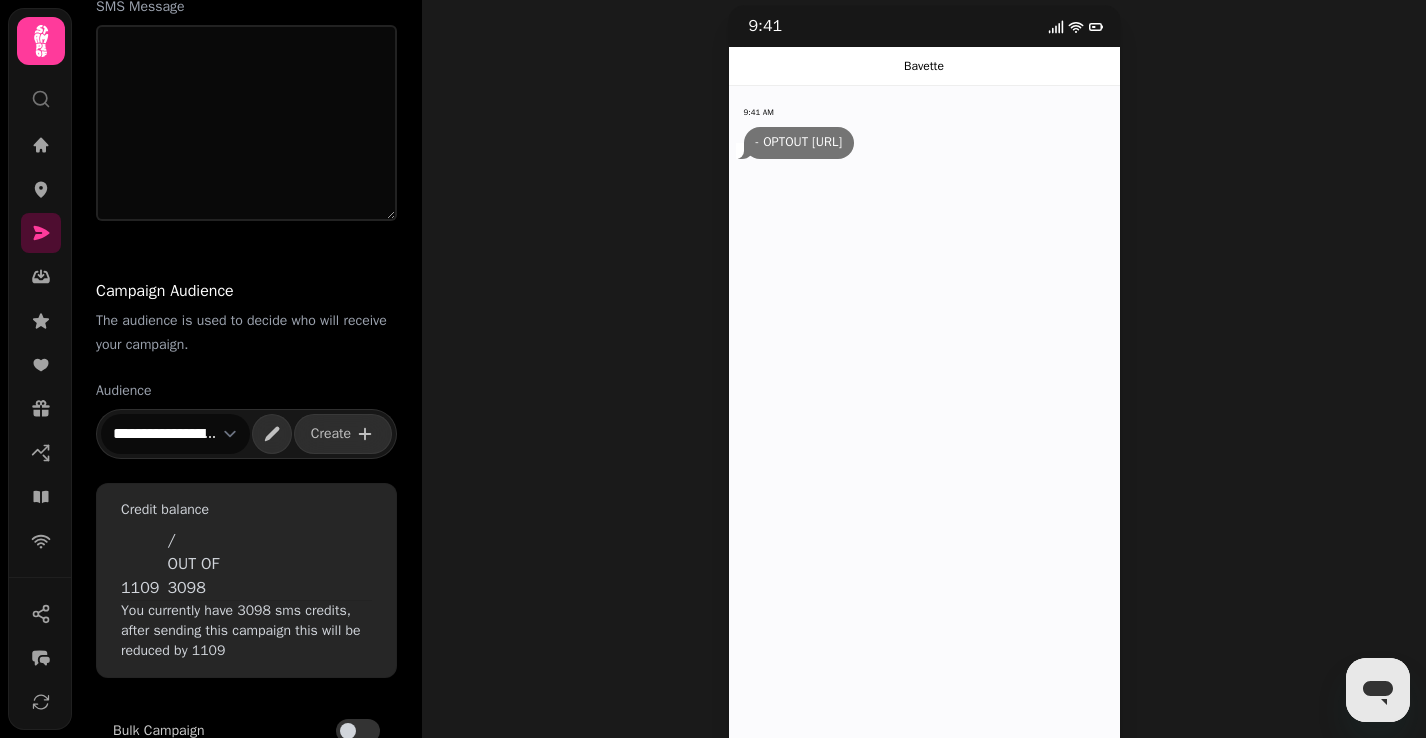 click on "**********" at bounding box center (175, 434) 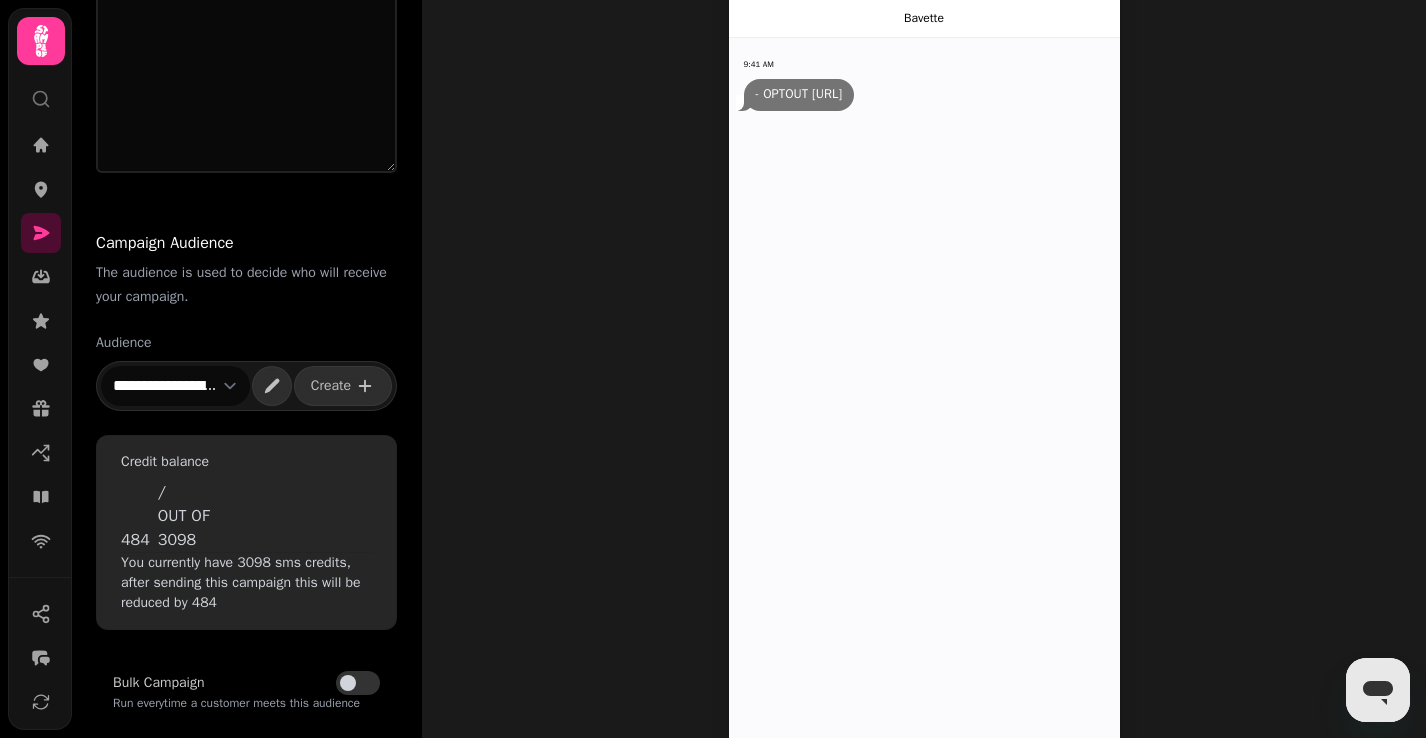 scroll, scrollTop: 479, scrollLeft: 0, axis: vertical 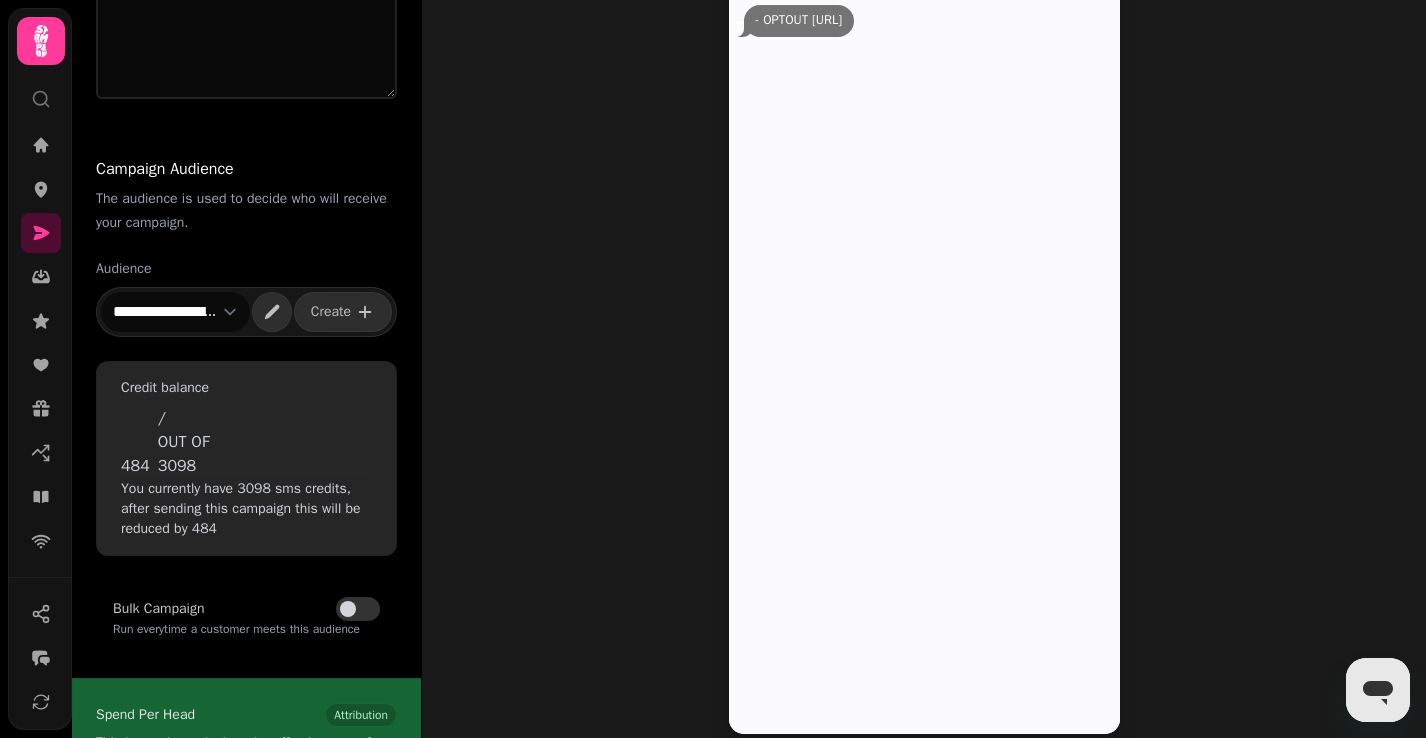 click on "**********" at bounding box center [175, 312] 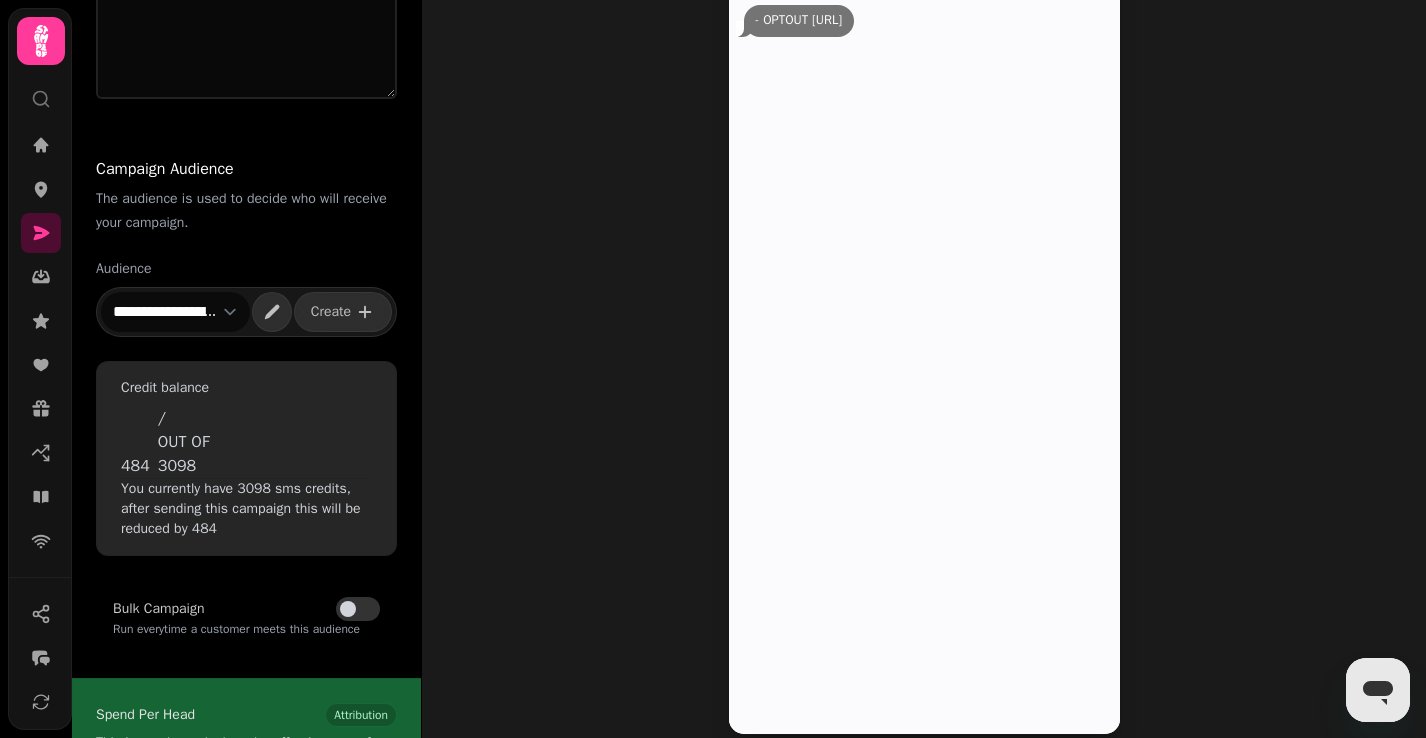 select on "**********" 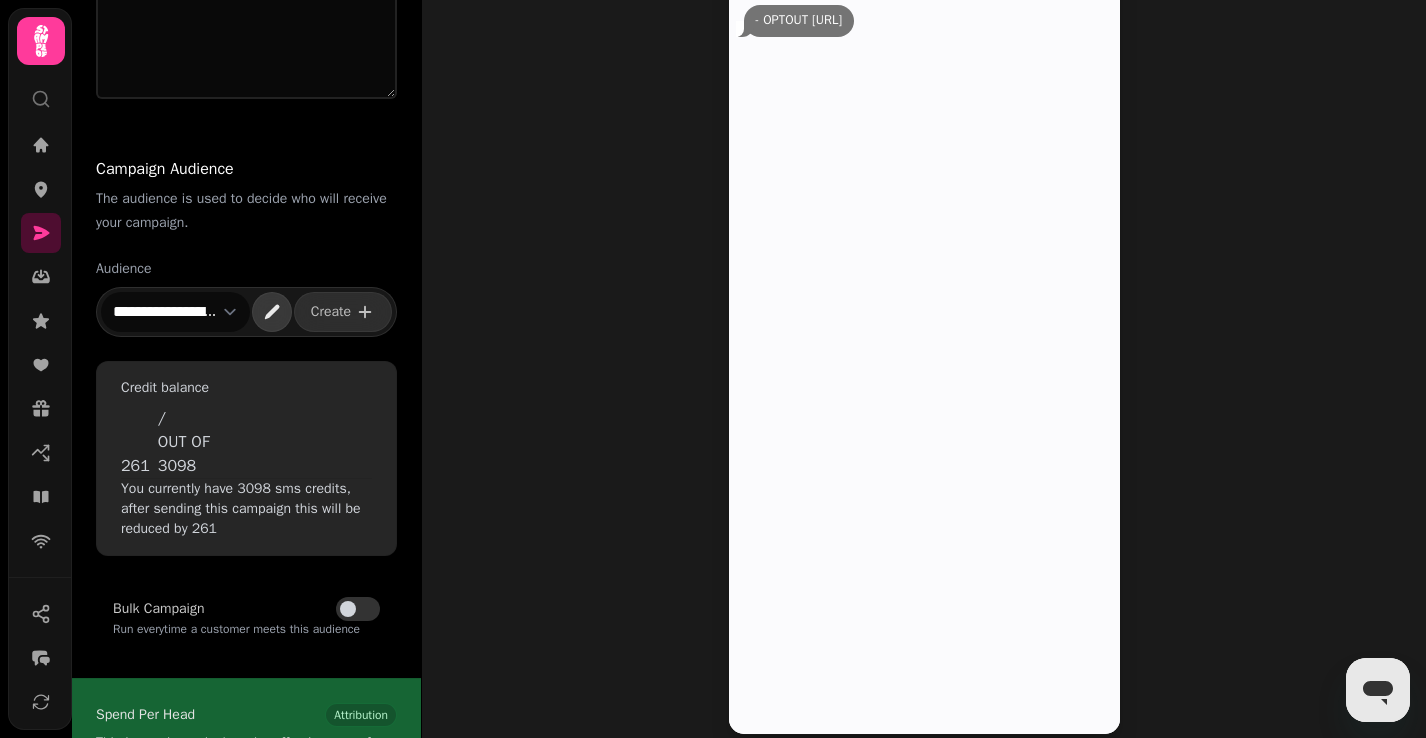 click 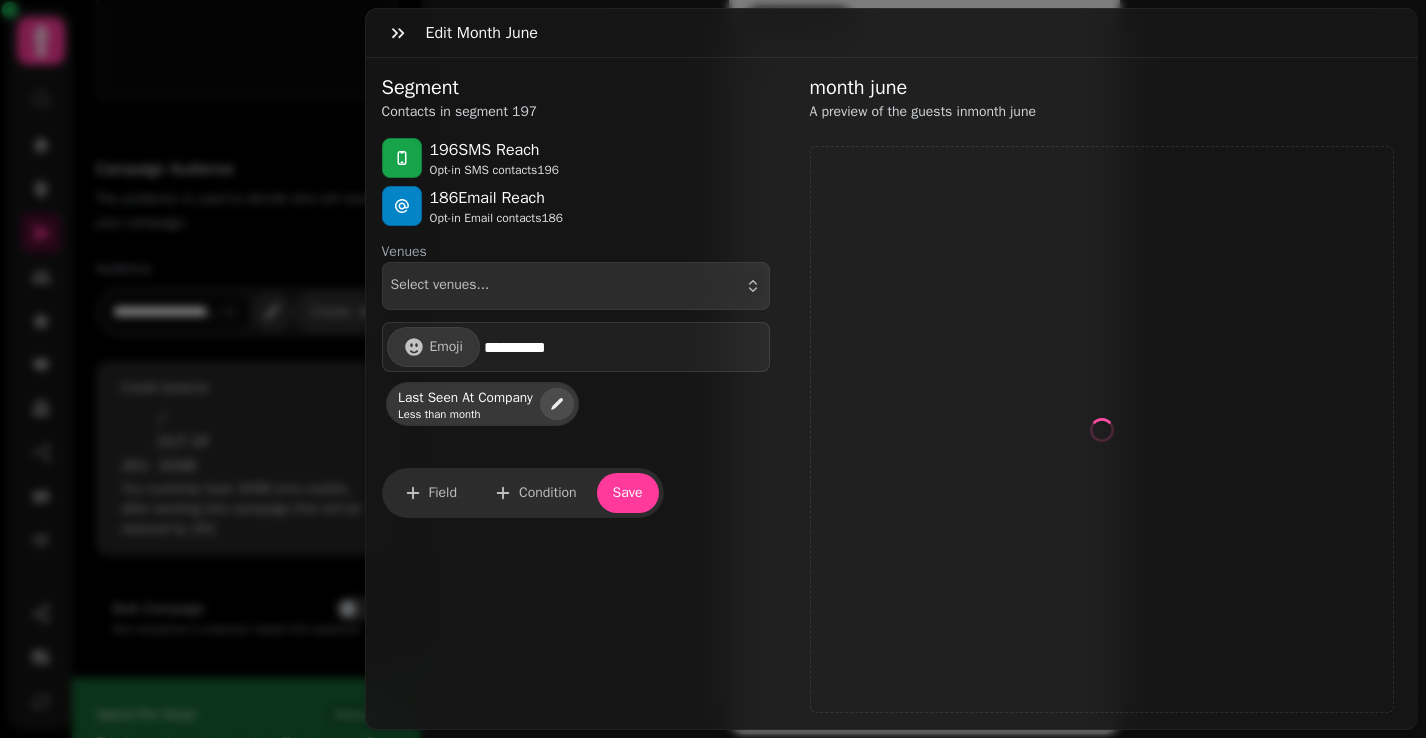 click 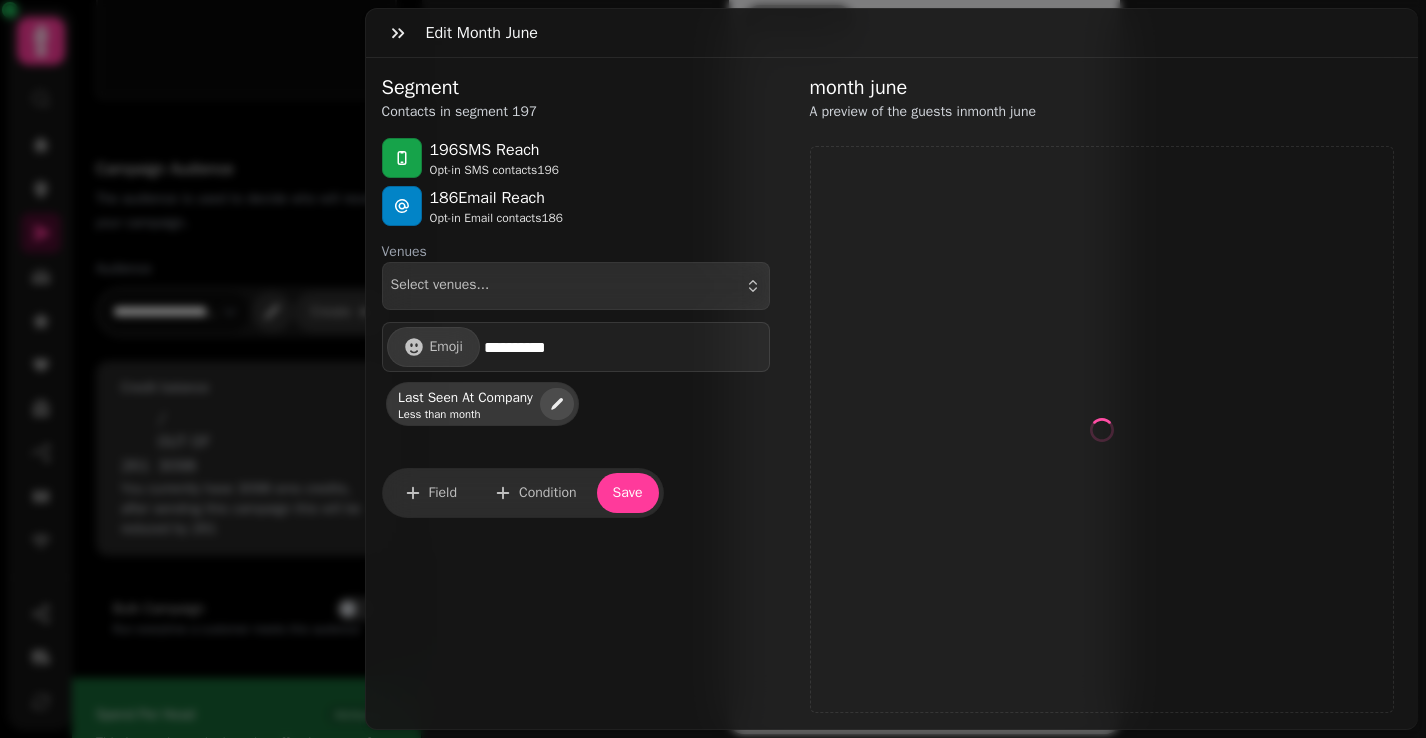 select on "**********" 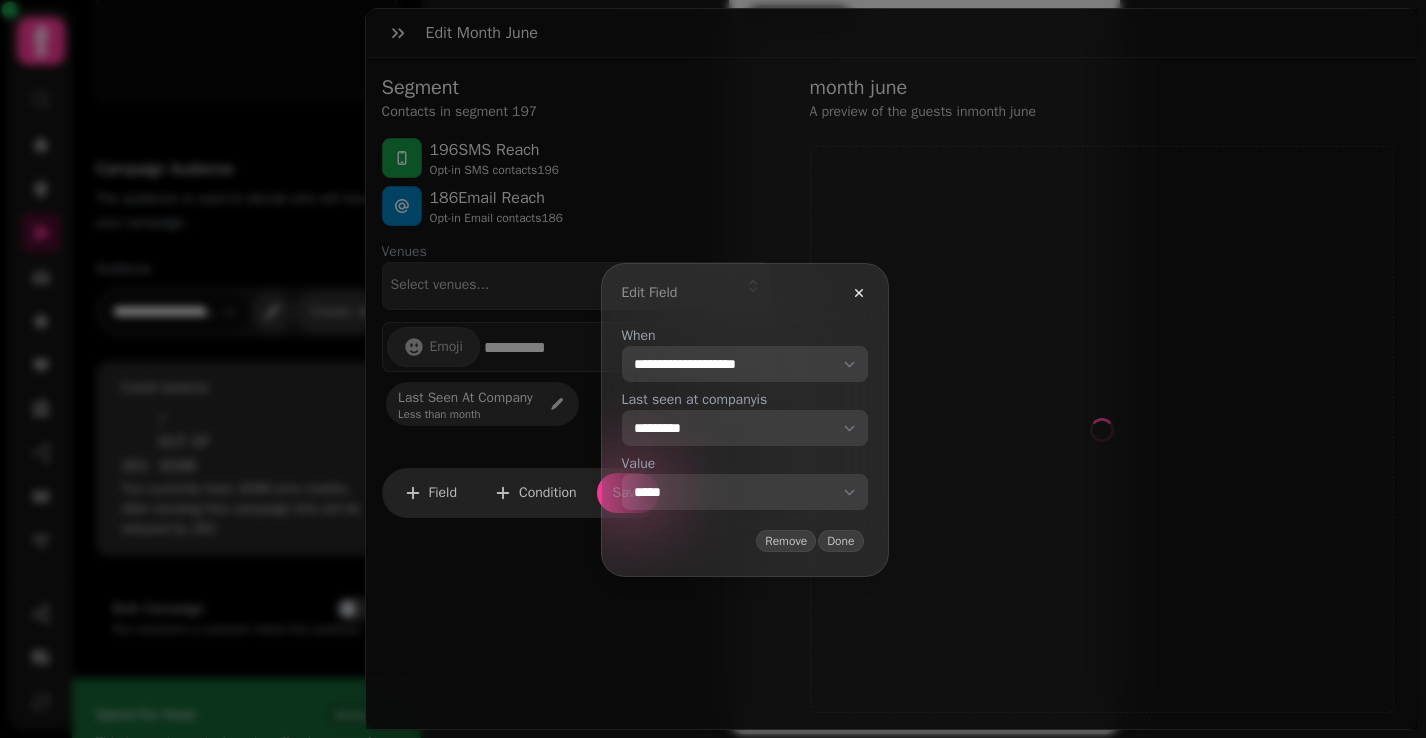 click on "**********" at bounding box center [745, 492] 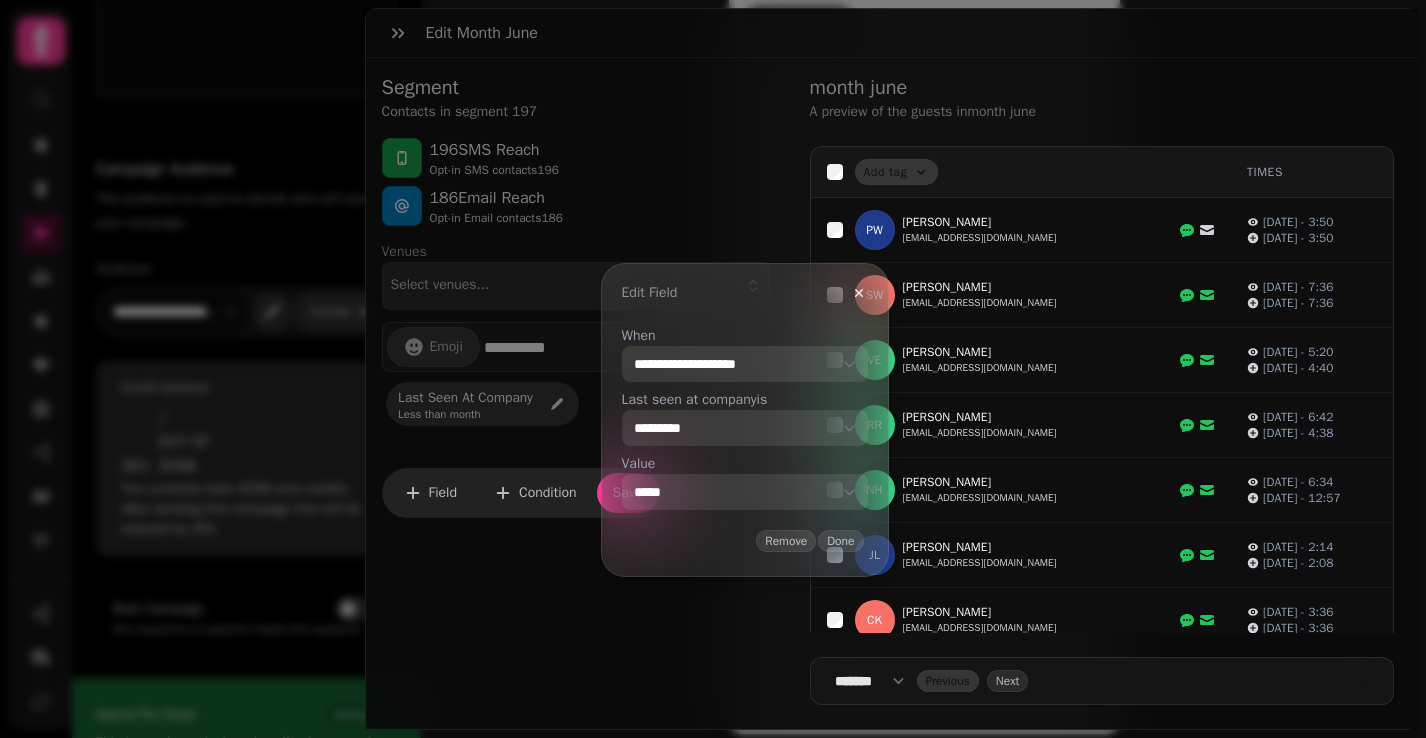 click on "**********" at bounding box center (745, 492) 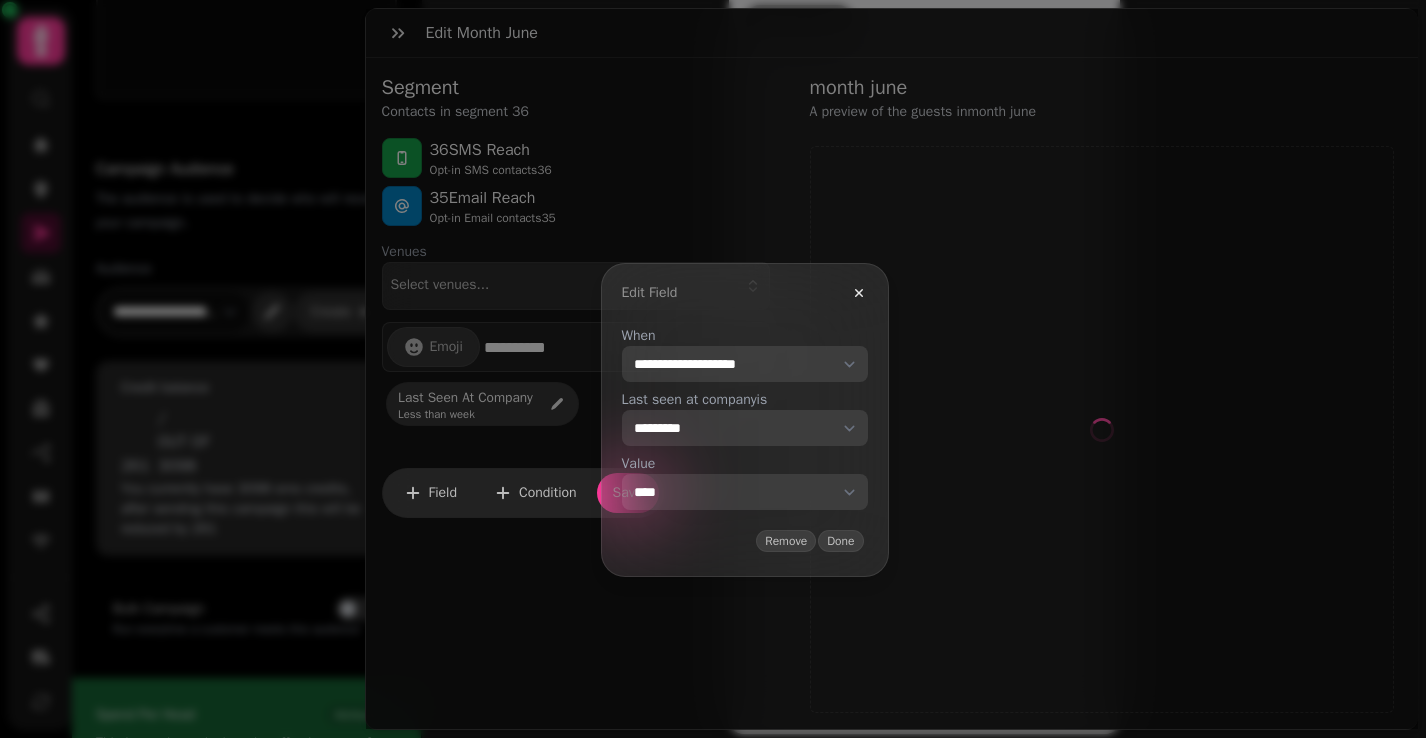 click on "**********" at bounding box center (745, 492) 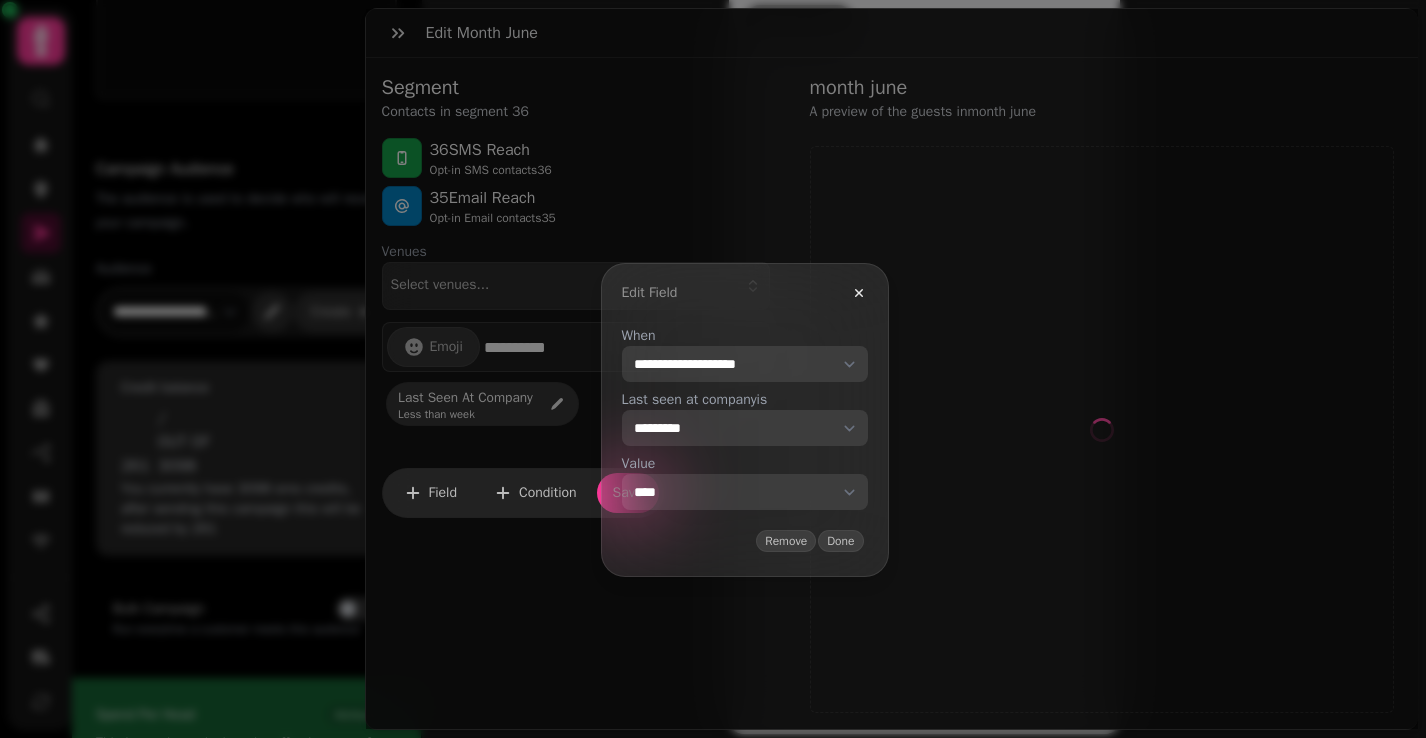select on "******" 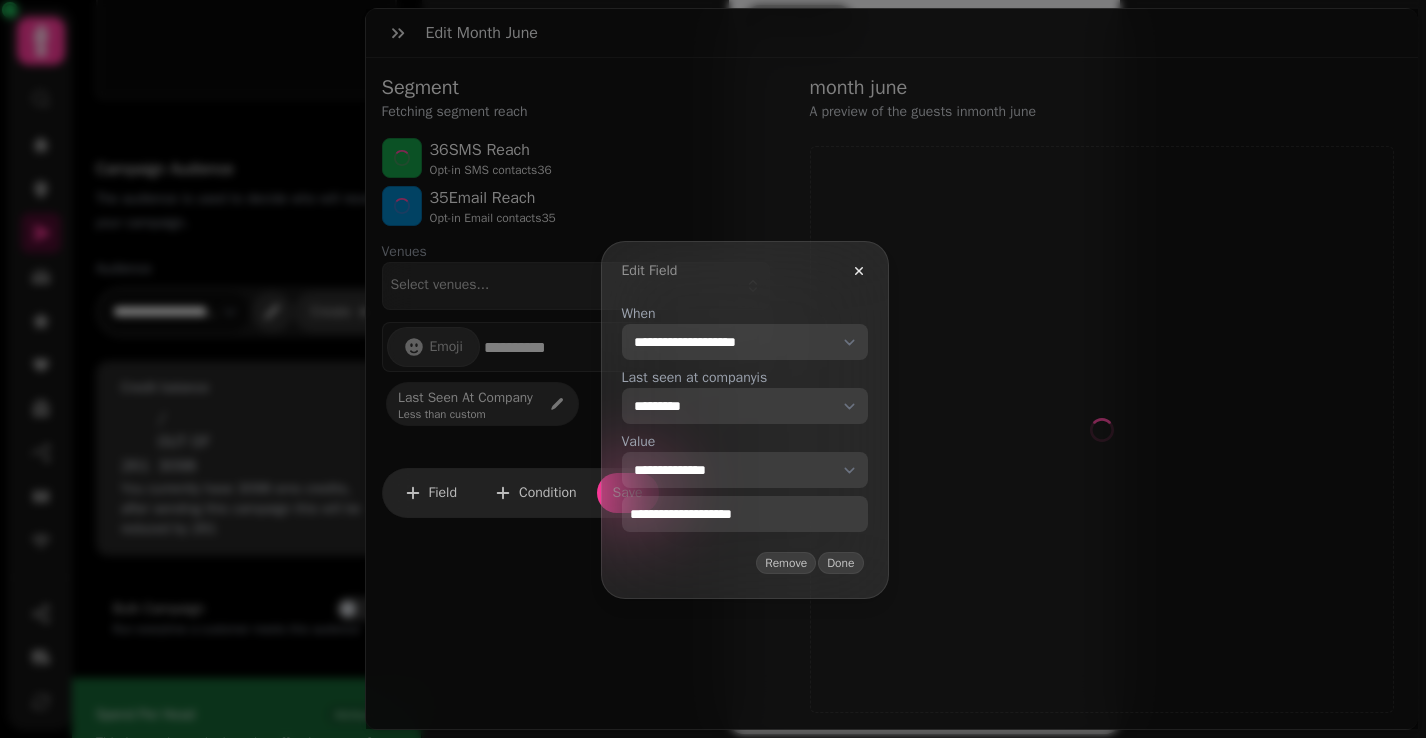 click on "**********" at bounding box center (745, 514) 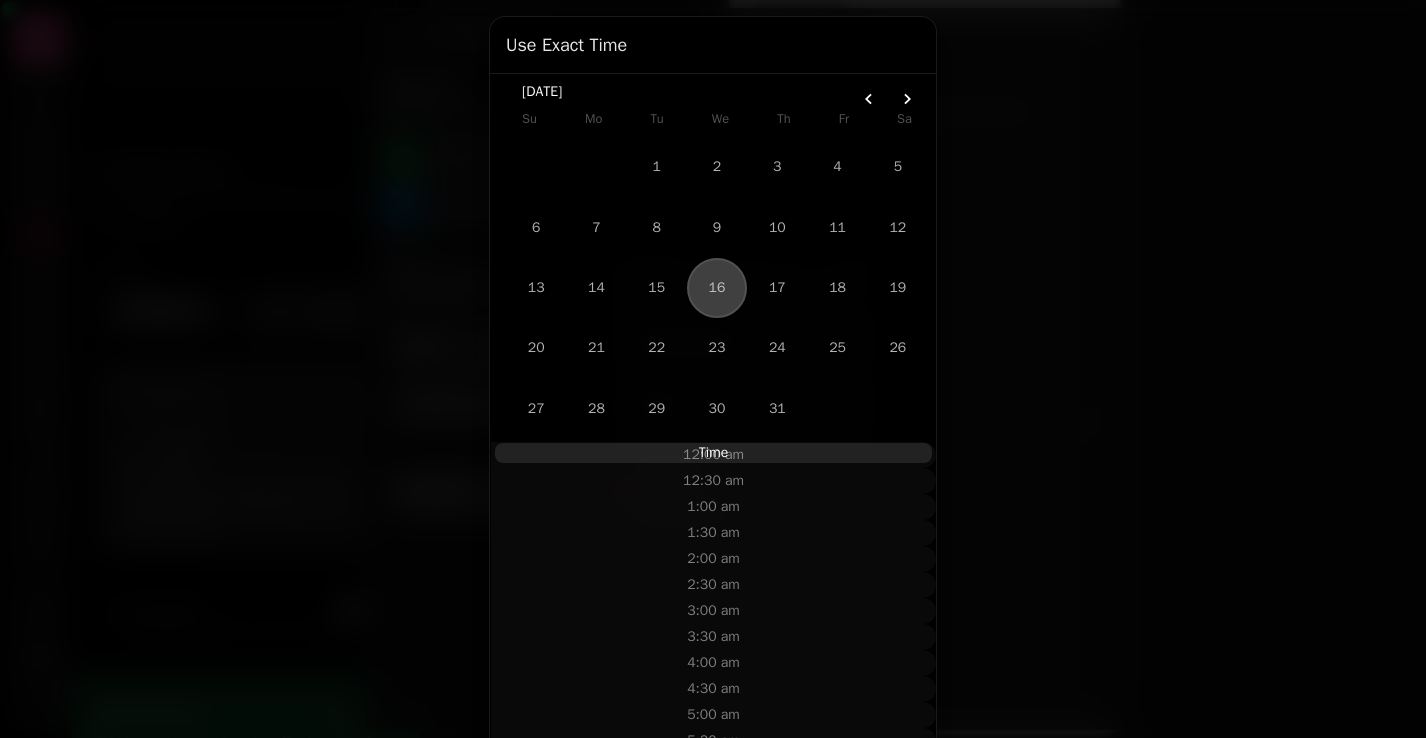 scroll, scrollTop: 28, scrollLeft: 0, axis: vertical 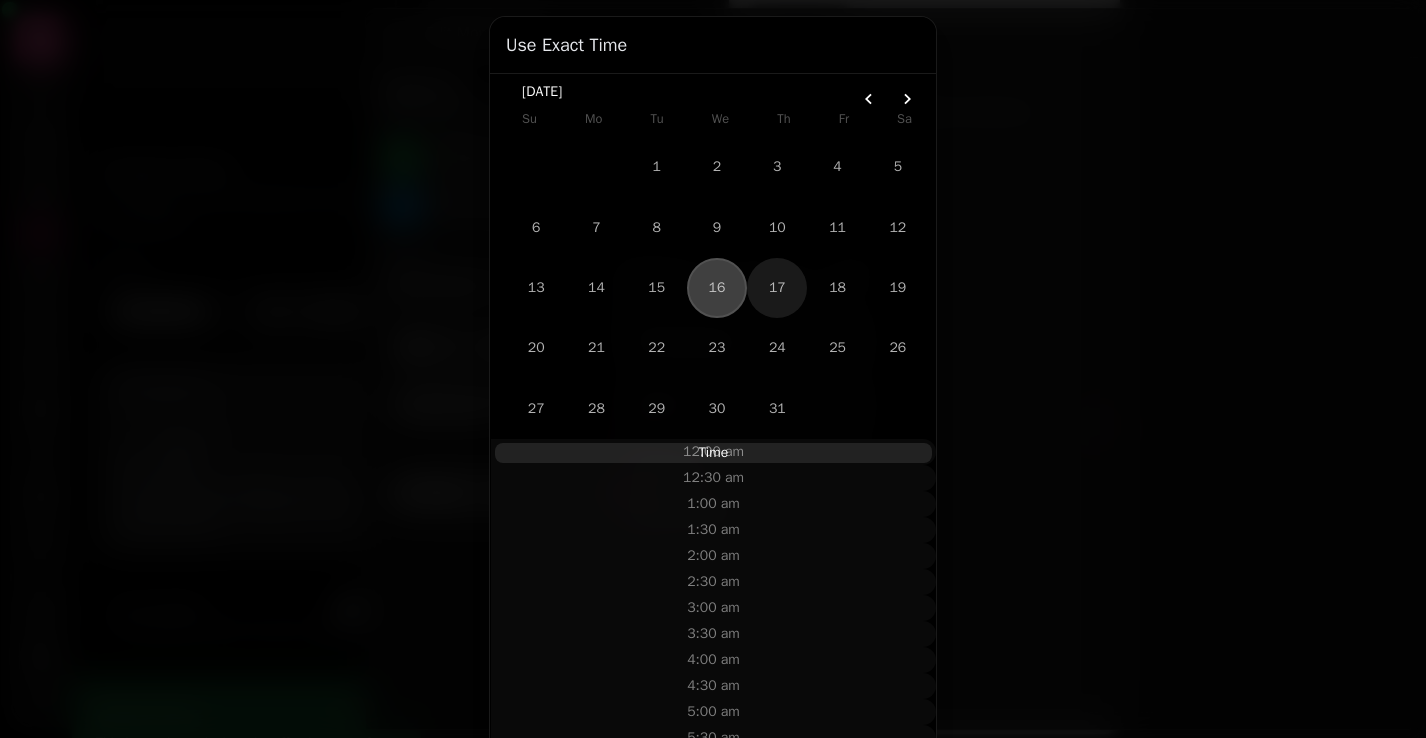 click on "17" at bounding box center (777, 288) 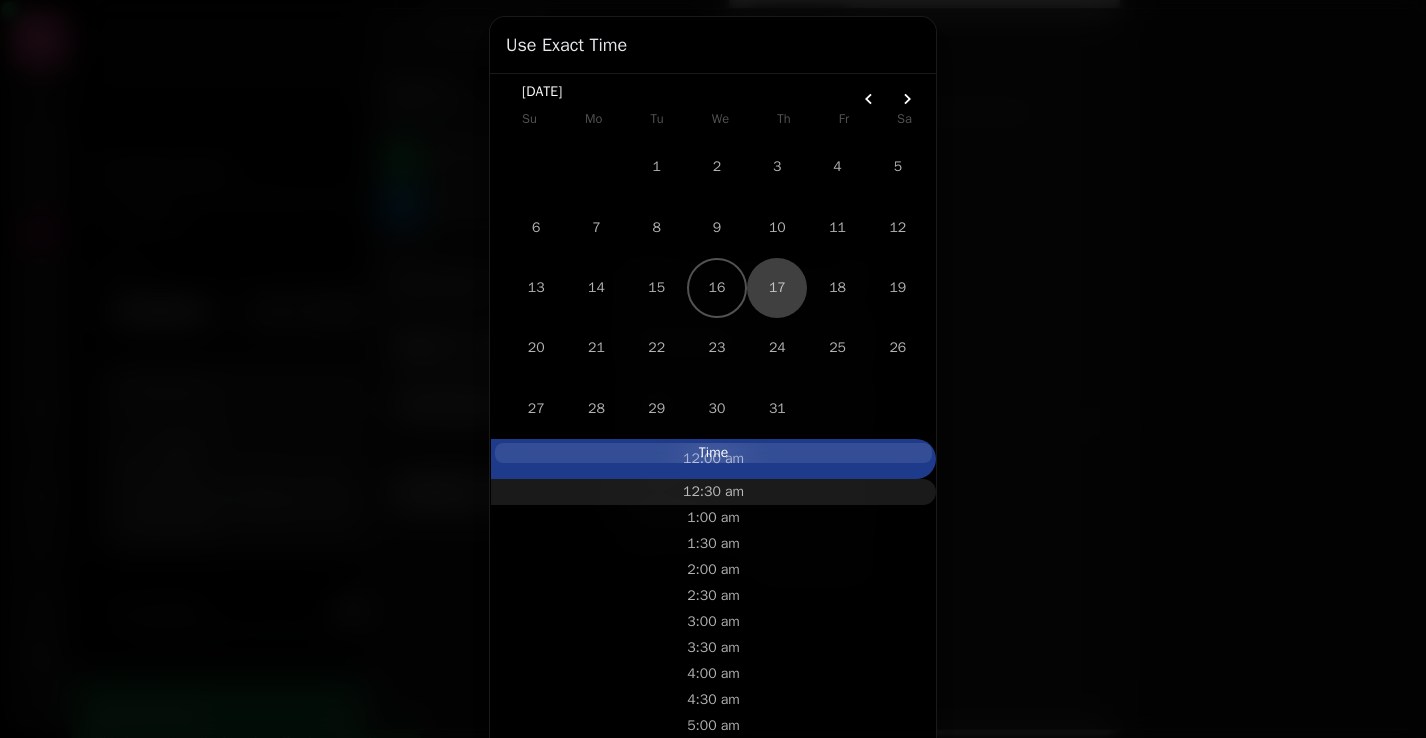 click on "12:30 am" at bounding box center [713, 492] 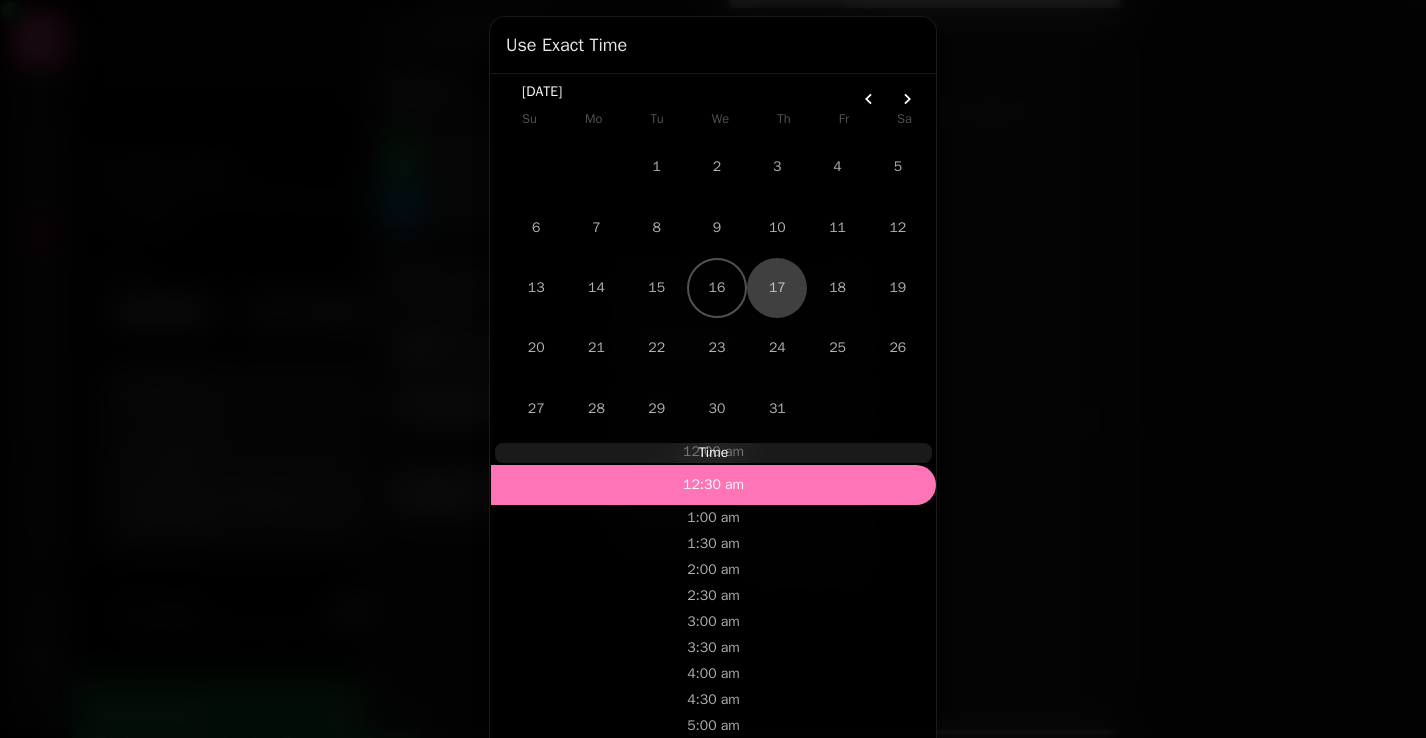 click on "12:30 am" at bounding box center (713, 485) 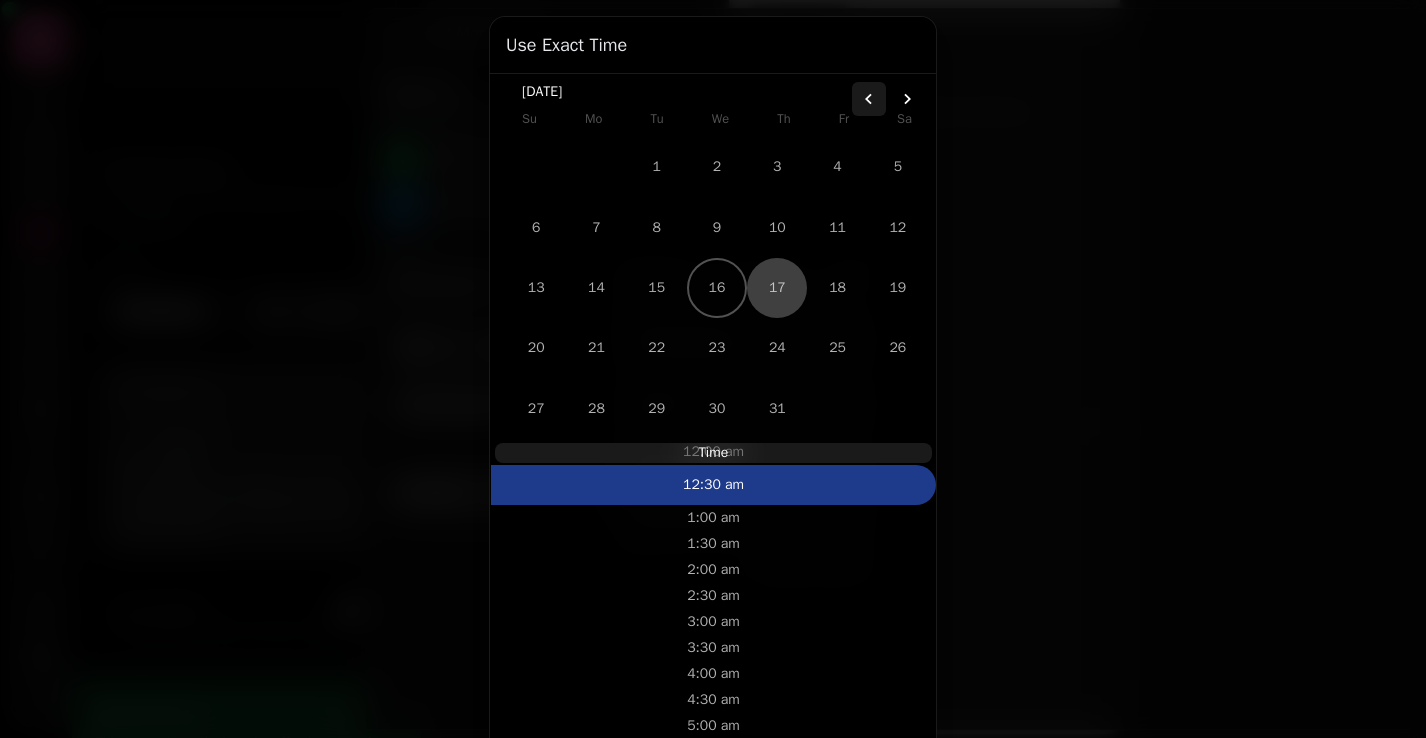 click at bounding box center [869, 99] 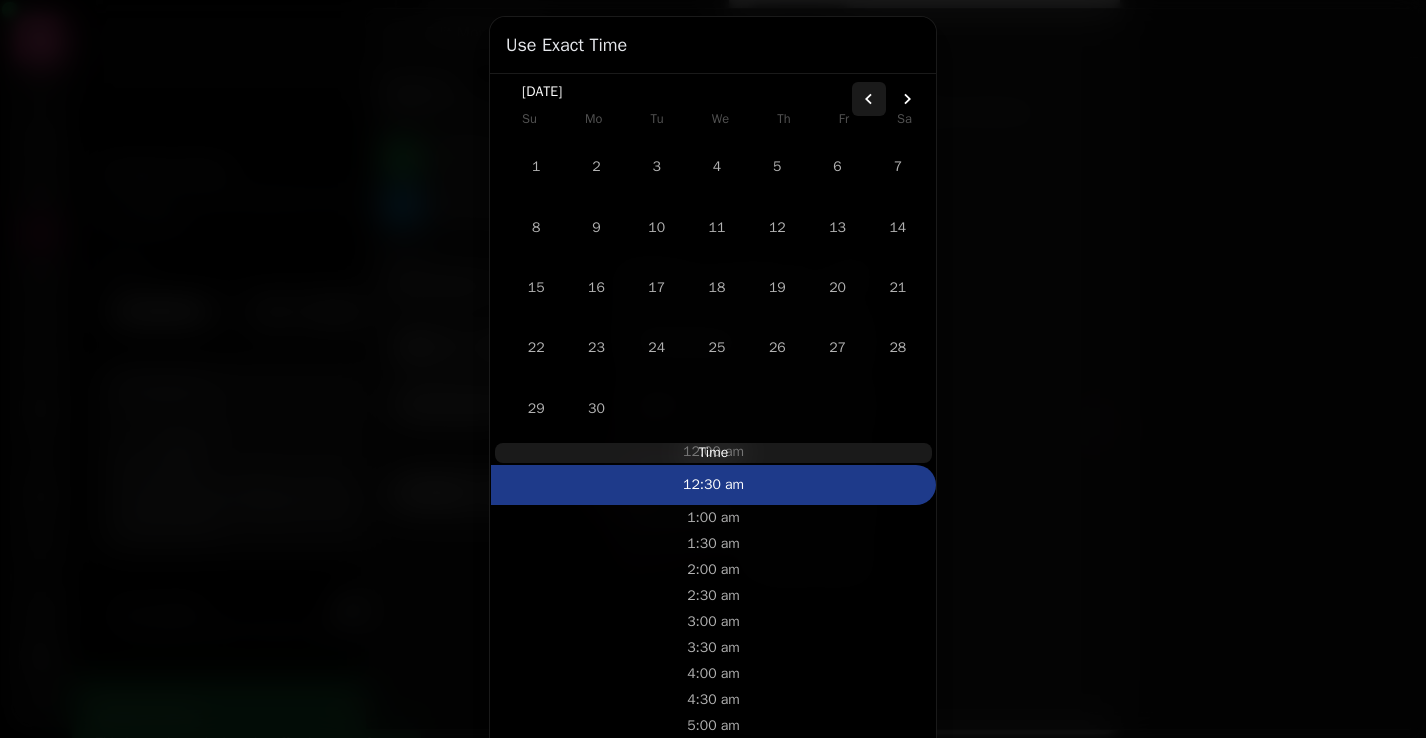 click 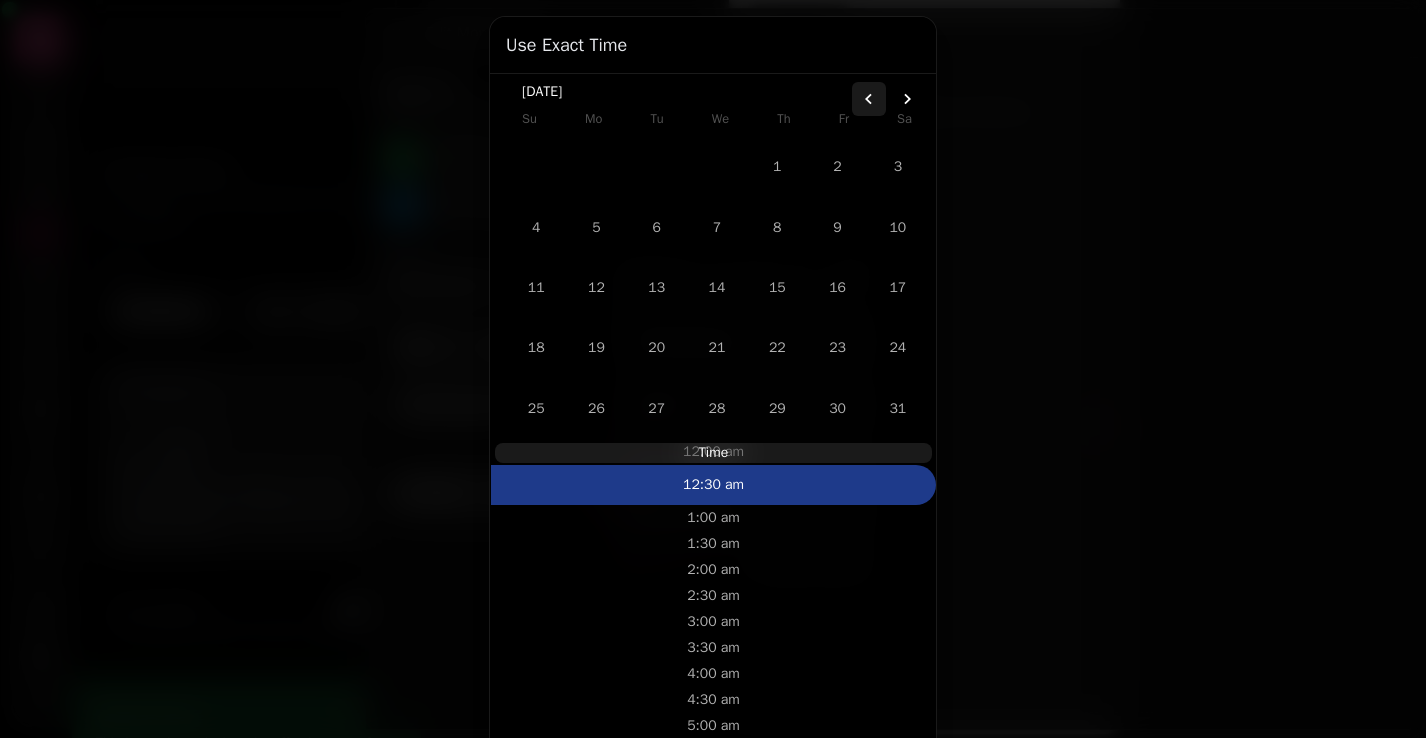 click 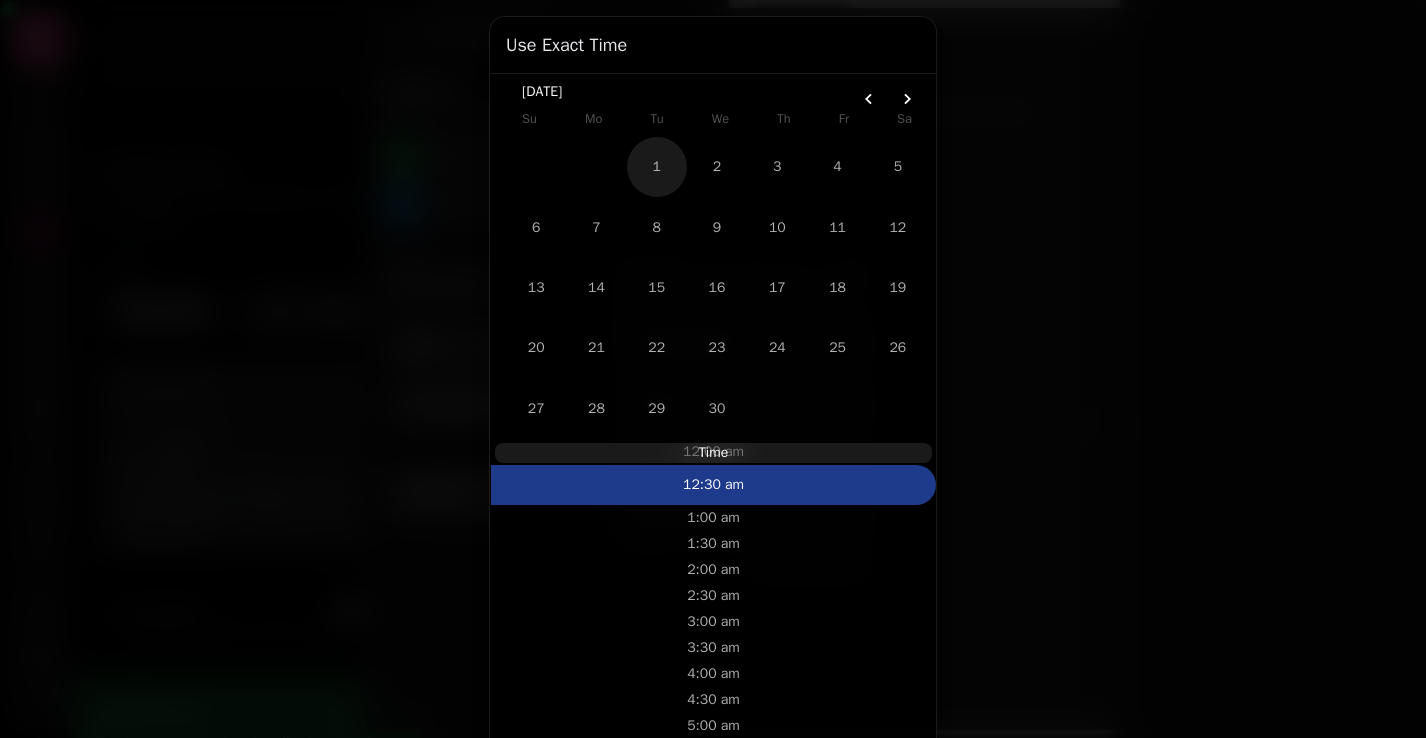 click on "1" at bounding box center [657, 167] 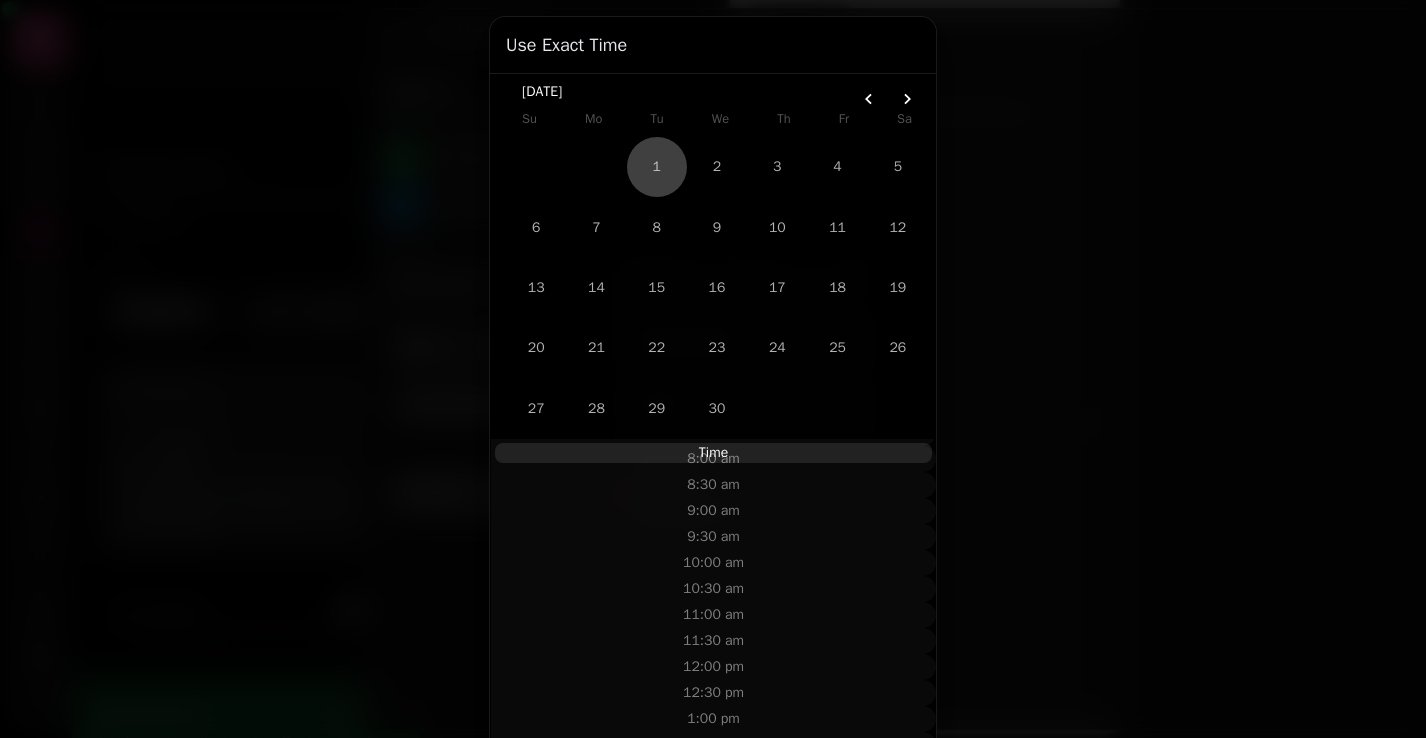 scroll, scrollTop: 505, scrollLeft: 0, axis: vertical 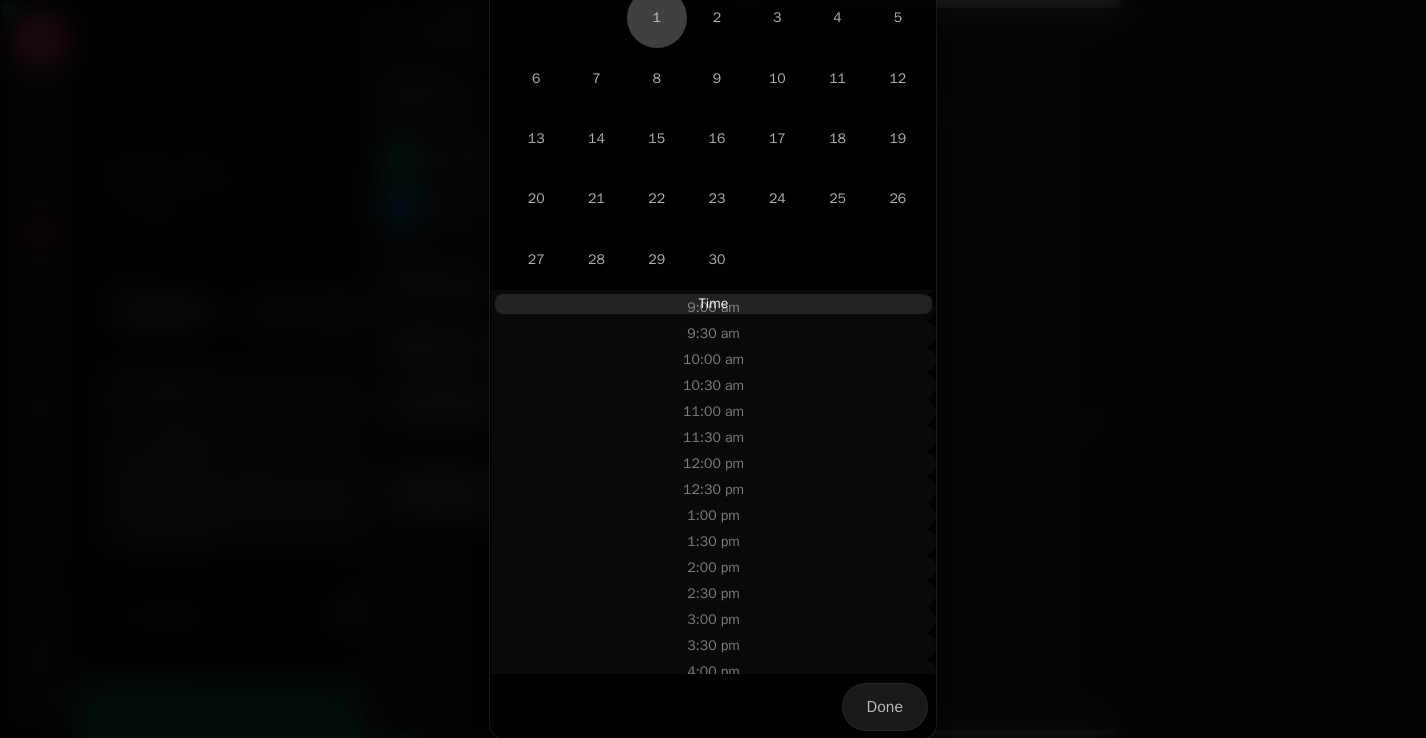 select on "**" 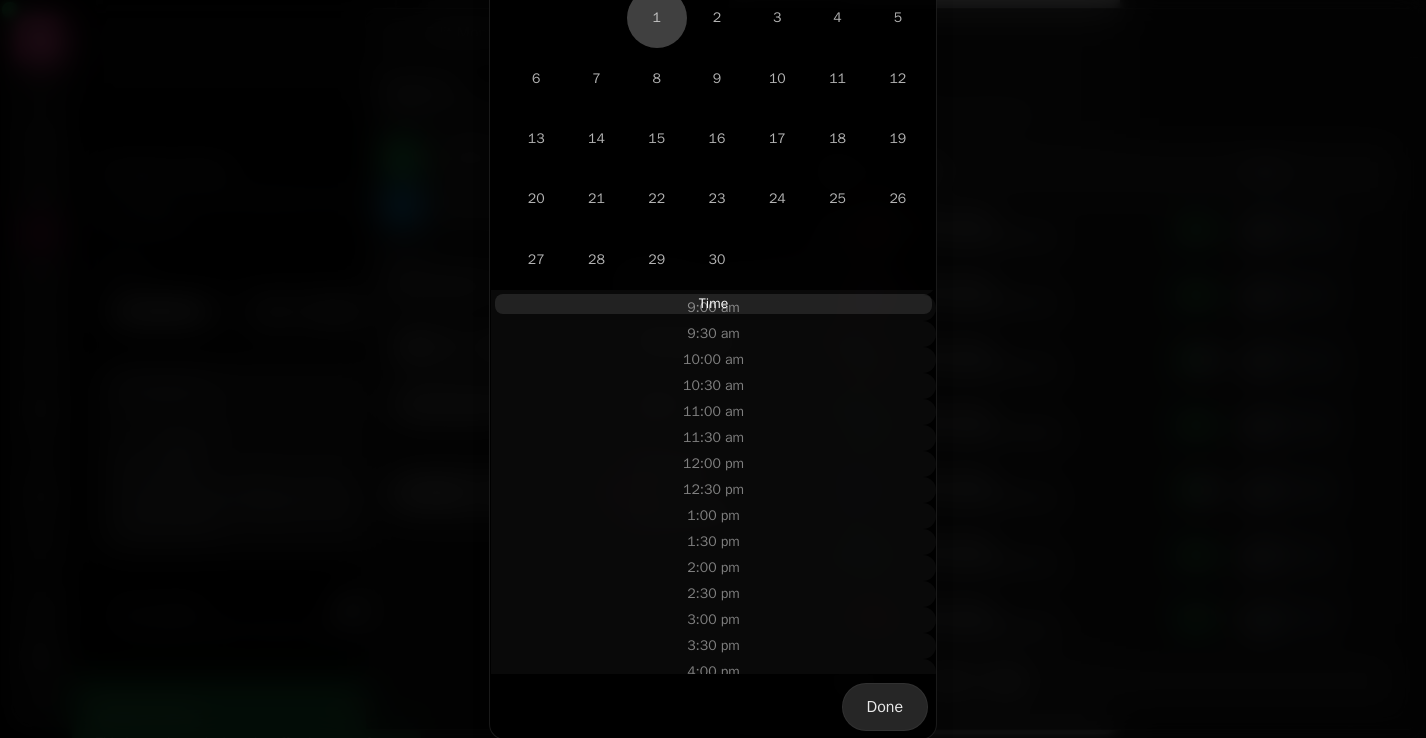 click on "Done" at bounding box center (885, 707) 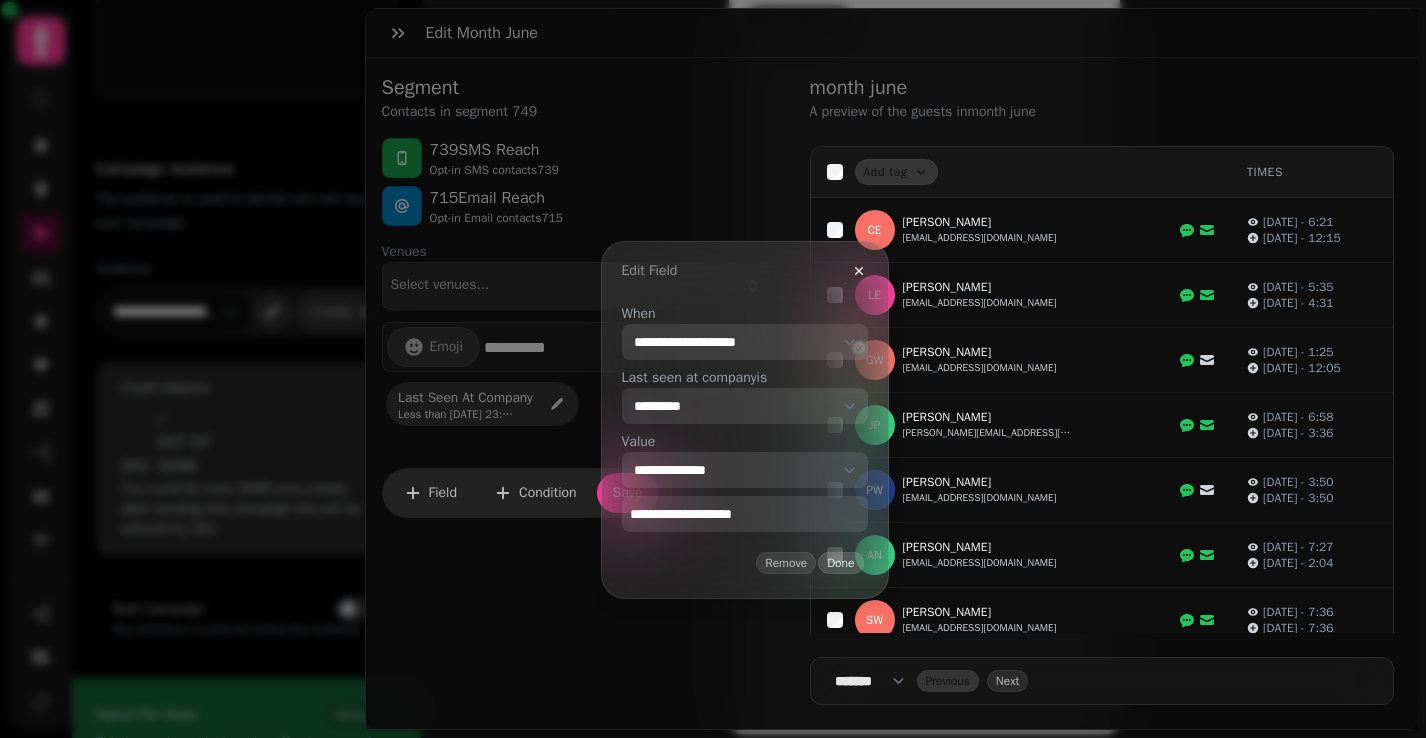 click on "Done" at bounding box center [840, 563] 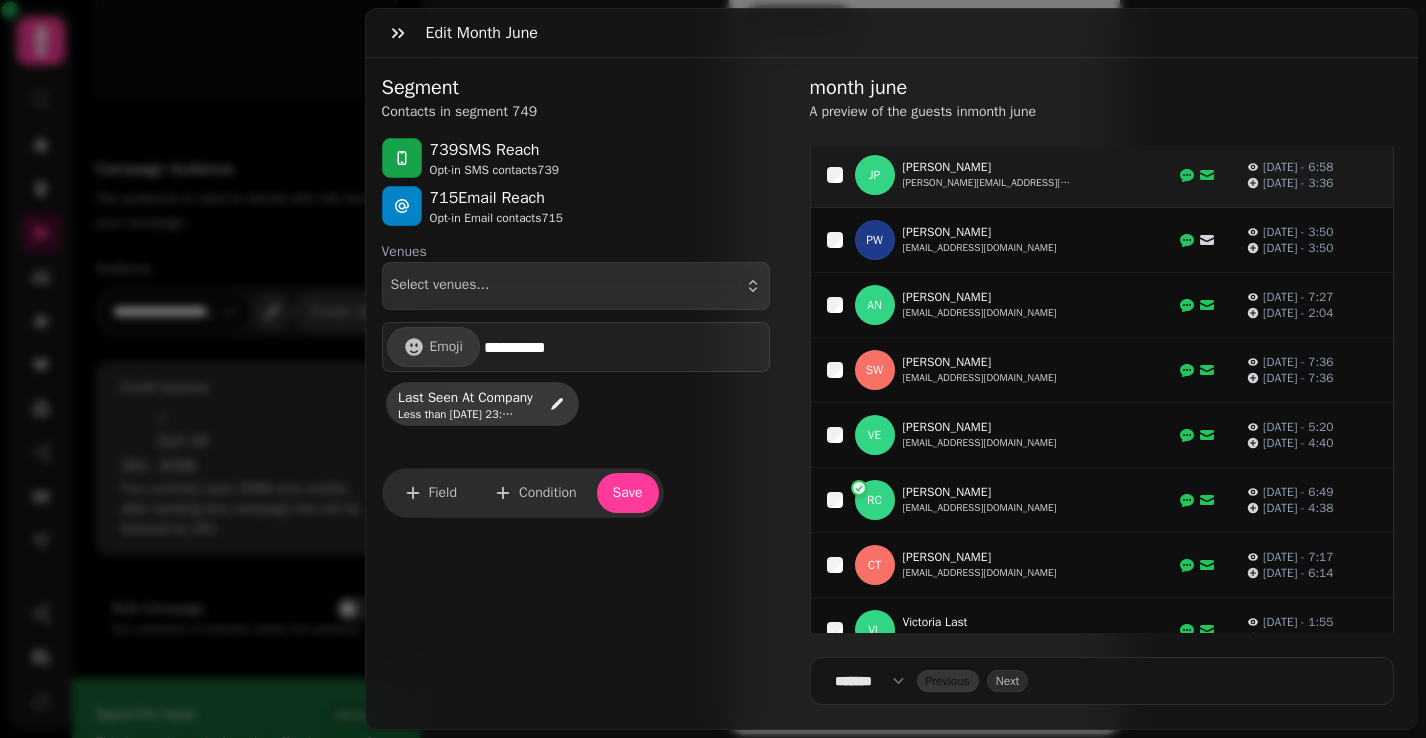 scroll, scrollTop: 0, scrollLeft: 0, axis: both 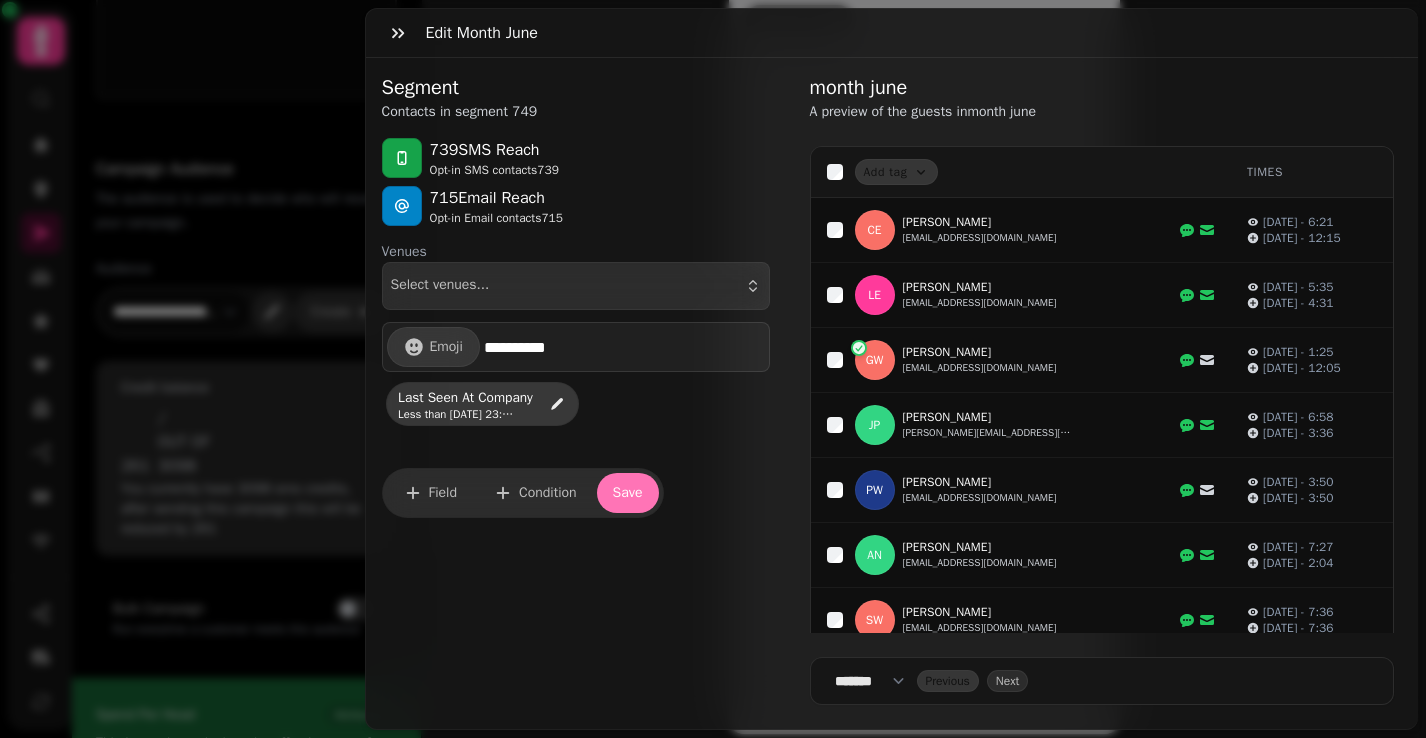 click on "Save" at bounding box center (628, 493) 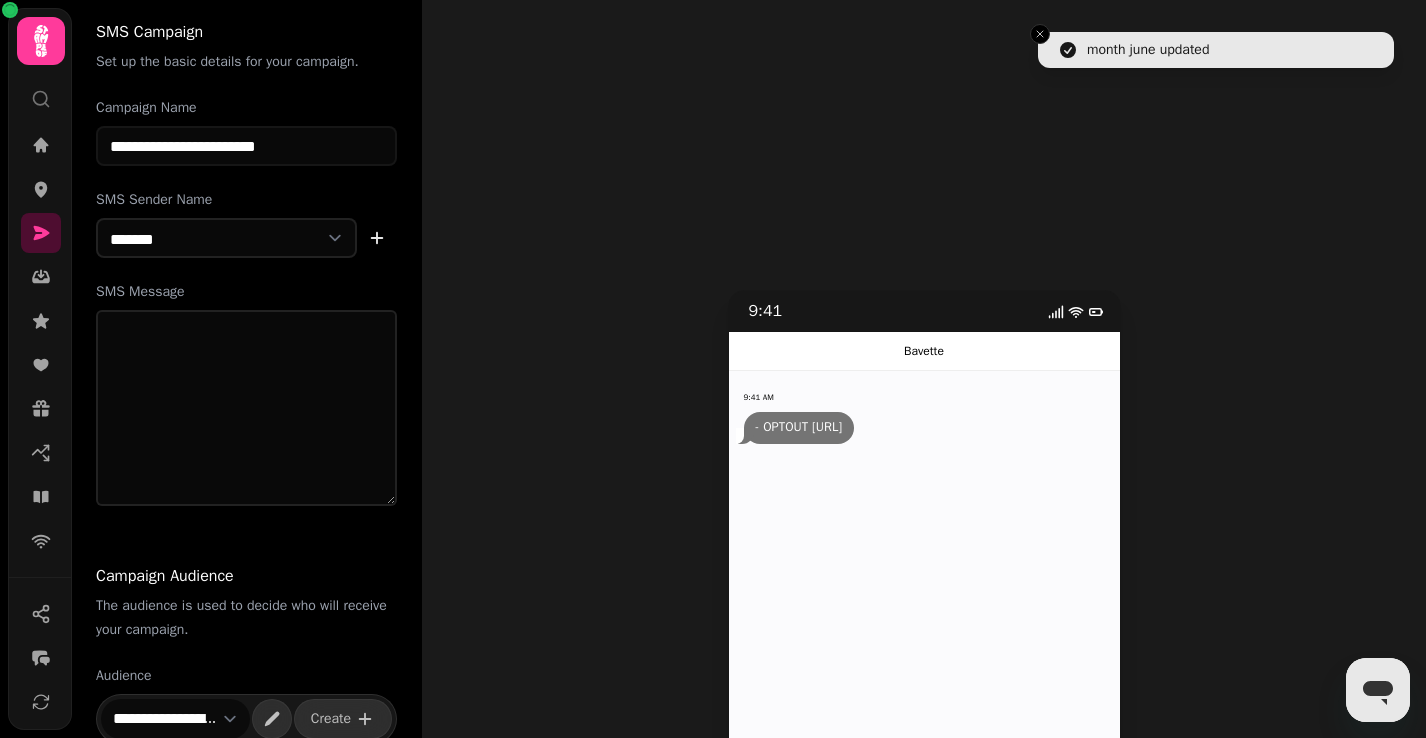 scroll, scrollTop: 0, scrollLeft: 0, axis: both 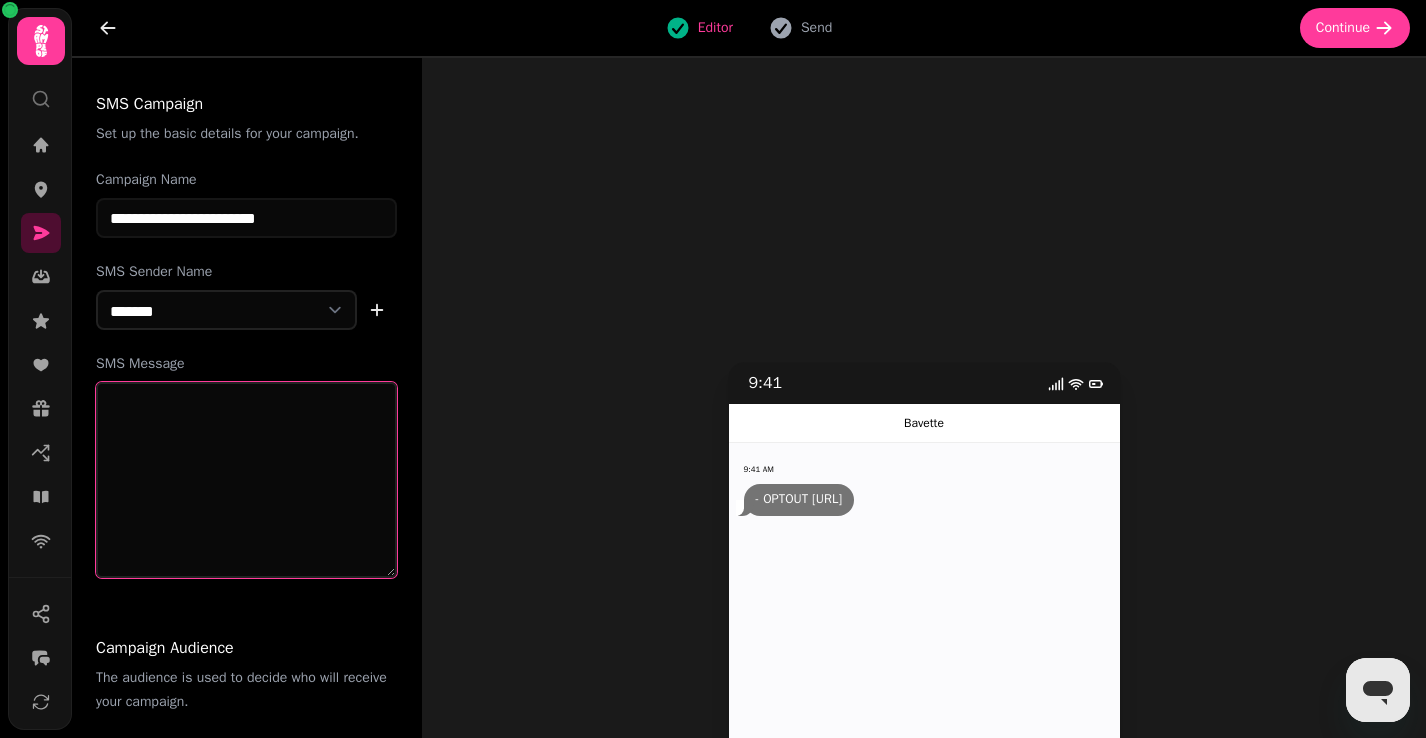 click on "SMS Message" 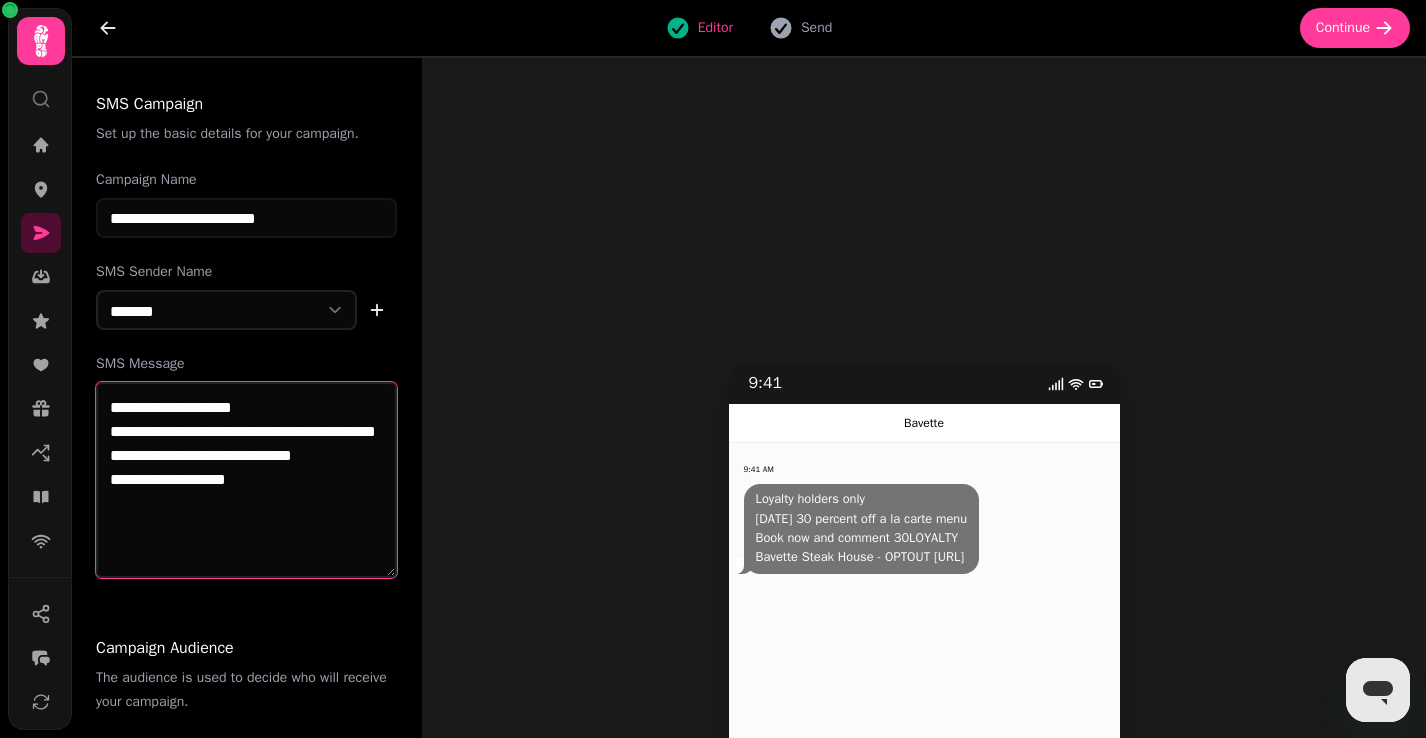 click on "**********" 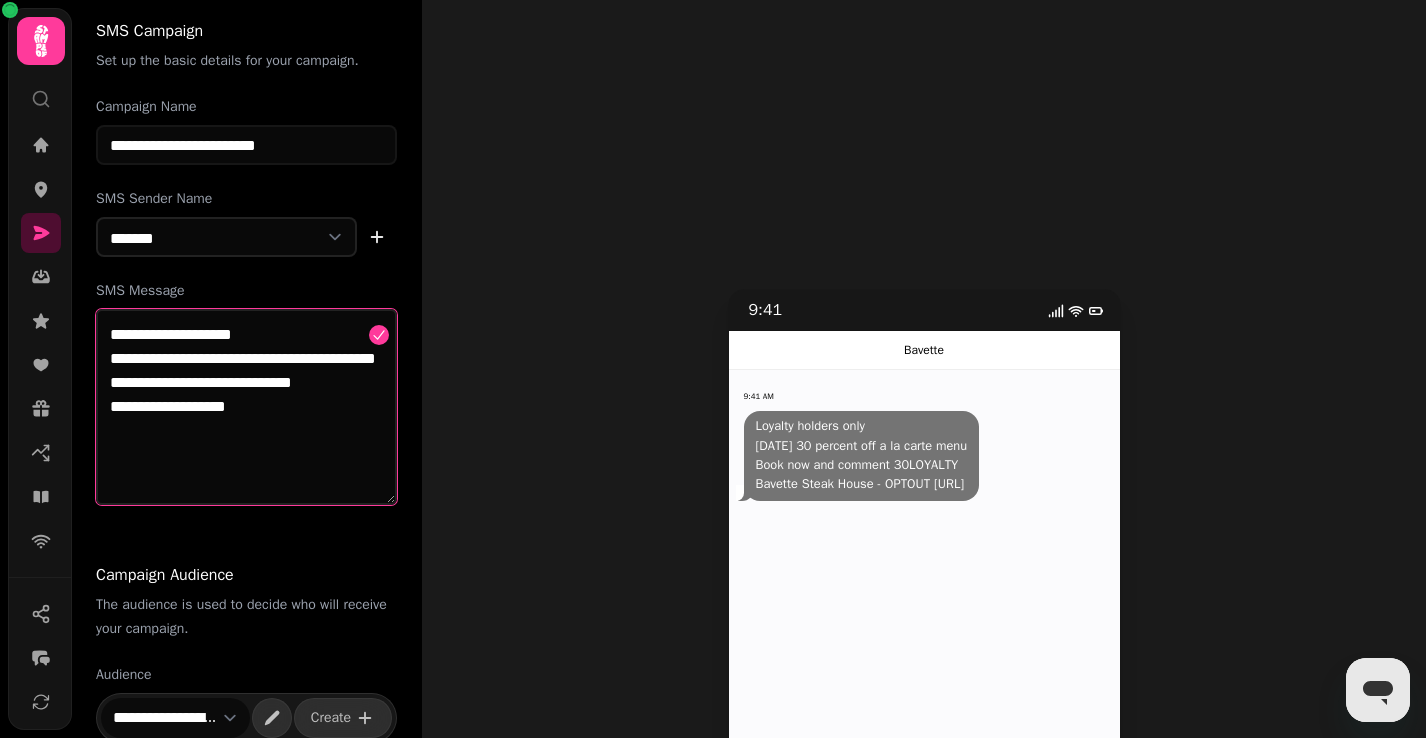 scroll, scrollTop: 130, scrollLeft: 0, axis: vertical 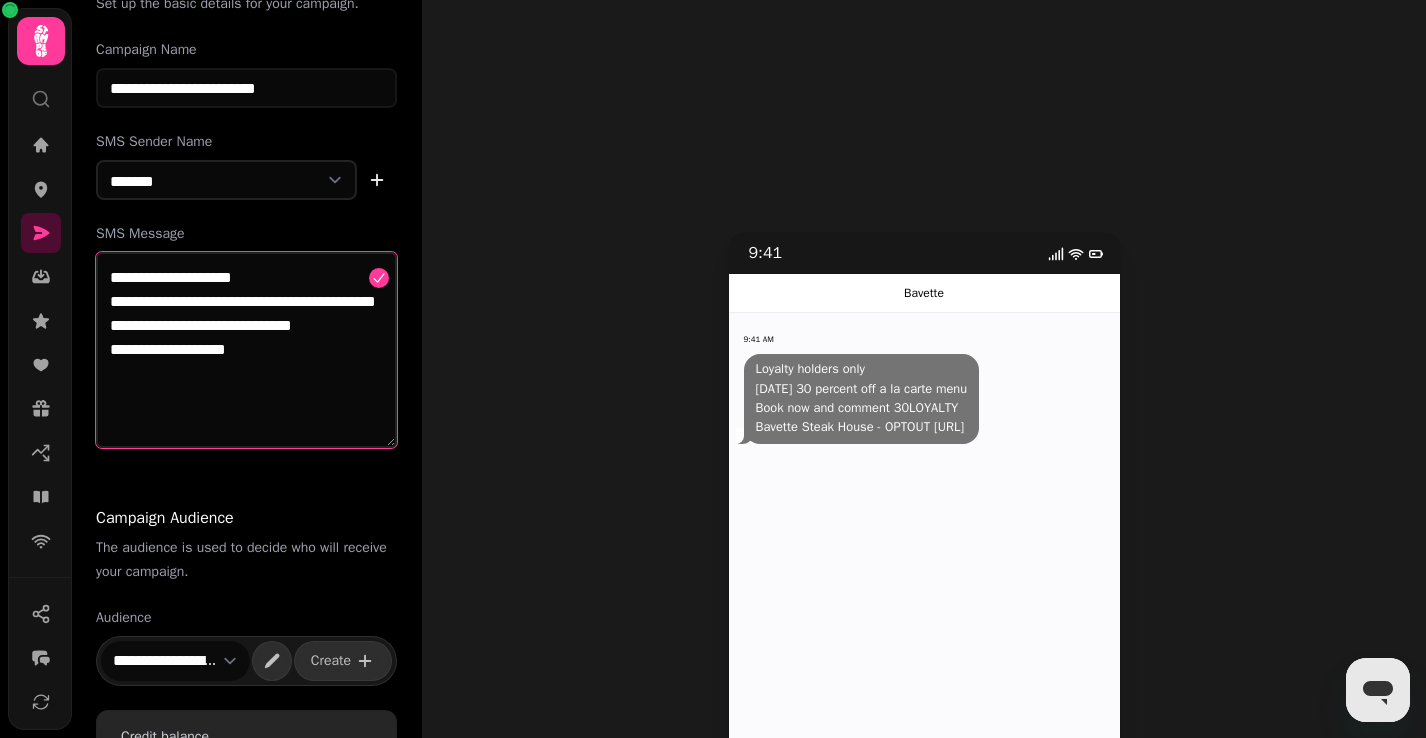 click on "**********" 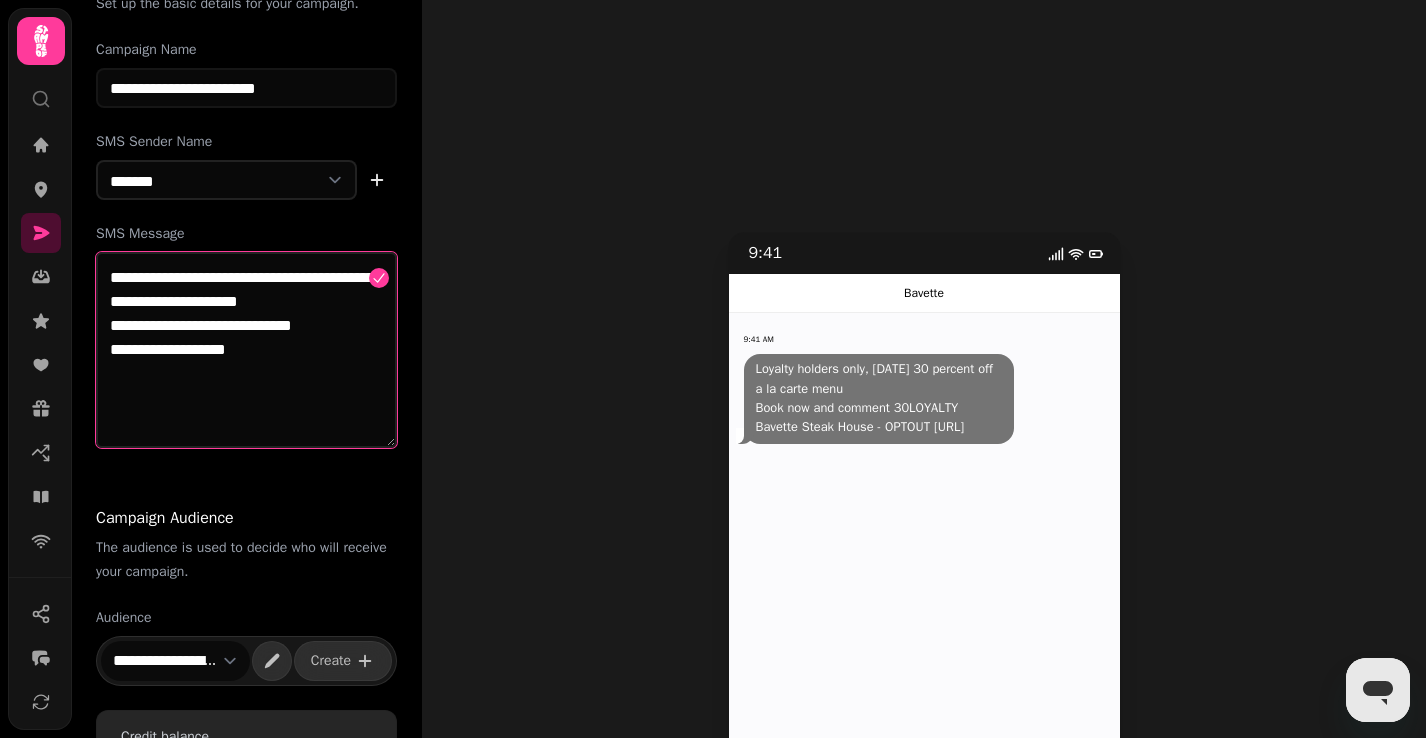 type on "**********" 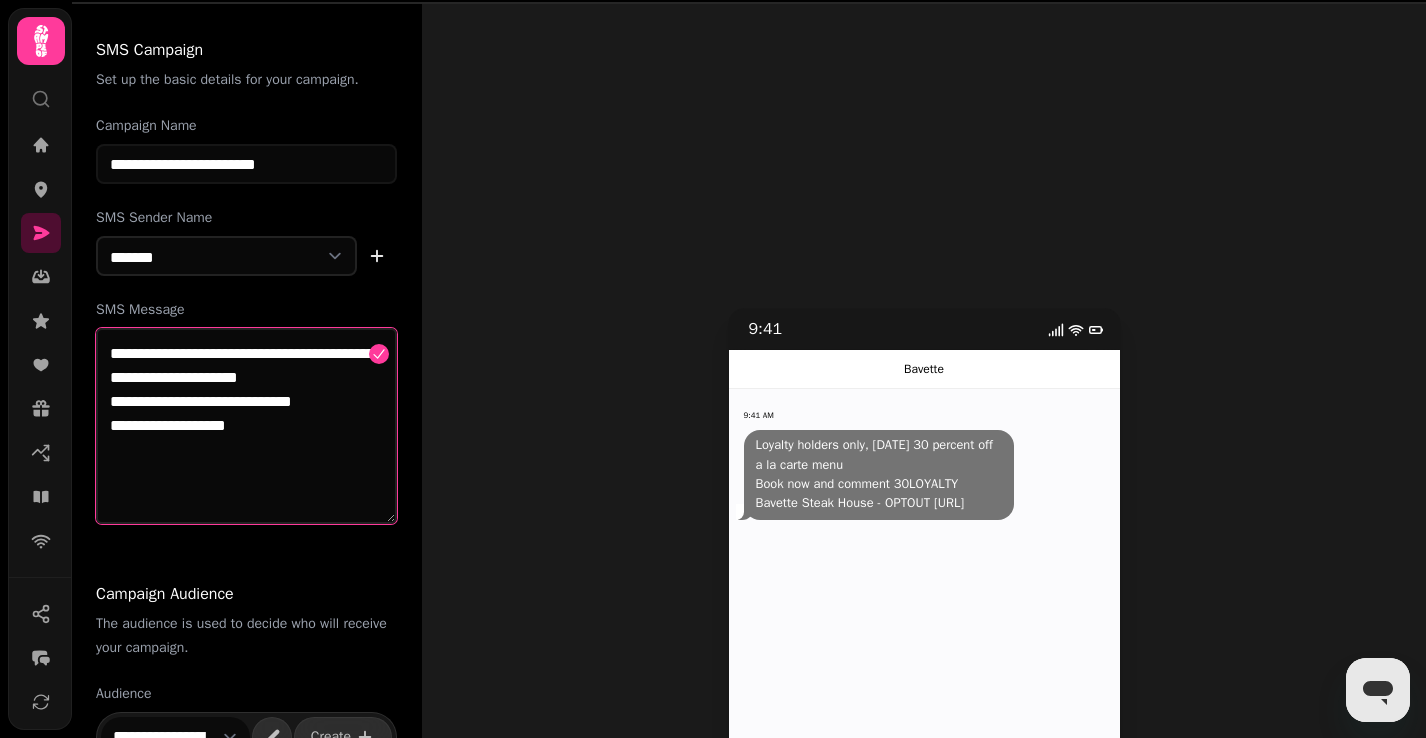 scroll, scrollTop: 0, scrollLeft: 0, axis: both 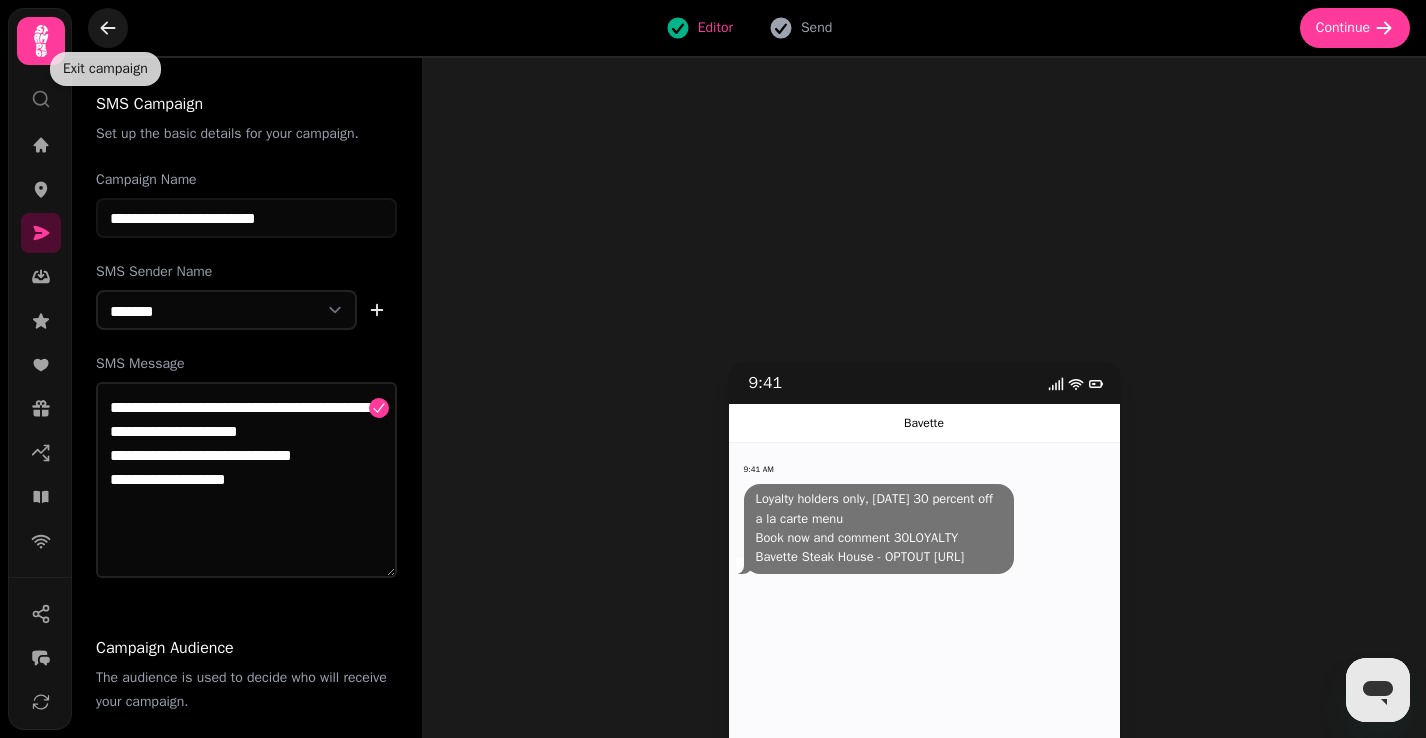 click 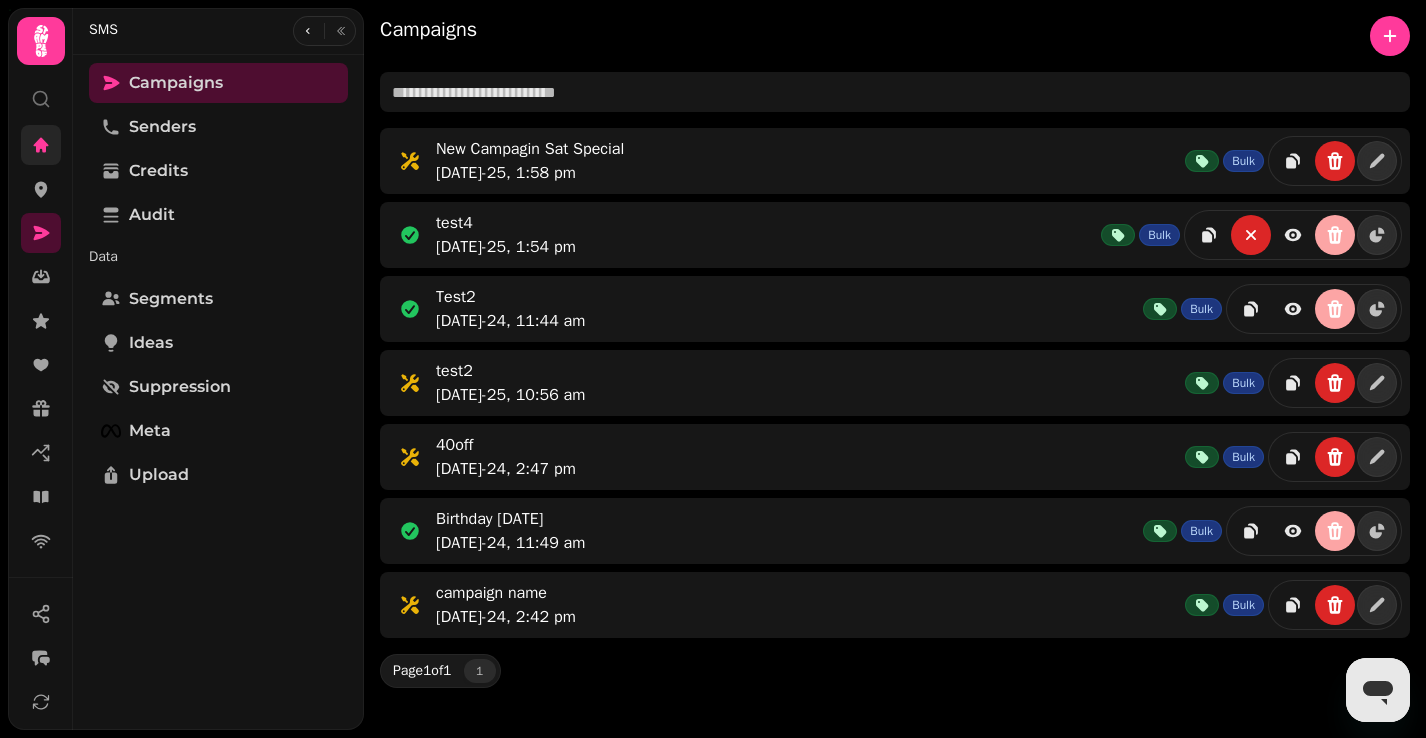 click 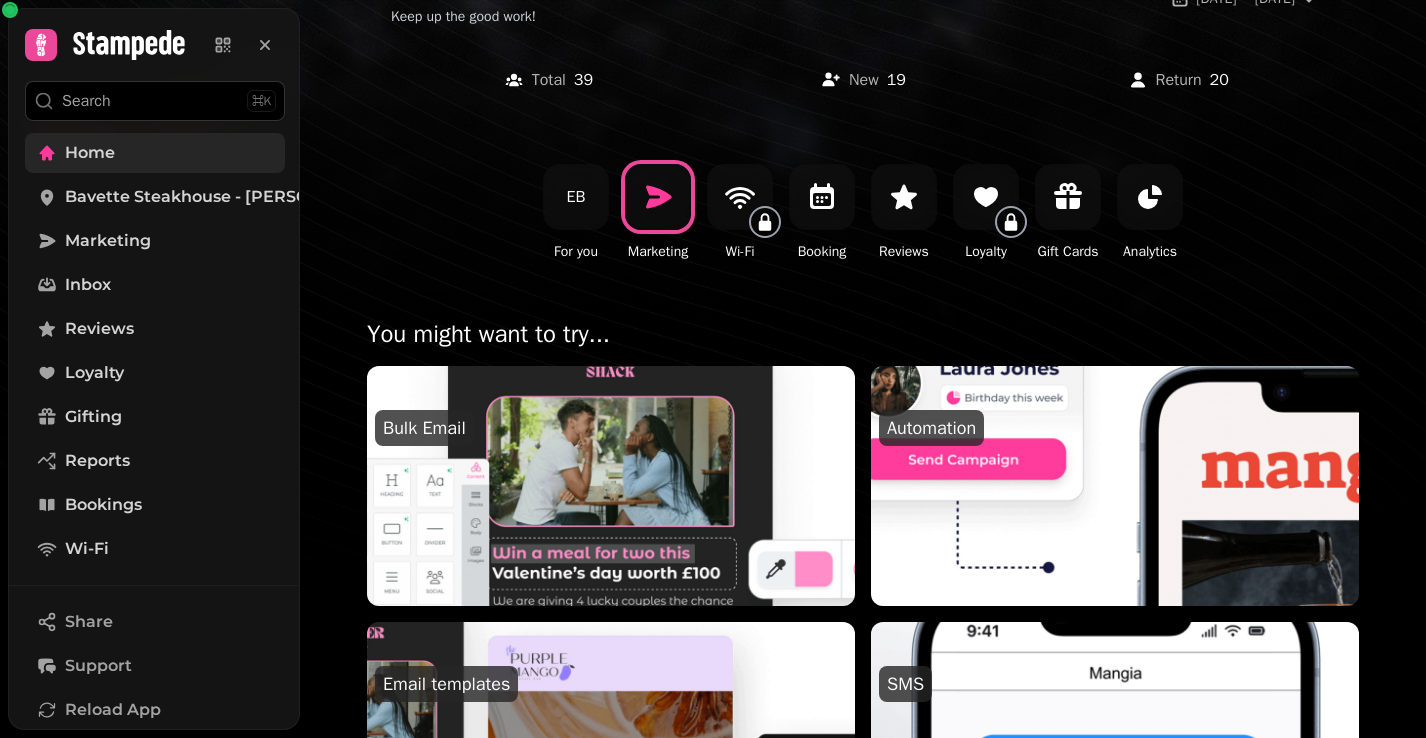 scroll, scrollTop: 248, scrollLeft: 0, axis: vertical 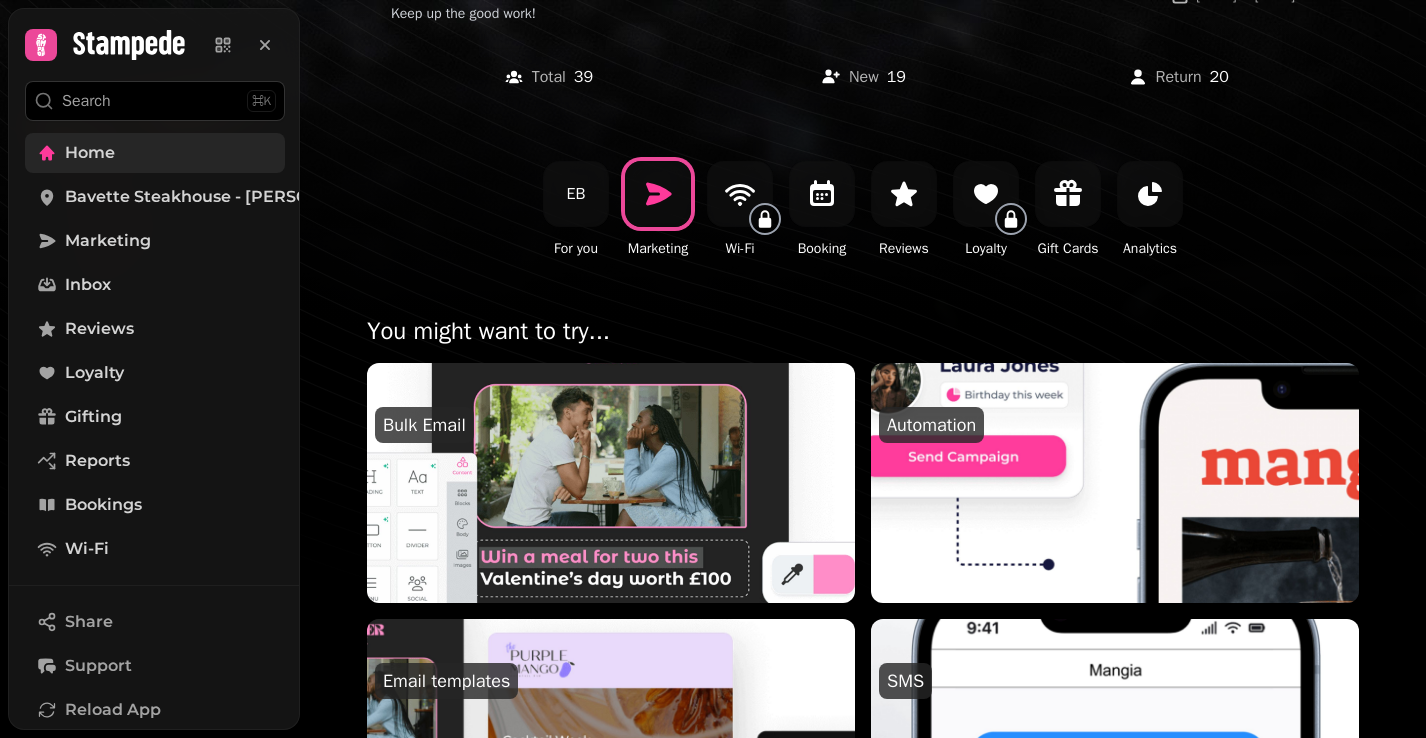 click 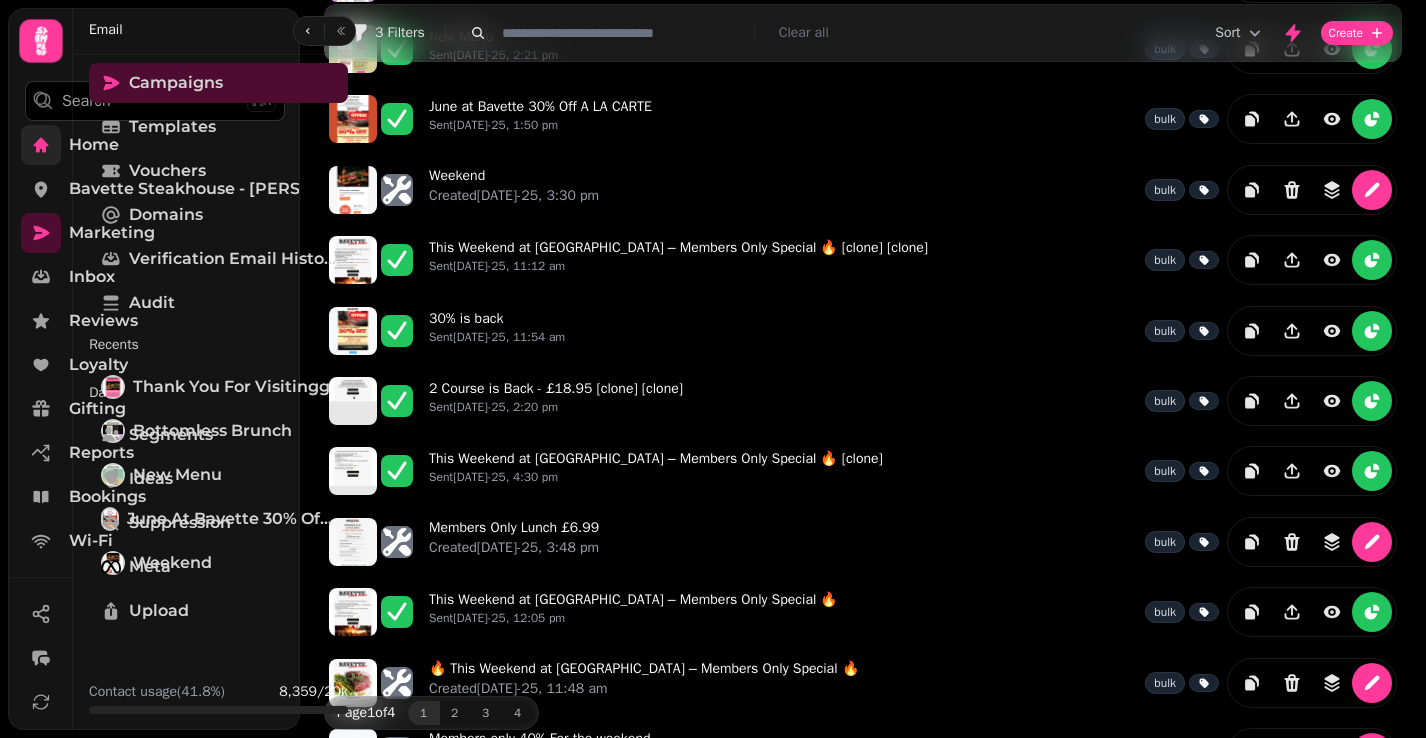 scroll, scrollTop: 0, scrollLeft: 0, axis: both 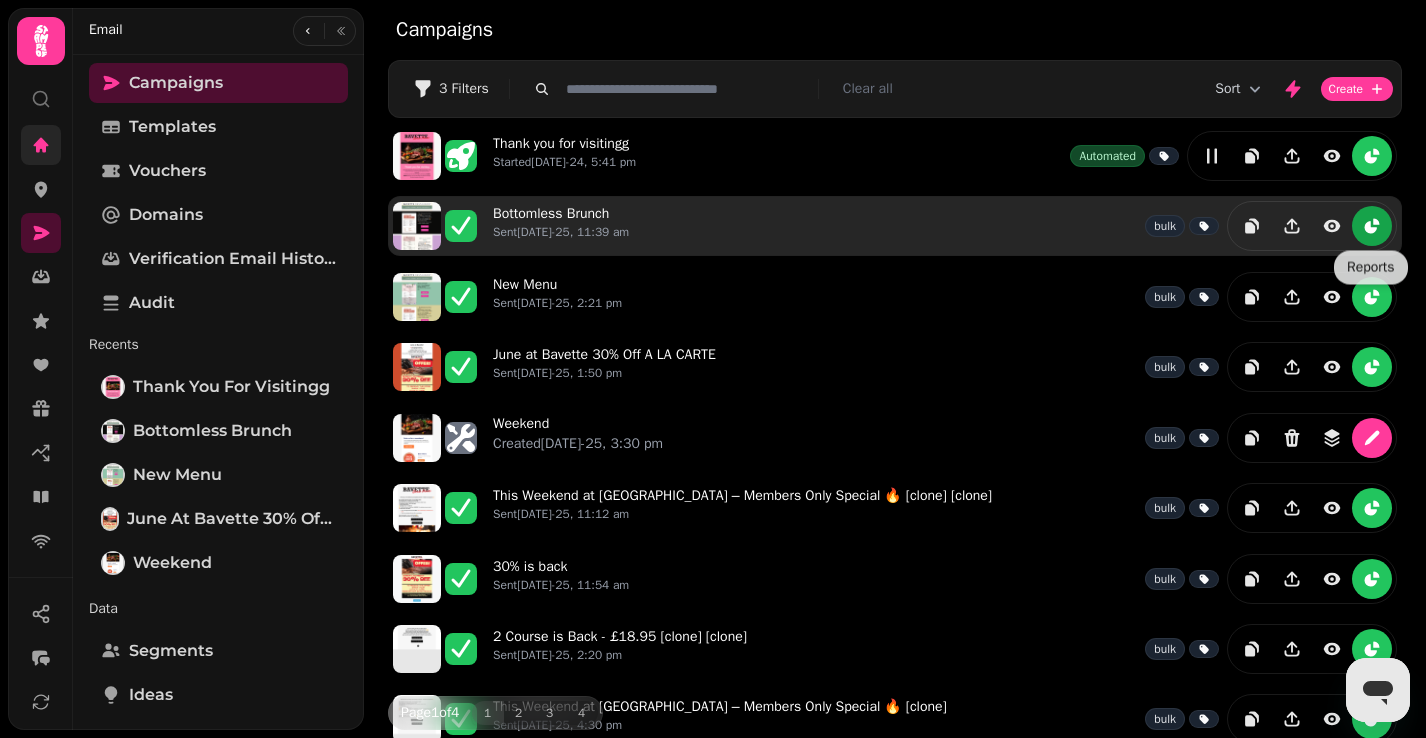 click 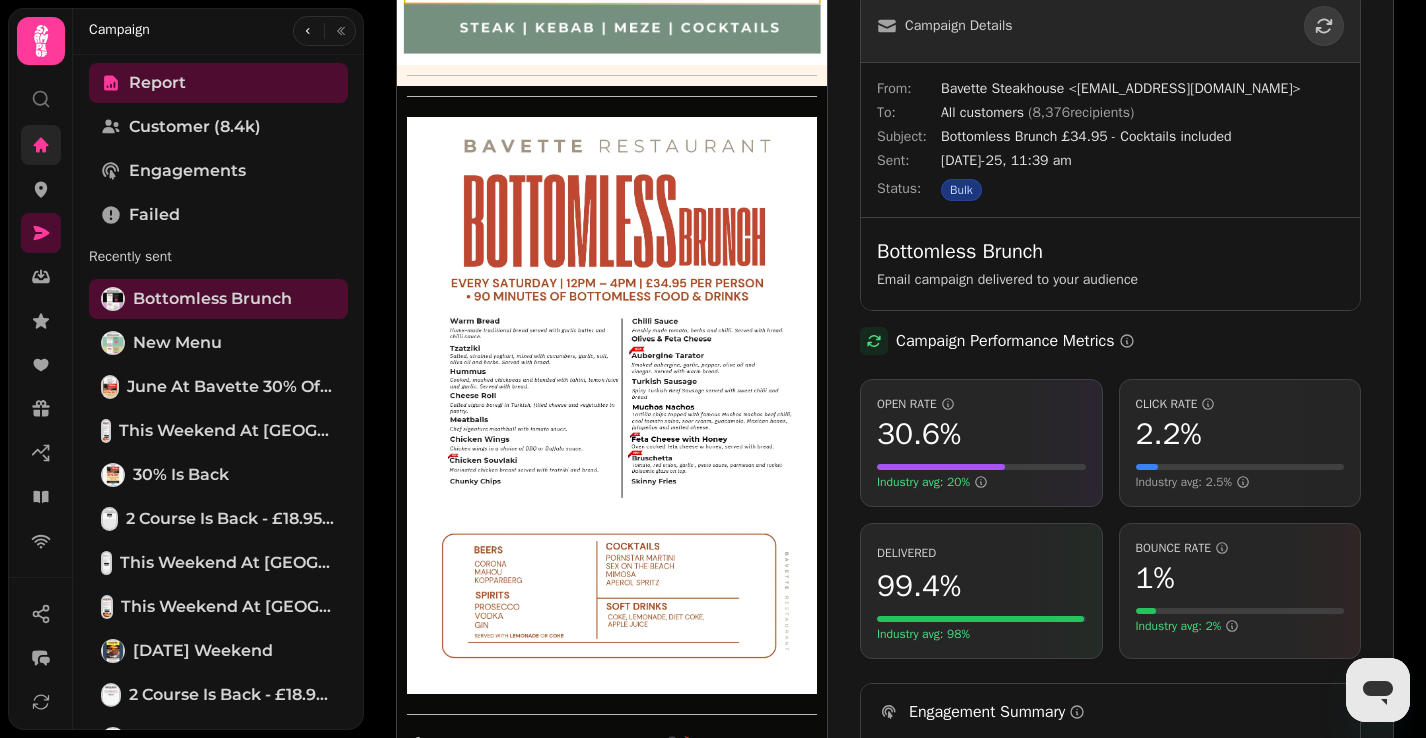 scroll, scrollTop: 0, scrollLeft: 0, axis: both 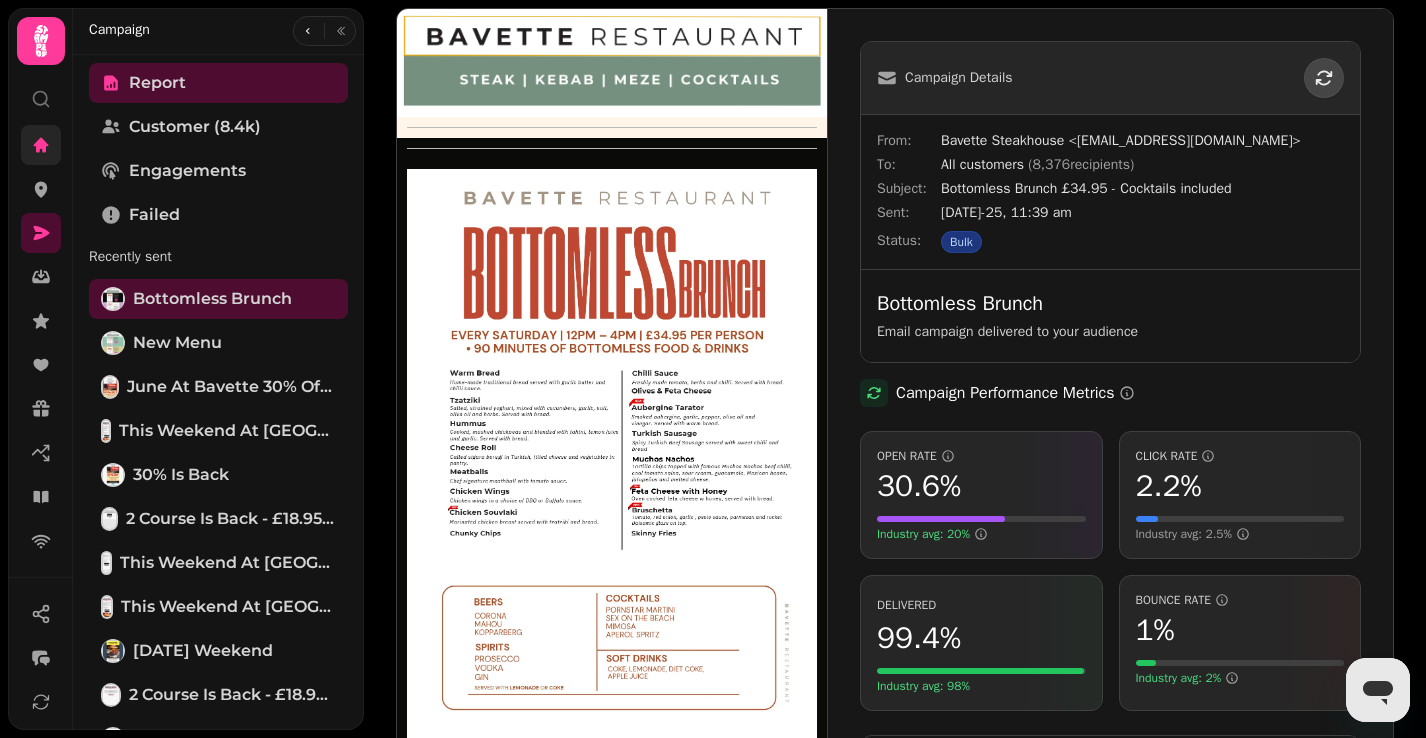 click 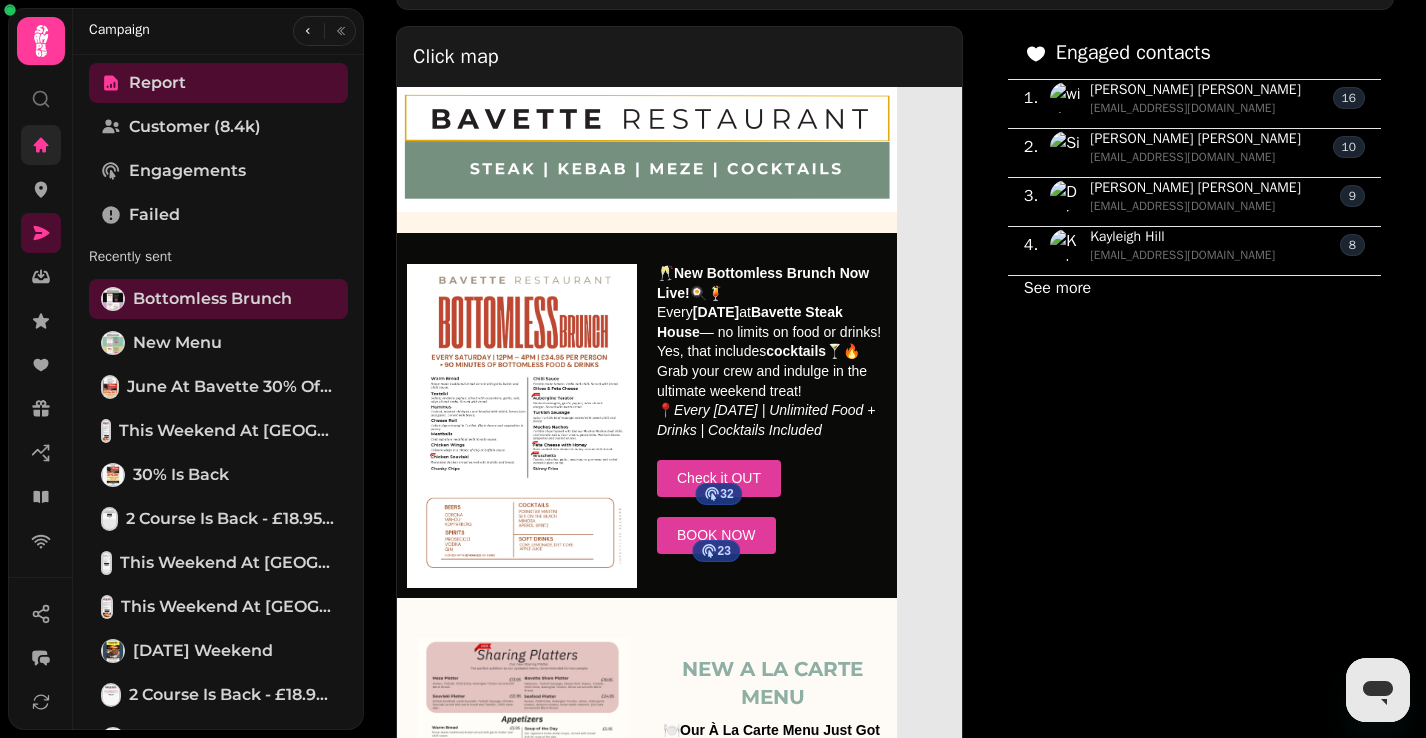 scroll, scrollTop: 2086, scrollLeft: 0, axis: vertical 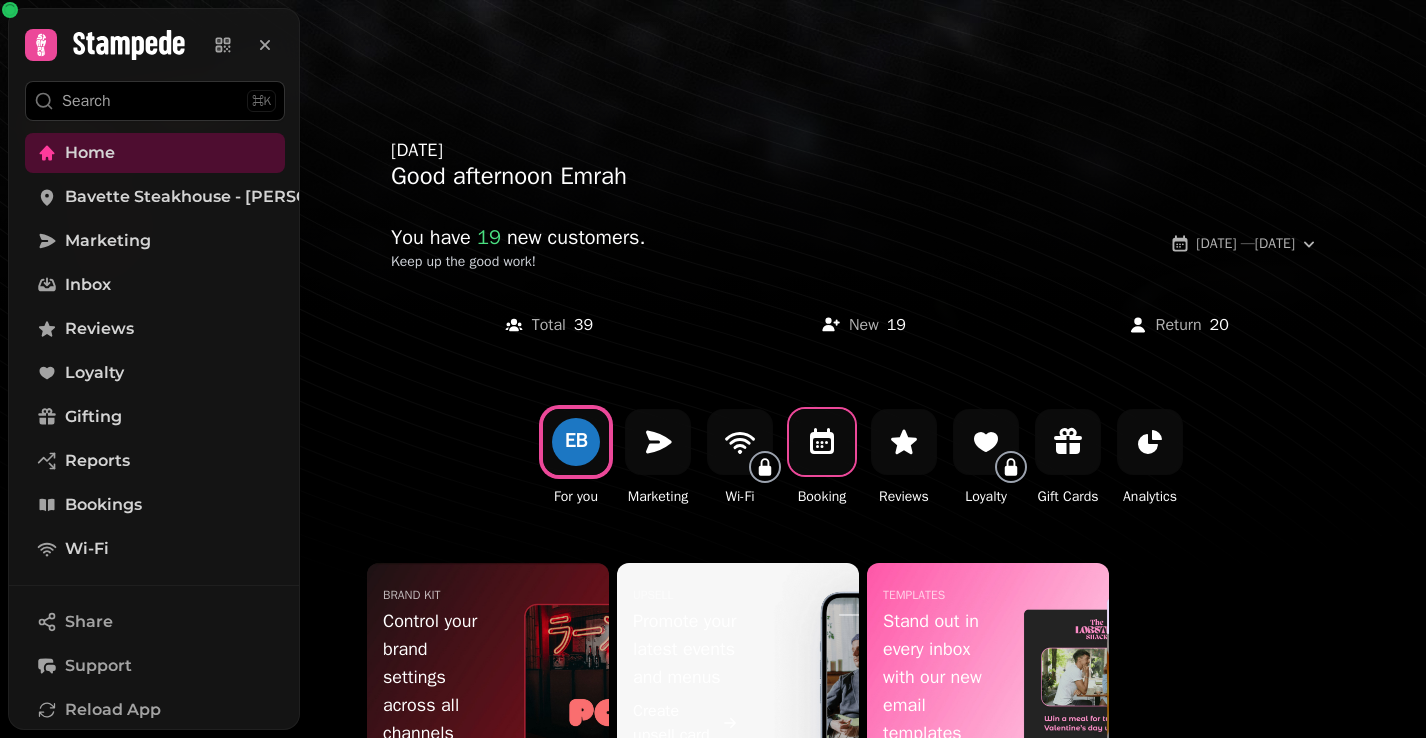 click 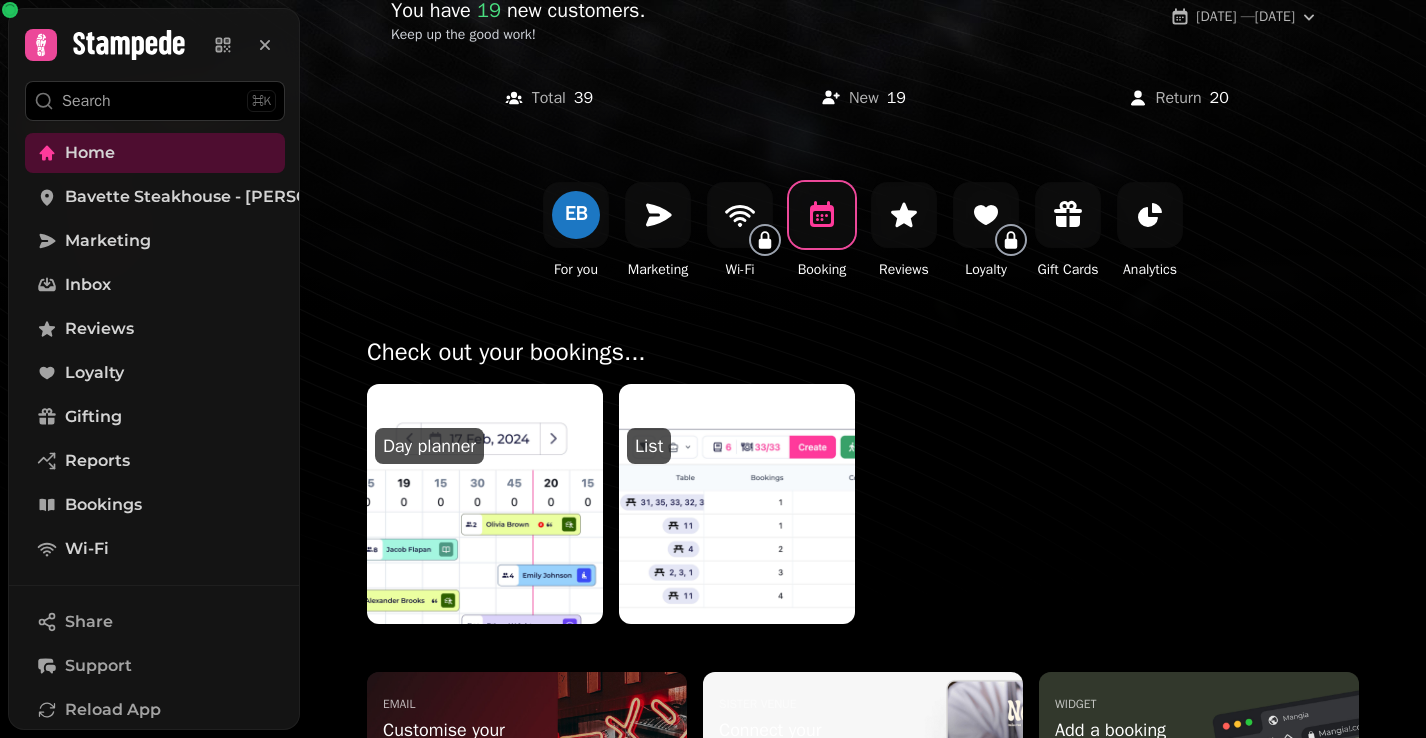 scroll, scrollTop: 334, scrollLeft: 0, axis: vertical 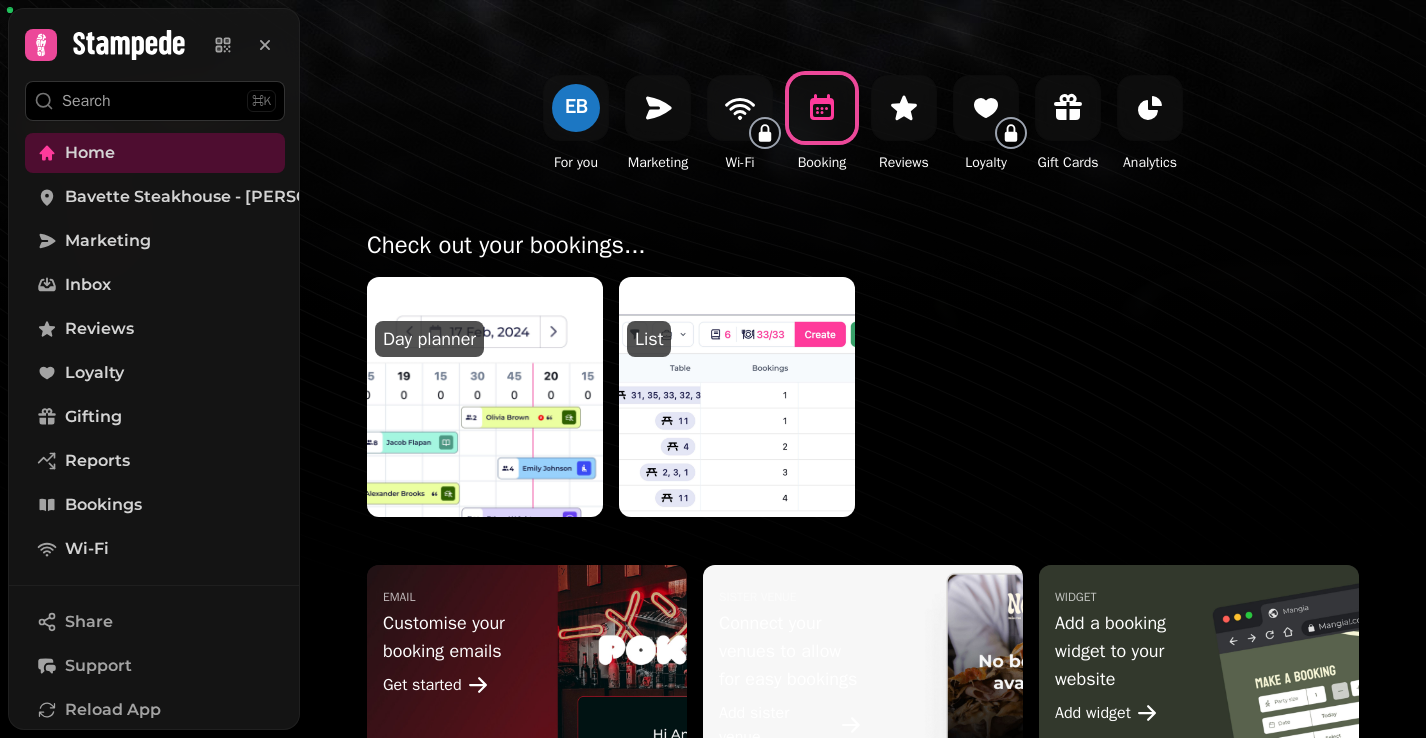 click at bounding box center [737, 397] 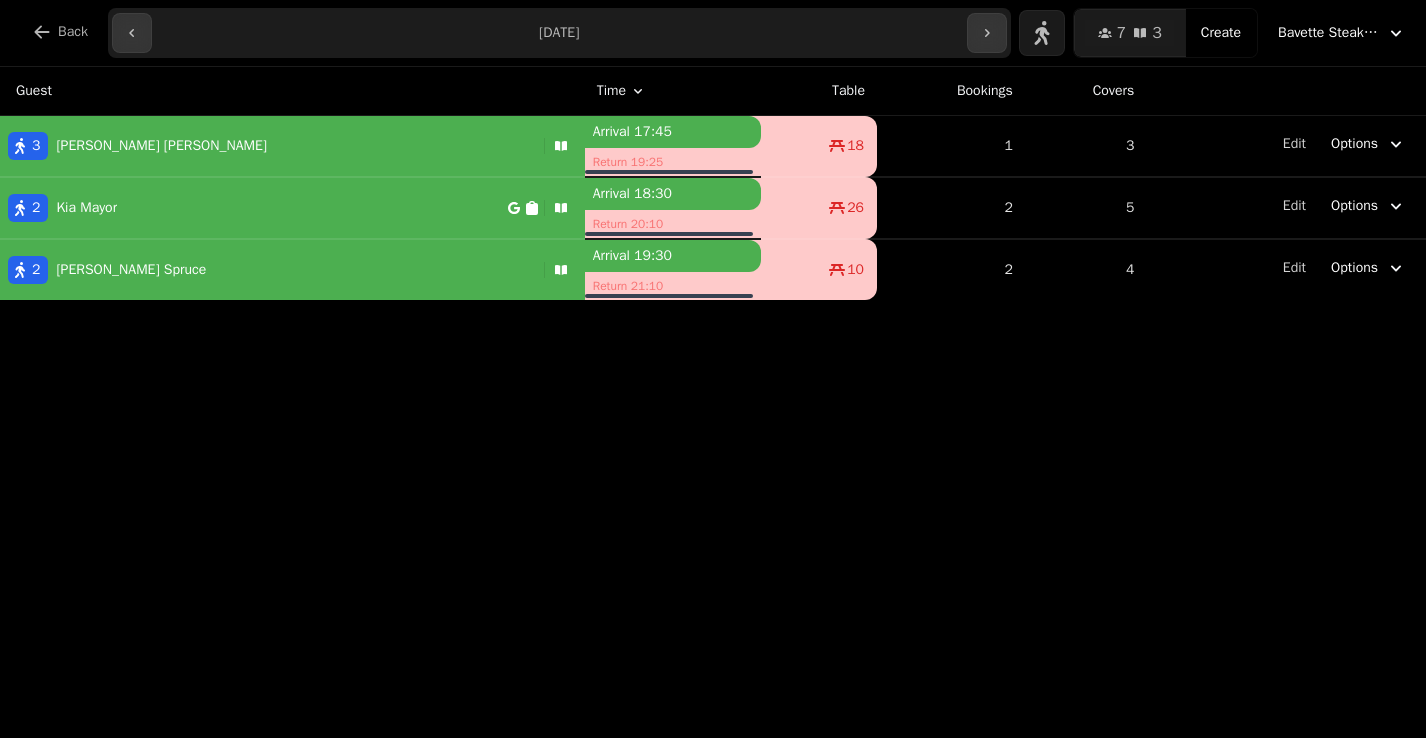 click on "2 Kia   Mayor" at bounding box center [254, 208] 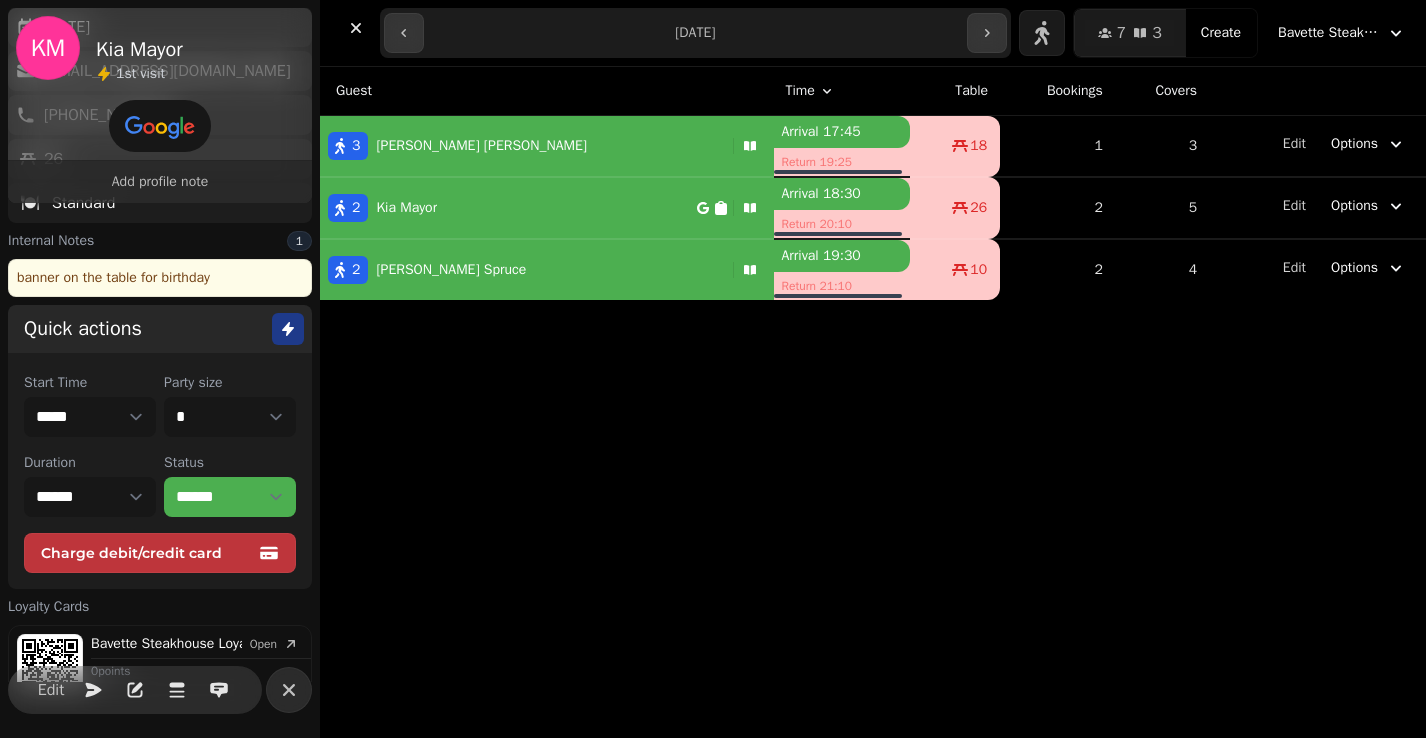 scroll, scrollTop: 0, scrollLeft: 0, axis: both 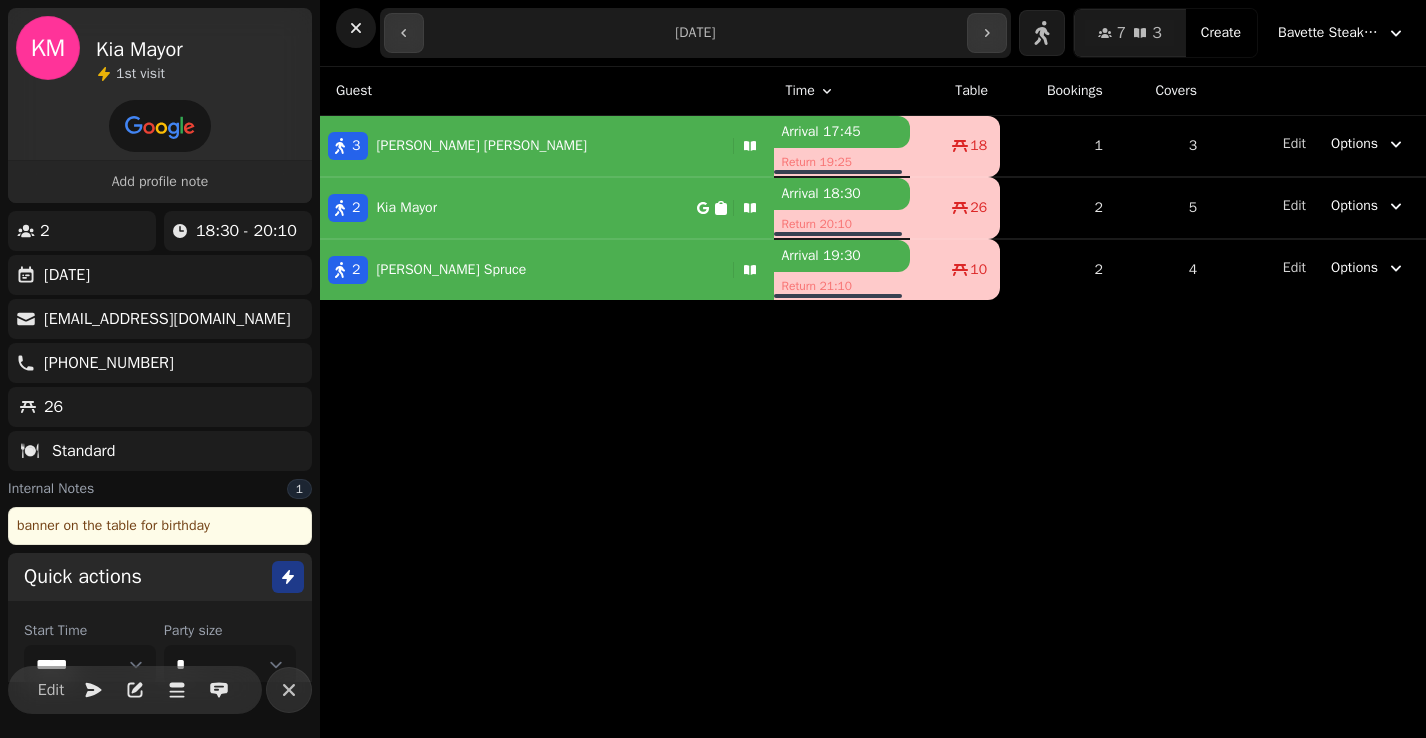 click 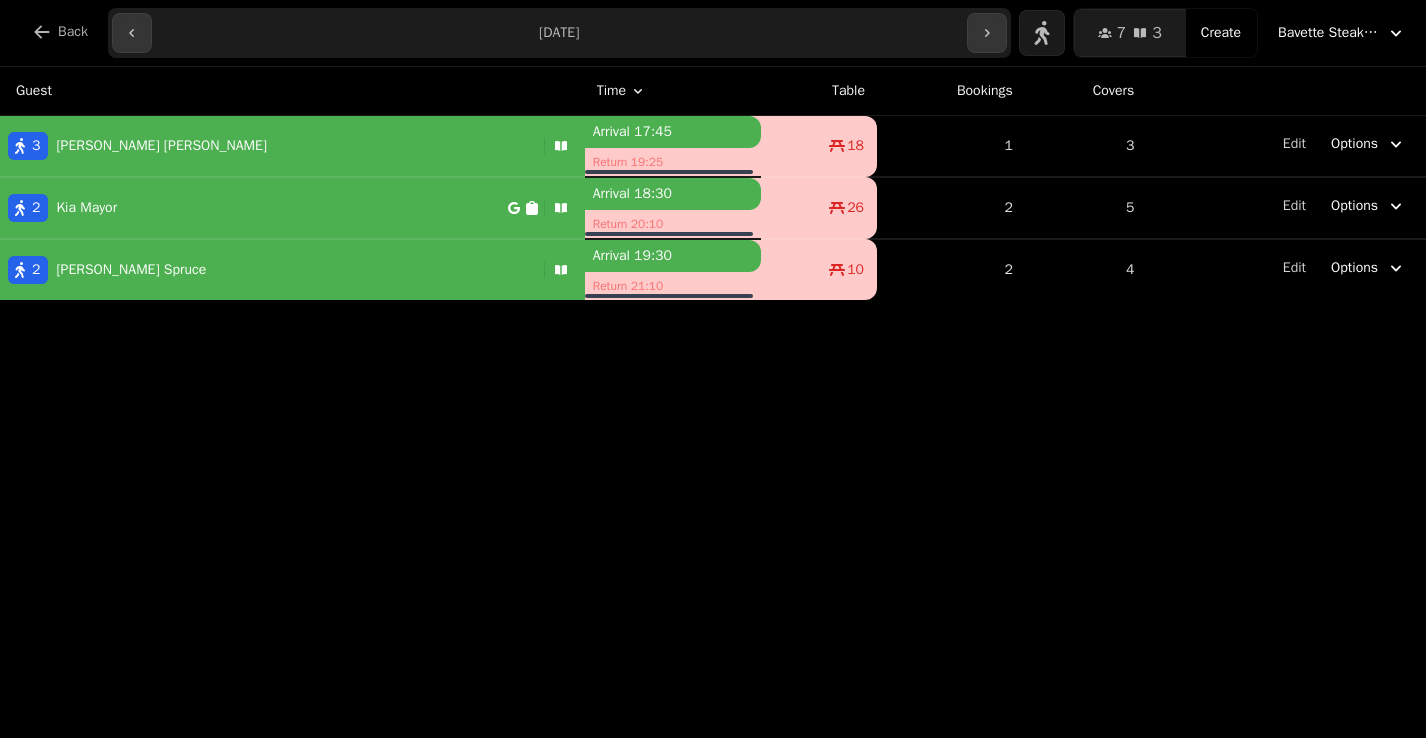 click on "2 Kia   Mayor" at bounding box center (254, 208) 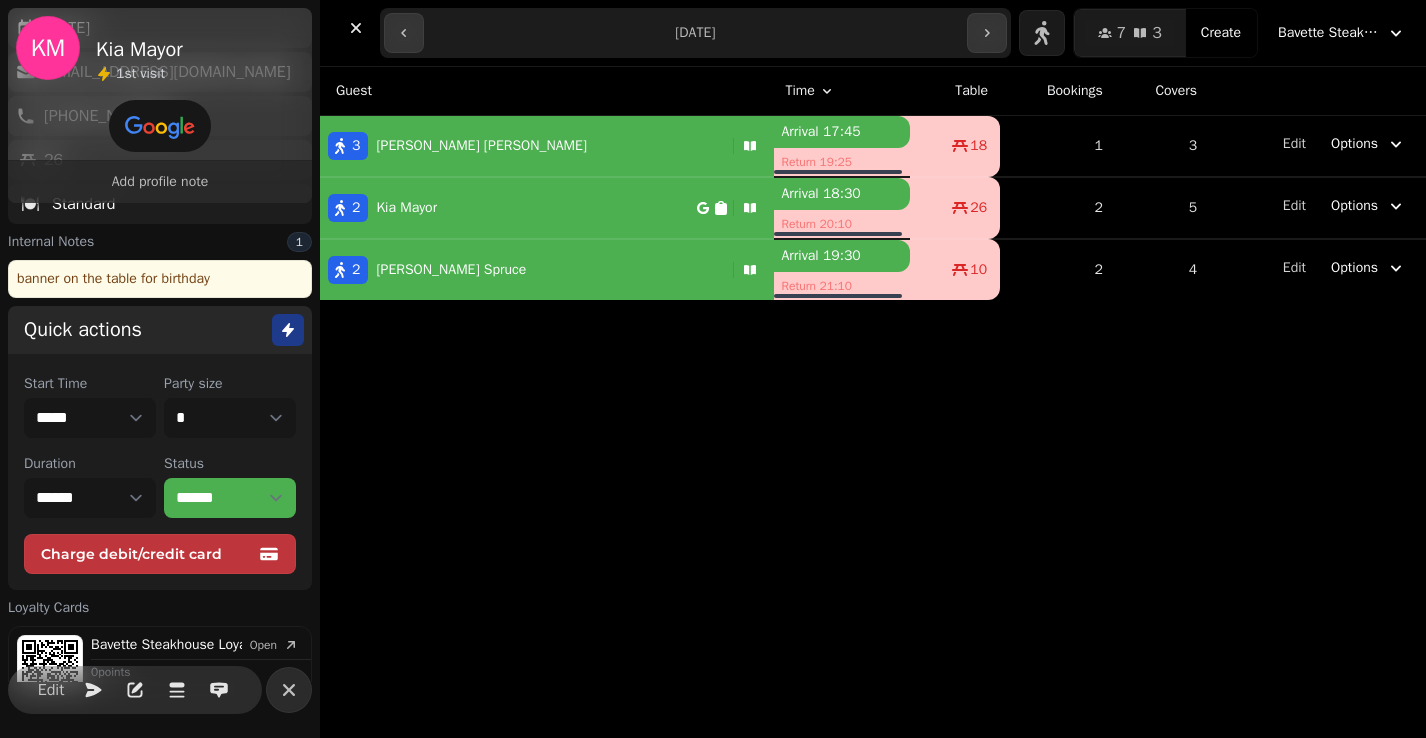 scroll, scrollTop: 290, scrollLeft: 0, axis: vertical 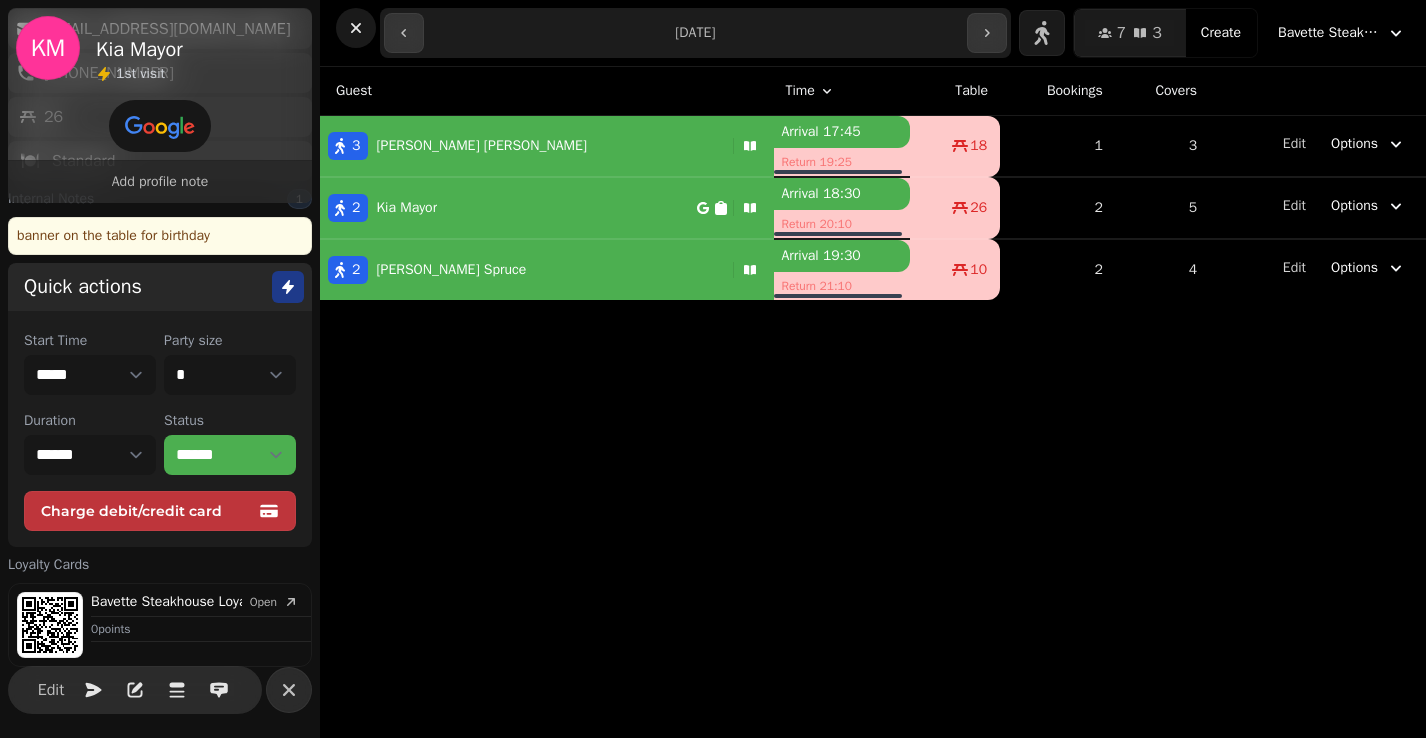 click 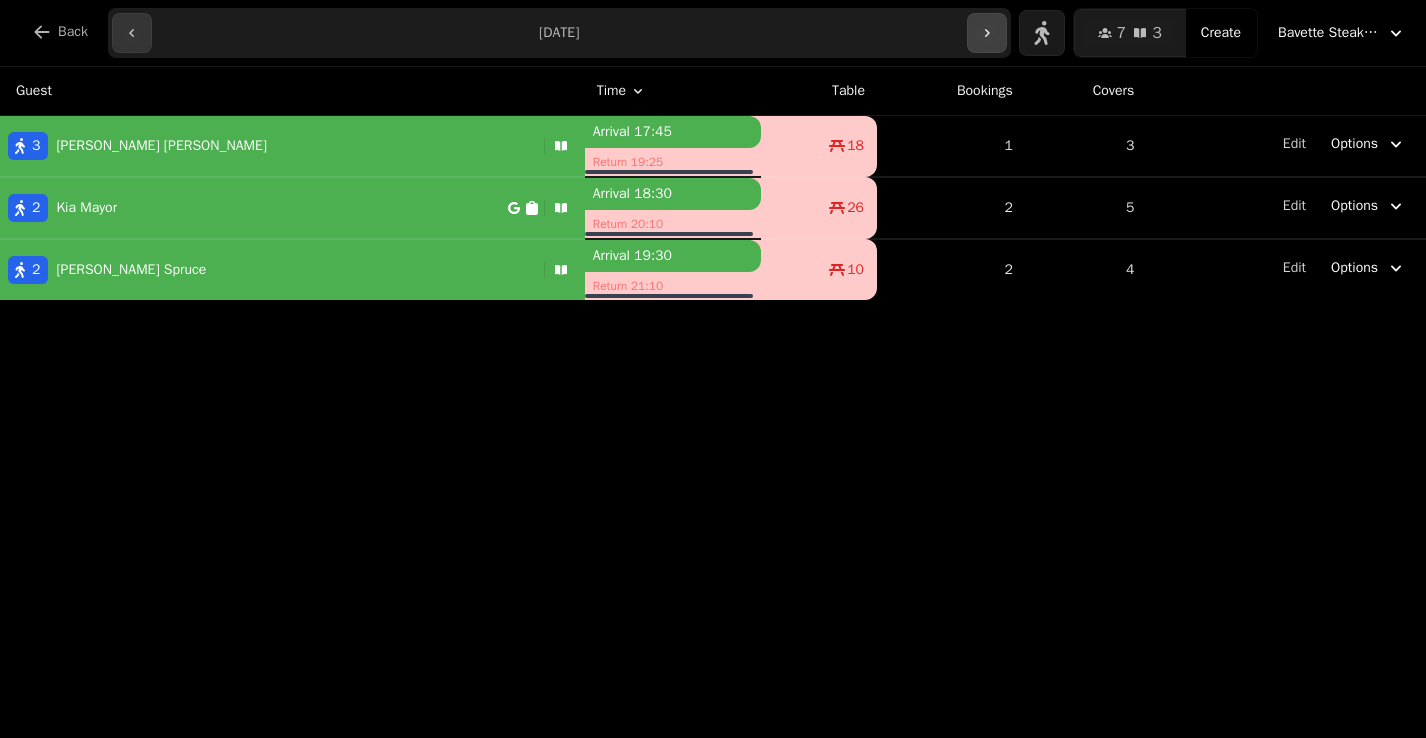 click 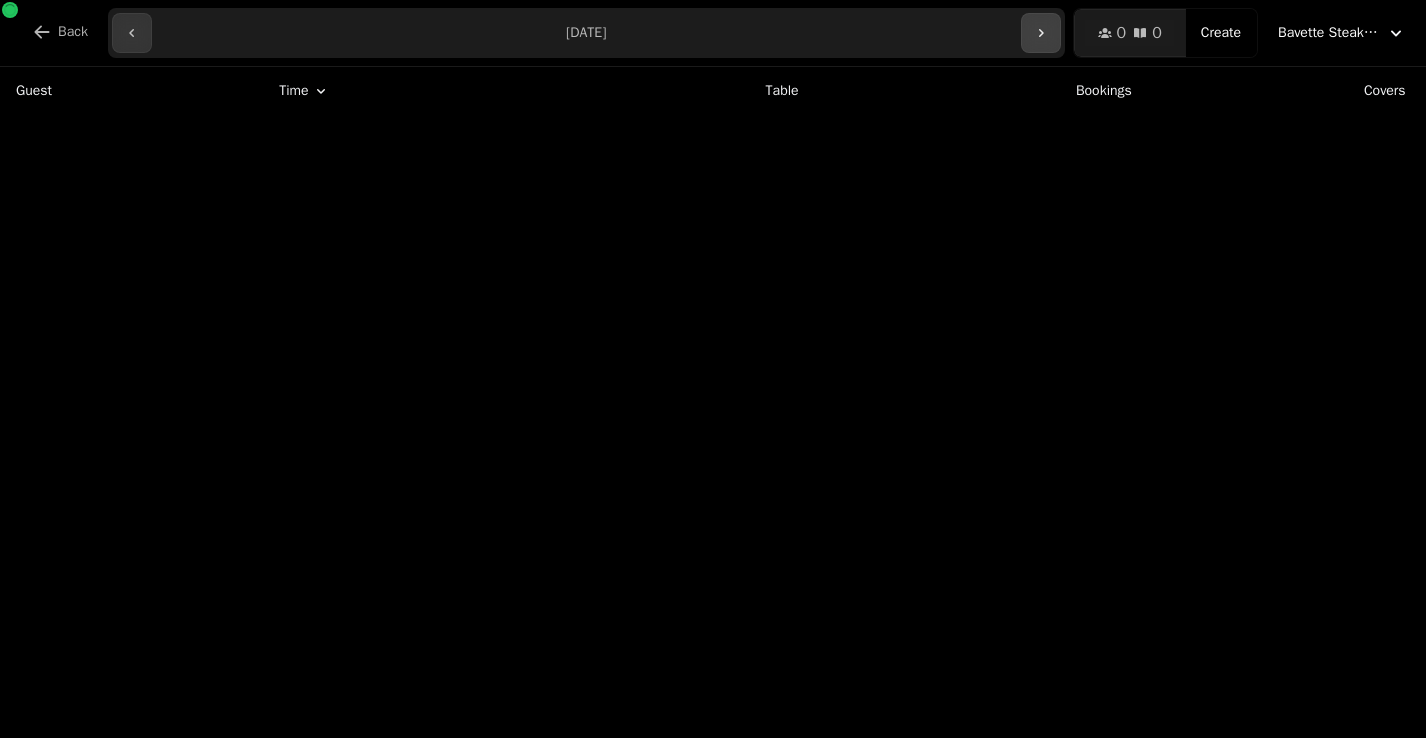click 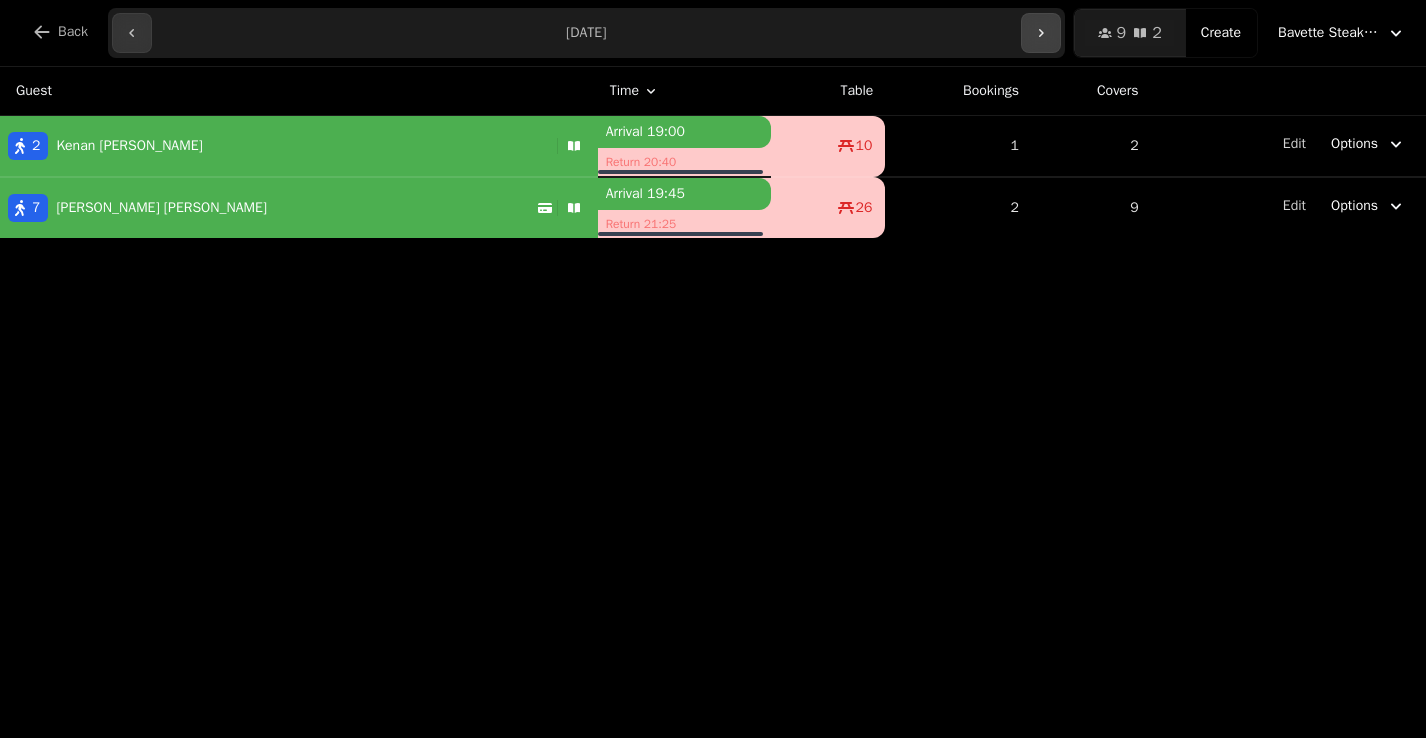 click 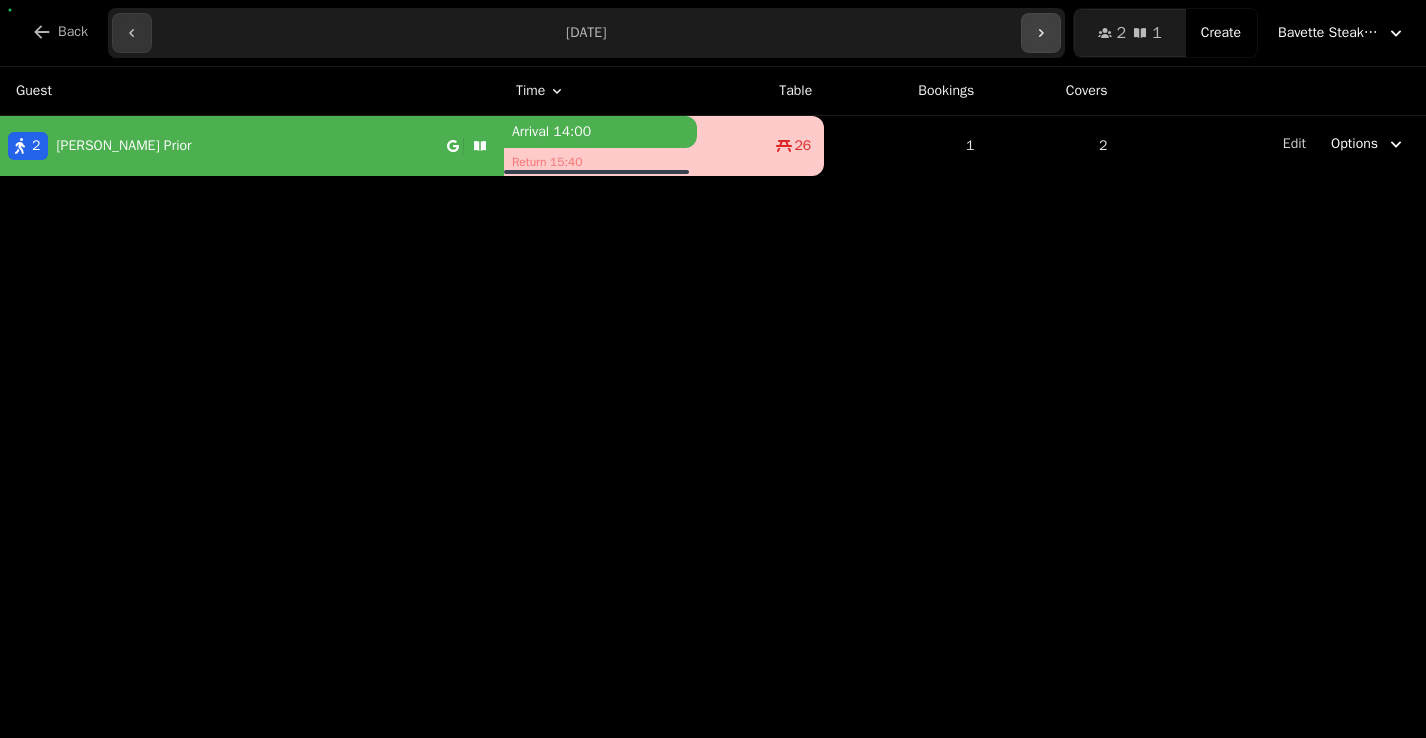 click 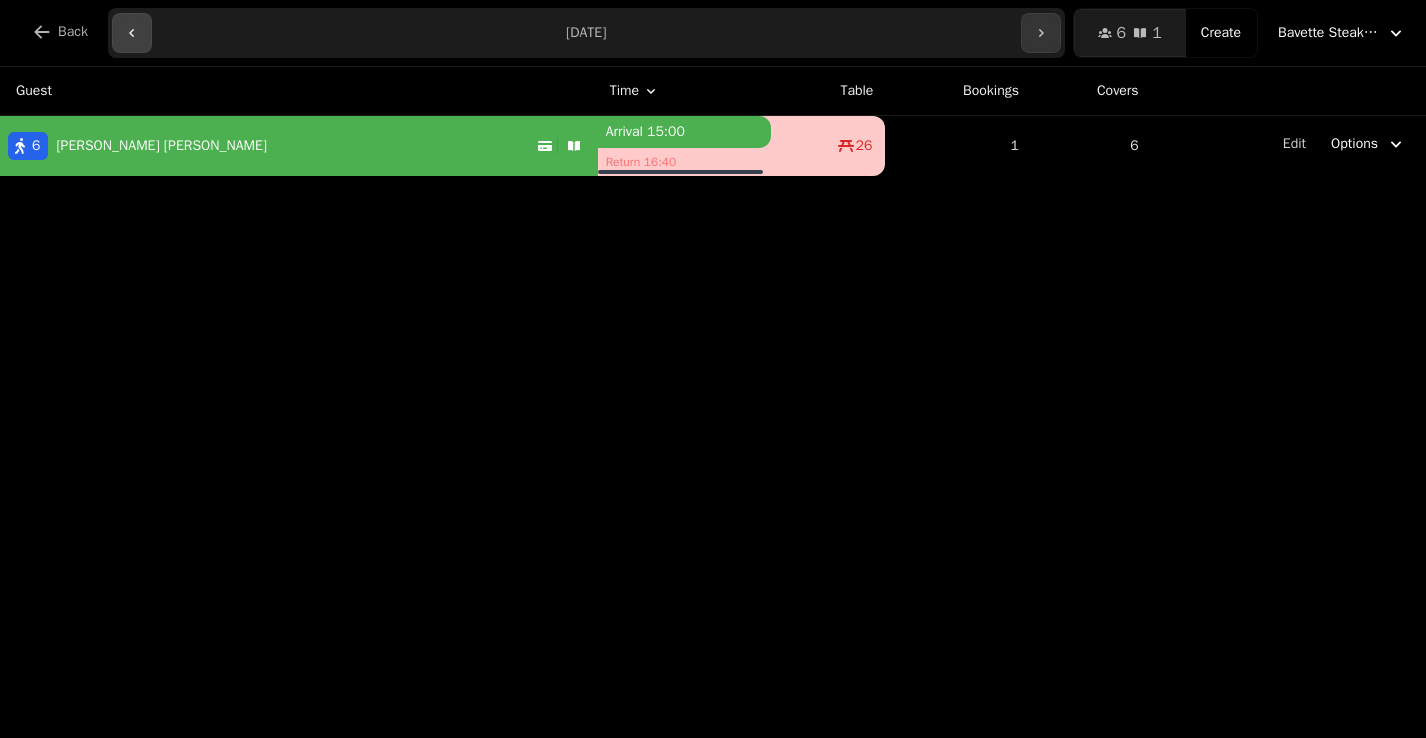 click at bounding box center (132, 33) 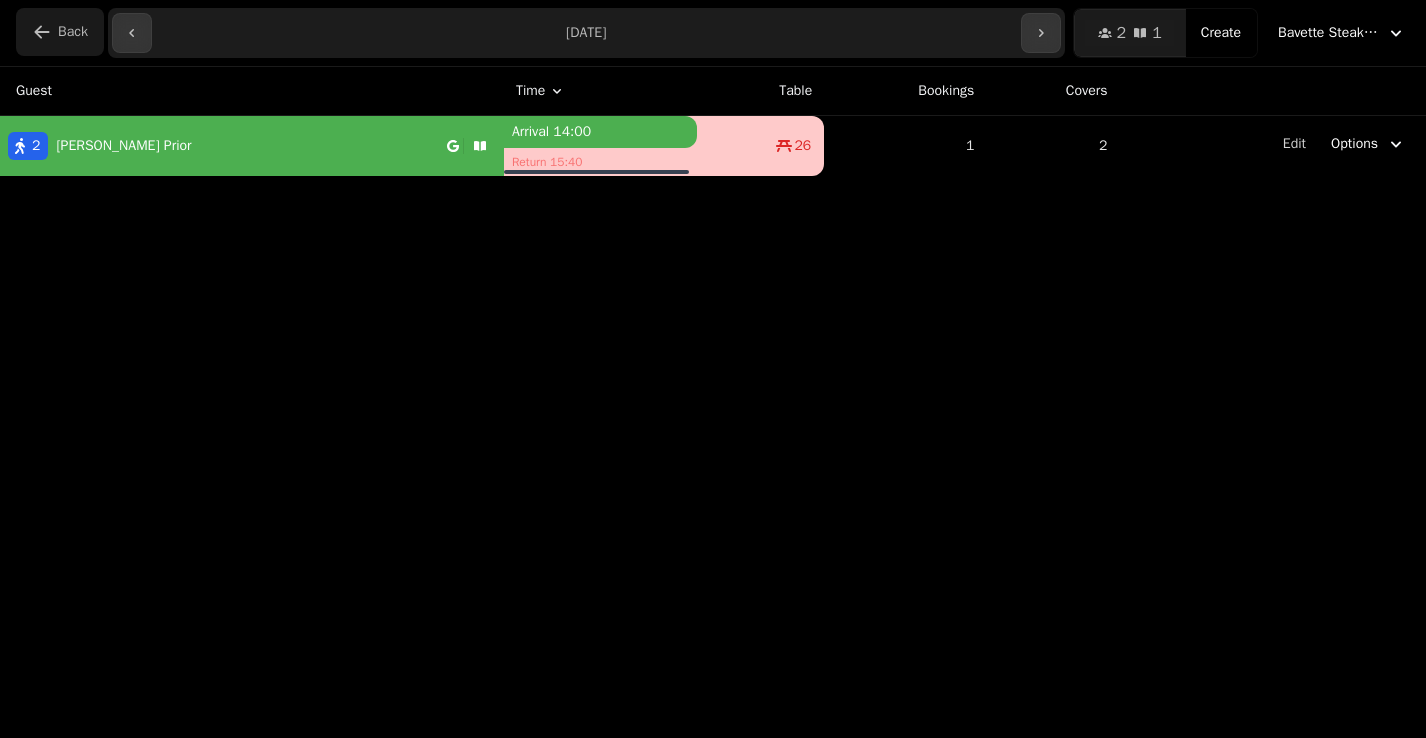 click on "Back" at bounding box center (73, 32) 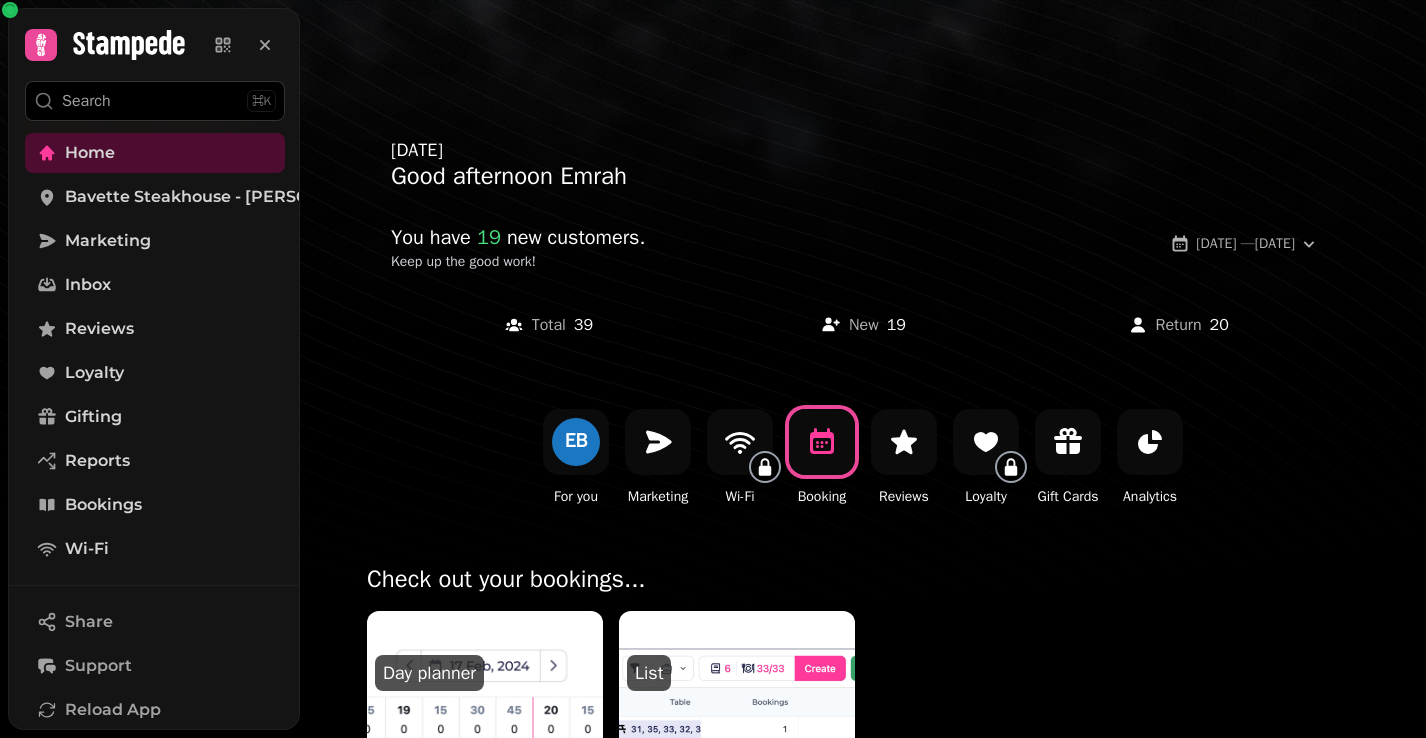 click at bounding box center (737, 633) 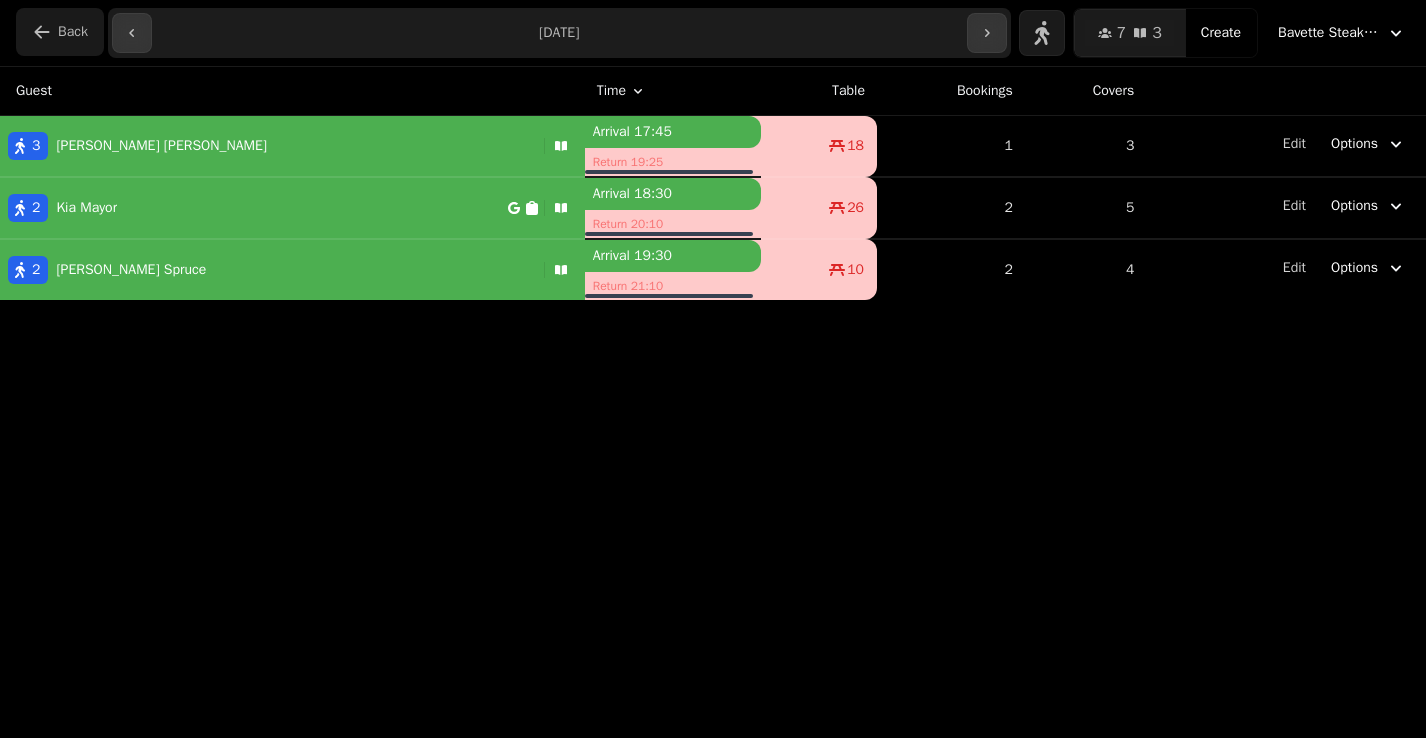 click on "Back" at bounding box center (60, 32) 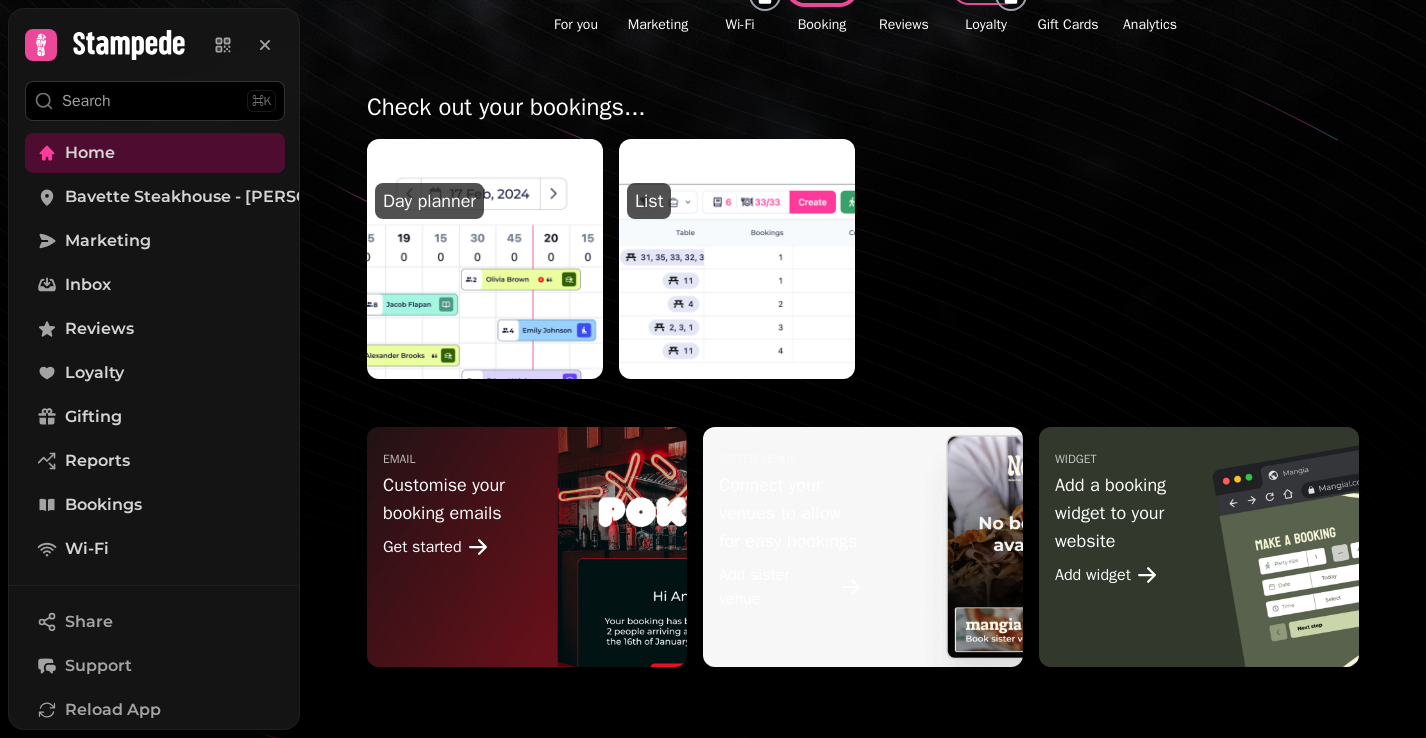 scroll, scrollTop: 473, scrollLeft: 0, axis: vertical 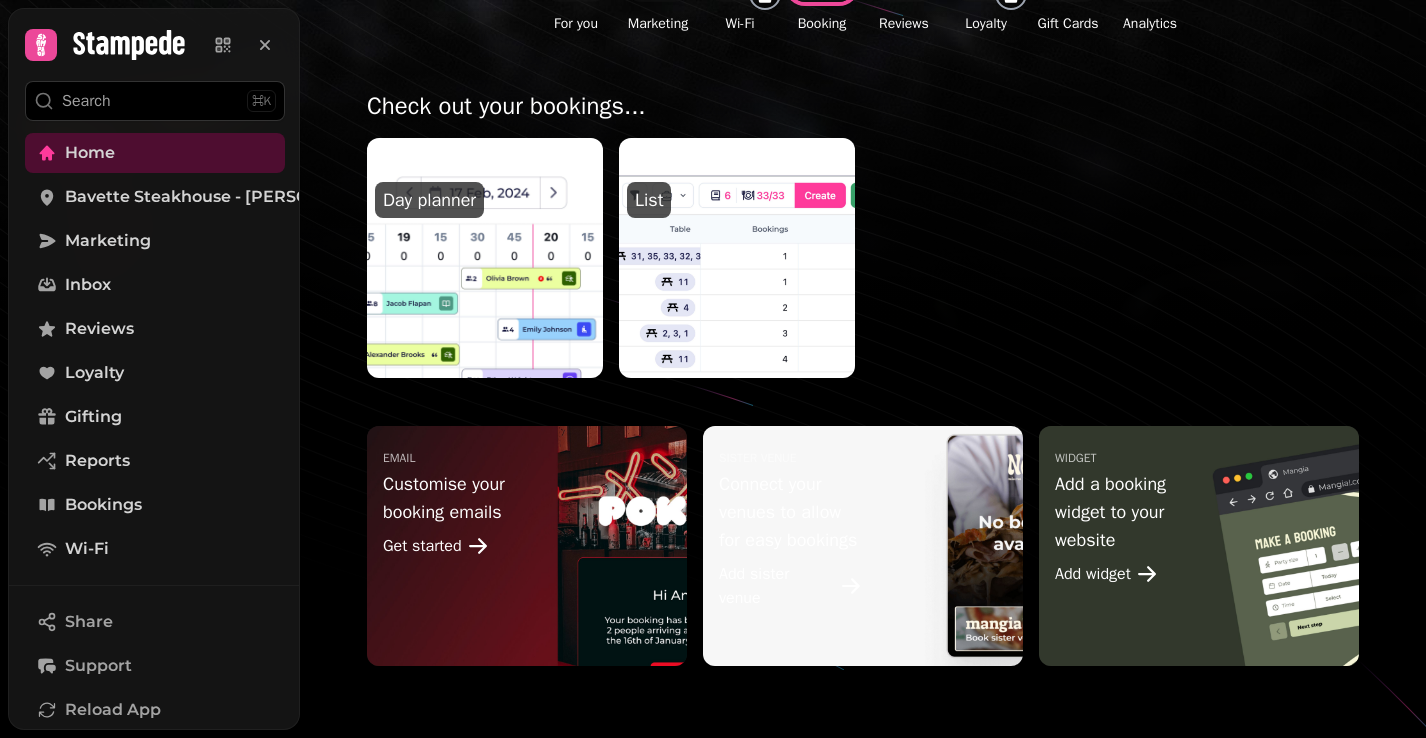 click at bounding box center (737, 258) 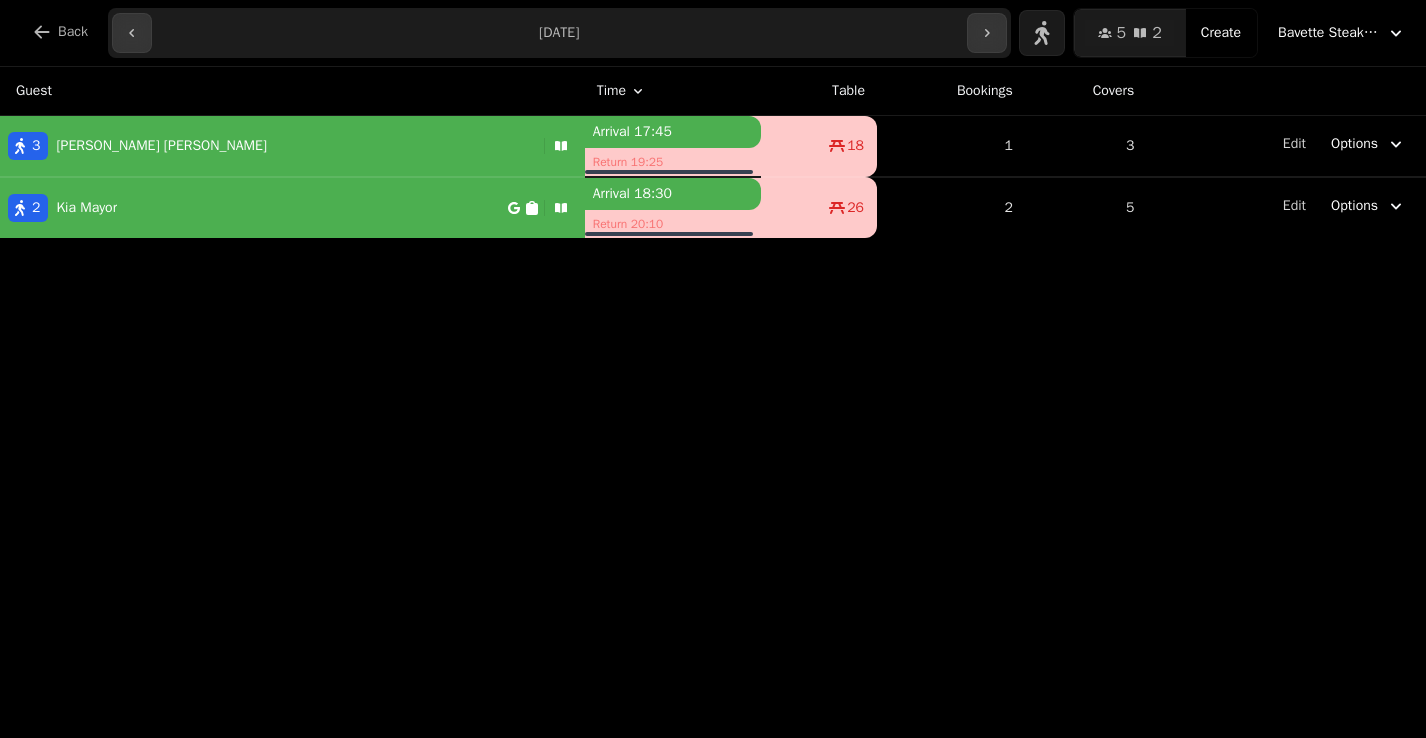 click on "Bavette Steakhouse - [PERSON_NAME]" at bounding box center [1328, 33] 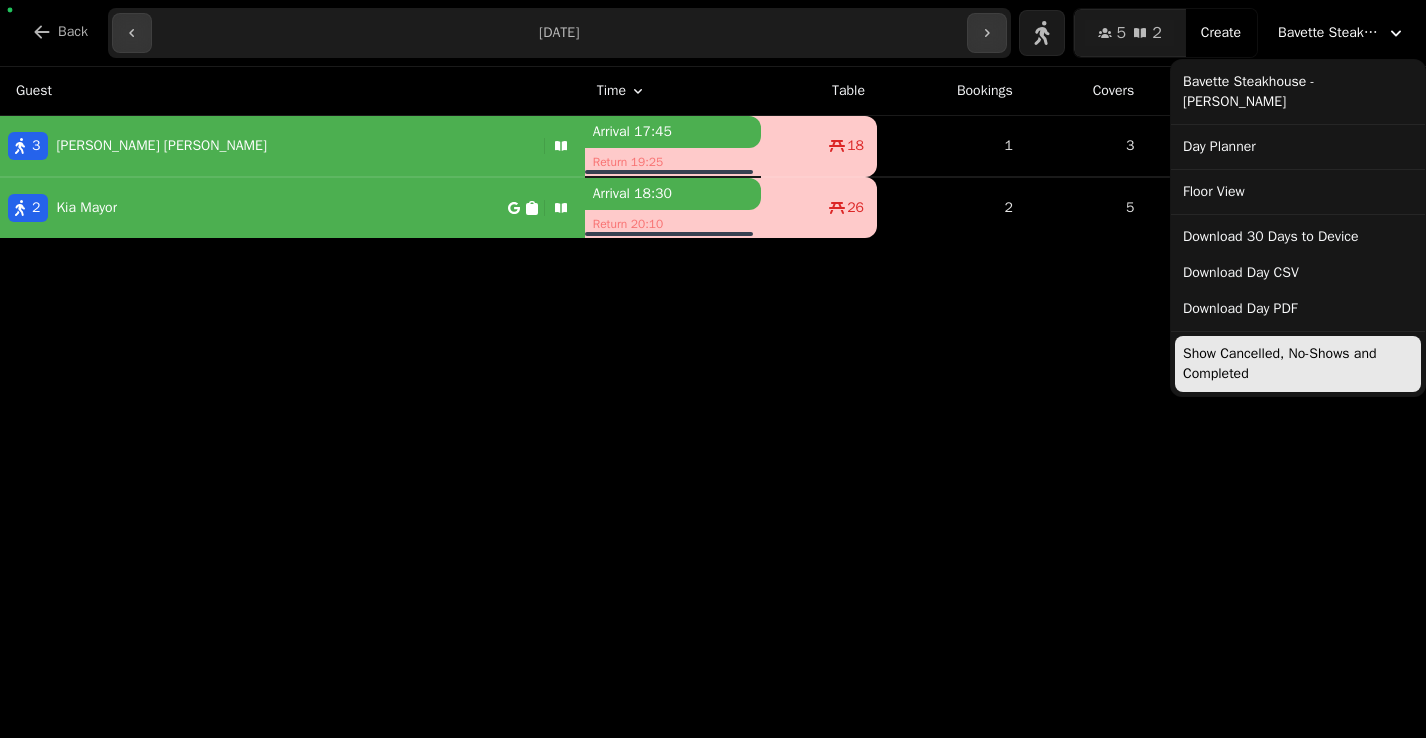click on "Show Cancelled, No-Shows and Completed" at bounding box center [1298, 364] 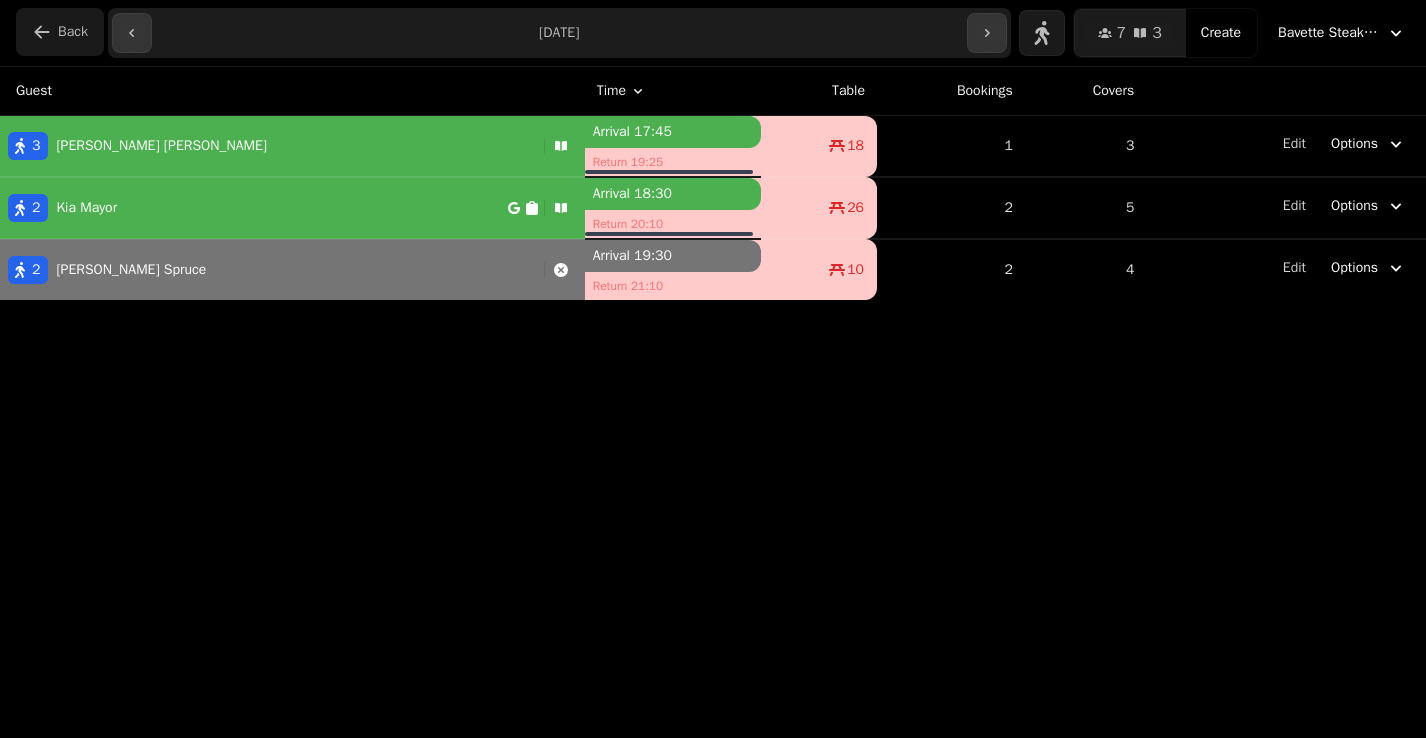 click on "Back" at bounding box center (73, 32) 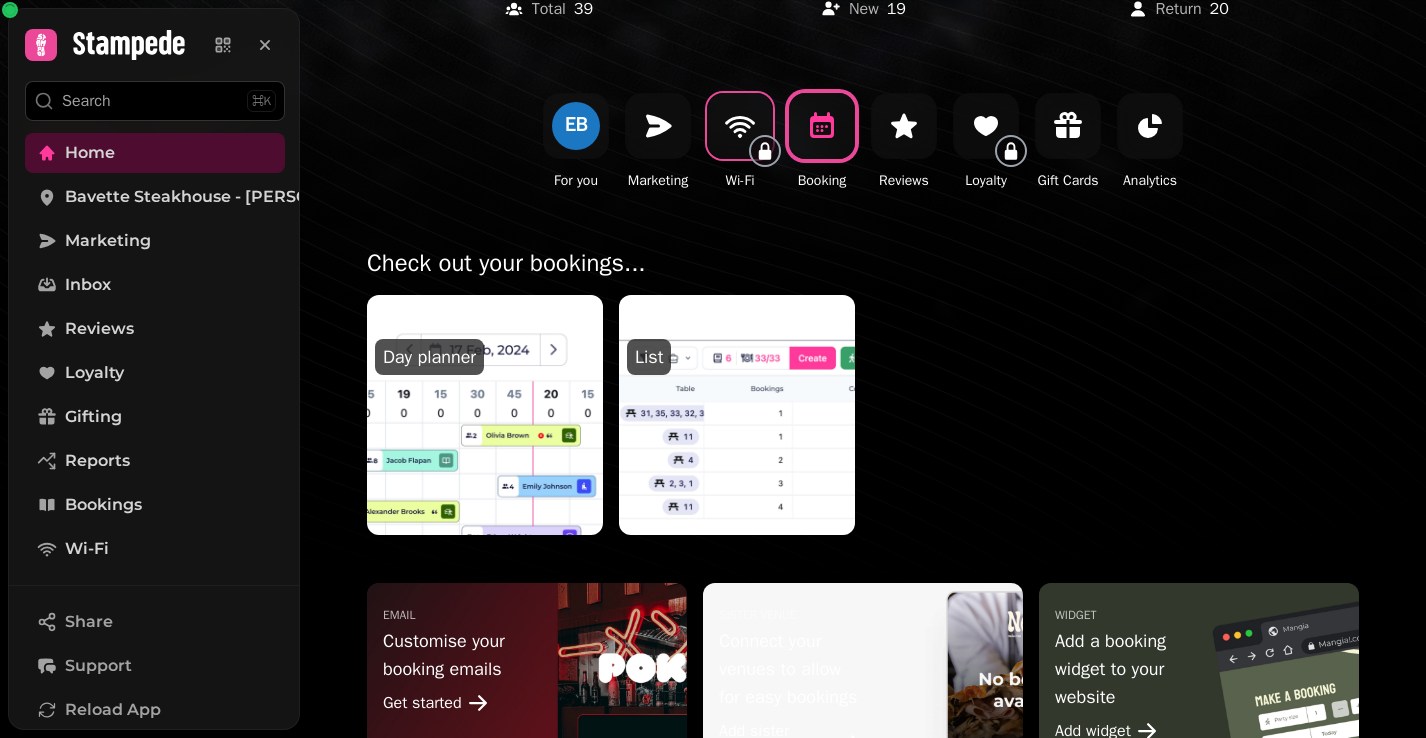 scroll, scrollTop: 473, scrollLeft: 0, axis: vertical 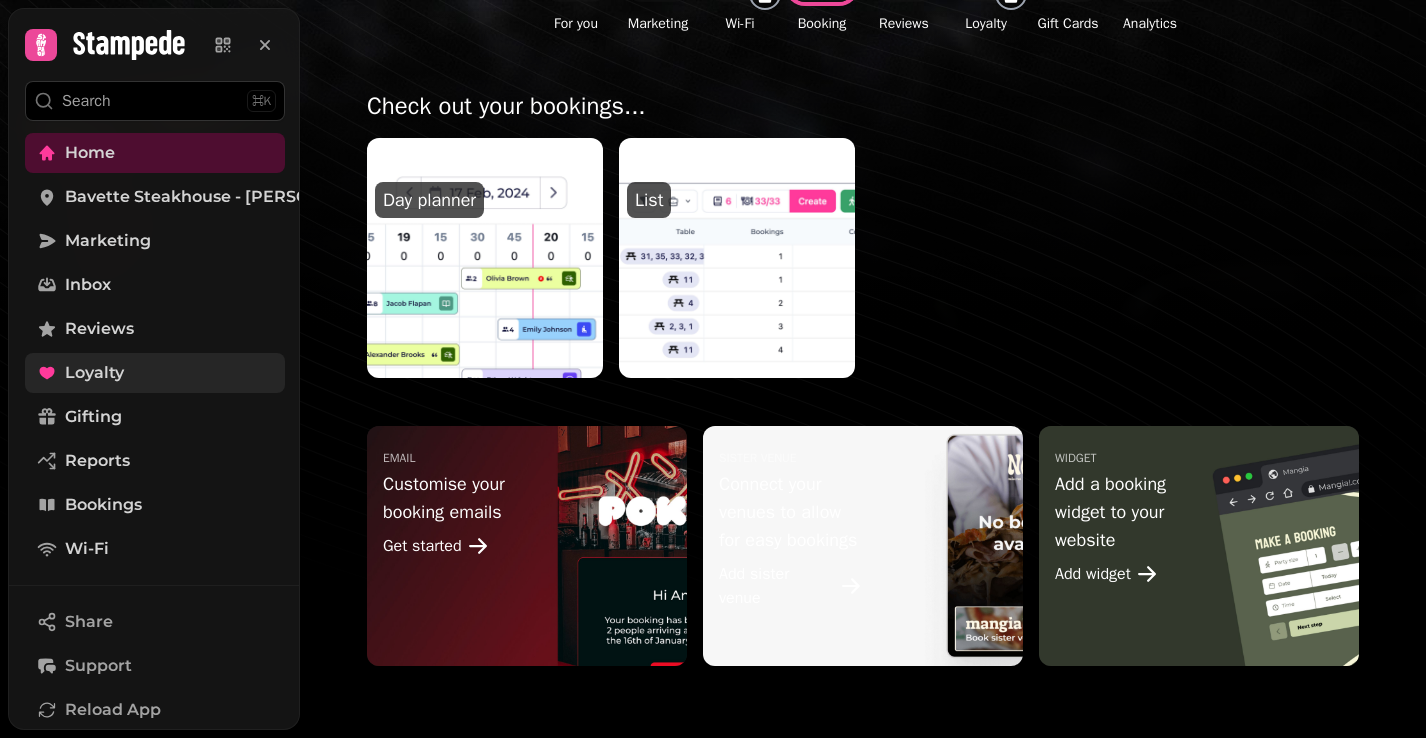 click on "Loyalty" at bounding box center (155, 373) 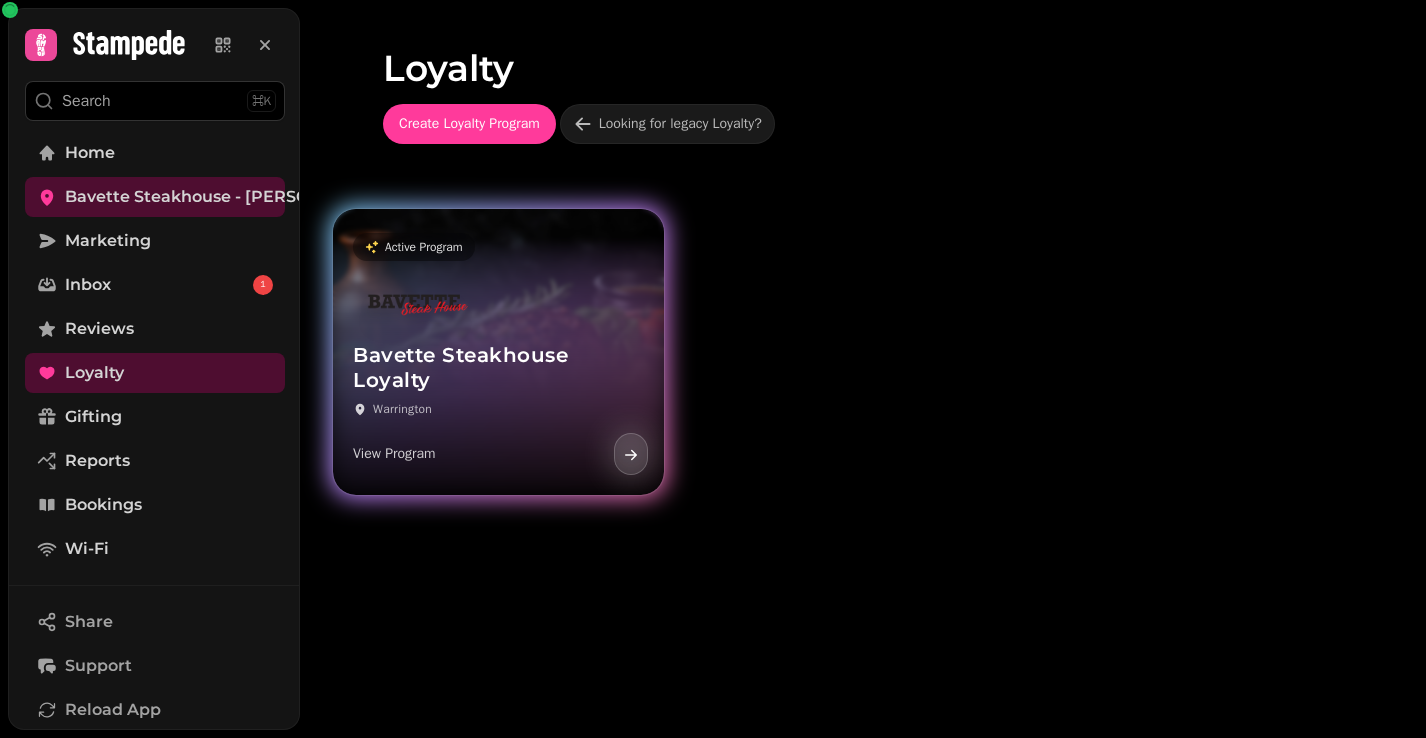 click on "Active Program Bavette Steakhouse Loyalty Warrington View Program" at bounding box center [498, 352] 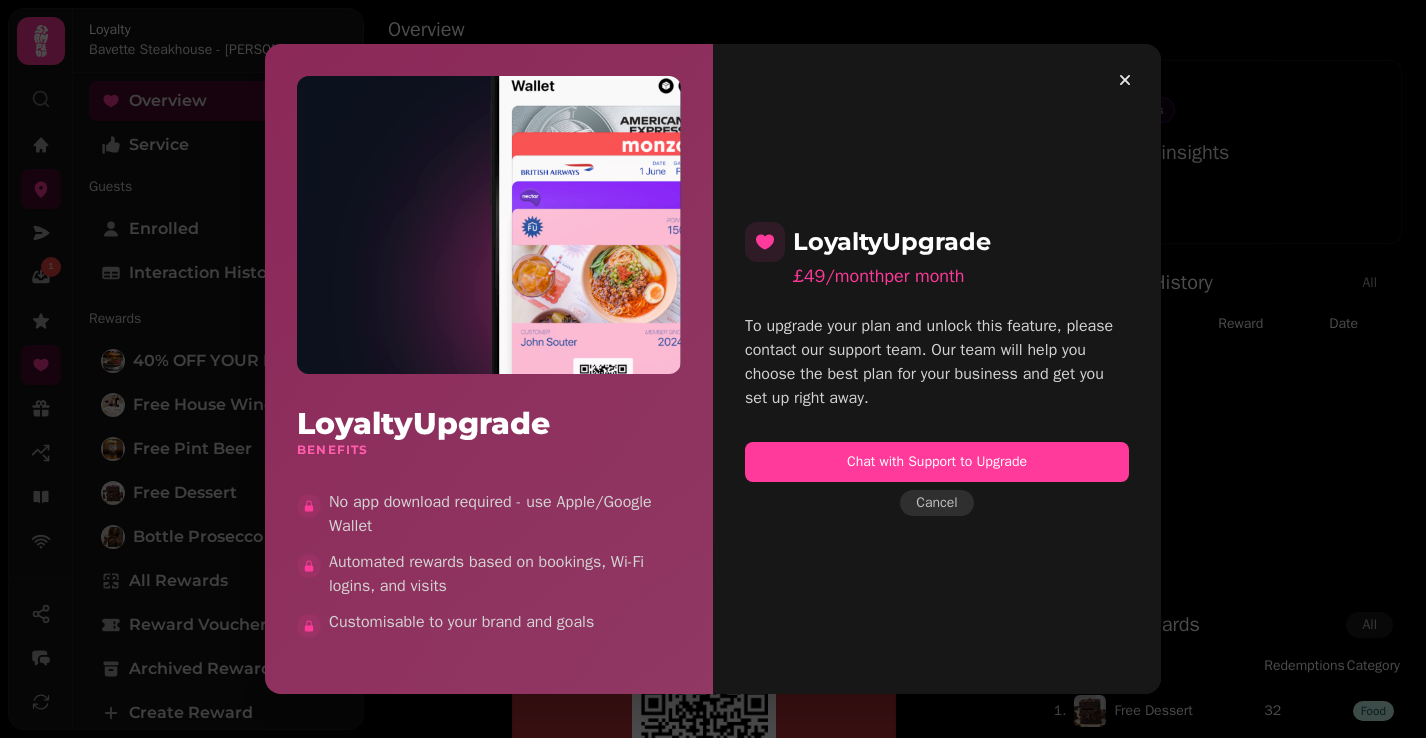 click on "Cancel" at bounding box center (936, 503) 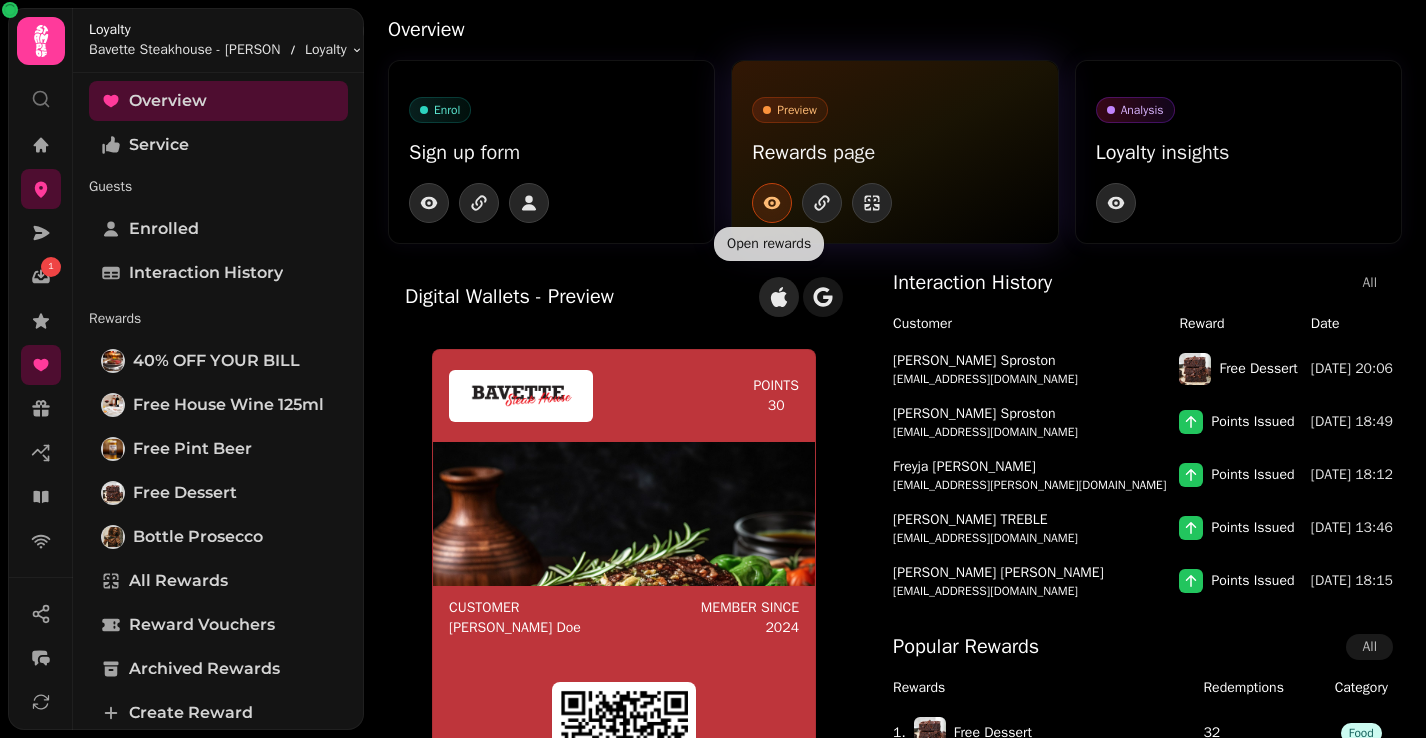 click 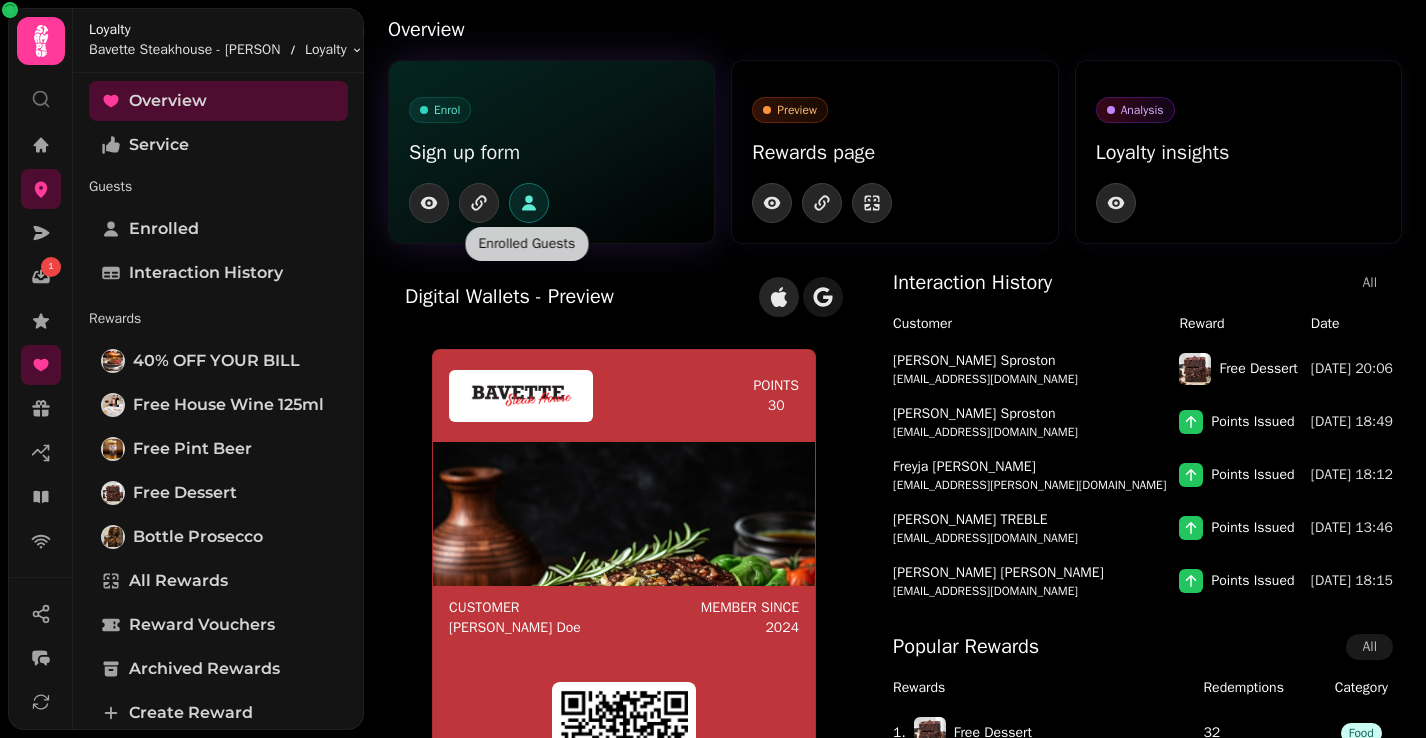click 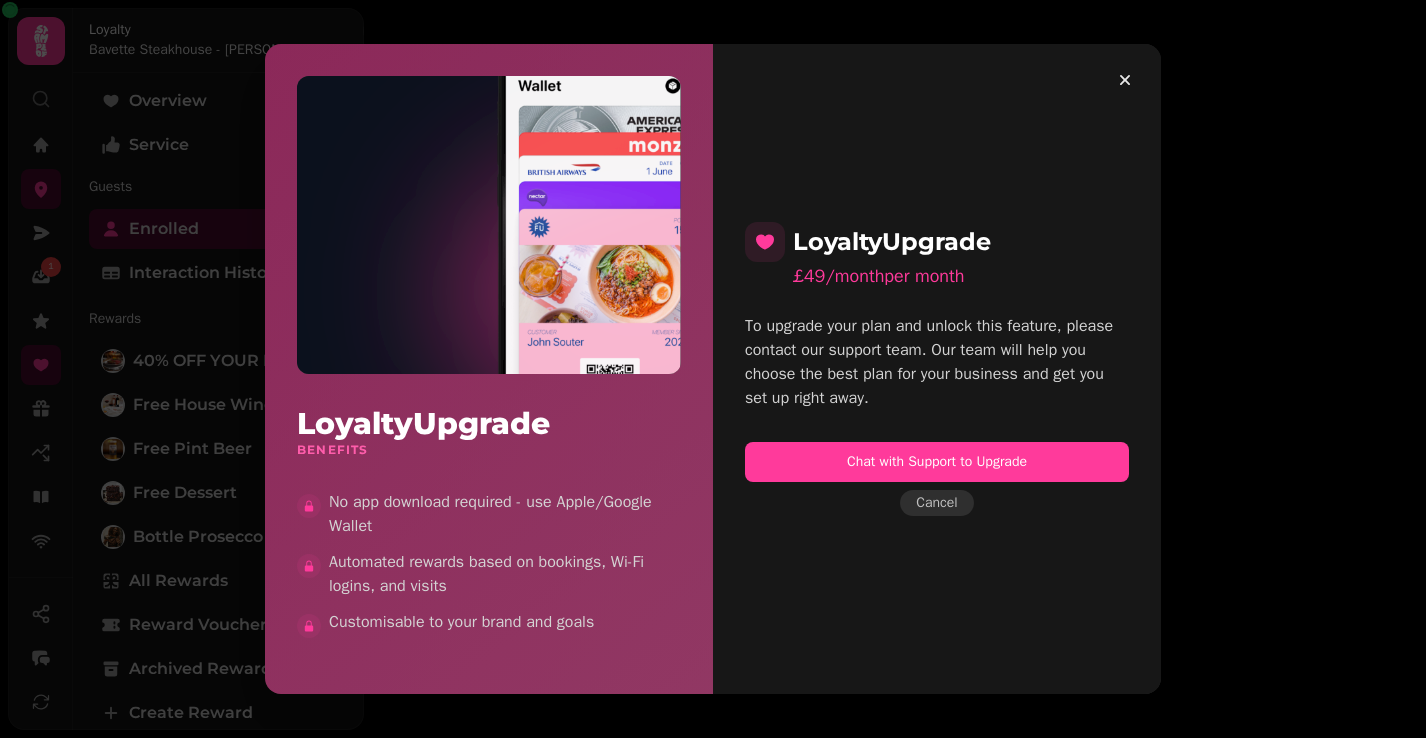 click on "Cancel" at bounding box center (936, 503) 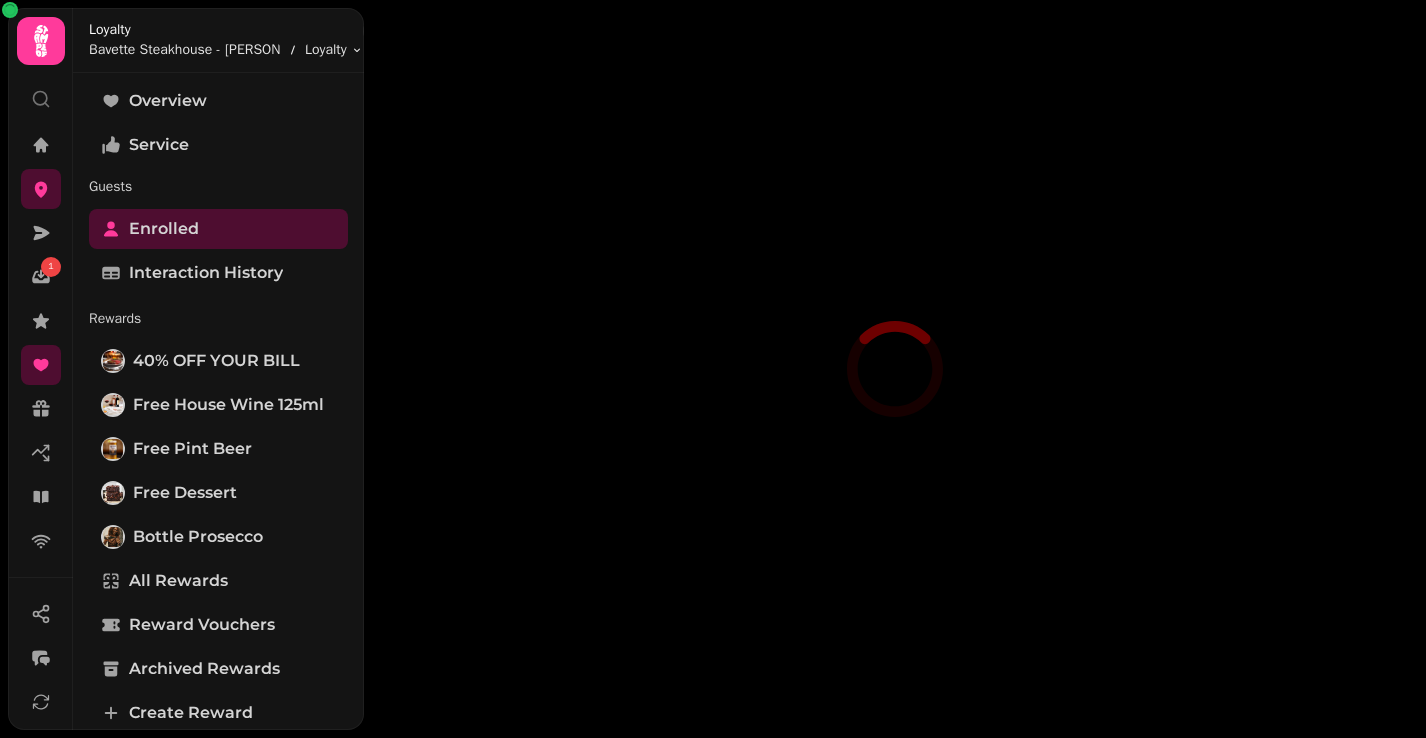 select on "**" 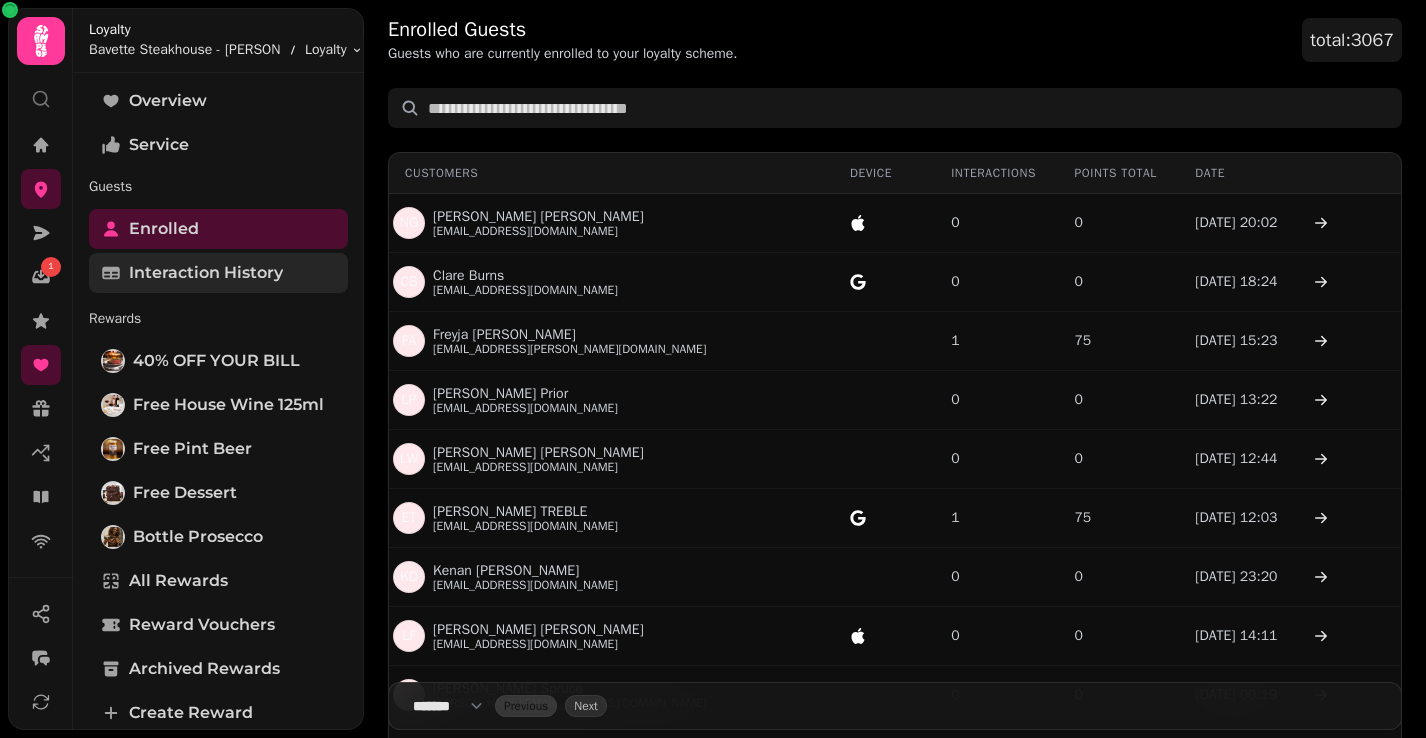 click on "Interaction History" at bounding box center [218, 273] 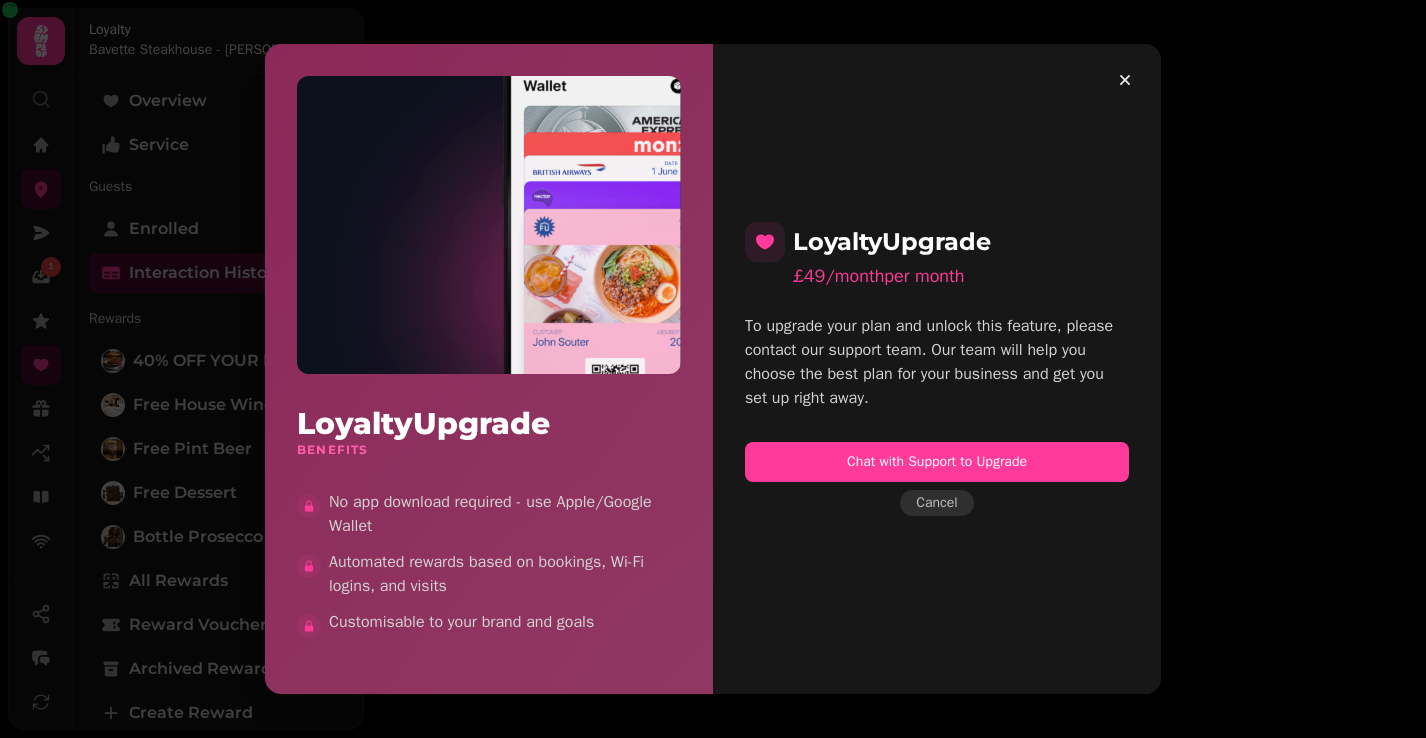 click on "Cancel" at bounding box center (936, 503) 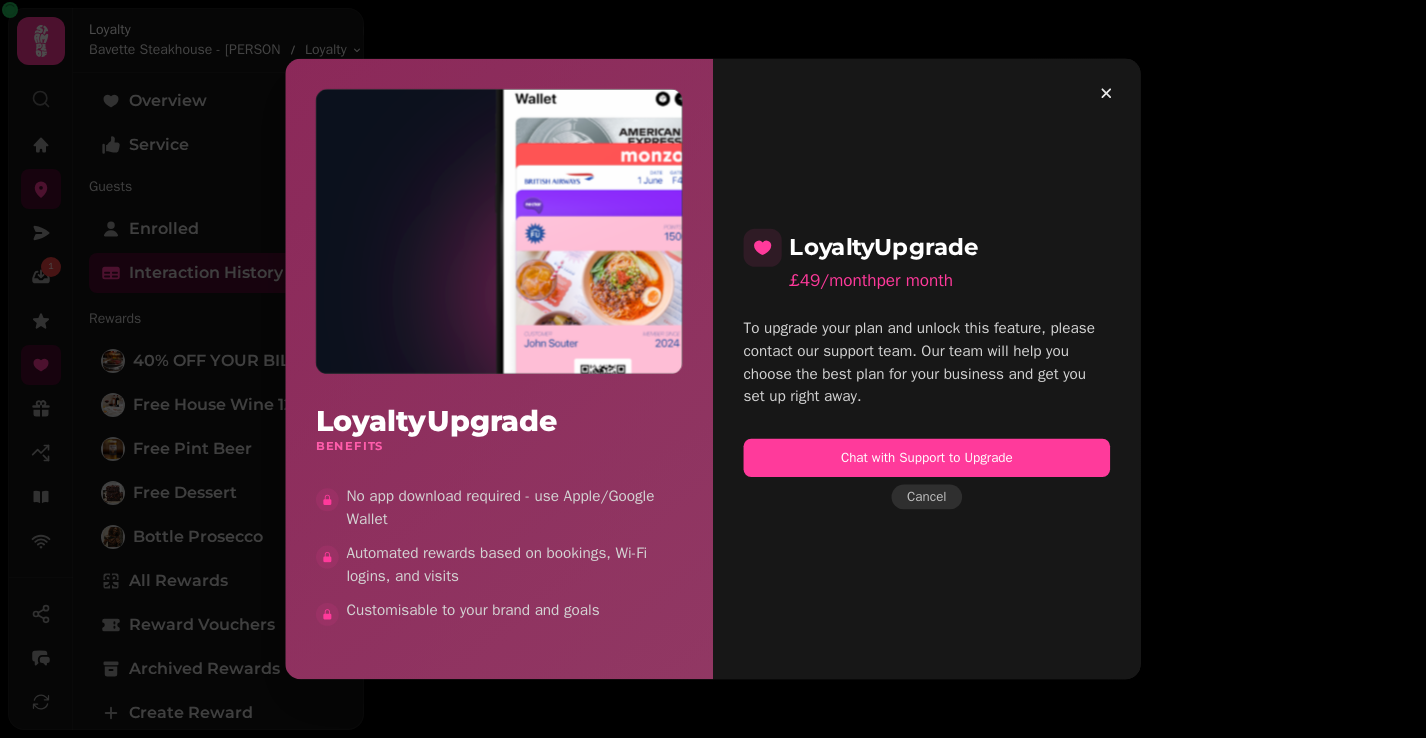 select on "**" 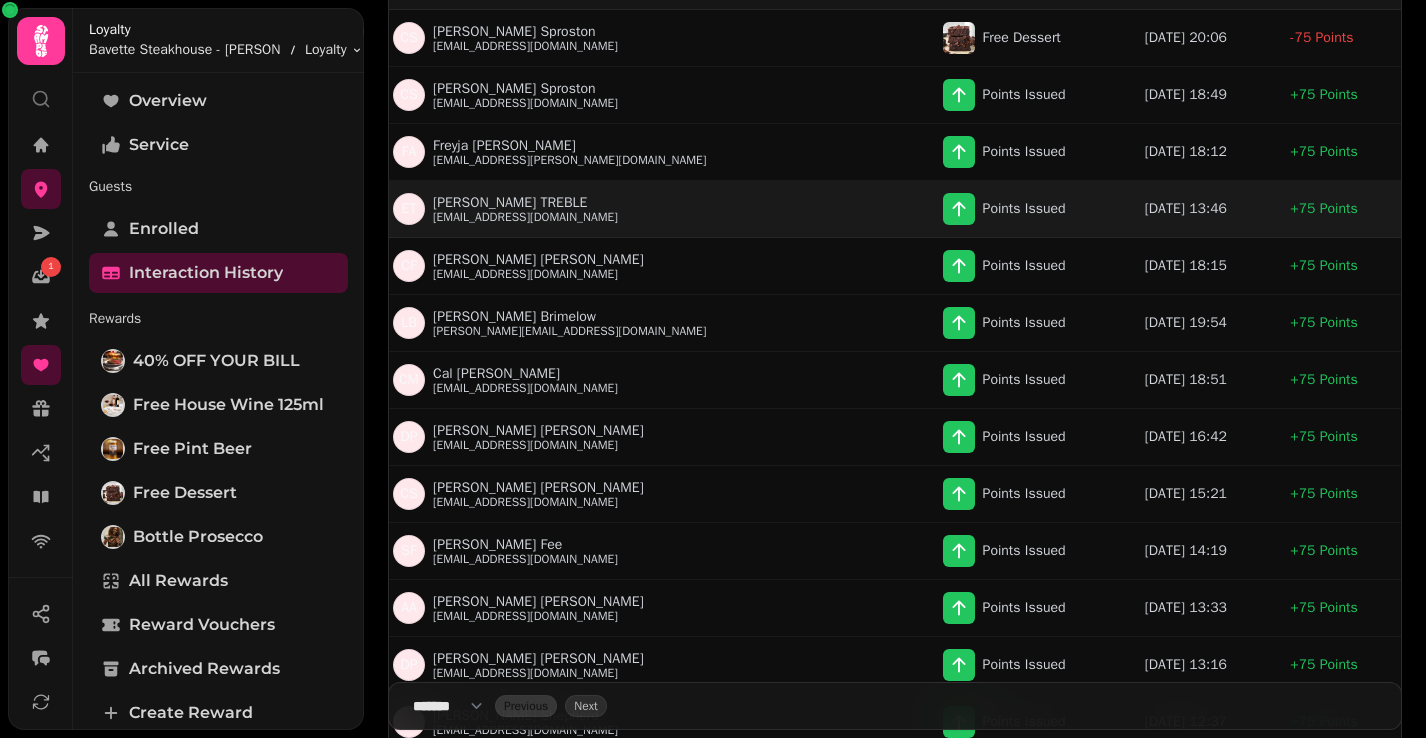 scroll, scrollTop: 0, scrollLeft: 0, axis: both 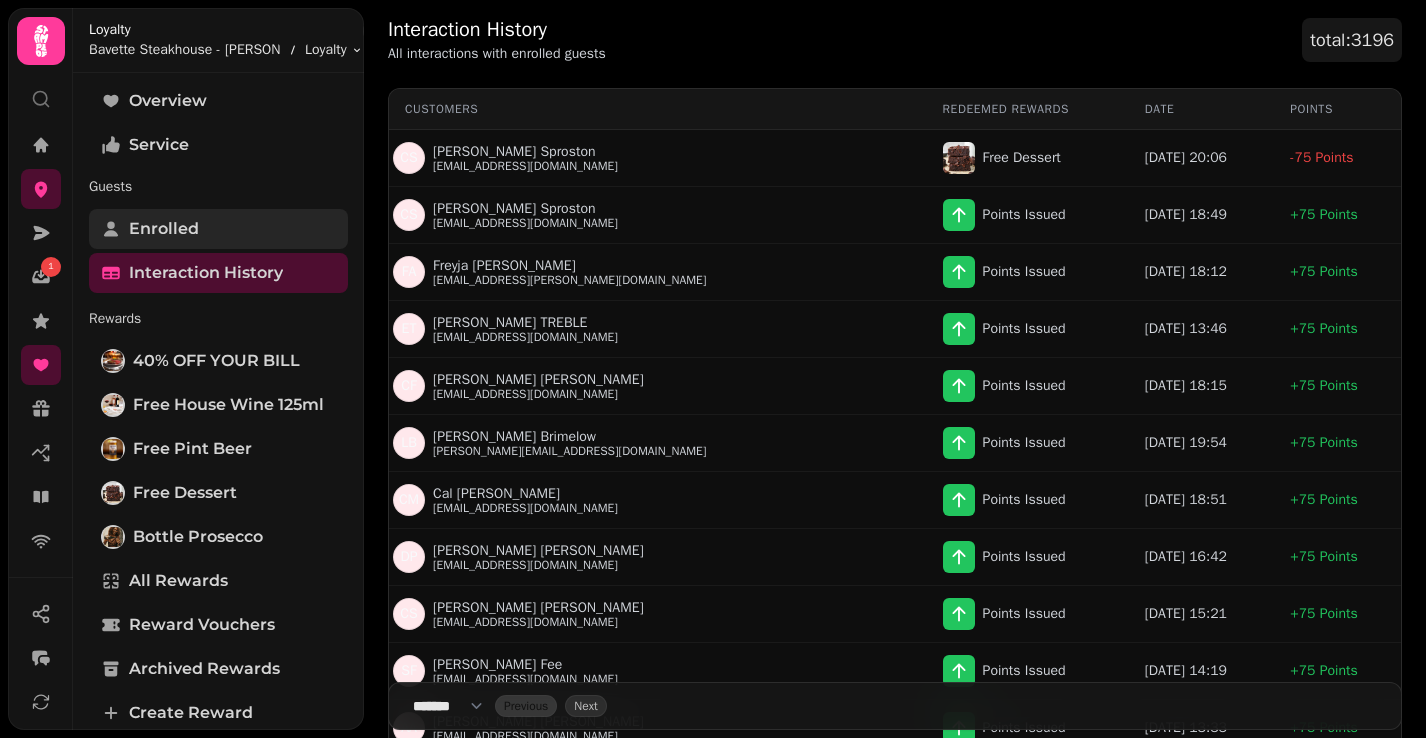 click on "Enrolled" at bounding box center [164, 229] 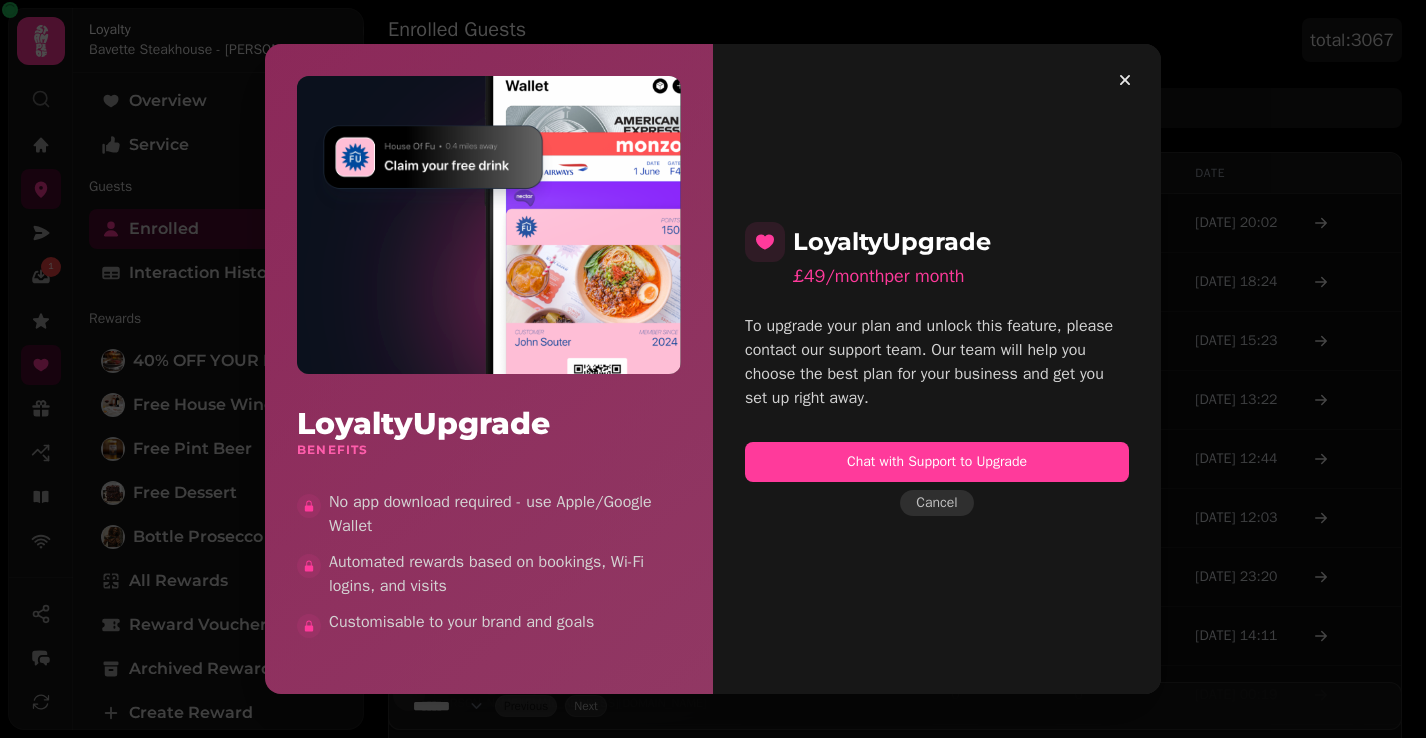 click on "Cancel" at bounding box center (936, 503) 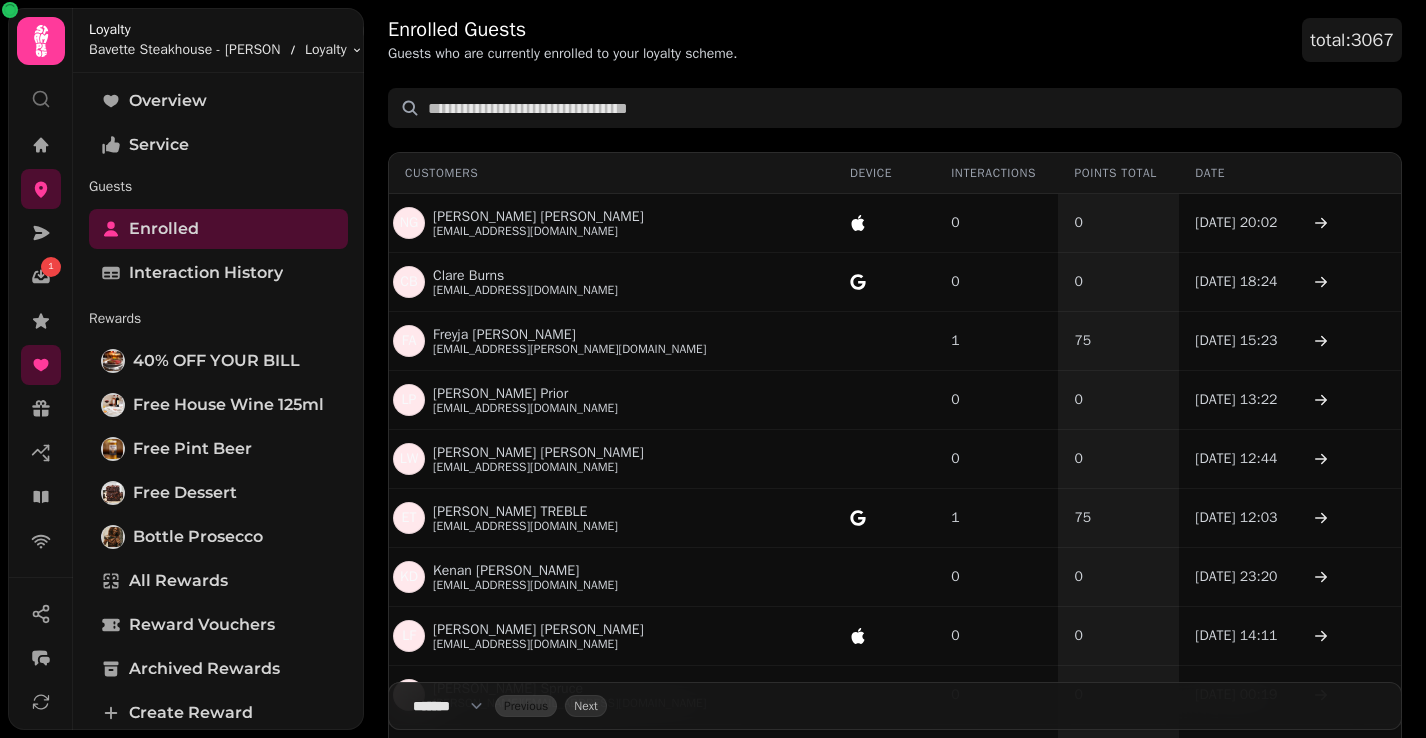 click on "Points Total" at bounding box center (1118, 173) 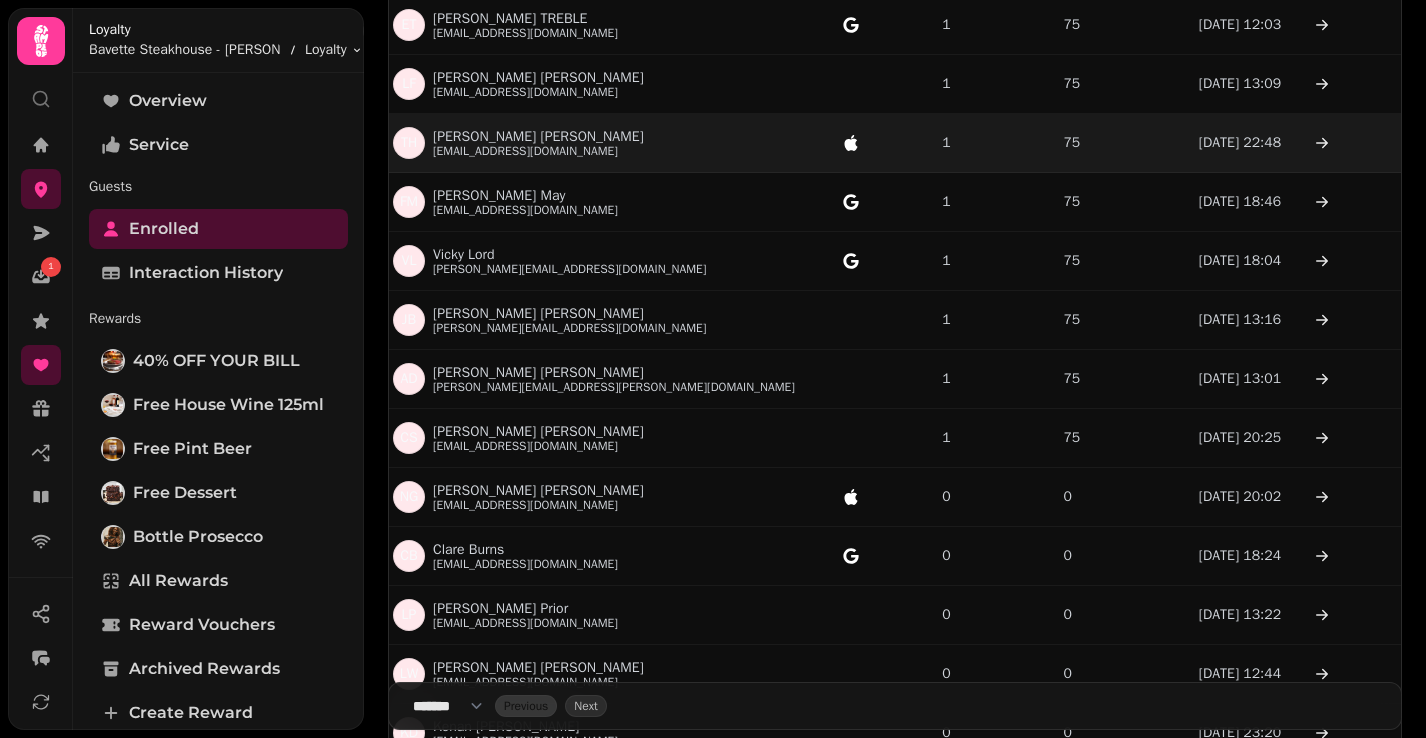 scroll, scrollTop: 0, scrollLeft: 0, axis: both 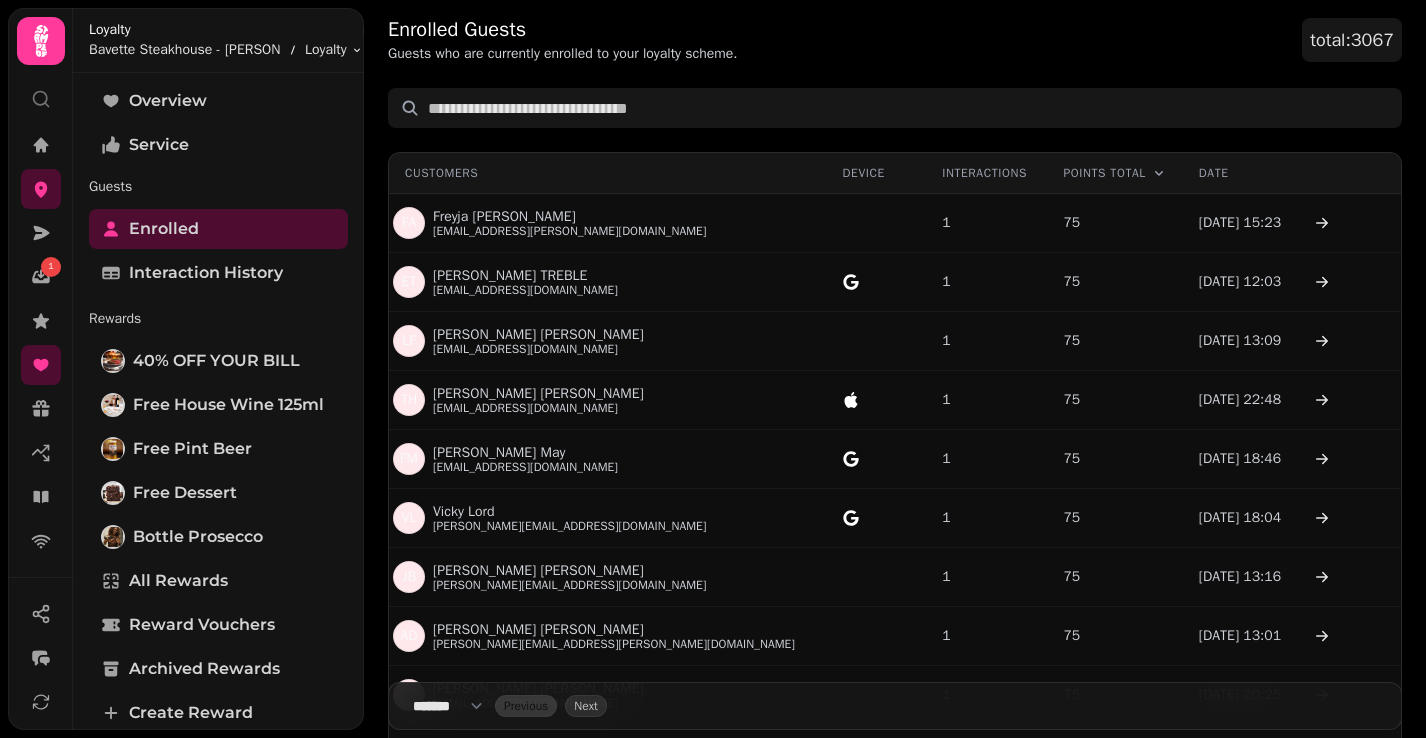 click on "**** * **** ** **** ** **** ** **** *** **** *** **** ***" at bounding box center (454, 706) 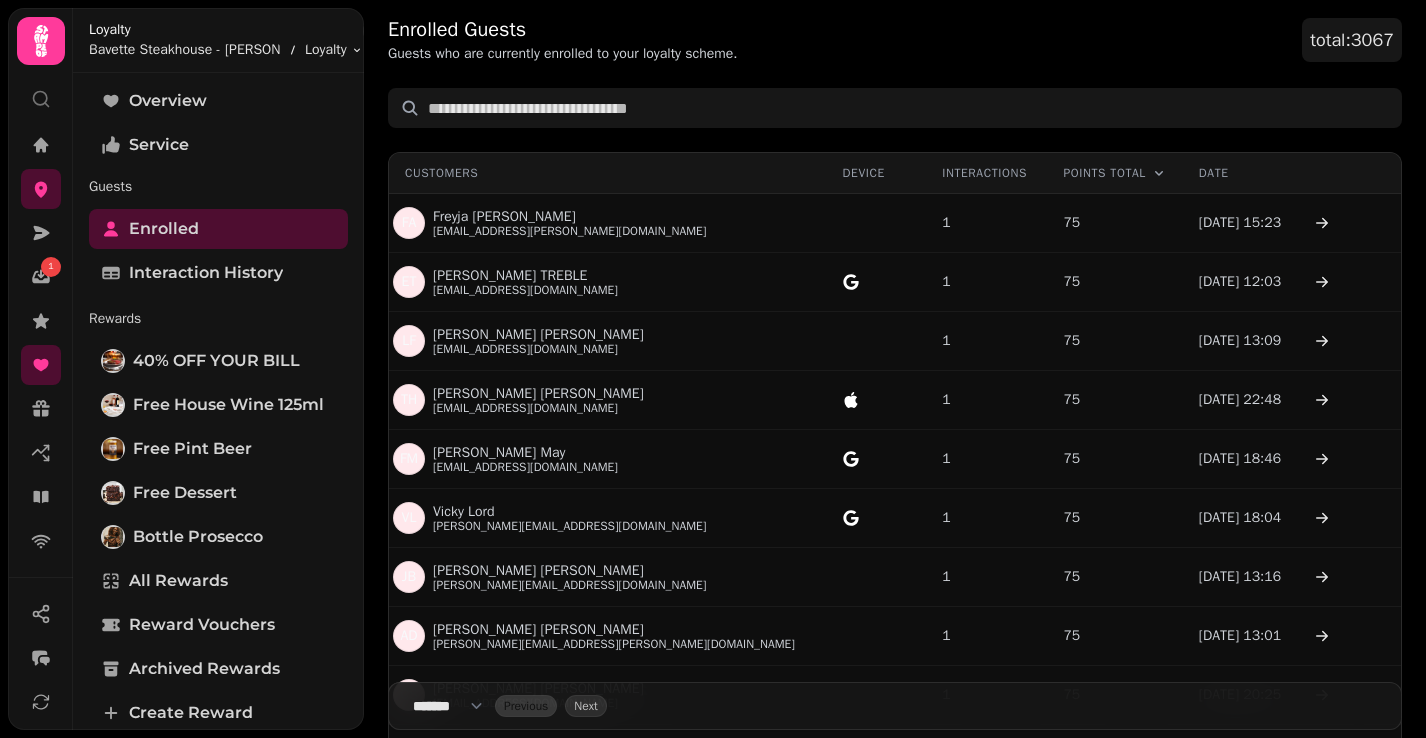 select on "***" 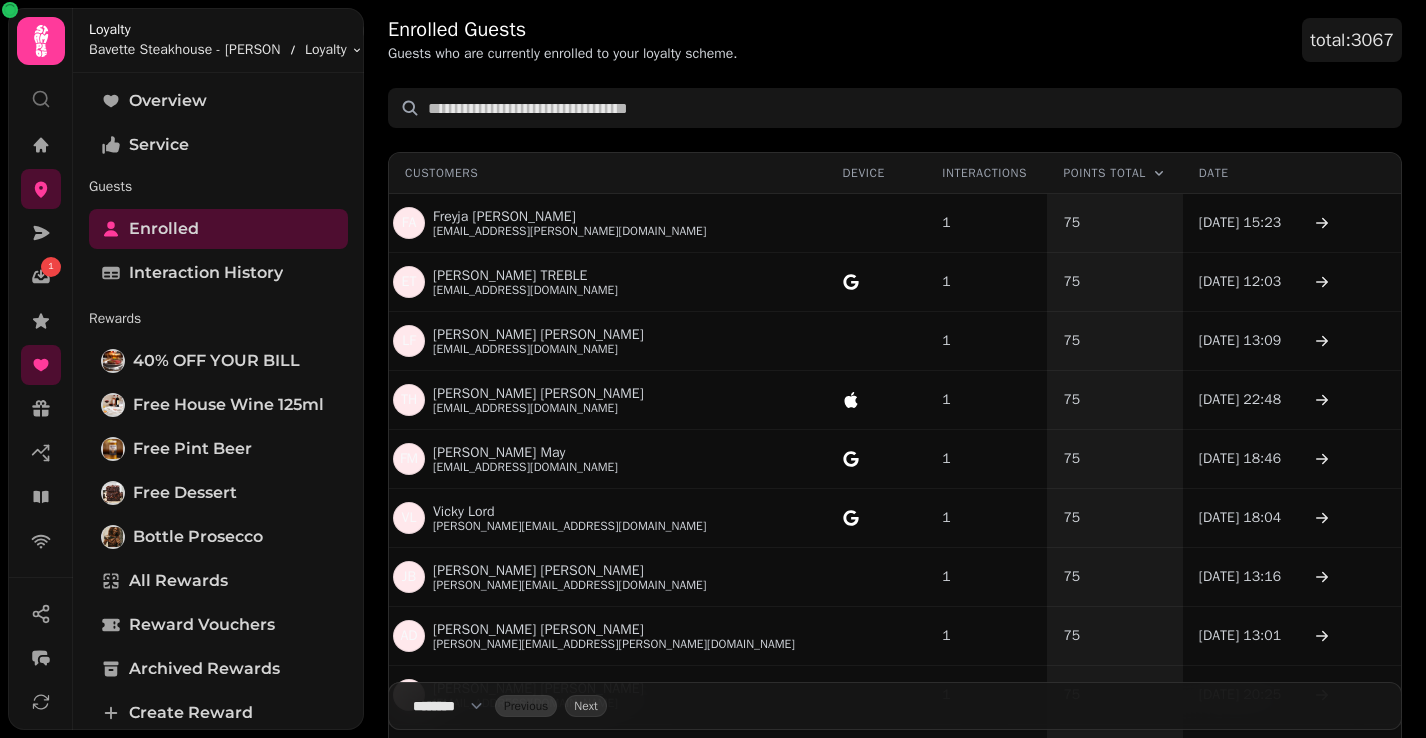 click on "Points Total" at bounding box center [1114, 173] 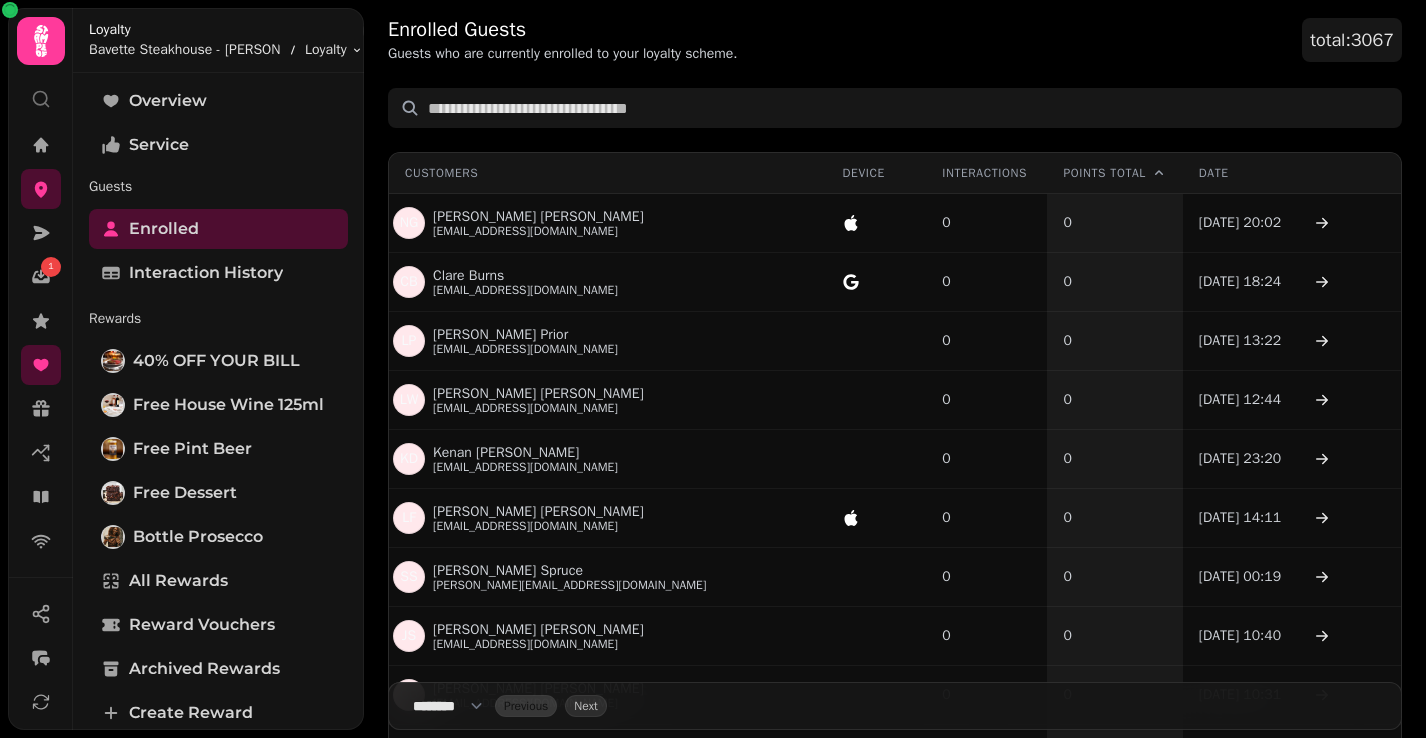 click on "Points Total" at bounding box center [1114, 173] 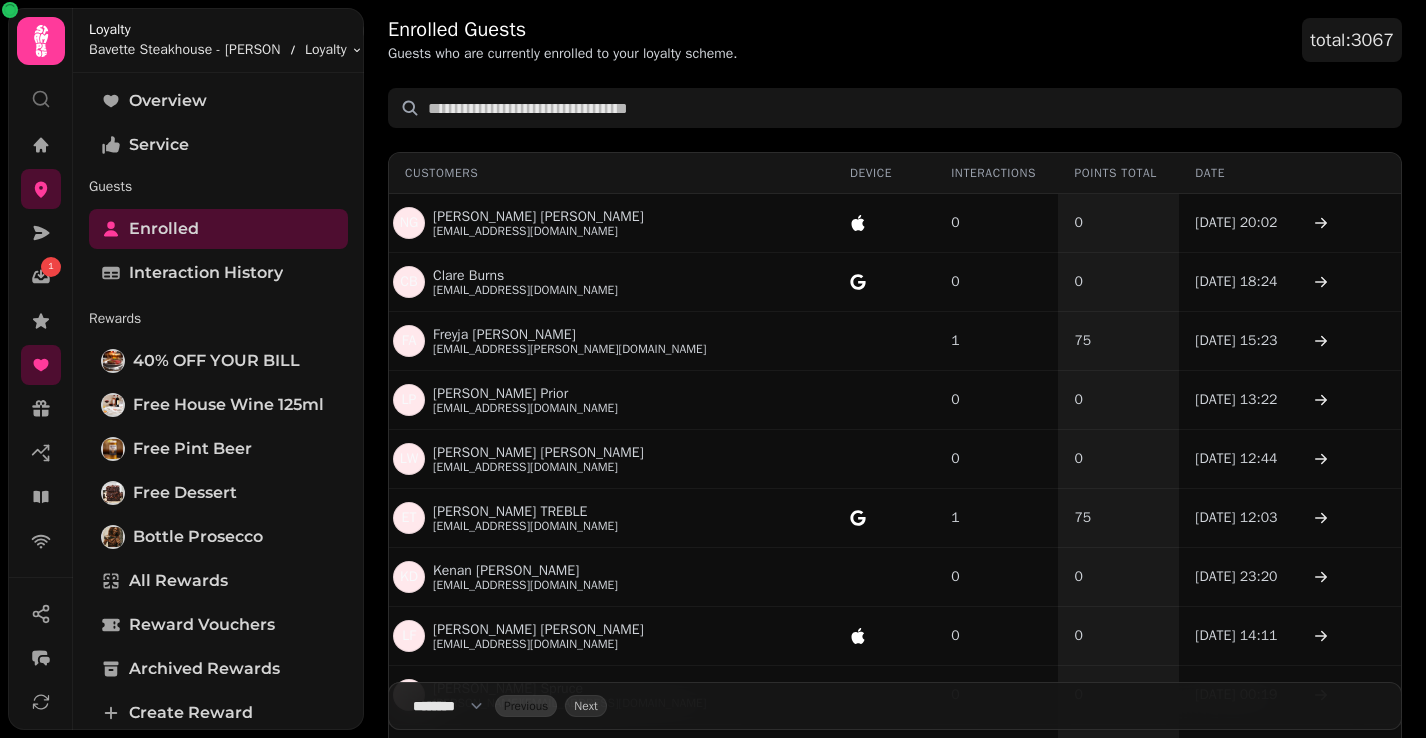 click on "Points Total" at bounding box center (1118, 173) 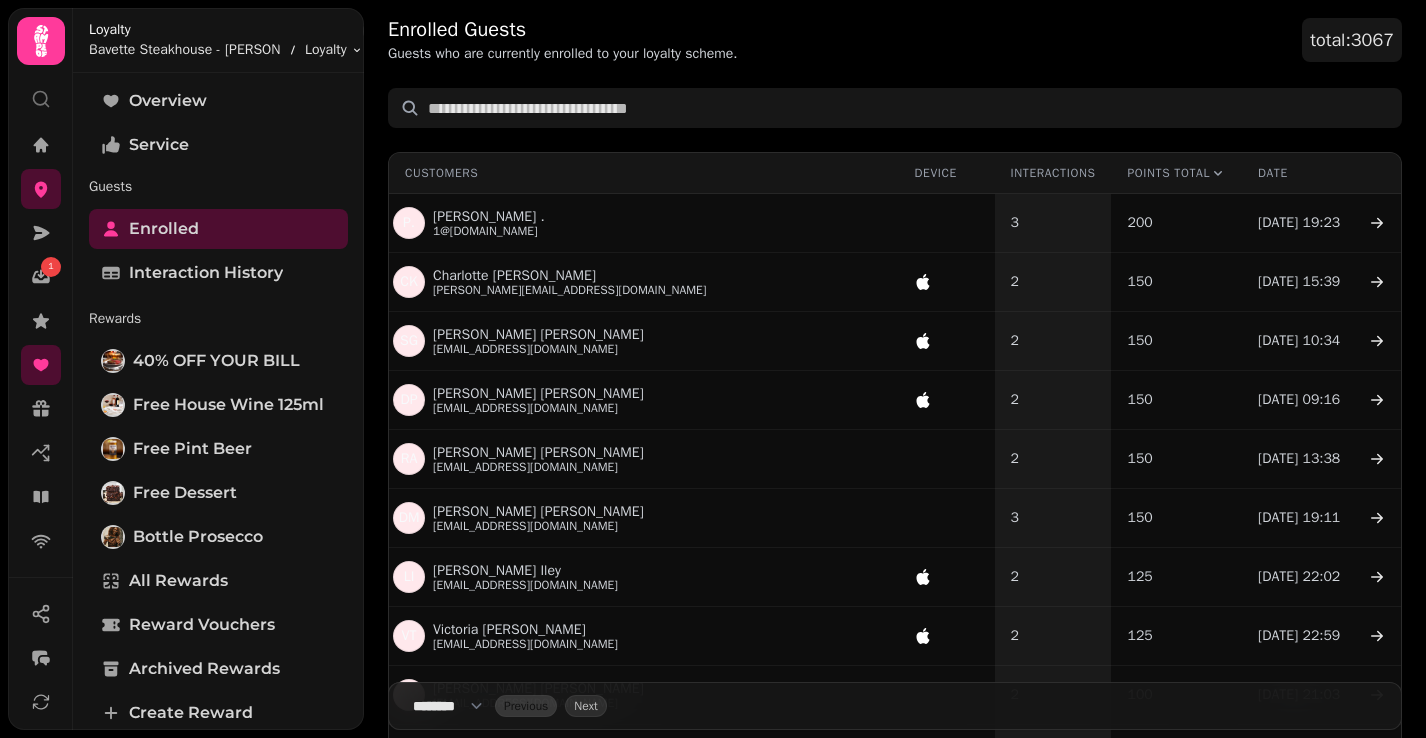 click on "Interactions" at bounding box center [1053, 173] 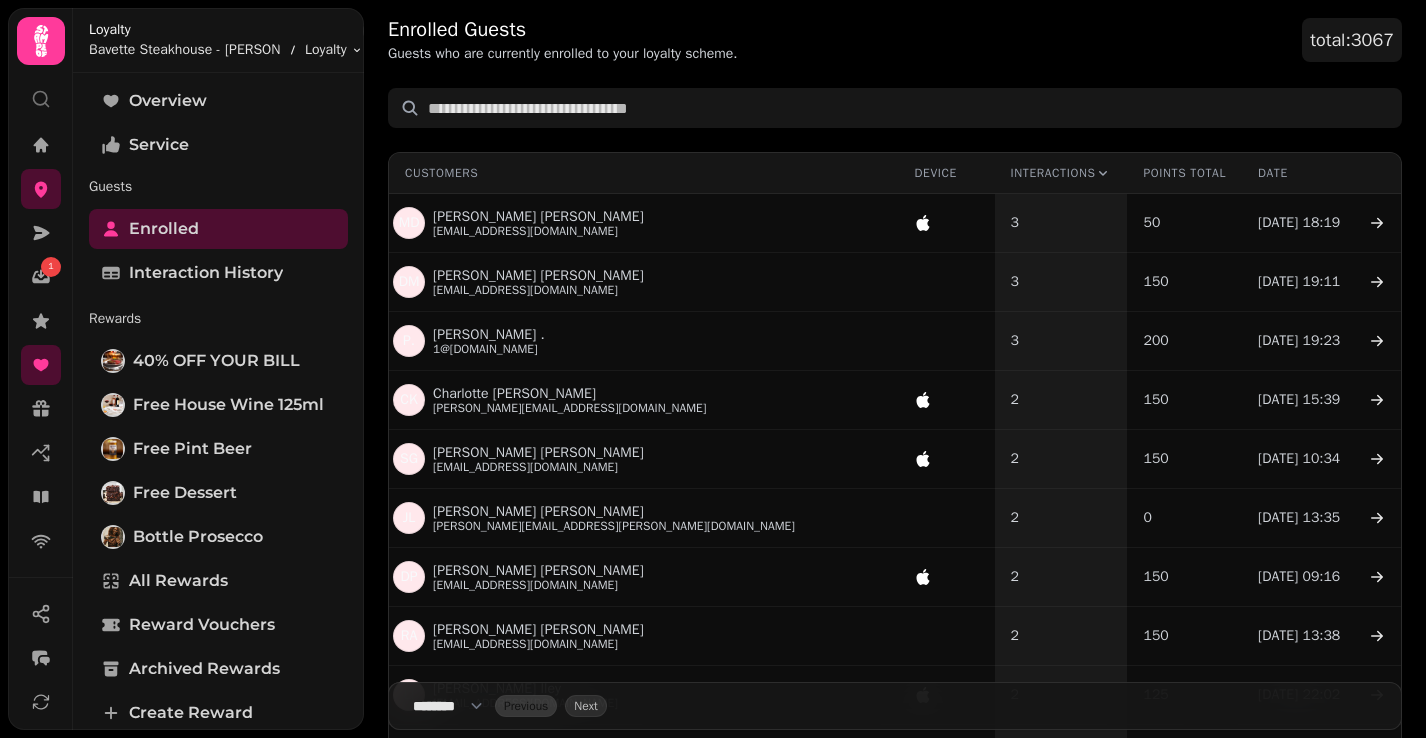 click on "Interactions" at bounding box center [1061, 173] 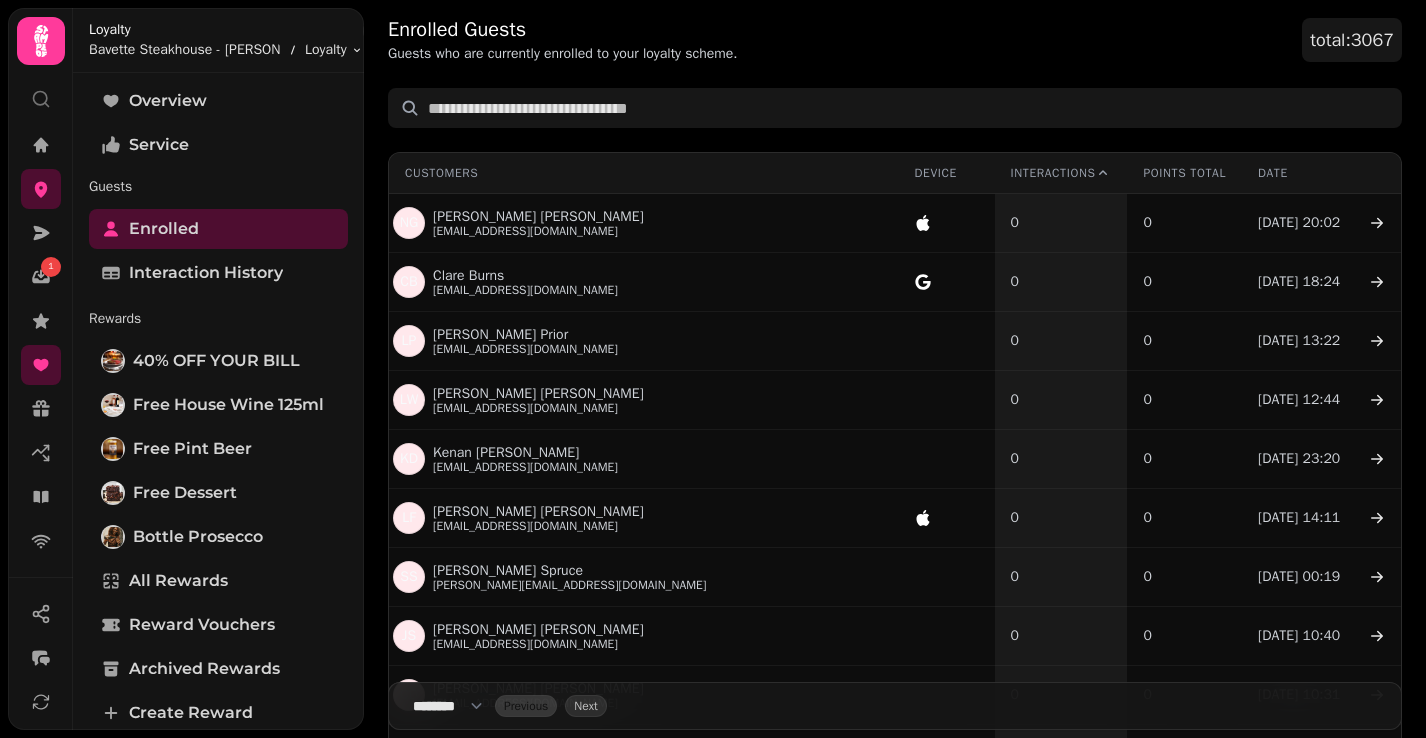 click on "Interactions" at bounding box center (1061, 173) 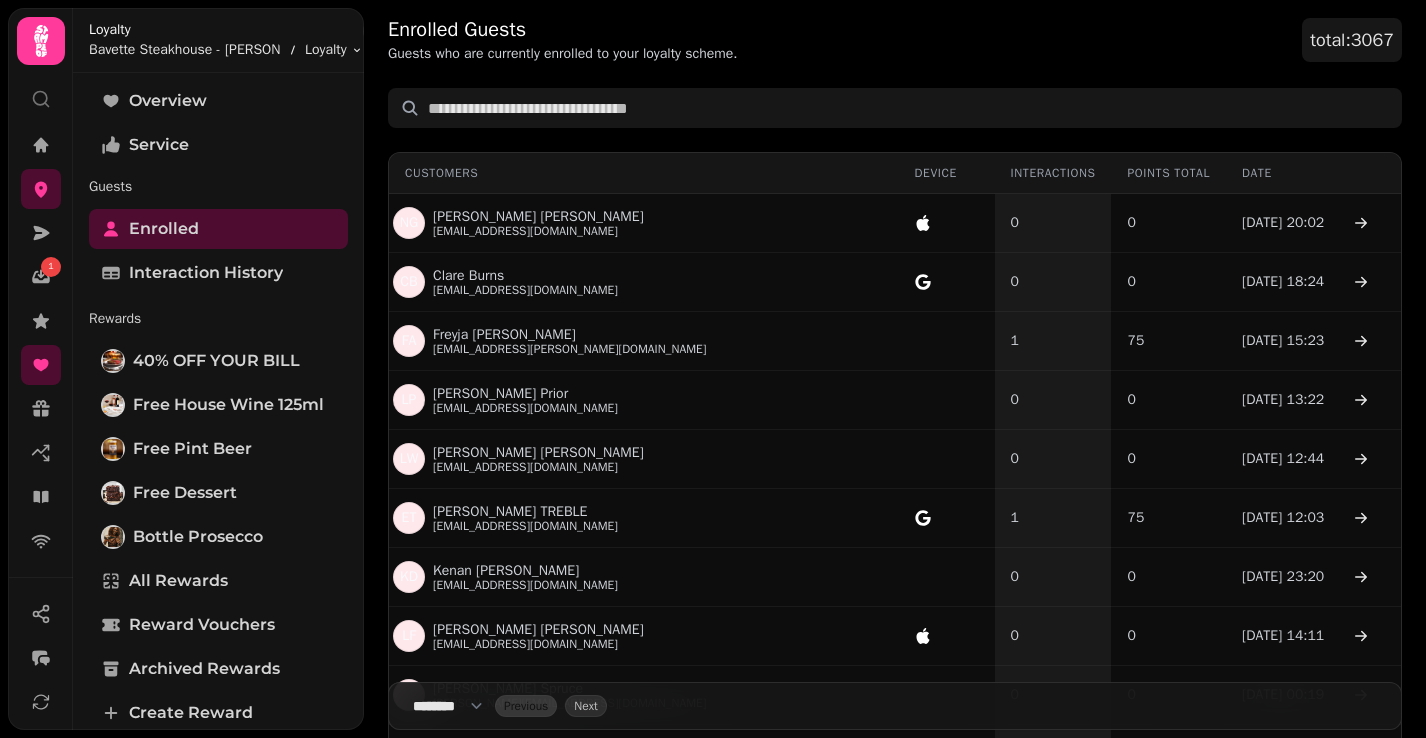 click on "Interactions" at bounding box center [1053, 173] 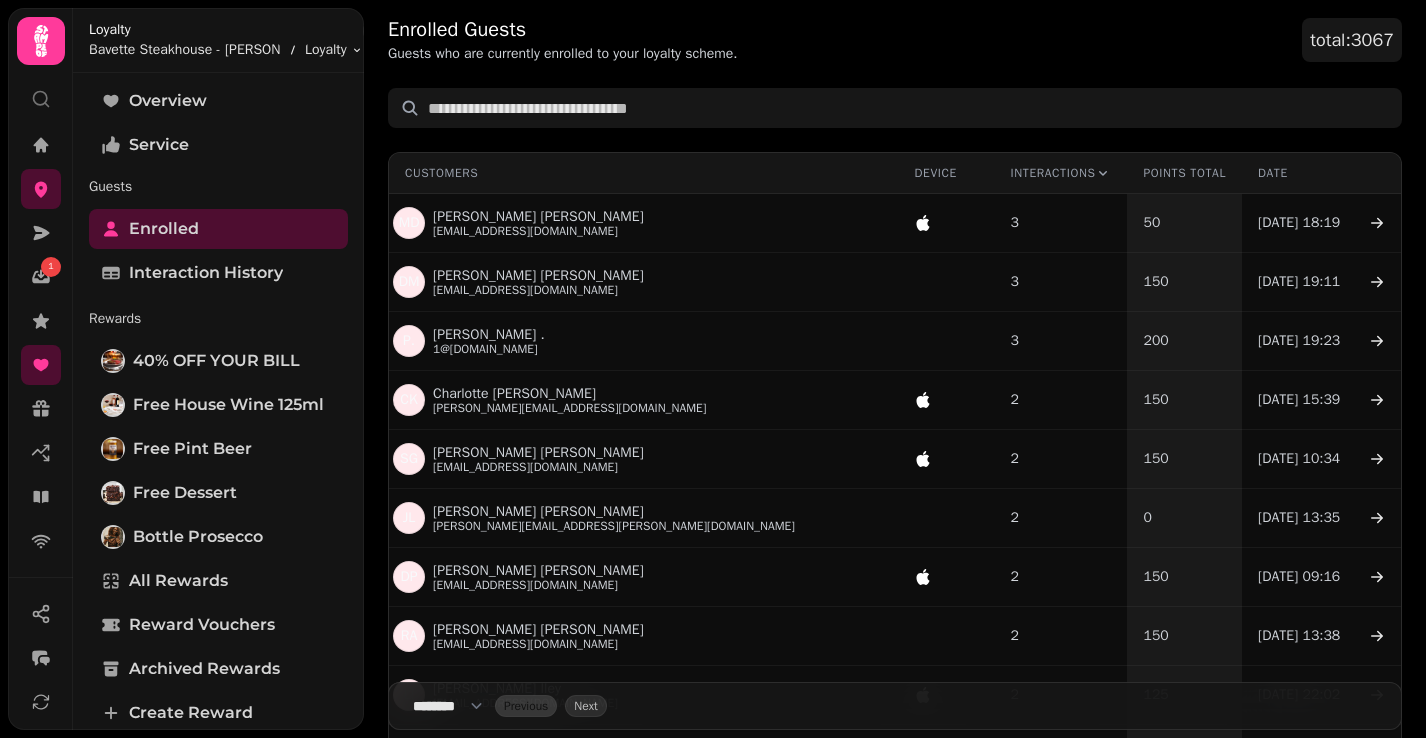 click on "Points Total" at bounding box center [1184, 173] 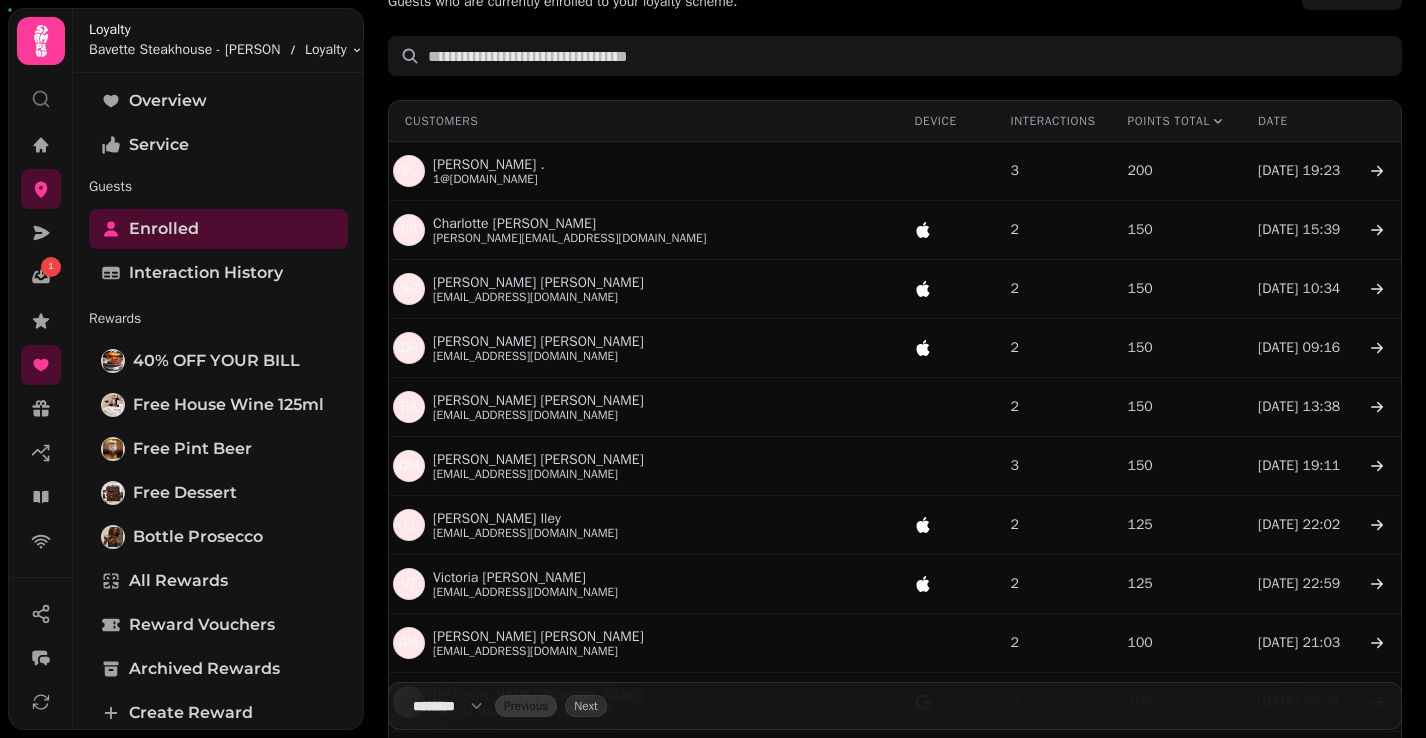 scroll, scrollTop: 0, scrollLeft: 0, axis: both 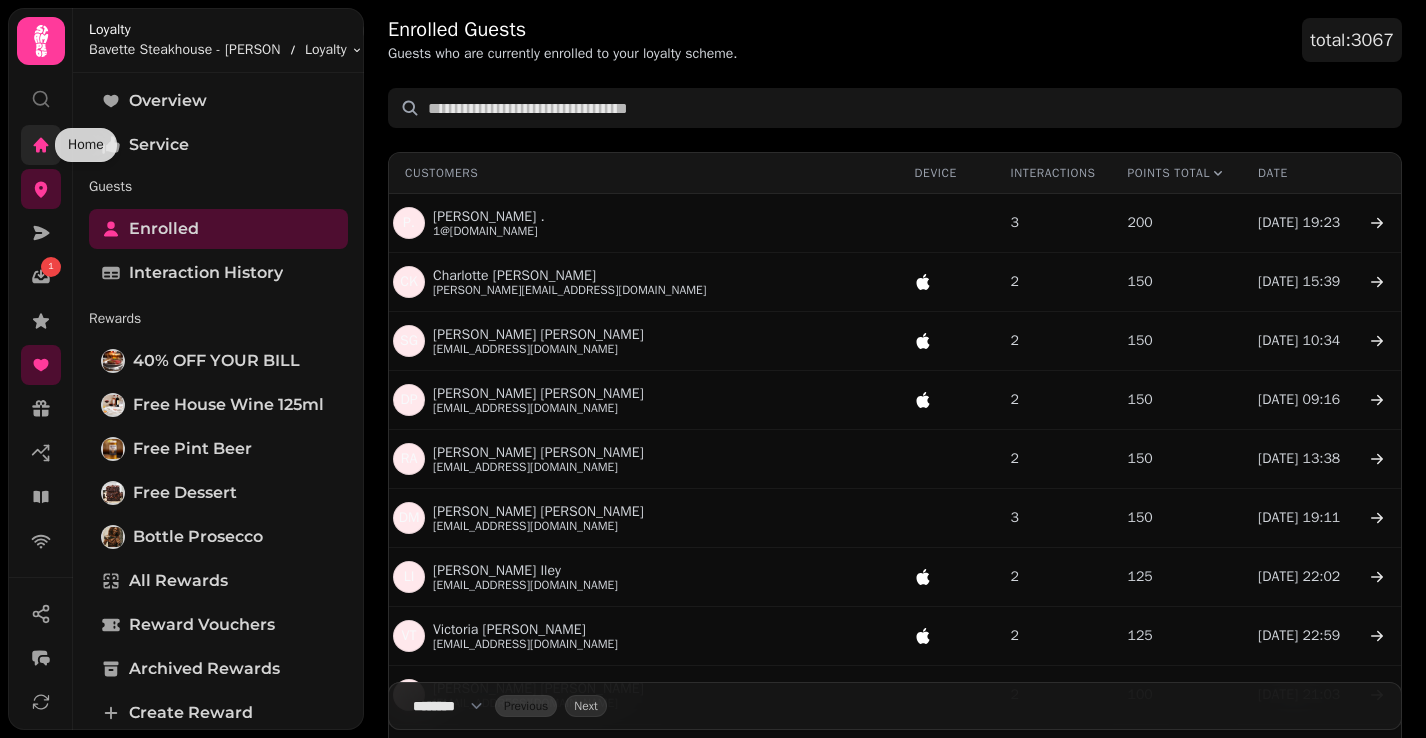 click 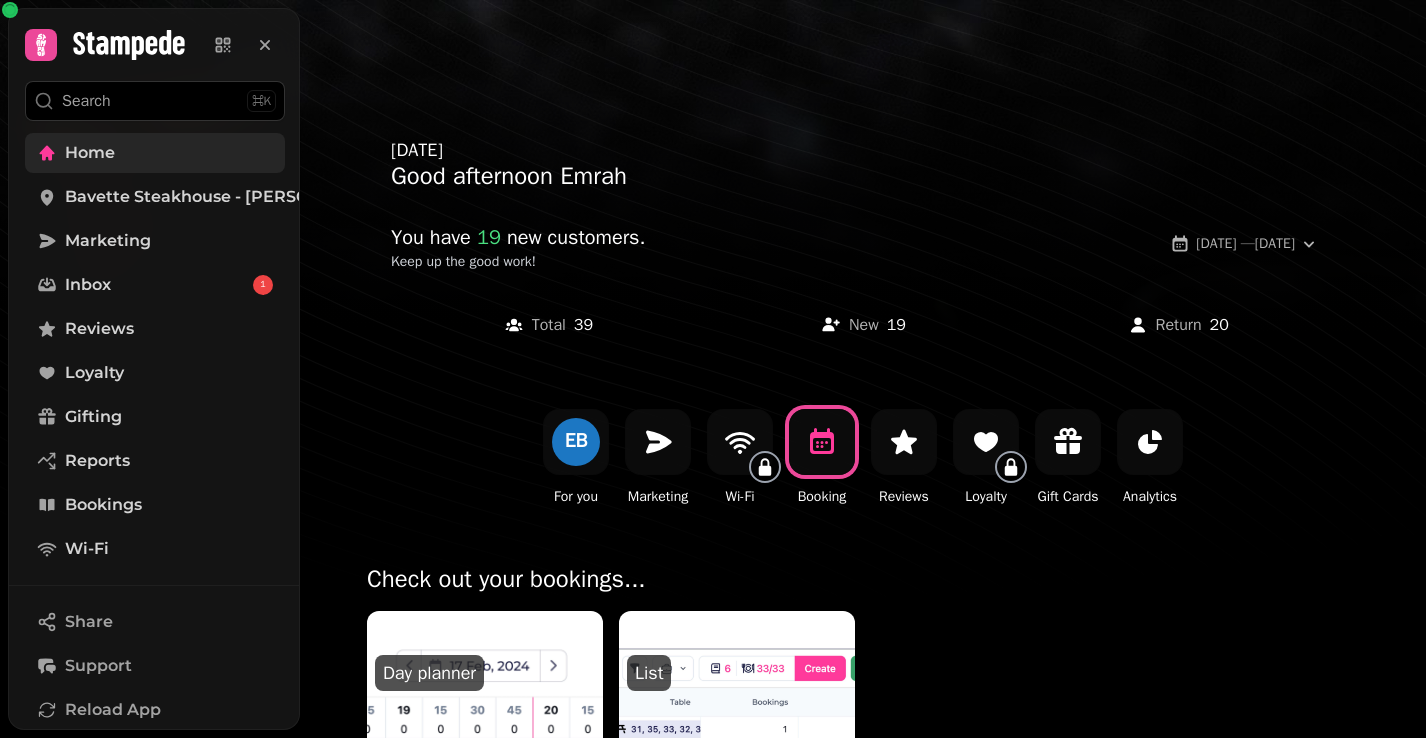 click at bounding box center (737, 633) 